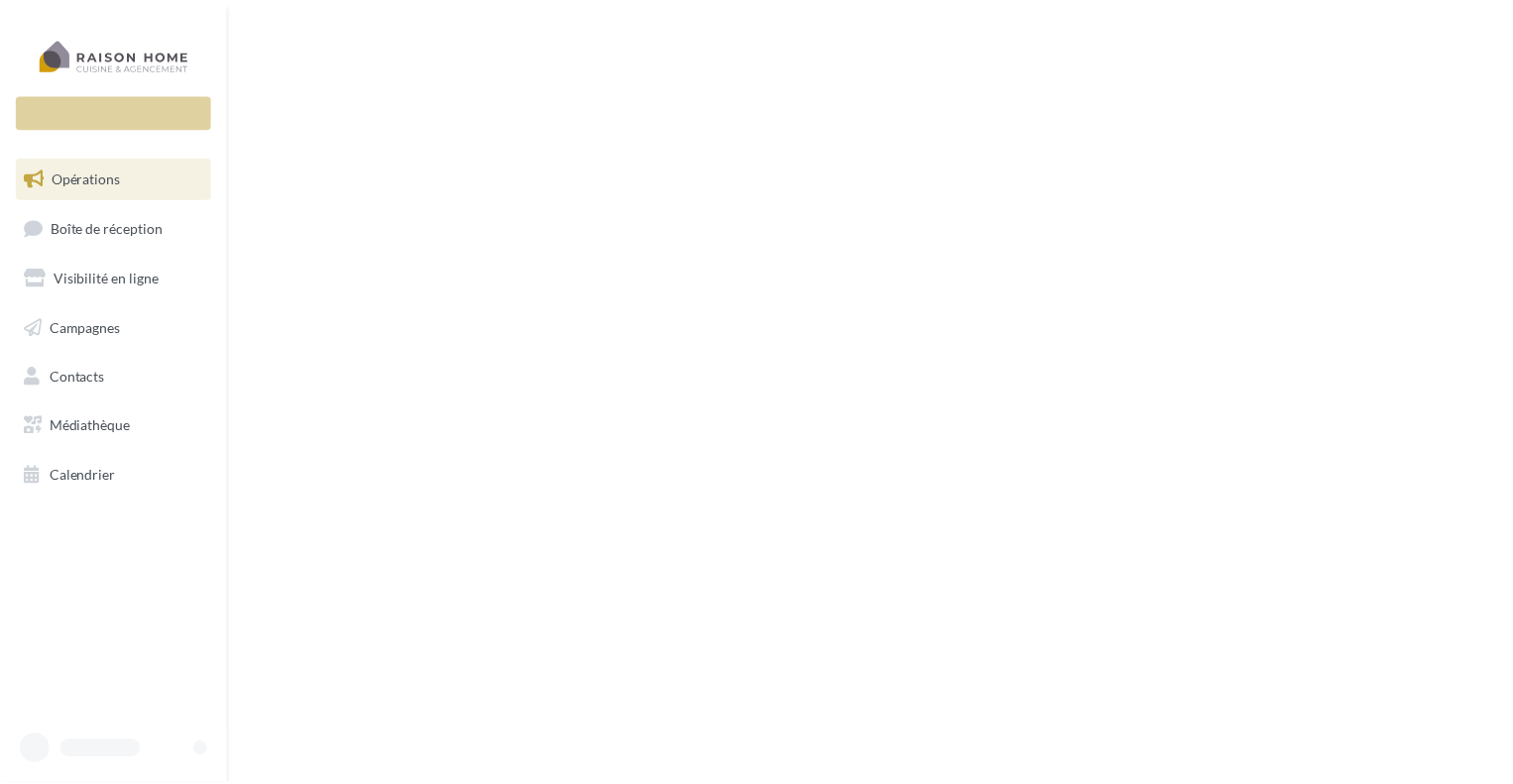 scroll, scrollTop: 0, scrollLeft: 0, axis: both 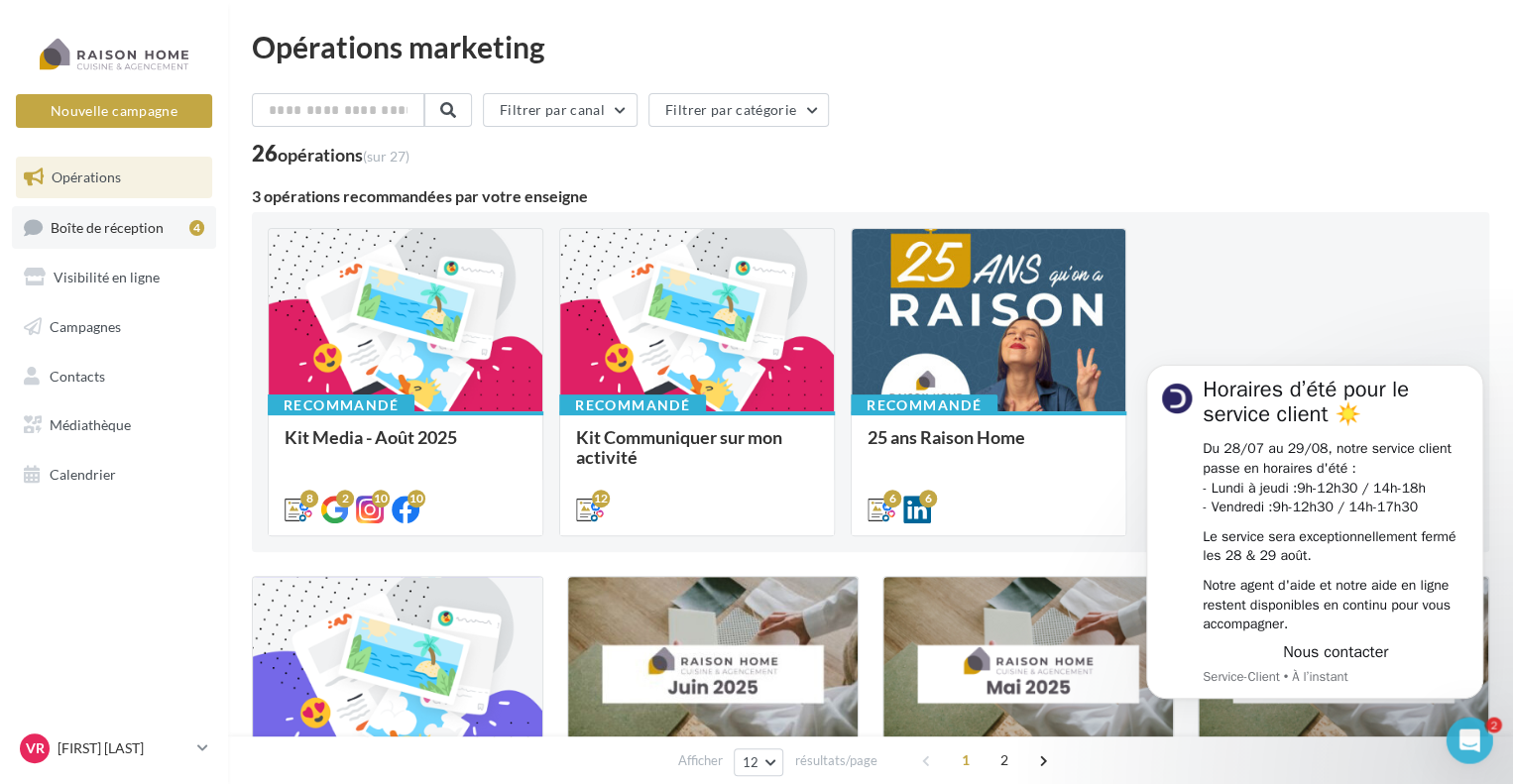 click on "Boîte de réception" at bounding box center (107, 226) 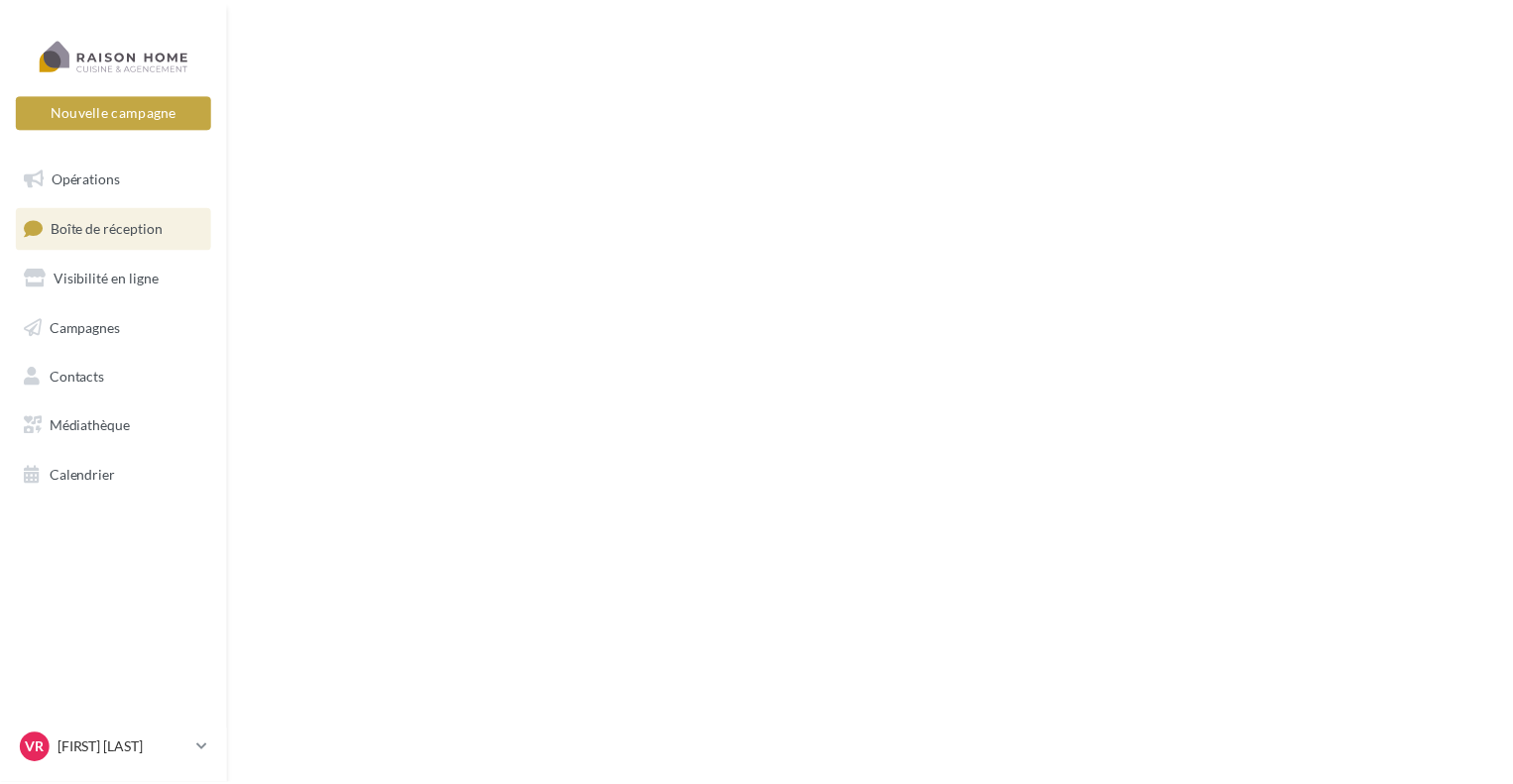 scroll, scrollTop: 0, scrollLeft: 0, axis: both 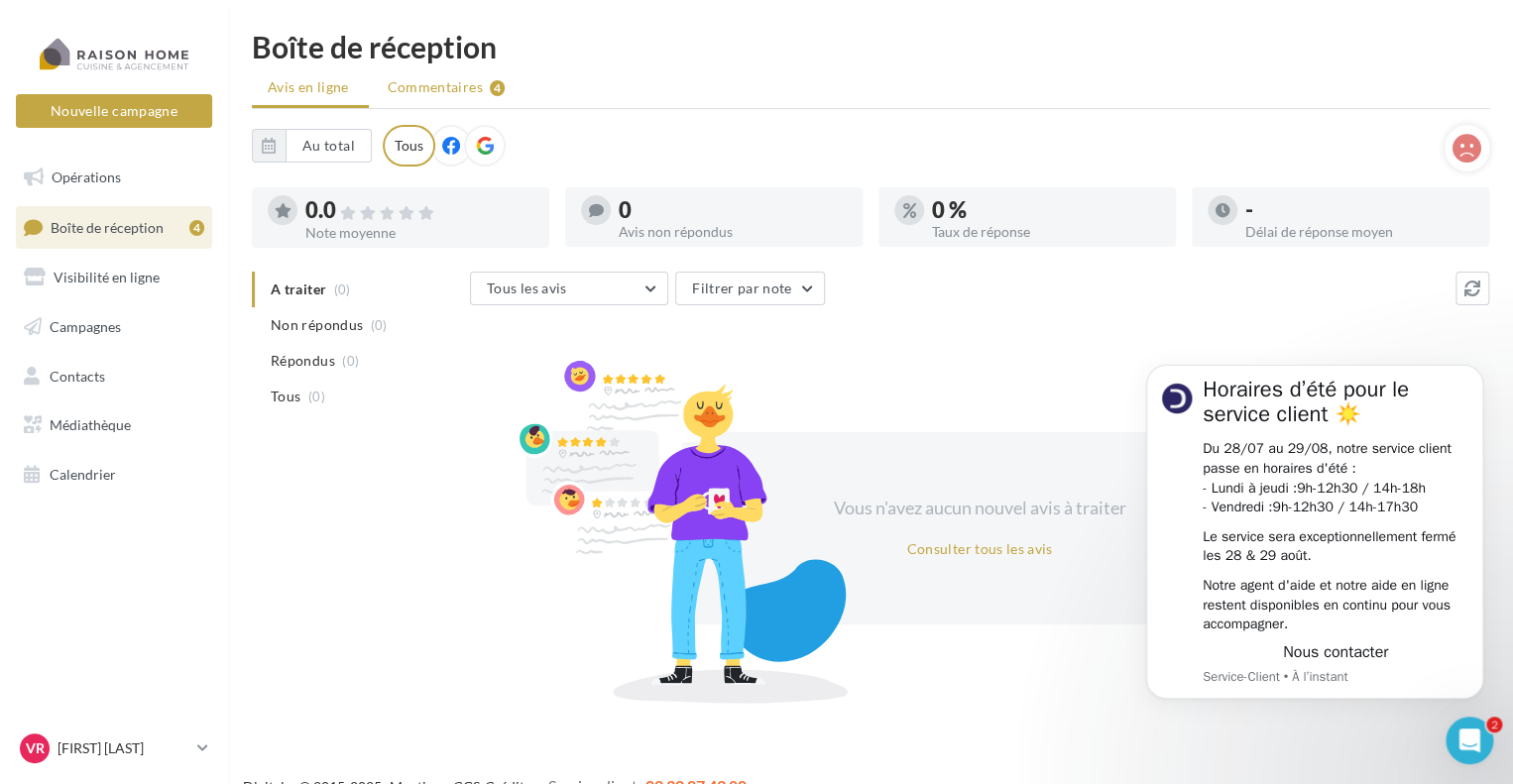 click on "Commentaires" at bounding box center [435, 87] 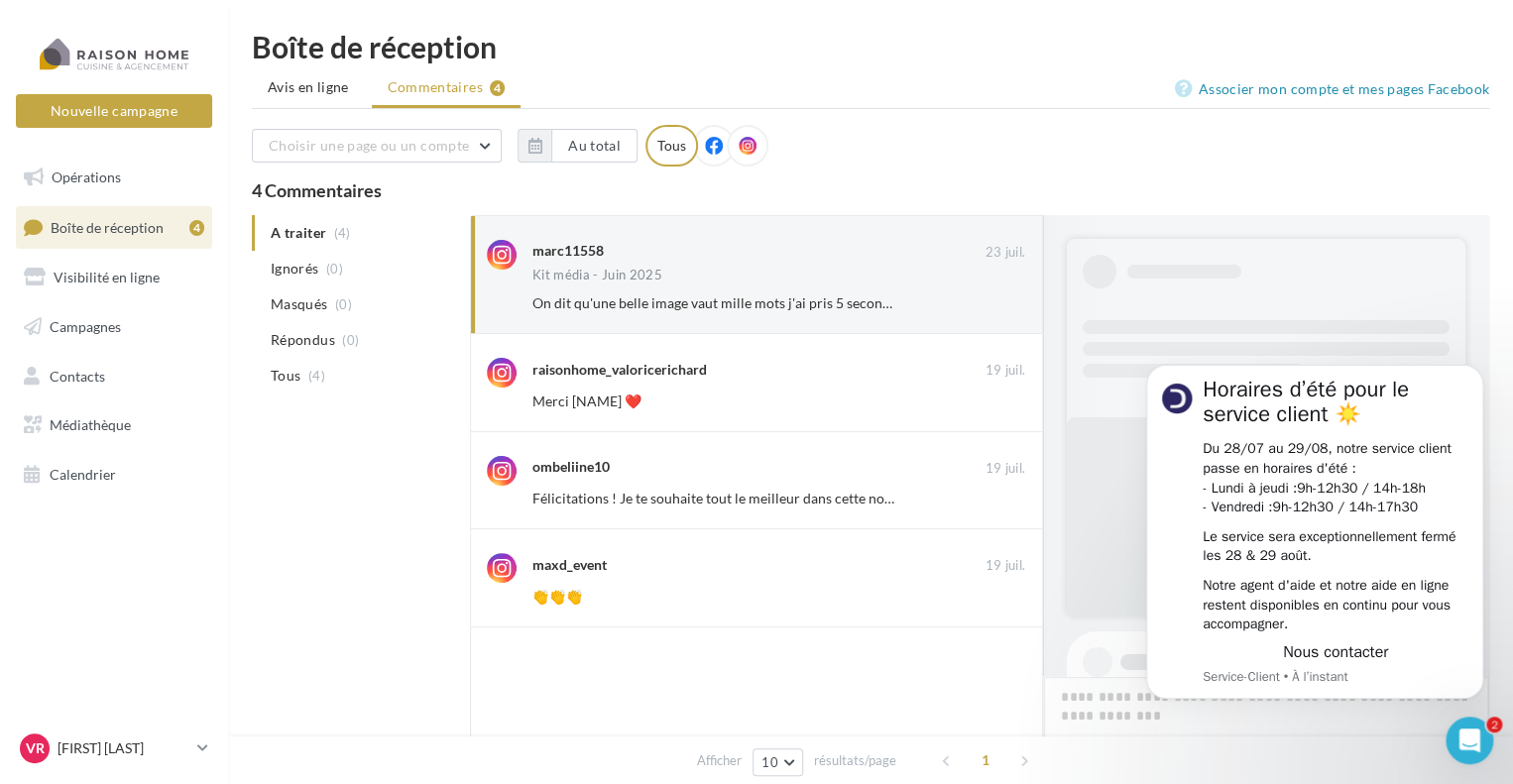scroll, scrollTop: 1220, scrollLeft: 0, axis: vertical 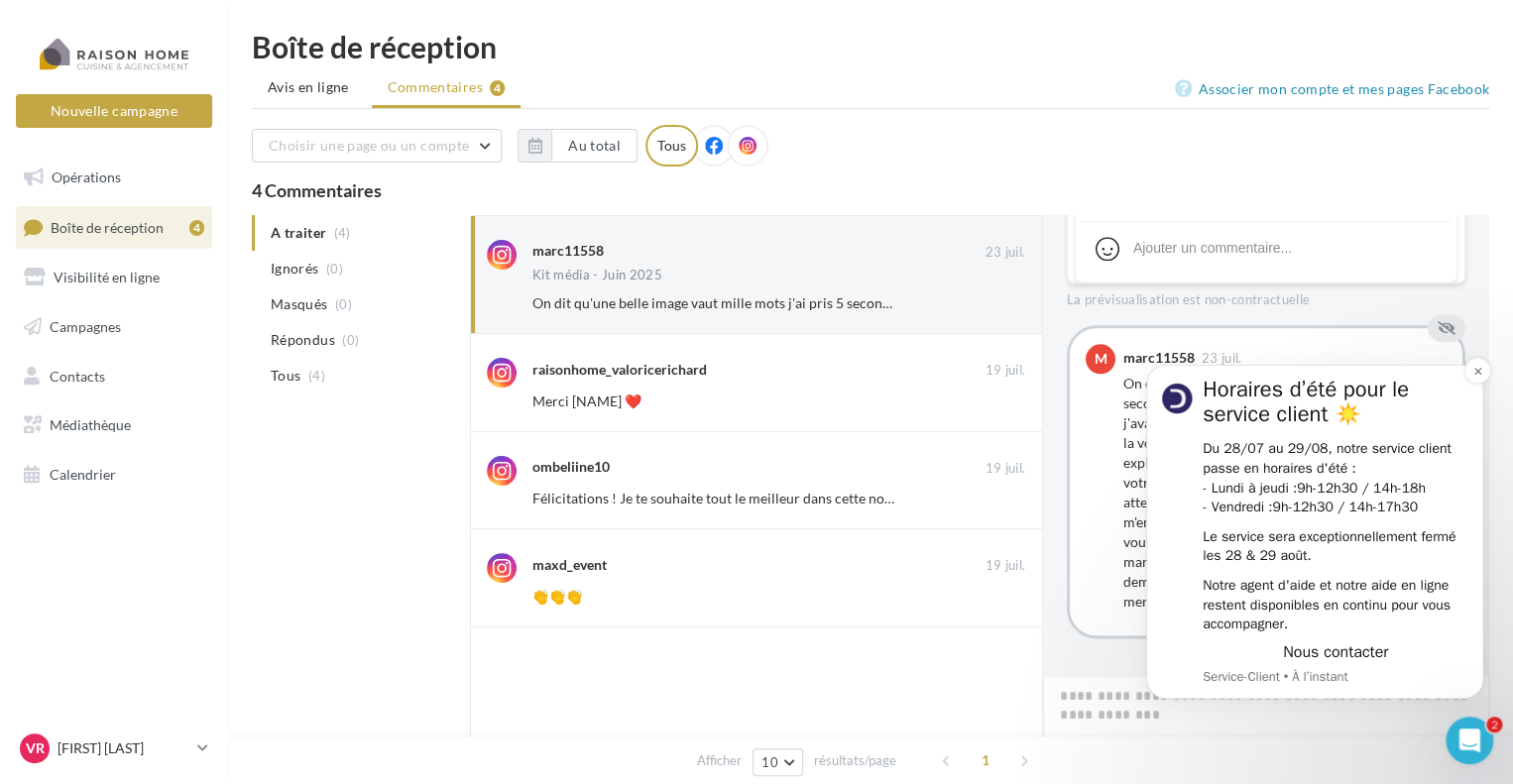 click on "Horaires d’été pour le service client ☀️ Du 28/07 au 29/08, notre service client passe en horaires d'été : - Lundi à jeudi :  9h-12h30 / 14h-18h - Vendredi :  9h-12h30 / 14h-17h30 Le service sera exceptionnellement fermé les 28 & 29 août. Notre agent d'aide et notre aide en ligne restent disponibles en continu pour vous accompagner.  Nous contacter   Service-Client • À l’instant" at bounding box center (1315, 531) 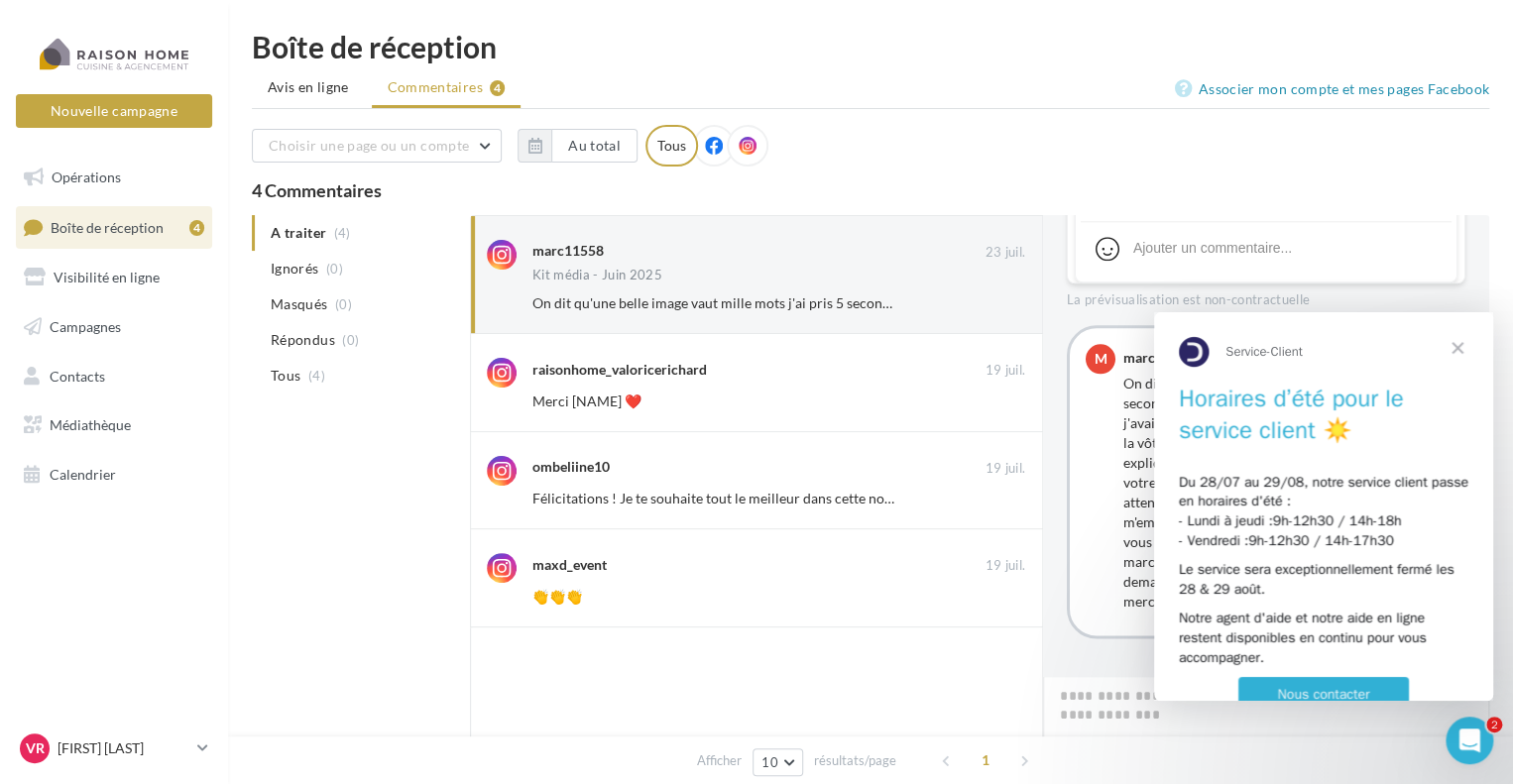 scroll, scrollTop: 0, scrollLeft: 0, axis: both 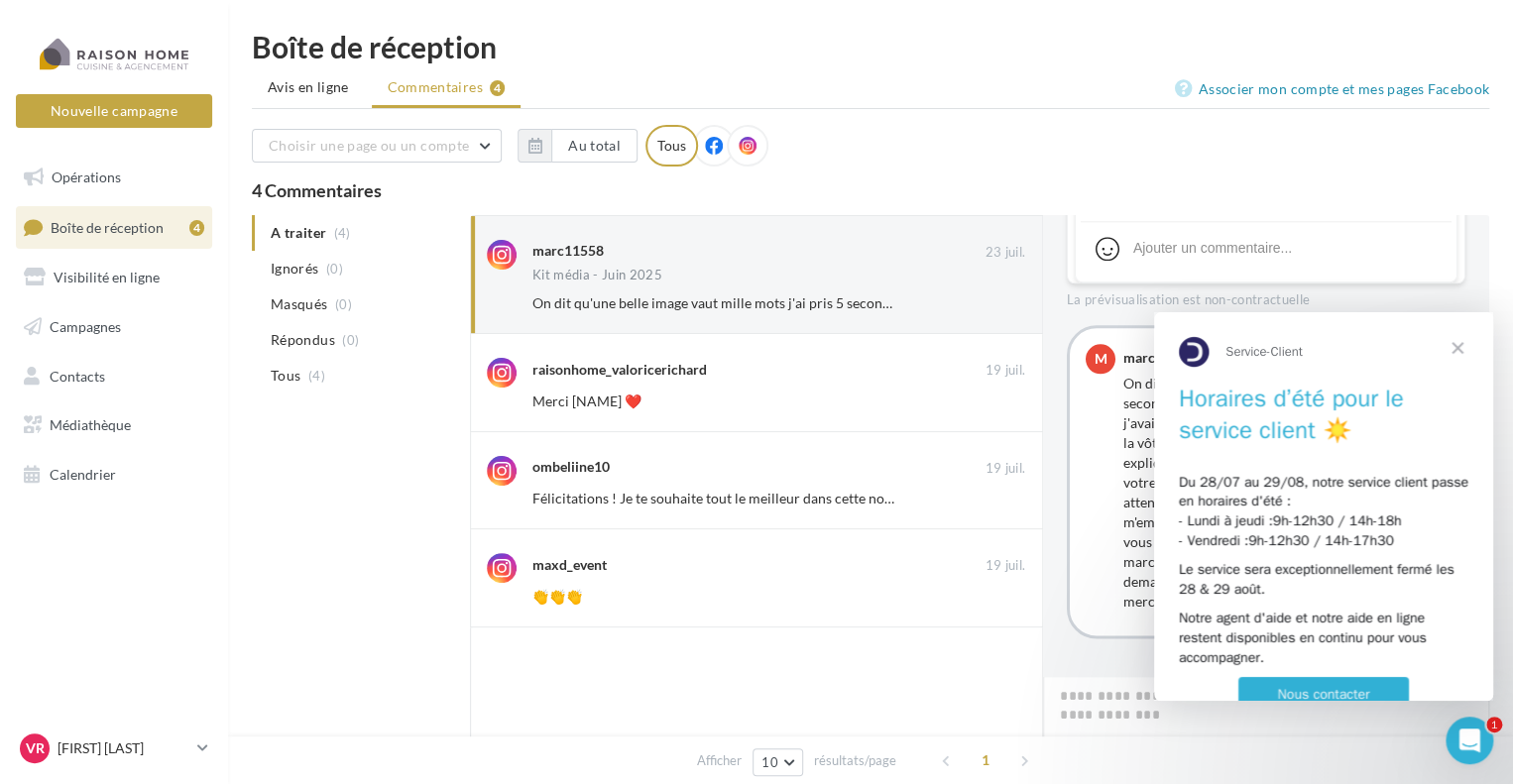 click at bounding box center [1457, 348] 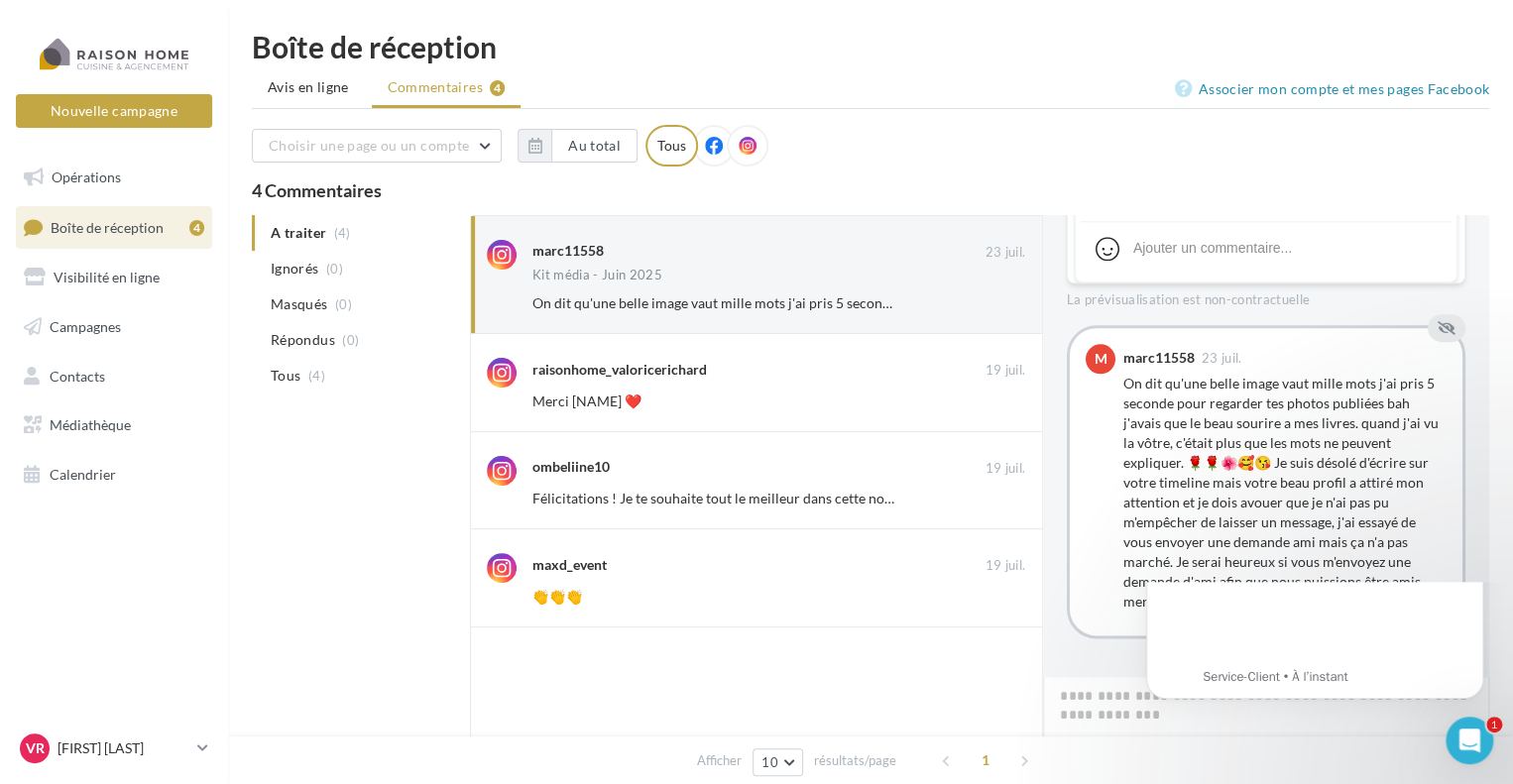 scroll, scrollTop: 0, scrollLeft: 0, axis: both 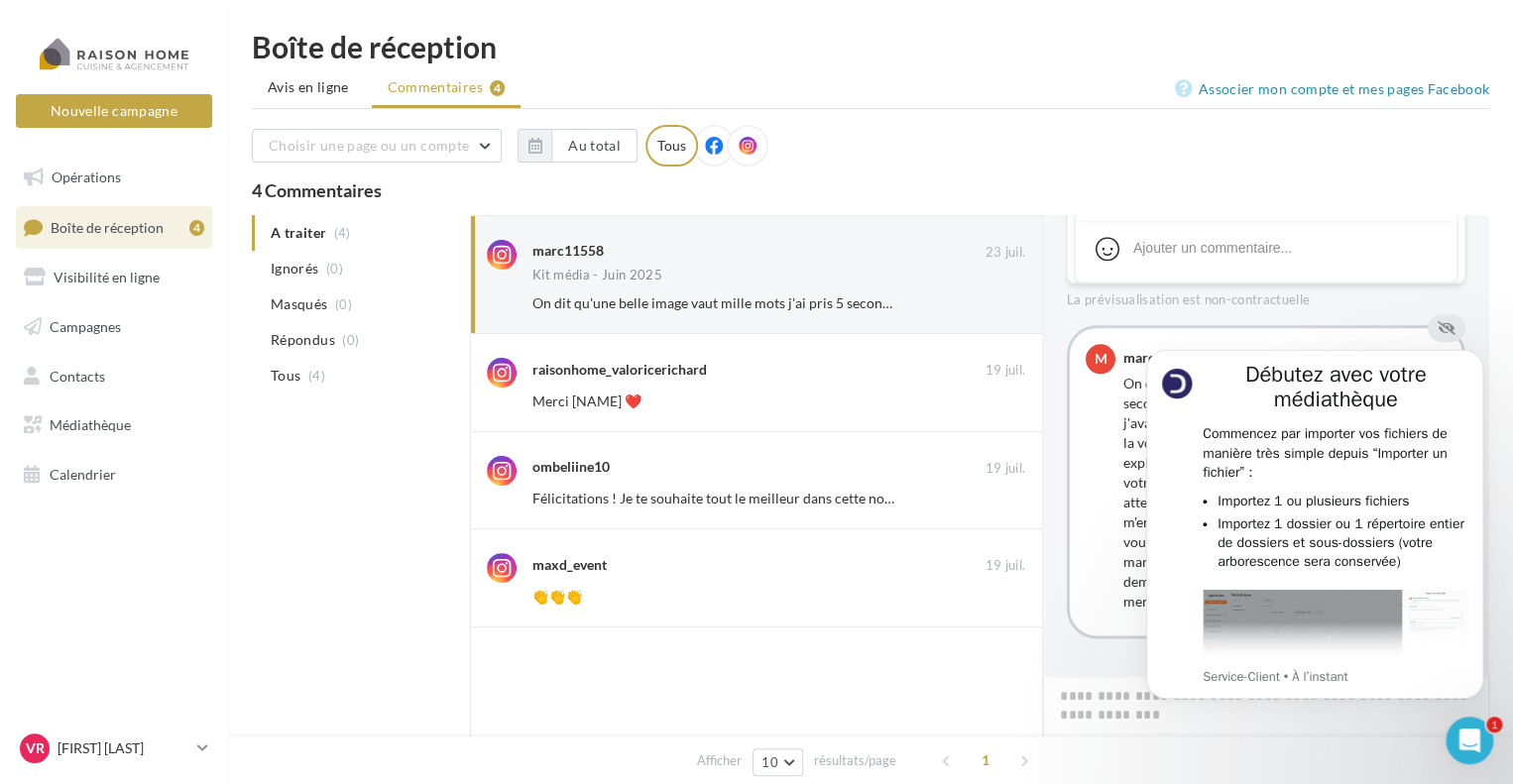 click 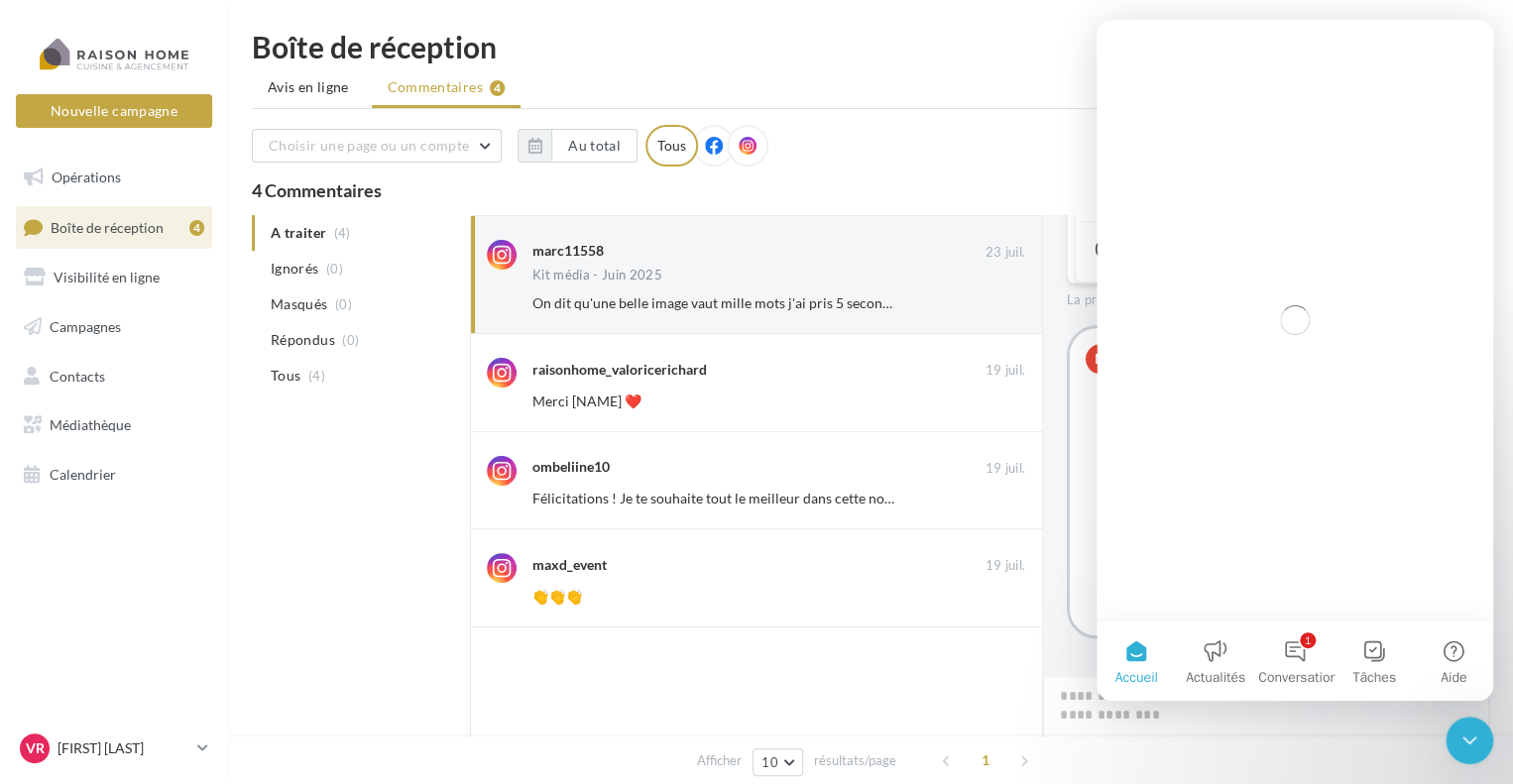 scroll, scrollTop: 0, scrollLeft: 0, axis: both 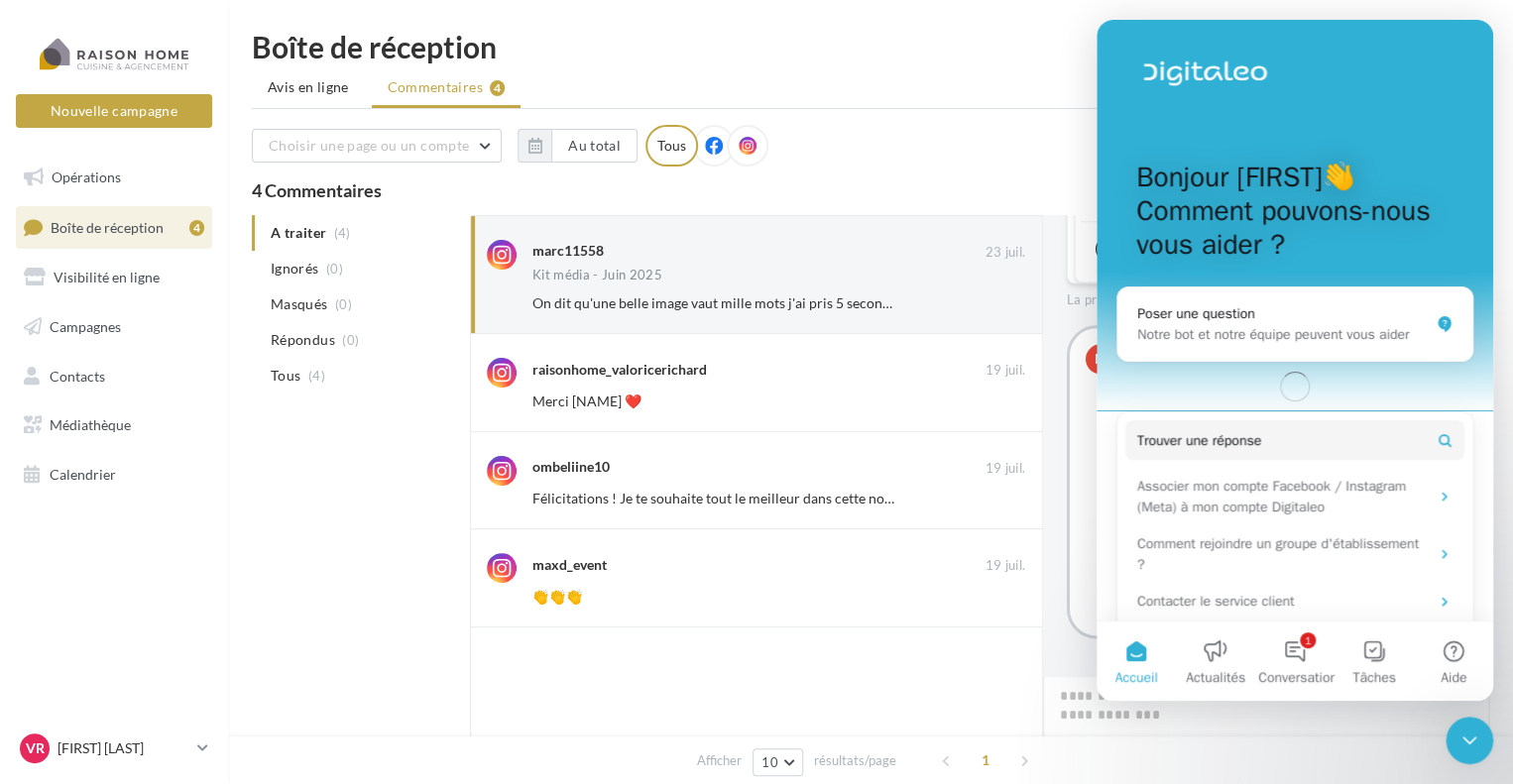 click 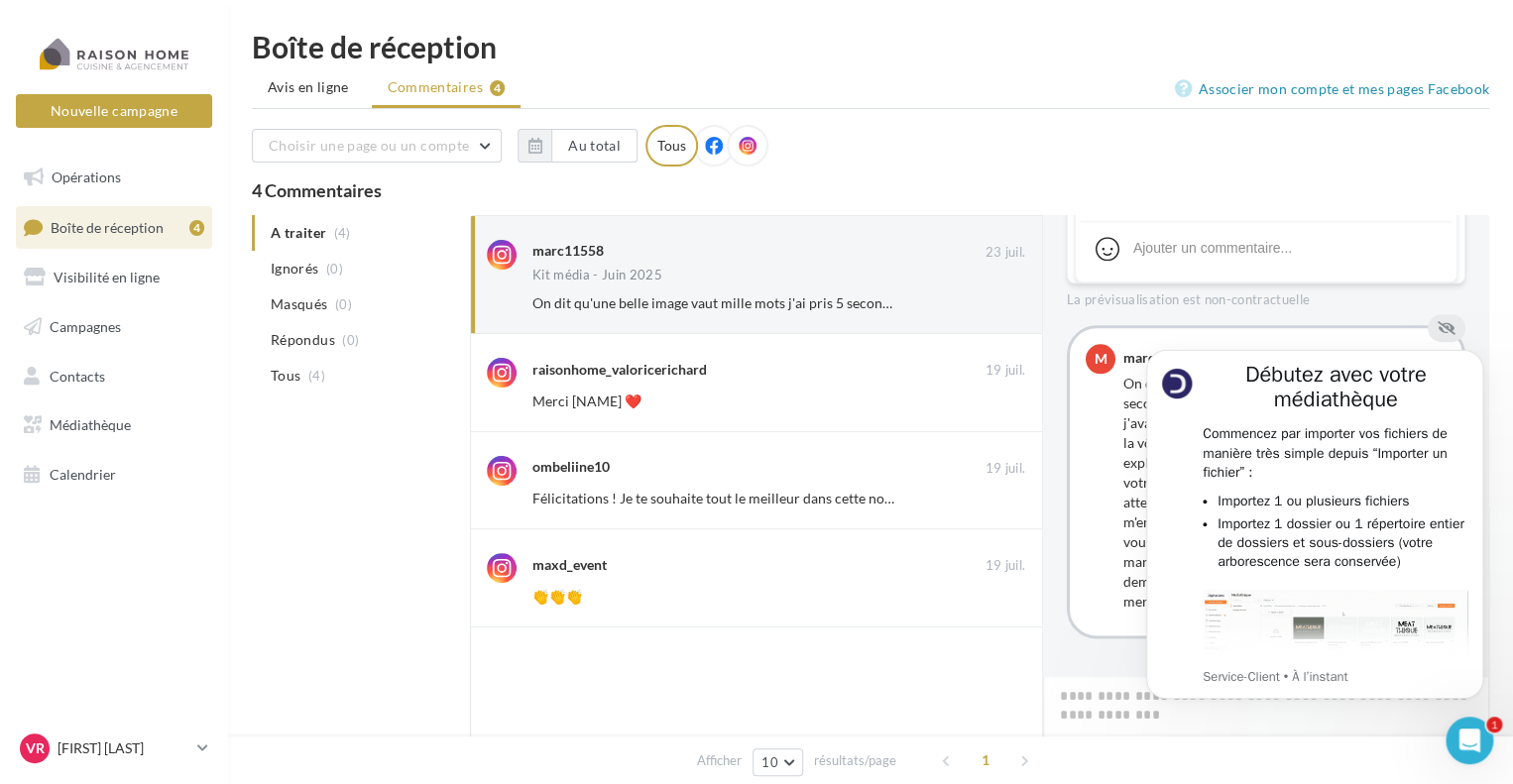 scroll, scrollTop: 0, scrollLeft: 0, axis: both 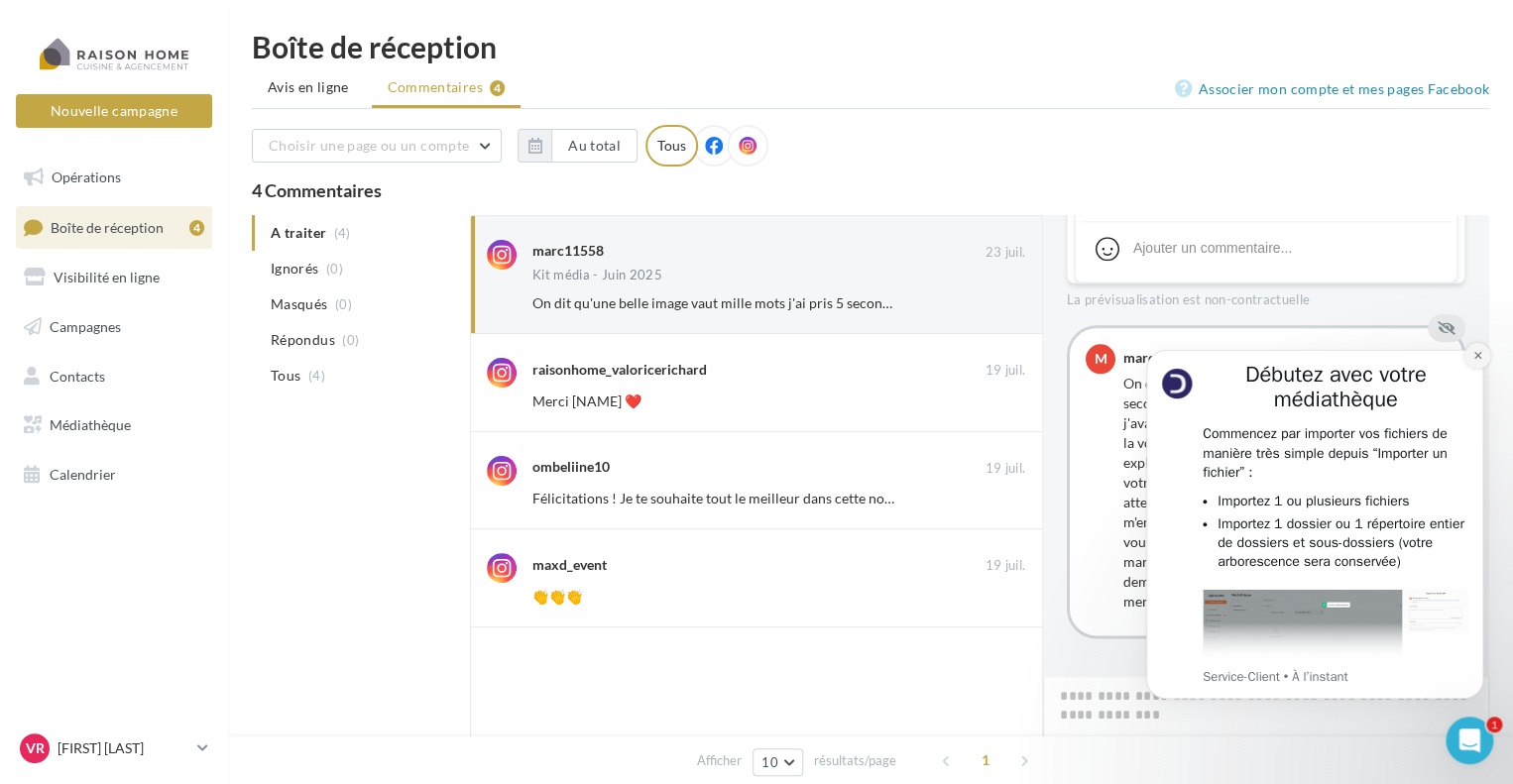 click 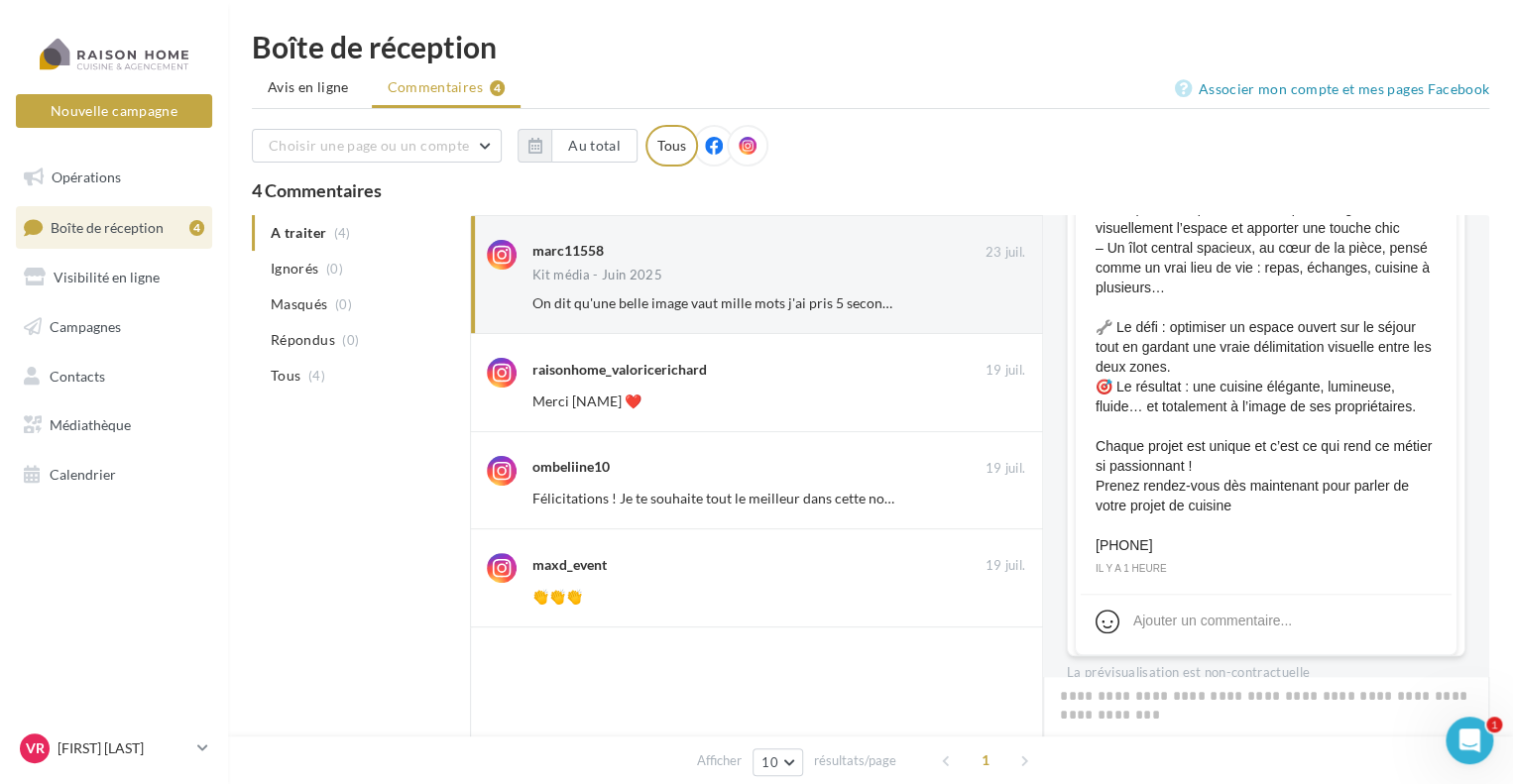 scroll, scrollTop: 1220, scrollLeft: 0, axis: vertical 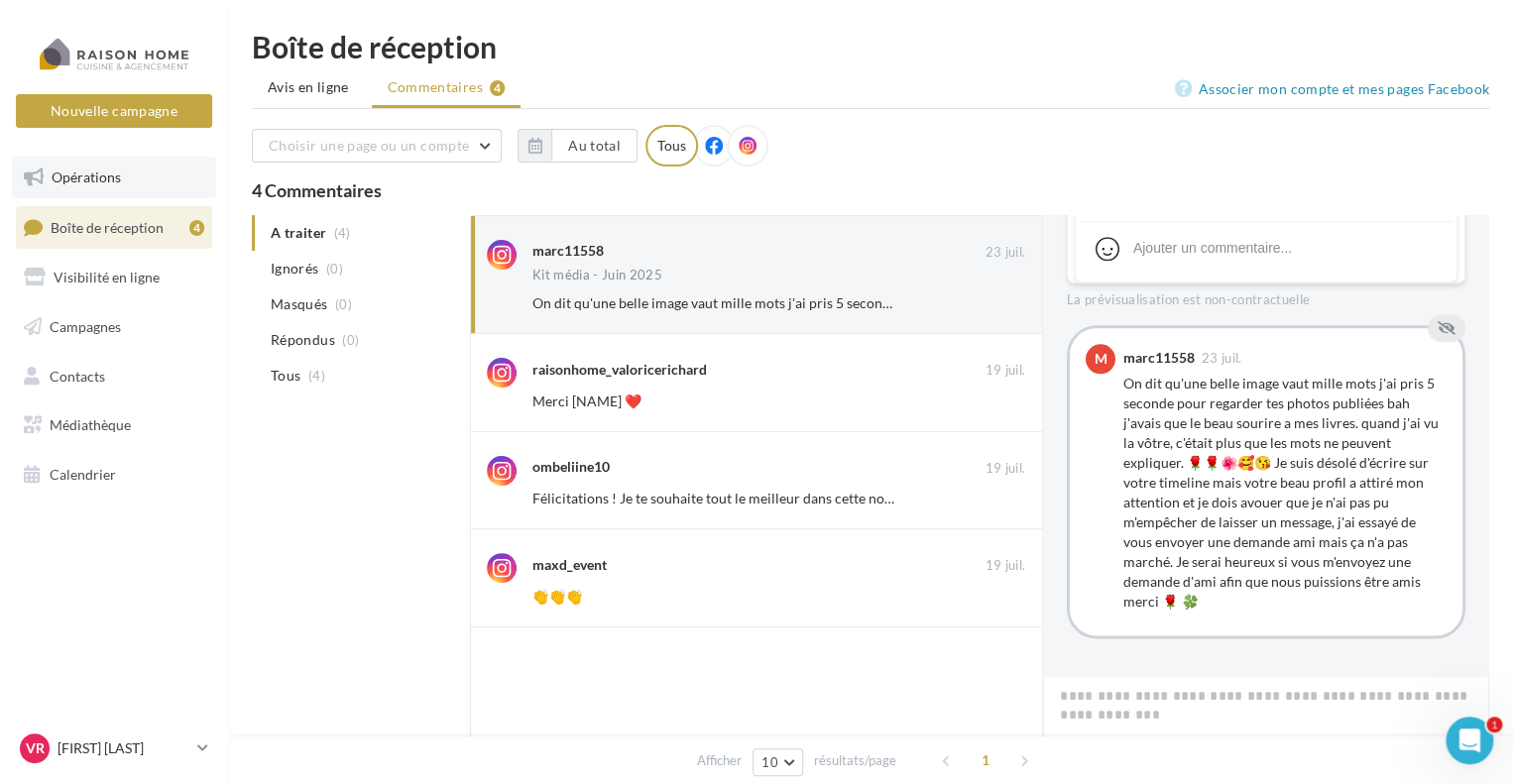click on "Opérations" at bounding box center [114, 177] 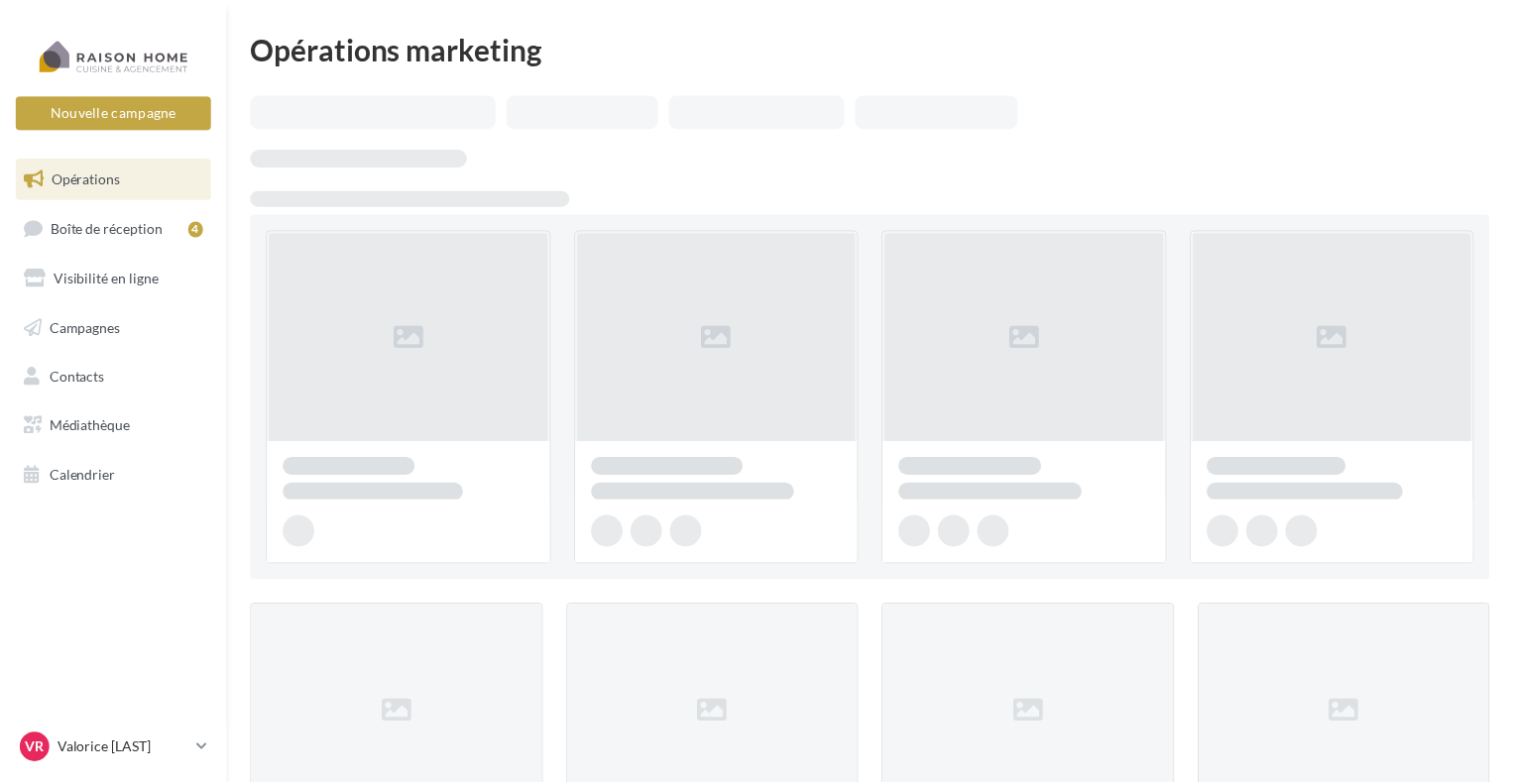 scroll, scrollTop: 0, scrollLeft: 0, axis: both 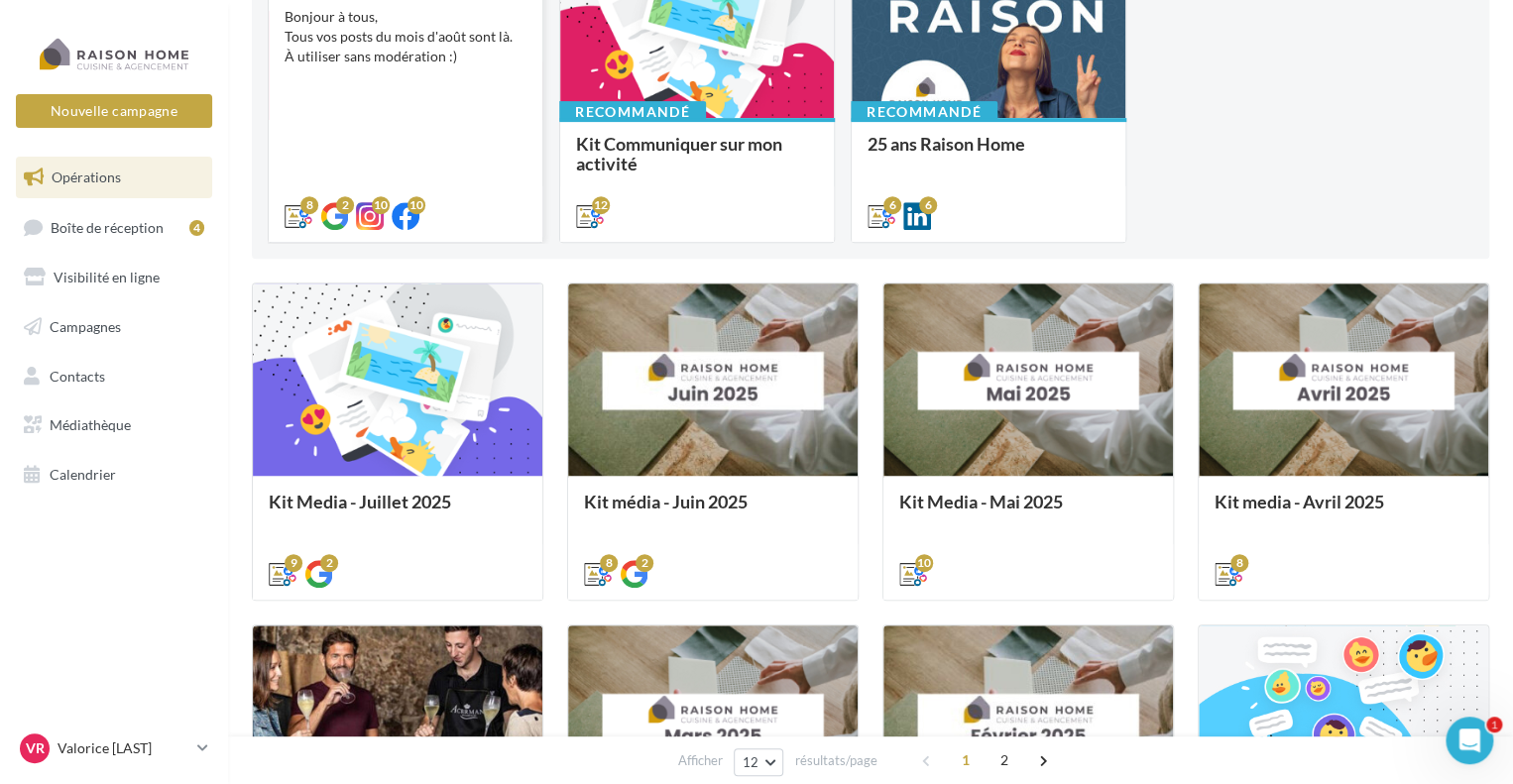 click on "Kit Media - Août 2025        Bonjour à tous,
Tous vos posts du mois d'août sont là.
À utiliser sans modération :)" at bounding box center [406, 97] 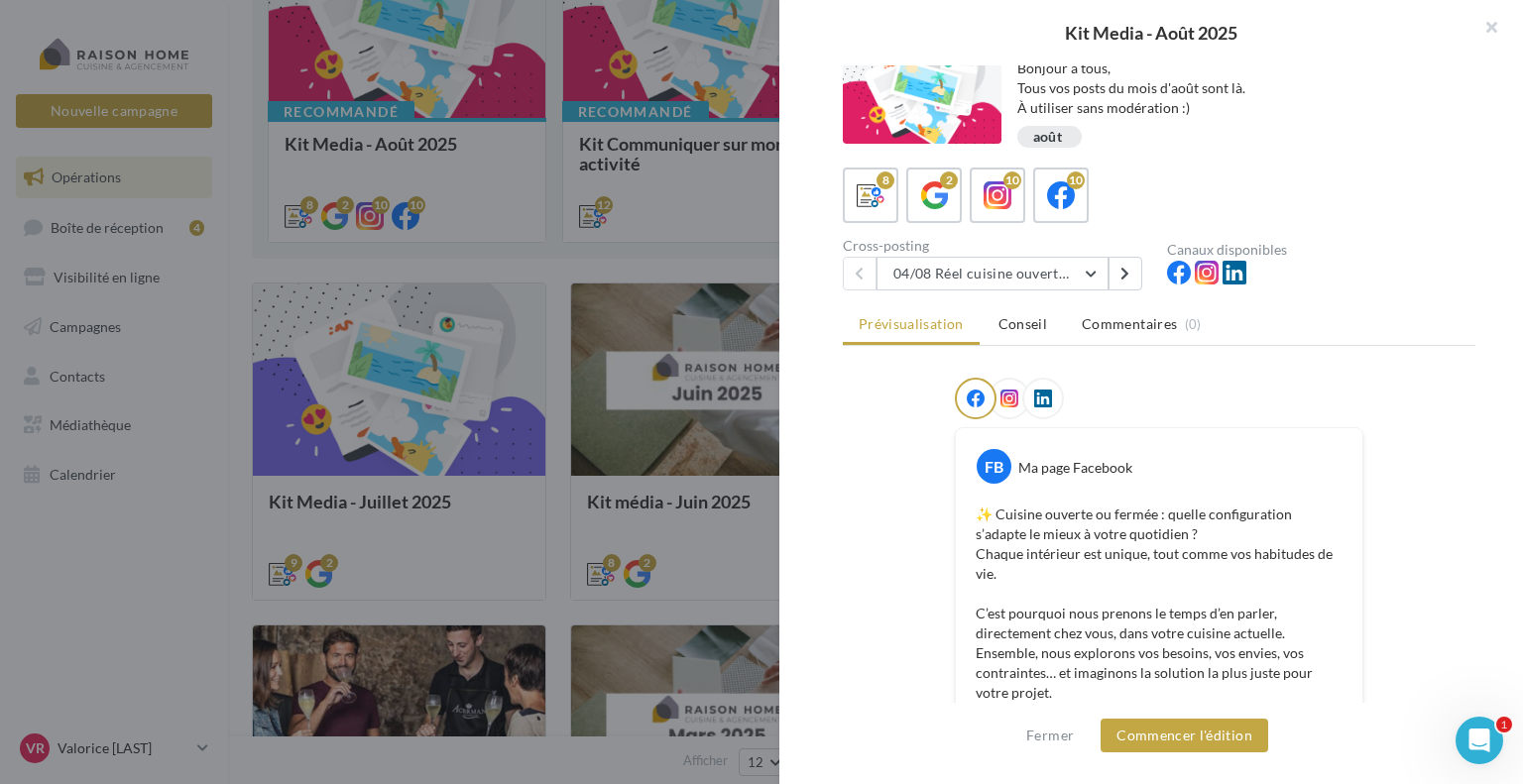 scroll, scrollTop: 0, scrollLeft: 0, axis: both 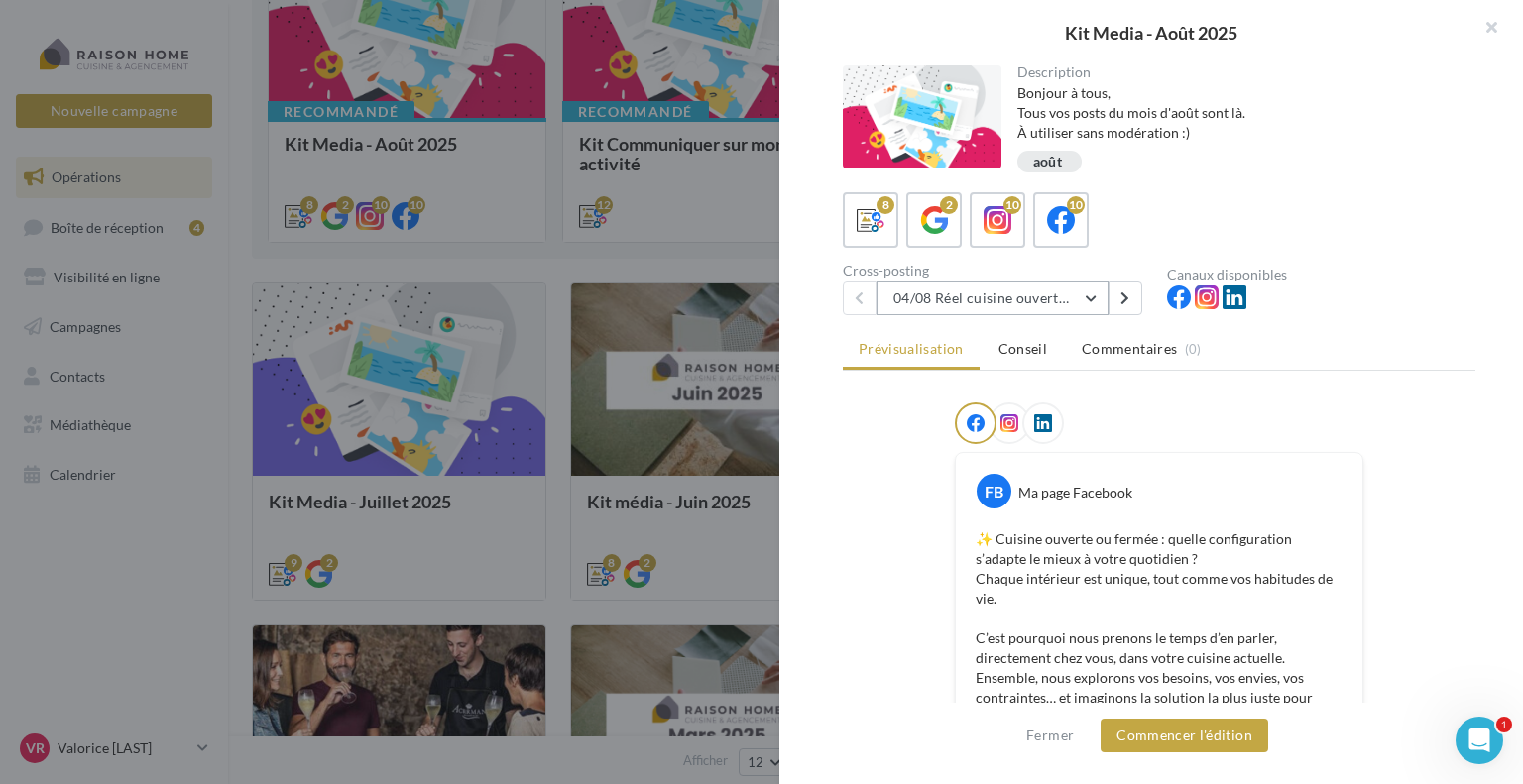 click on "04/08 Réel cuisine ouverte ou fermée" at bounding box center (993, 298) 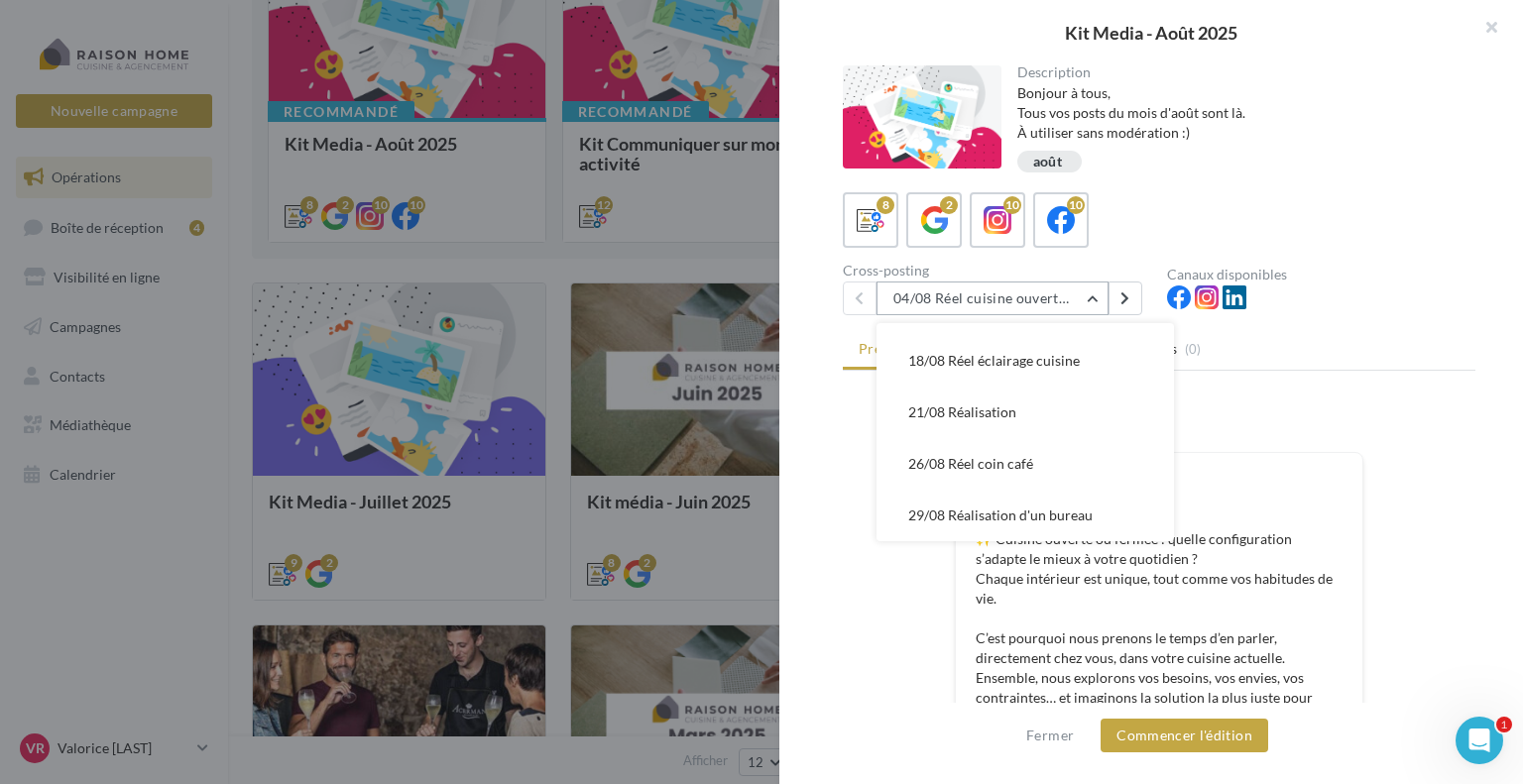 scroll, scrollTop: 234, scrollLeft: 0, axis: vertical 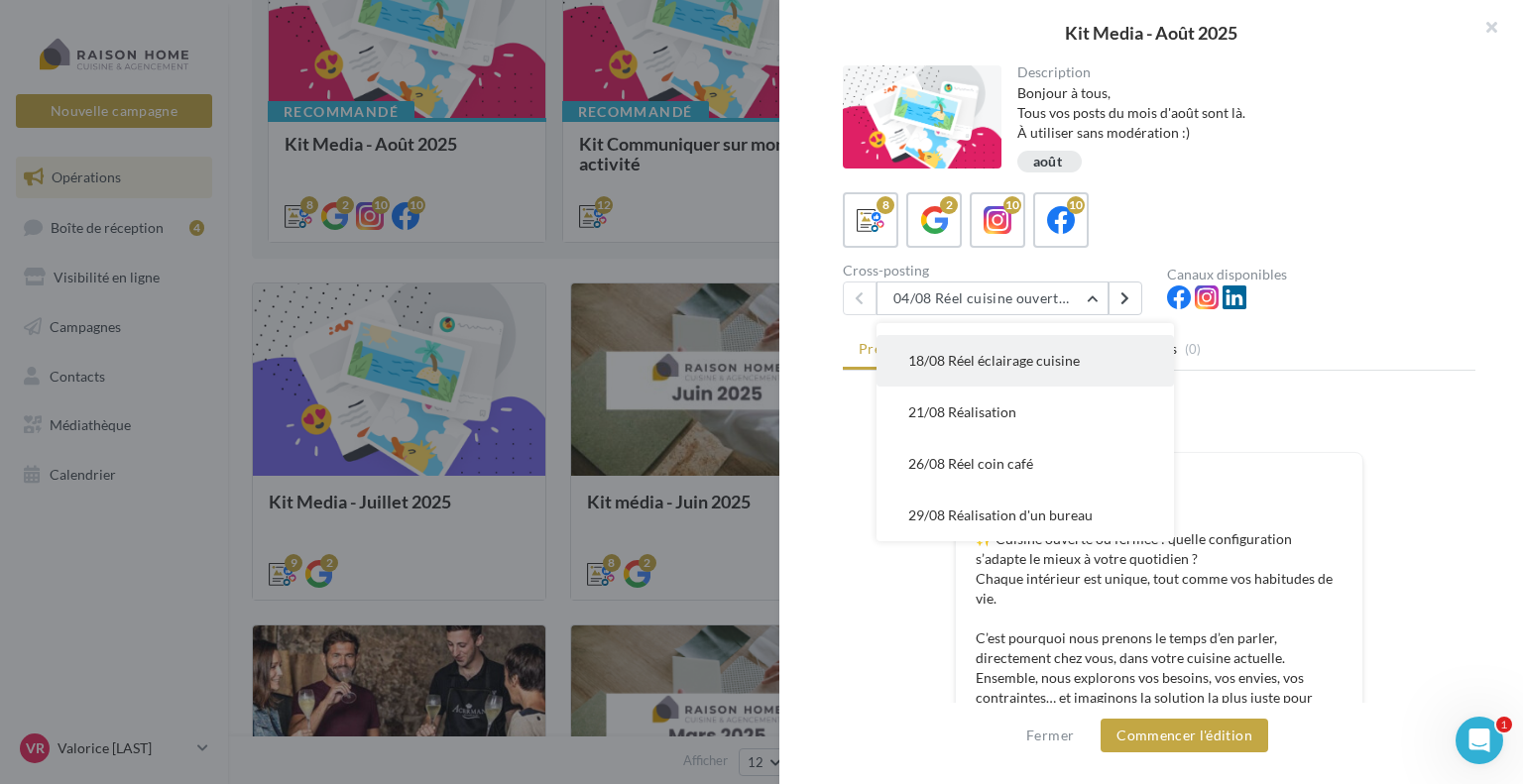 click on "18/08 Réel éclairage cuisine" at bounding box center [994, 360] 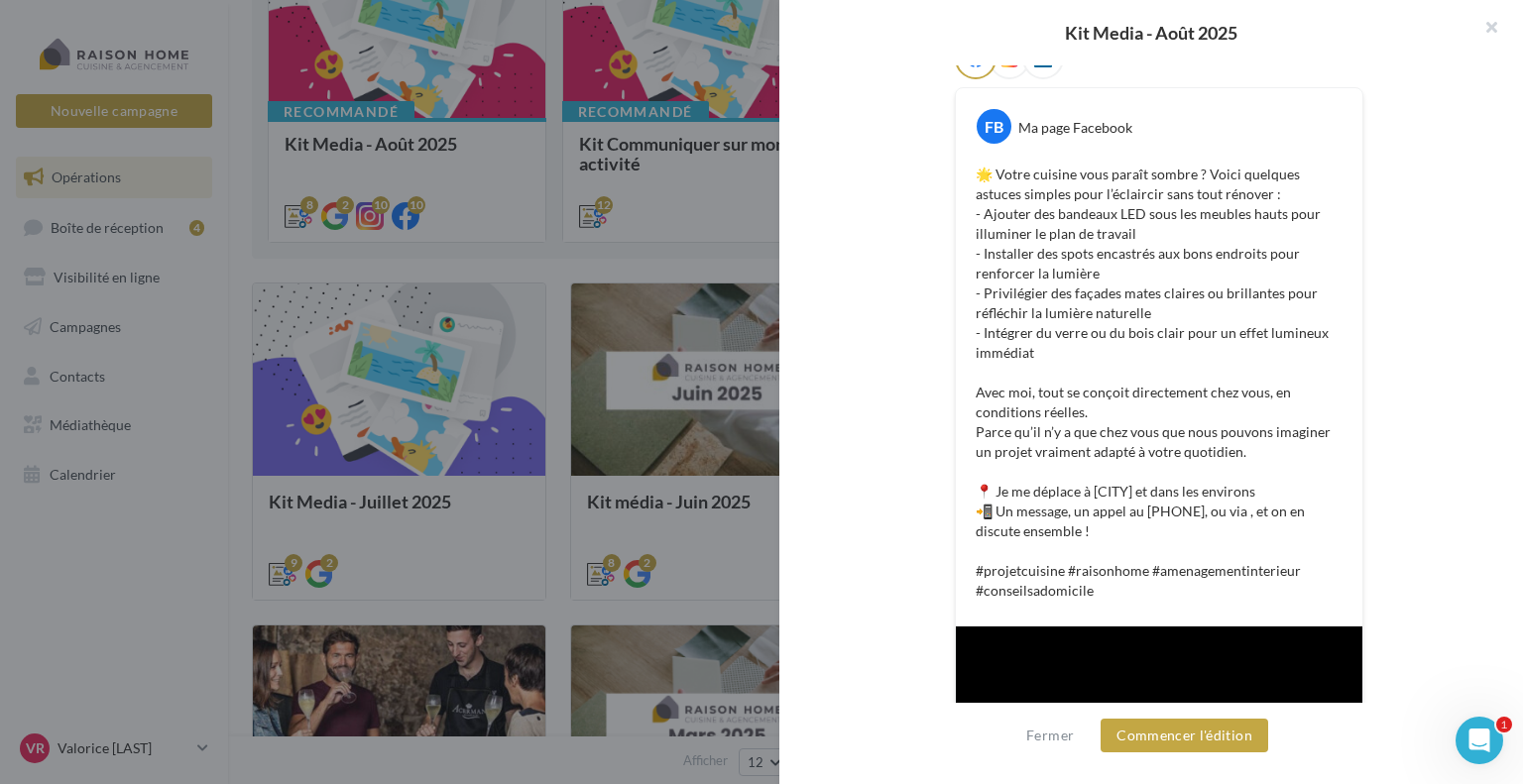 scroll, scrollTop: 0, scrollLeft: 0, axis: both 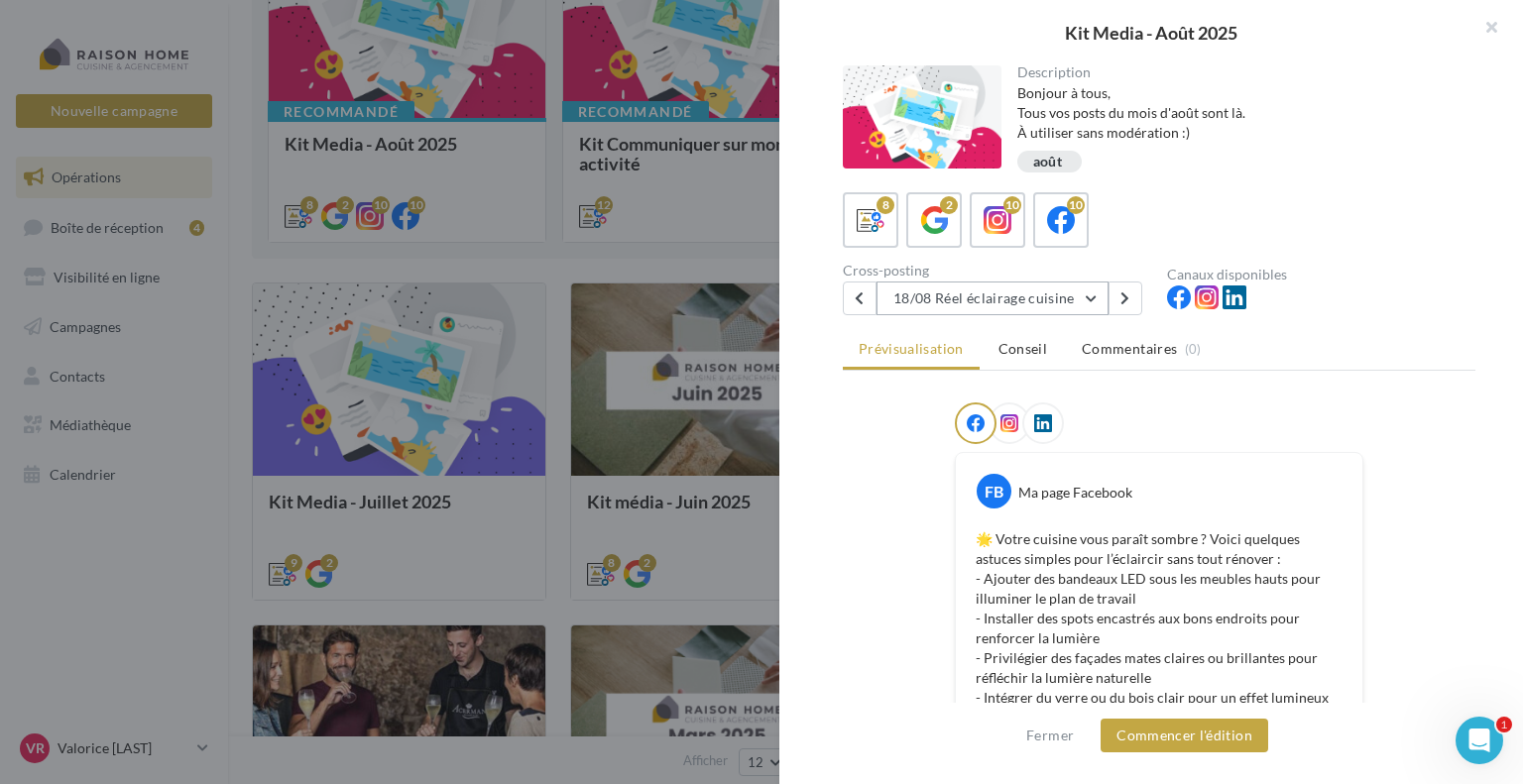 click on "18/08 Réel éclairage cuisine" at bounding box center (993, 298) 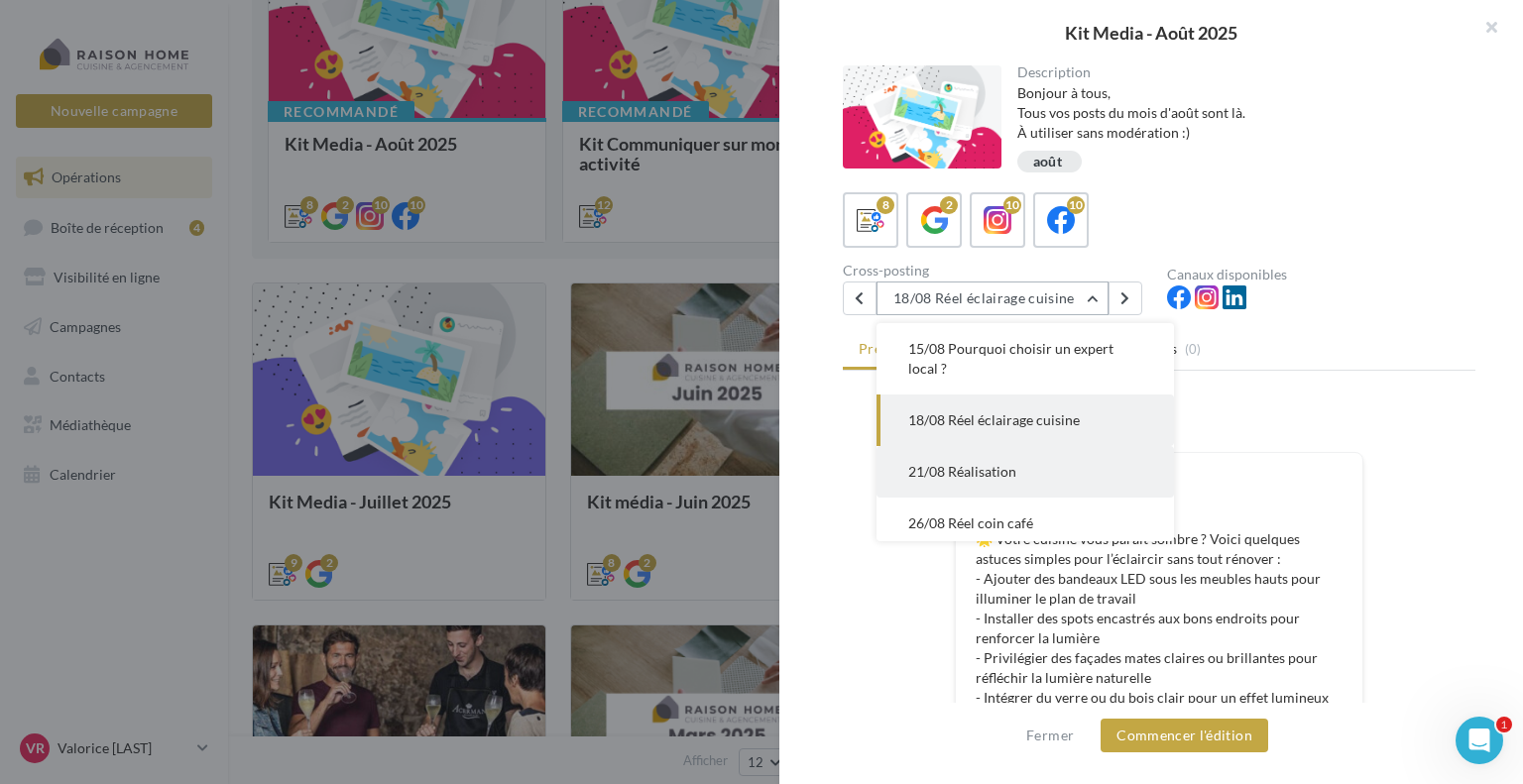 scroll, scrollTop: 234, scrollLeft: 0, axis: vertical 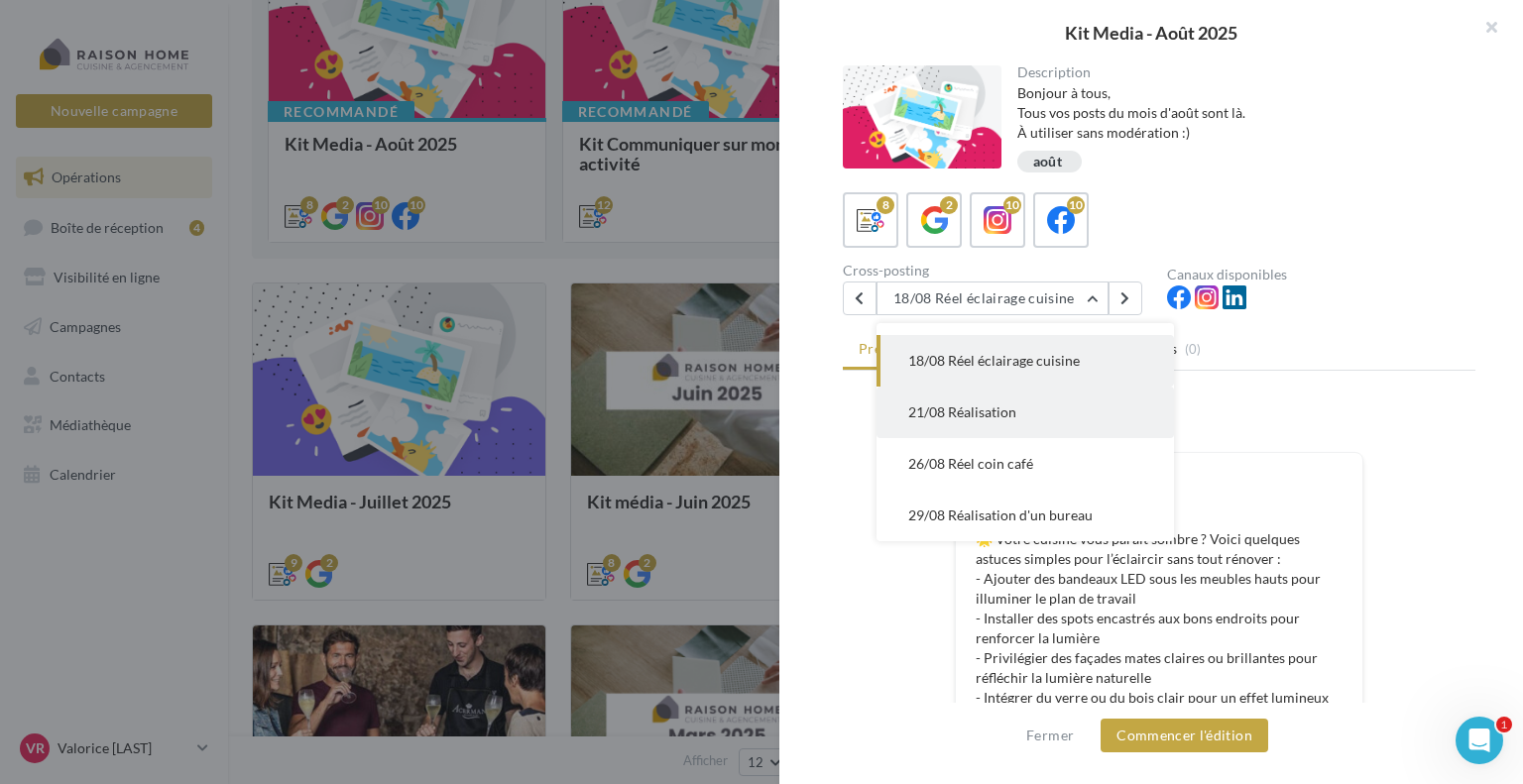 click on "26/08 Réel coin café" at bounding box center (1025, 464) 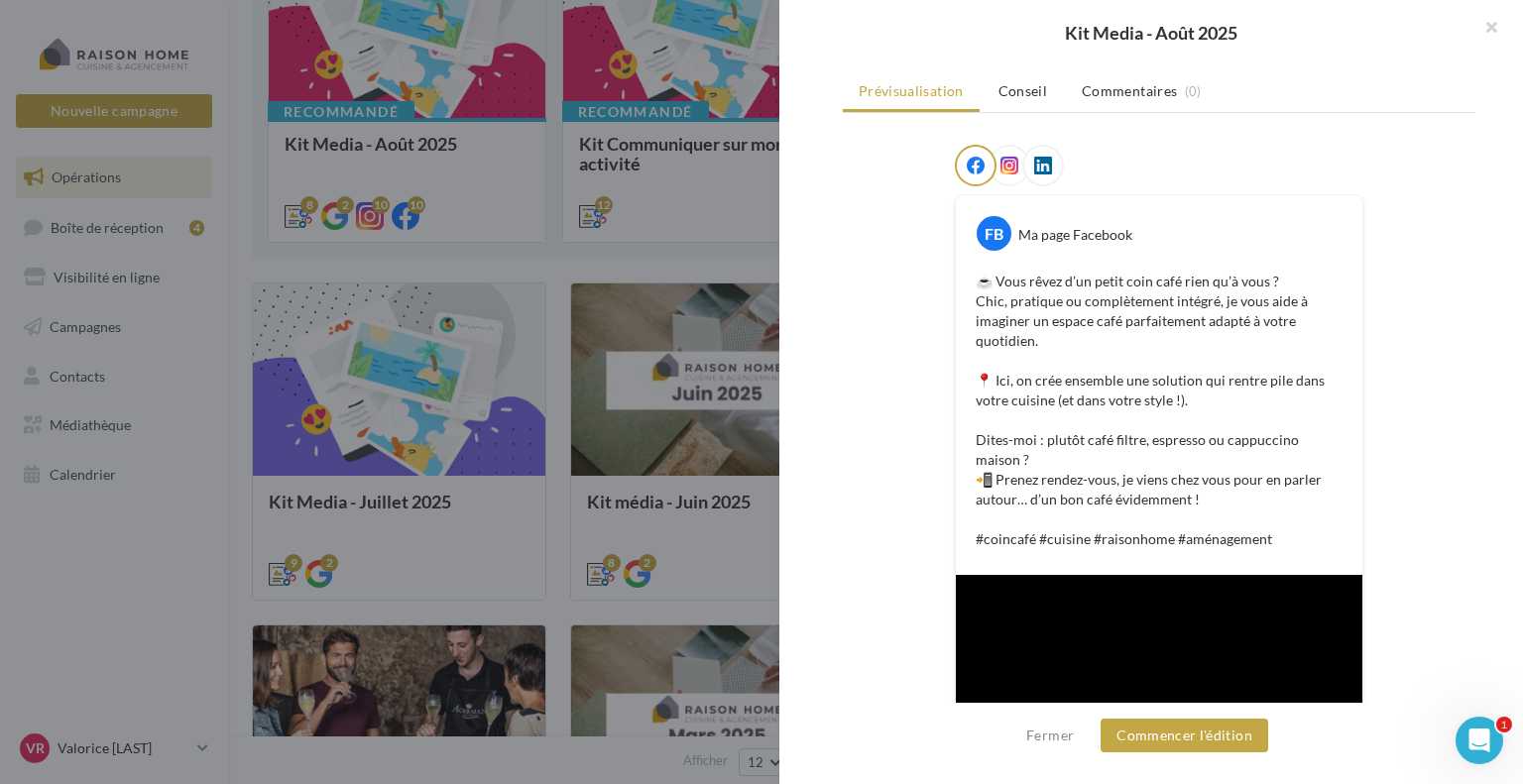 scroll, scrollTop: 0, scrollLeft: 0, axis: both 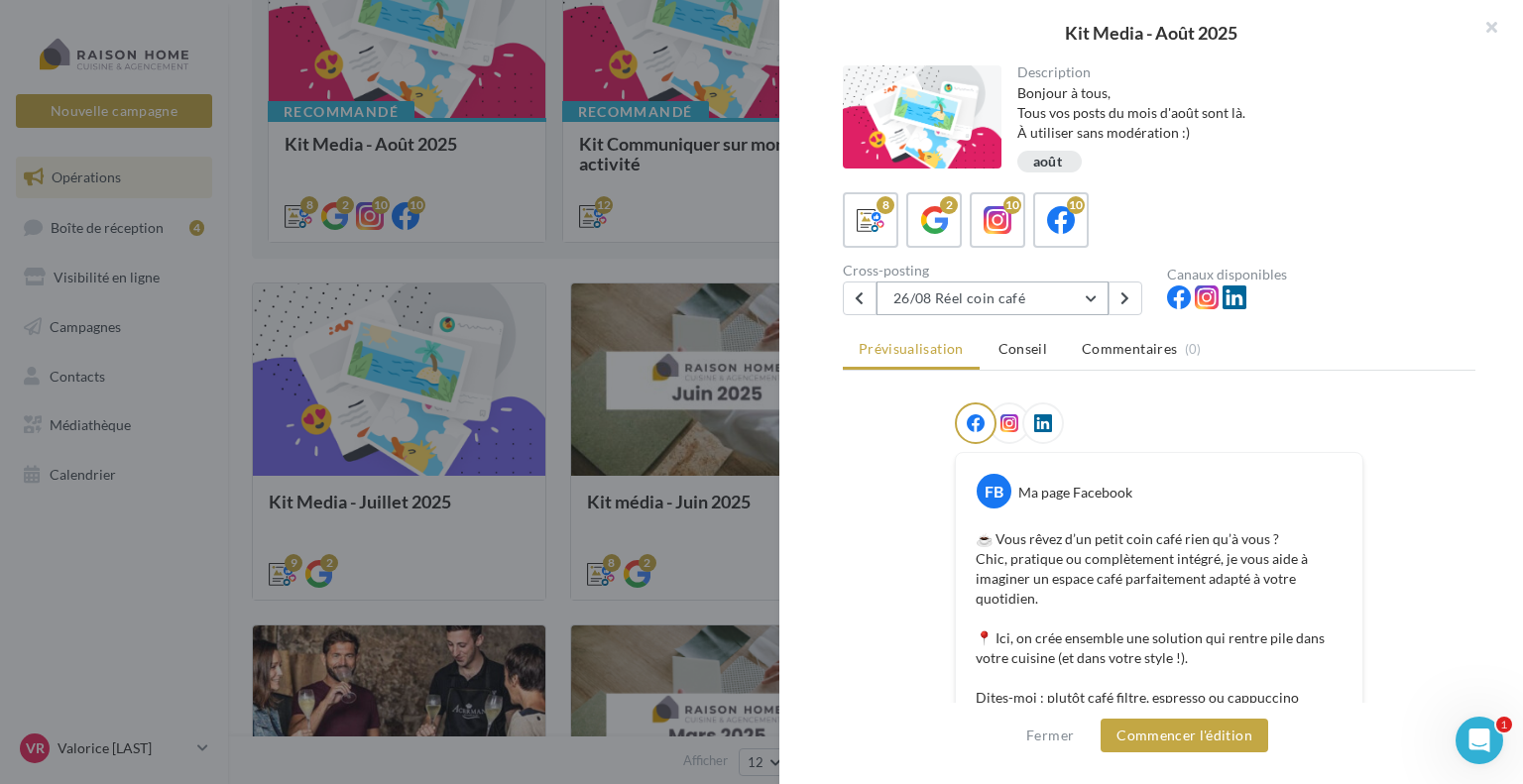 click on "26/08 Réel coin café" at bounding box center (993, 298) 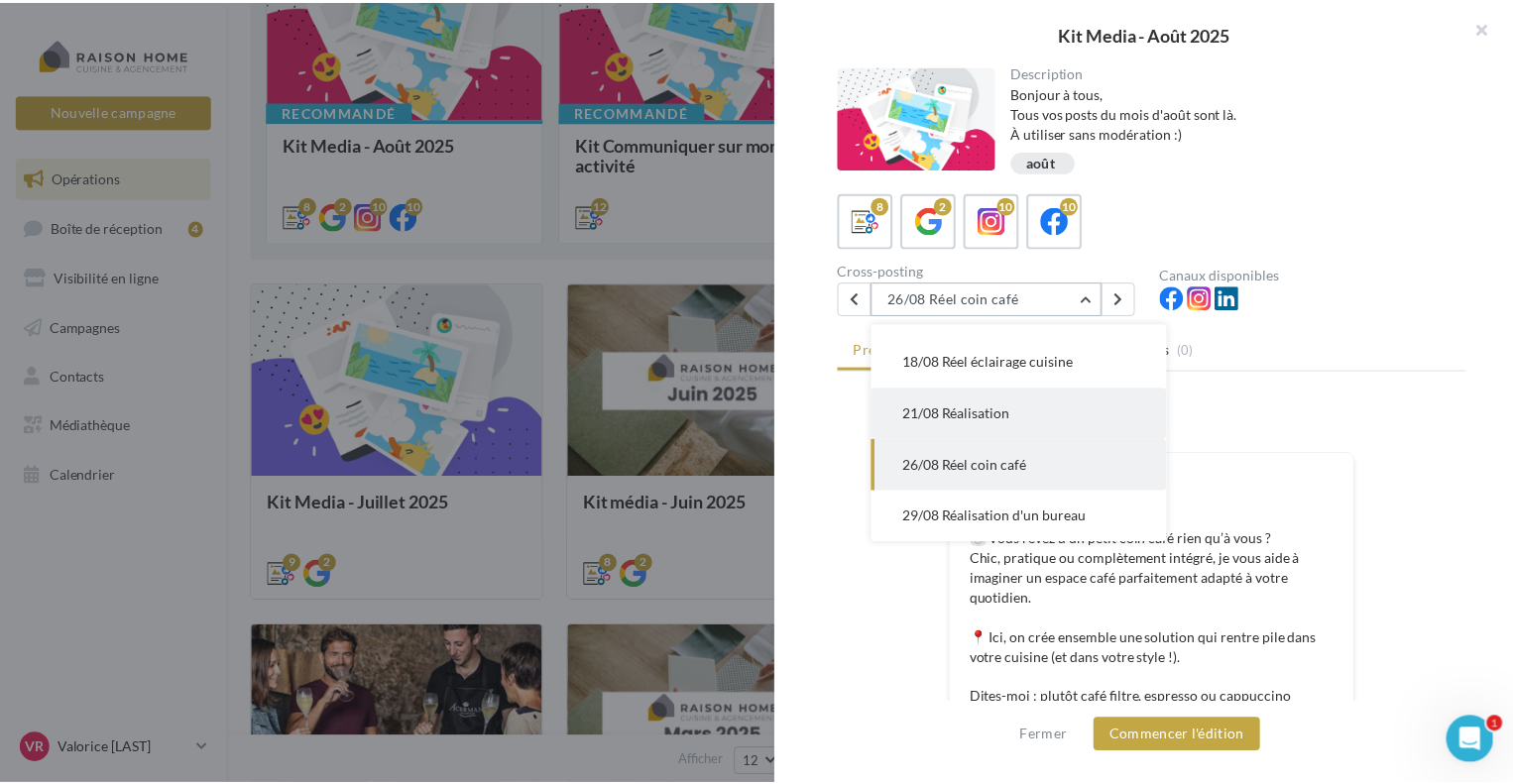 scroll, scrollTop: 0, scrollLeft: 0, axis: both 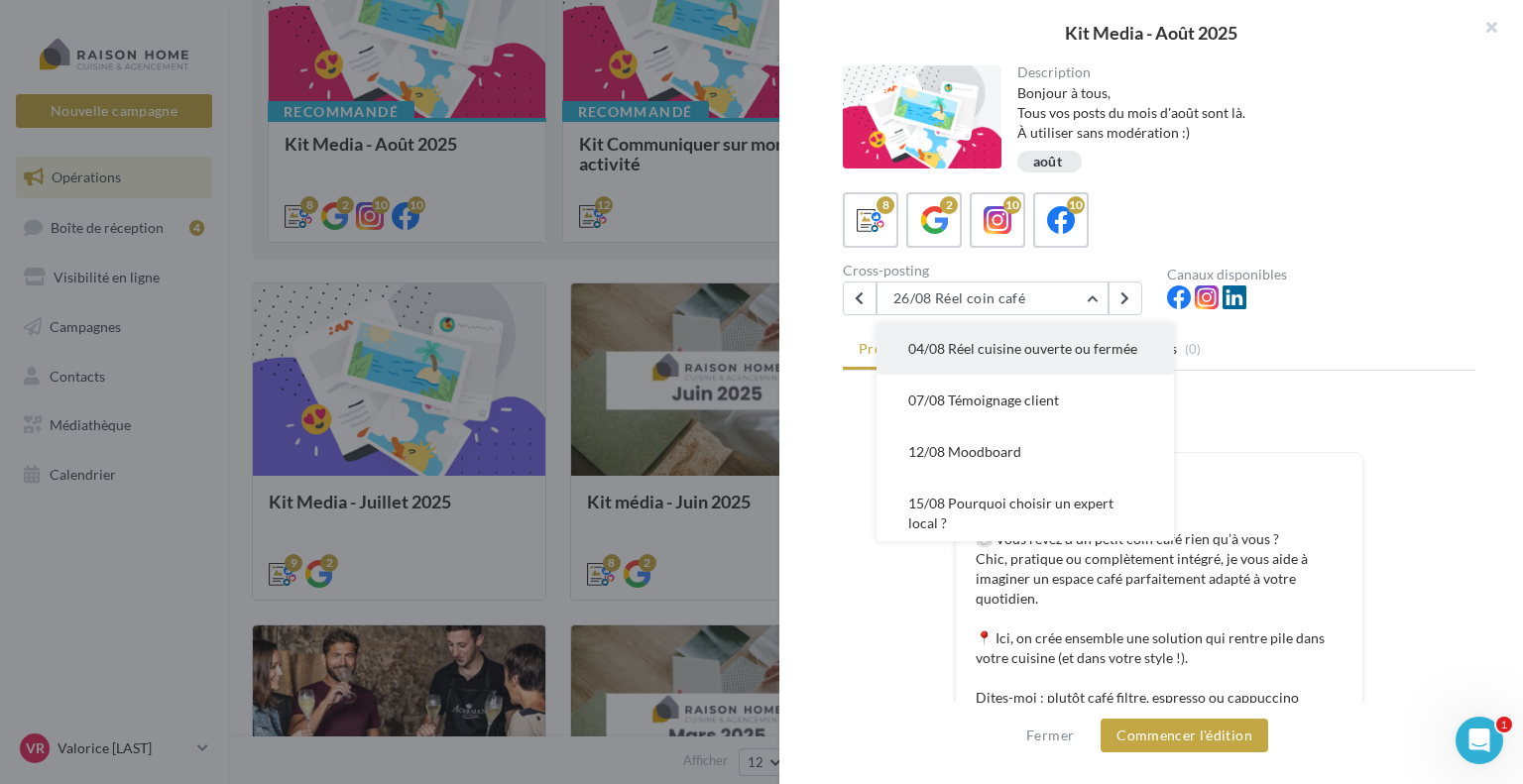 click on "04/08 Réel cuisine ouverte ou fermée" at bounding box center [1022, 348] 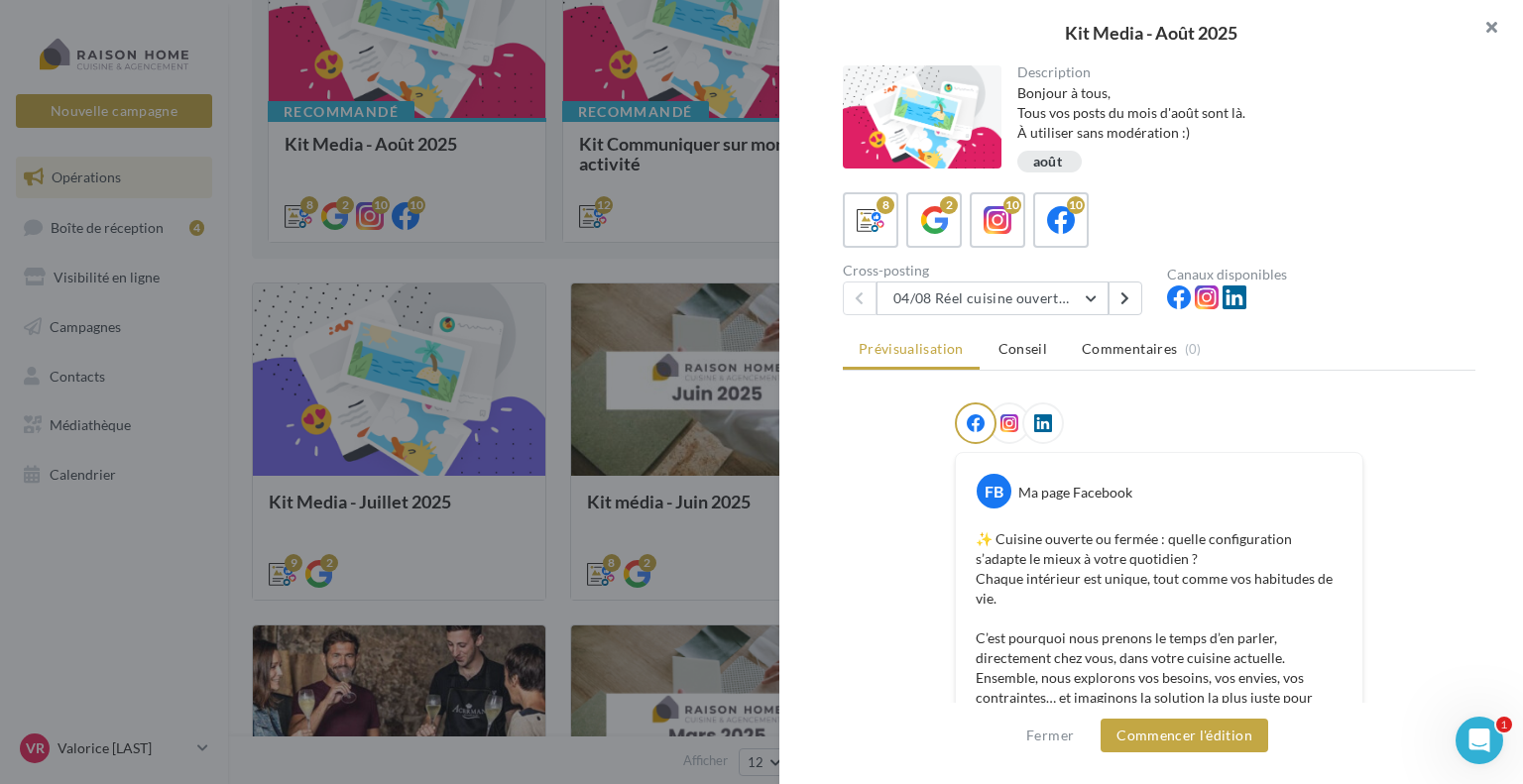 click at bounding box center [1483, 30] 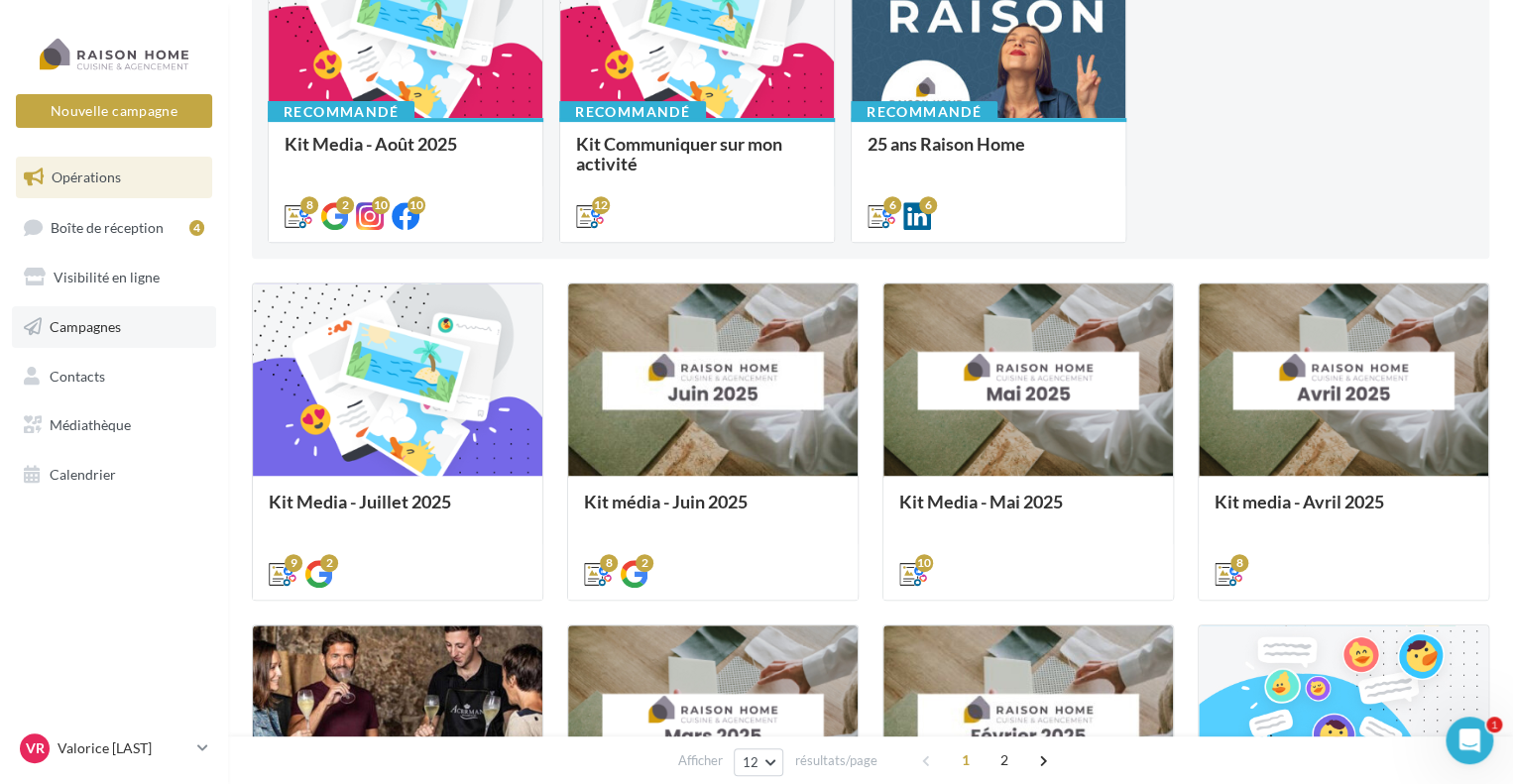 click on "Campagnes" at bounding box center [114, 327] 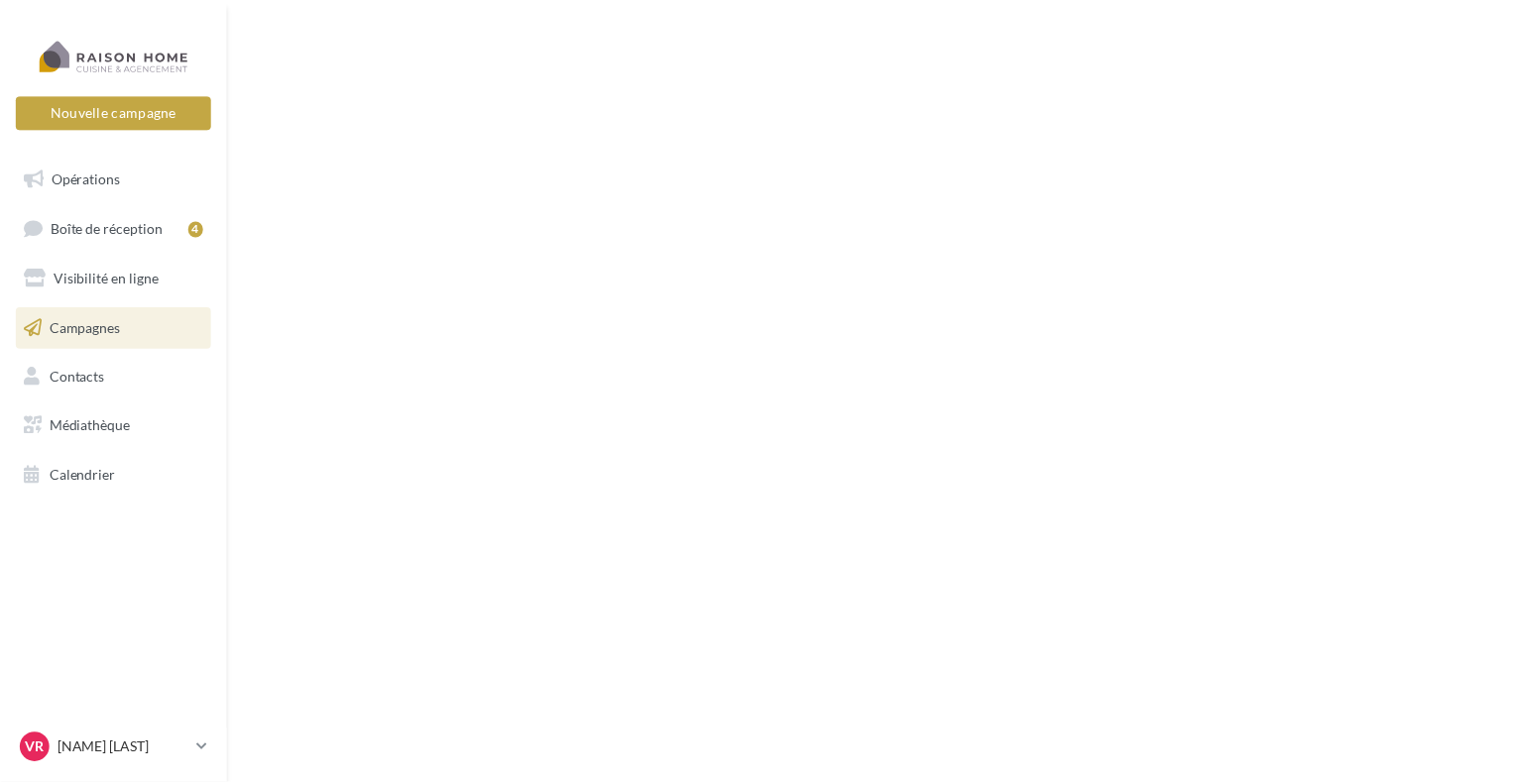 scroll, scrollTop: 0, scrollLeft: 0, axis: both 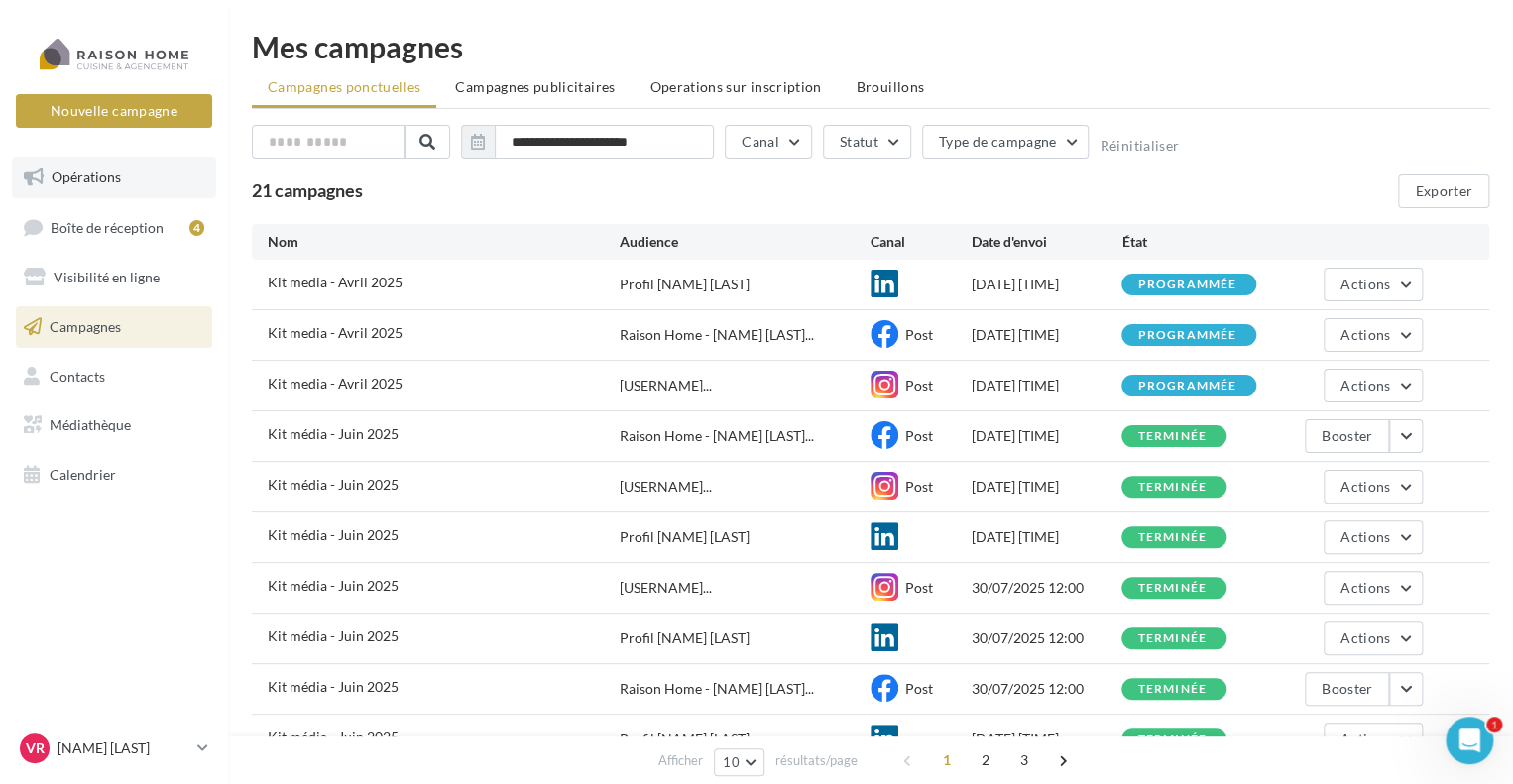 click on "Opérations" at bounding box center [114, 177] 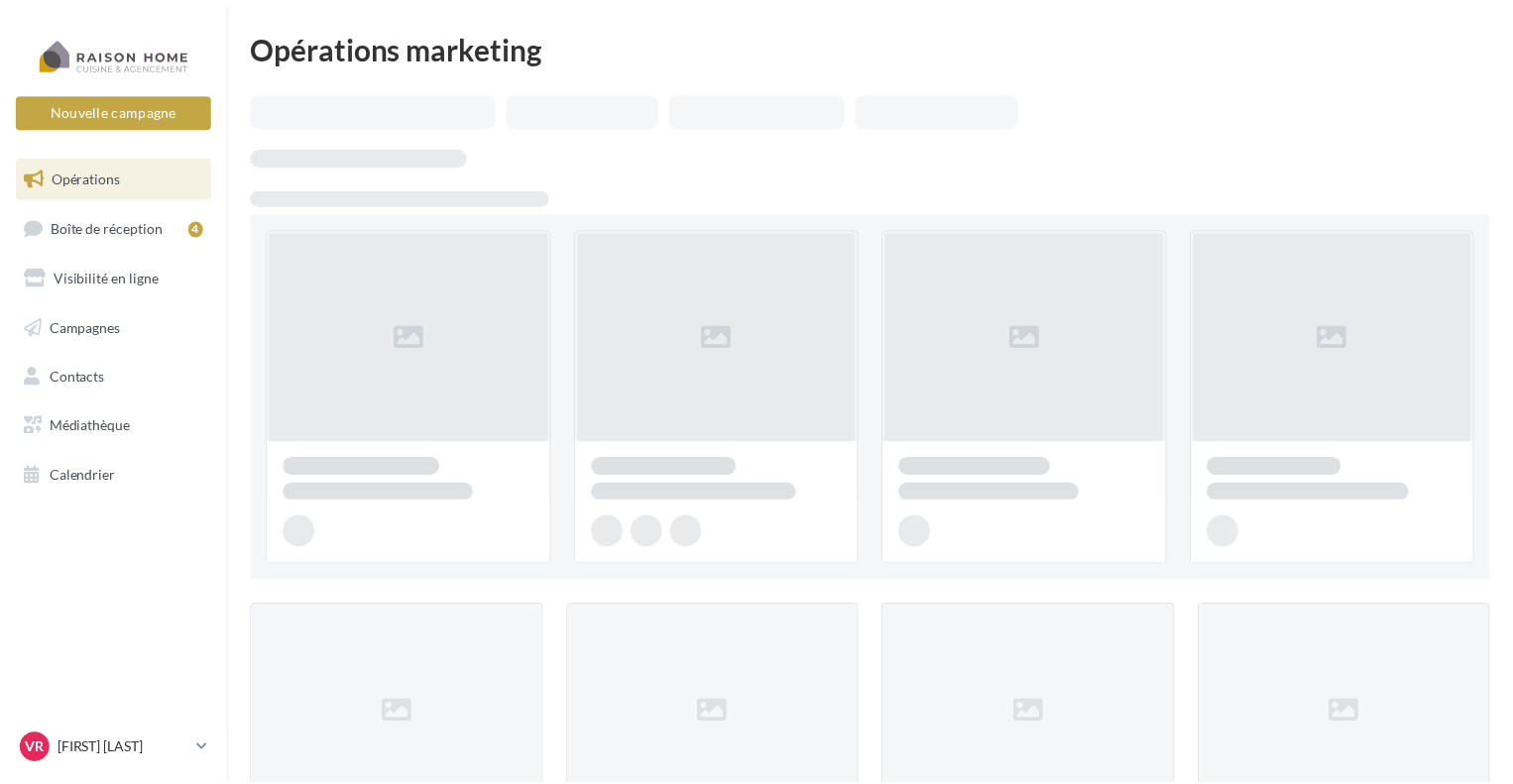 scroll, scrollTop: 0, scrollLeft: 0, axis: both 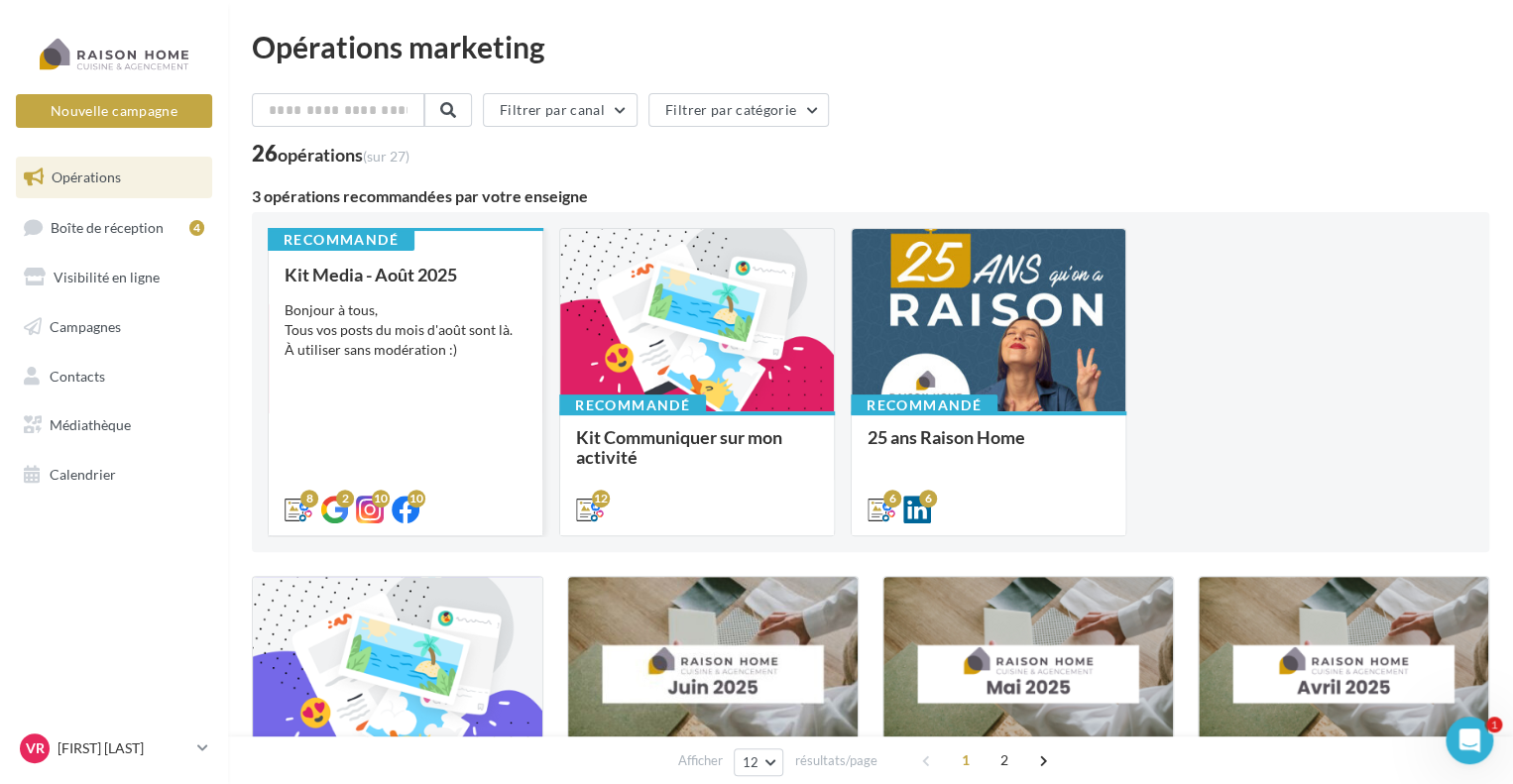 click on "Bonjour à tous,
Tous vos posts du mois d'août sont là.
À utiliser sans modération :)" at bounding box center [406, 330] 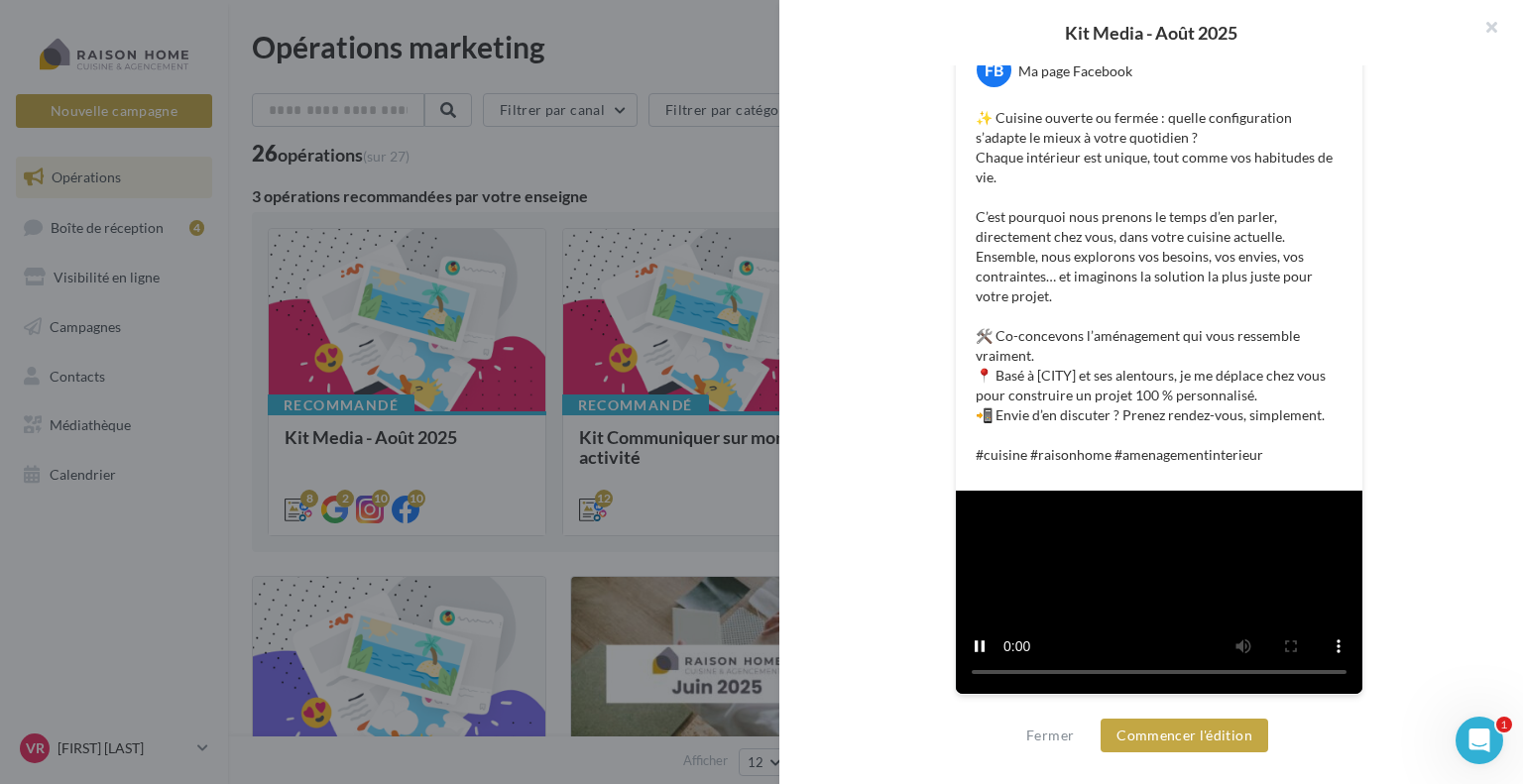 scroll, scrollTop: 509, scrollLeft: 0, axis: vertical 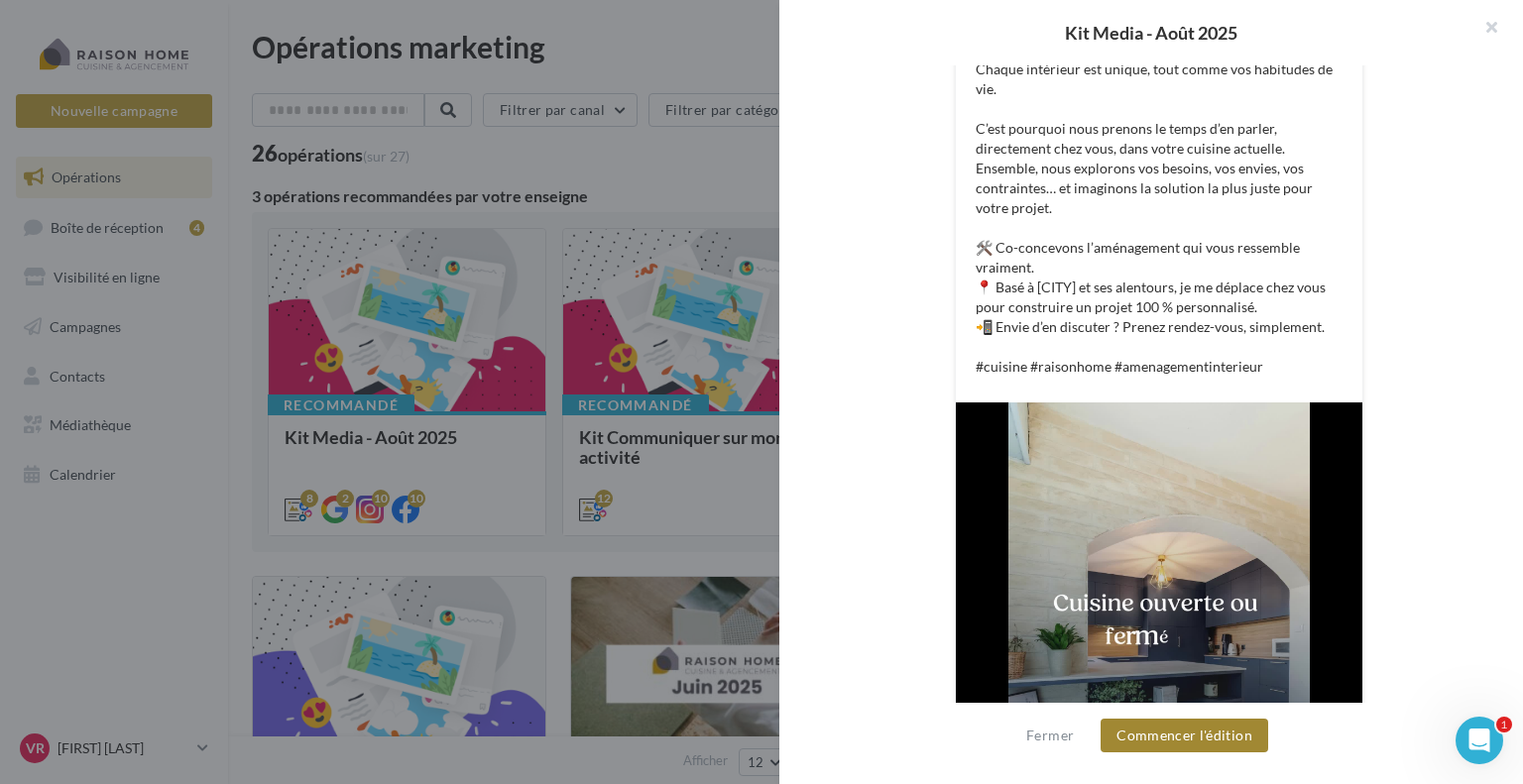 click on "Commencer l'édition" at bounding box center [1184, 735] 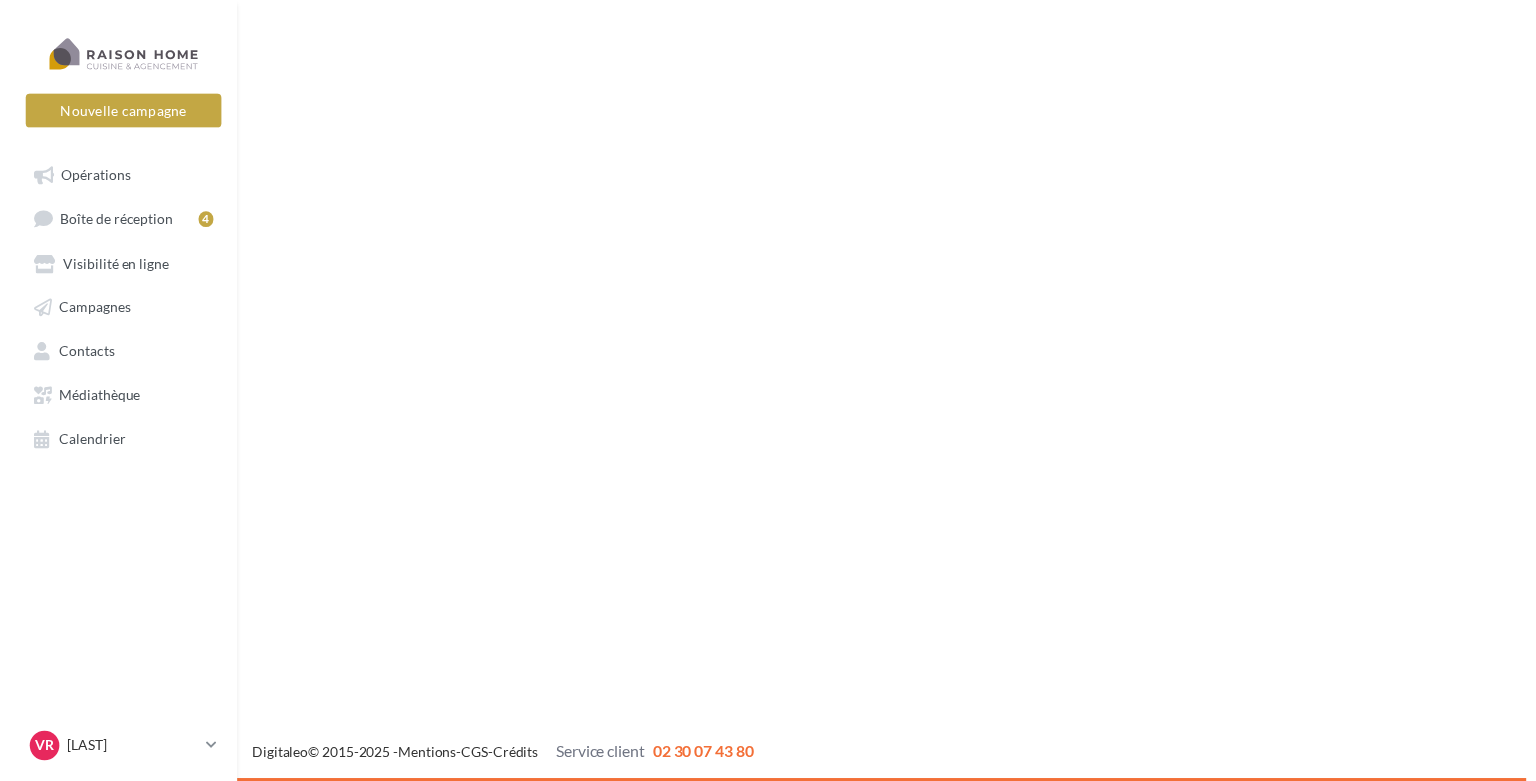 scroll, scrollTop: 0, scrollLeft: 0, axis: both 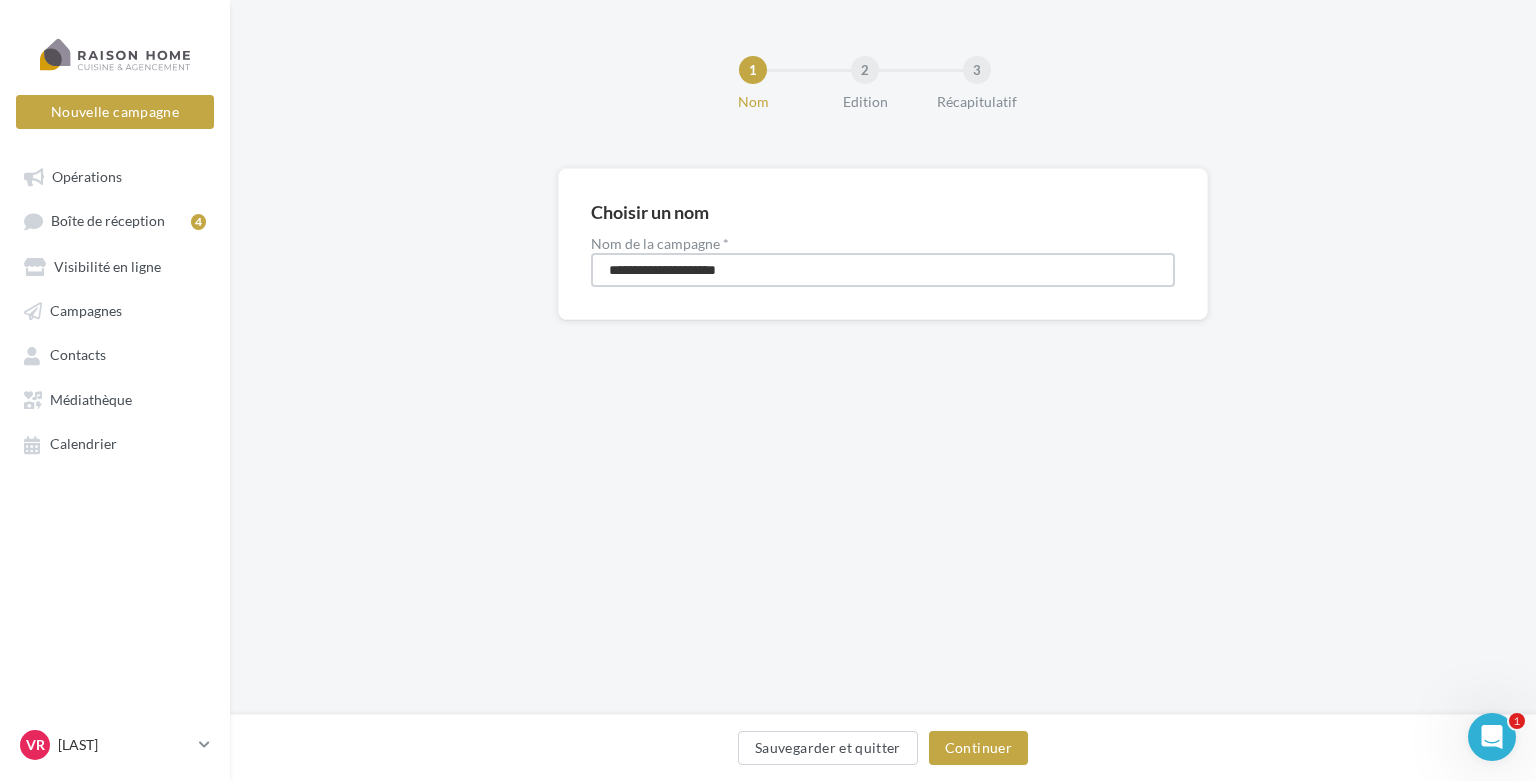 click on "**********" at bounding box center [883, 270] 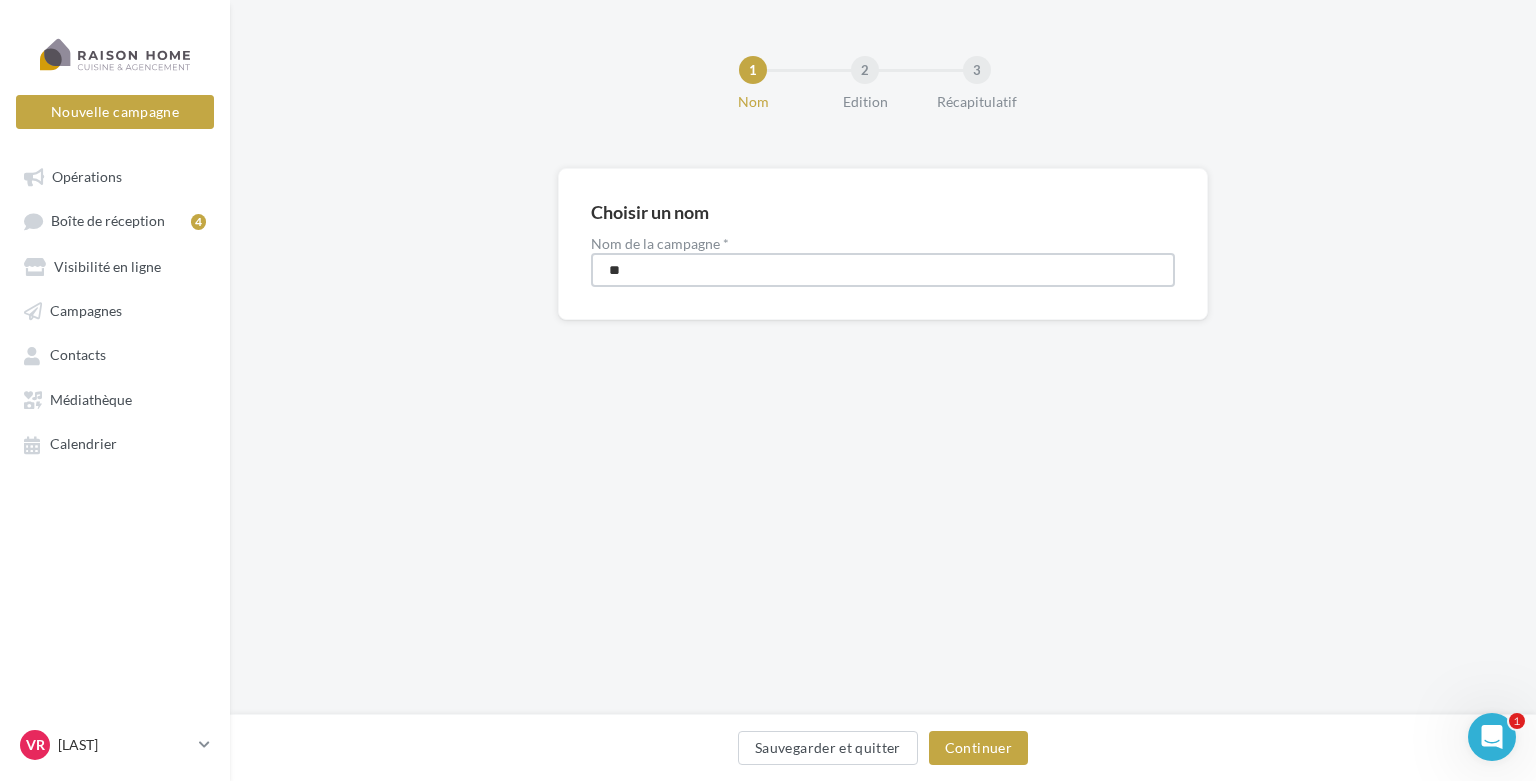 type on "*" 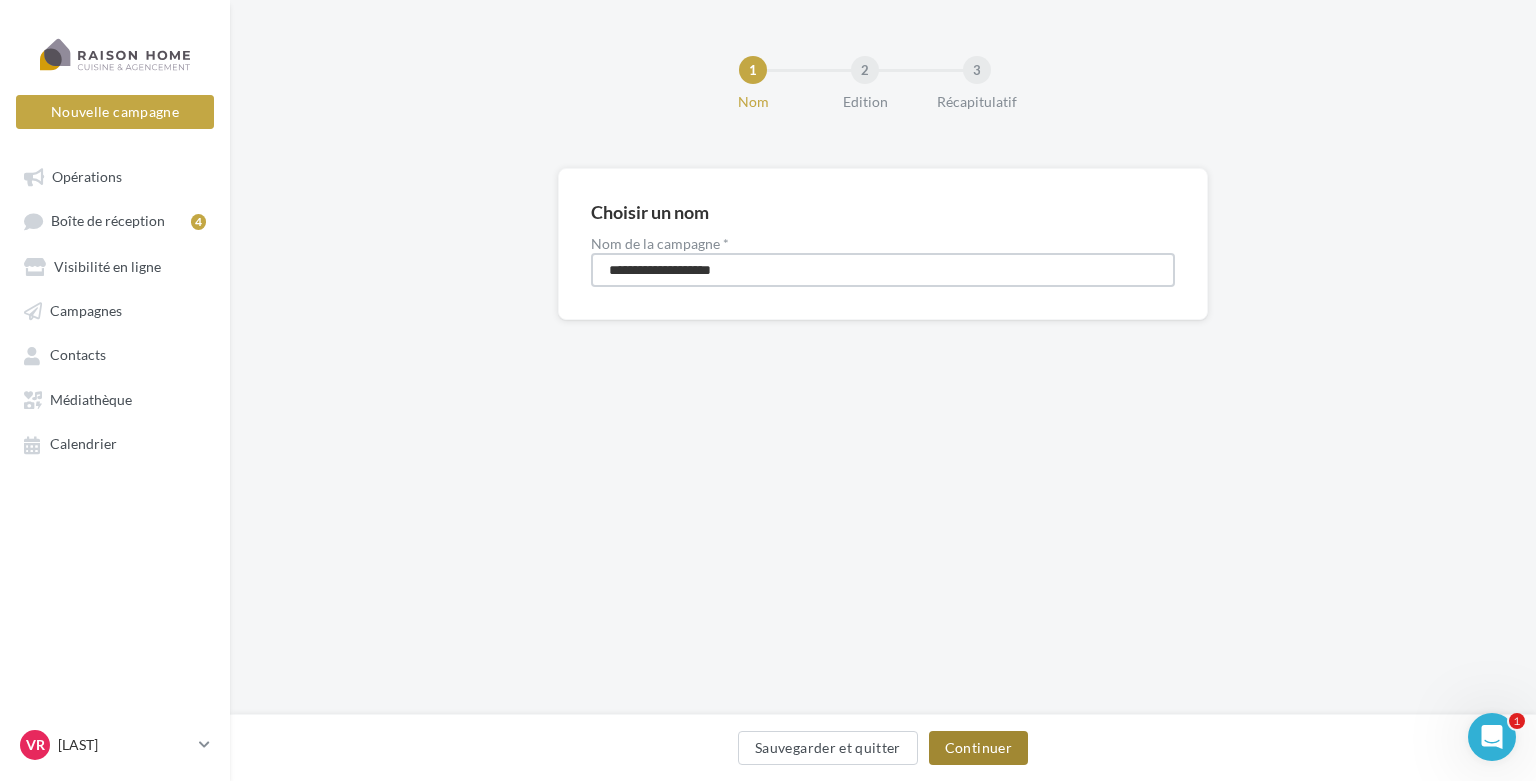 type on "**********" 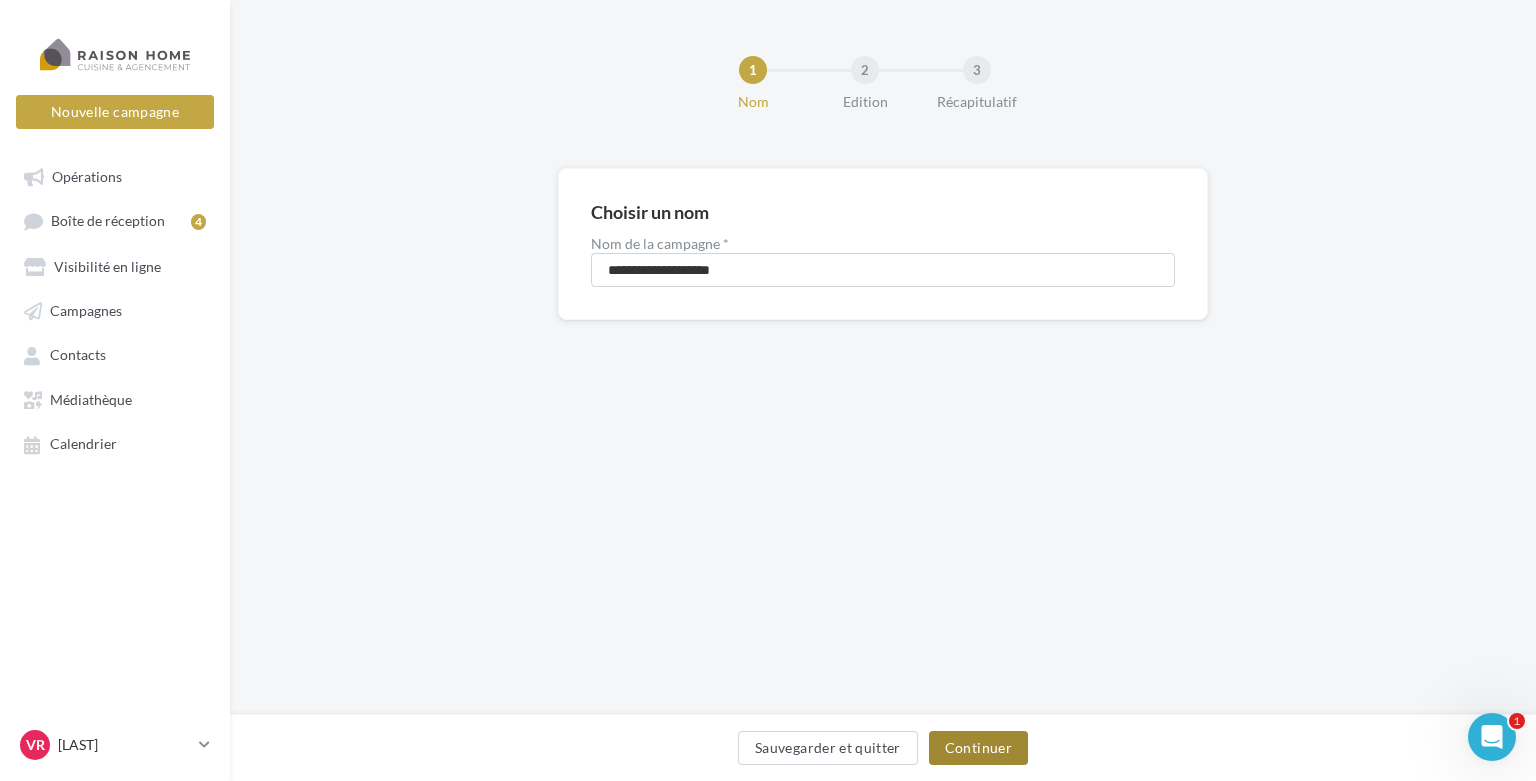 click on "Continuer" at bounding box center [978, 748] 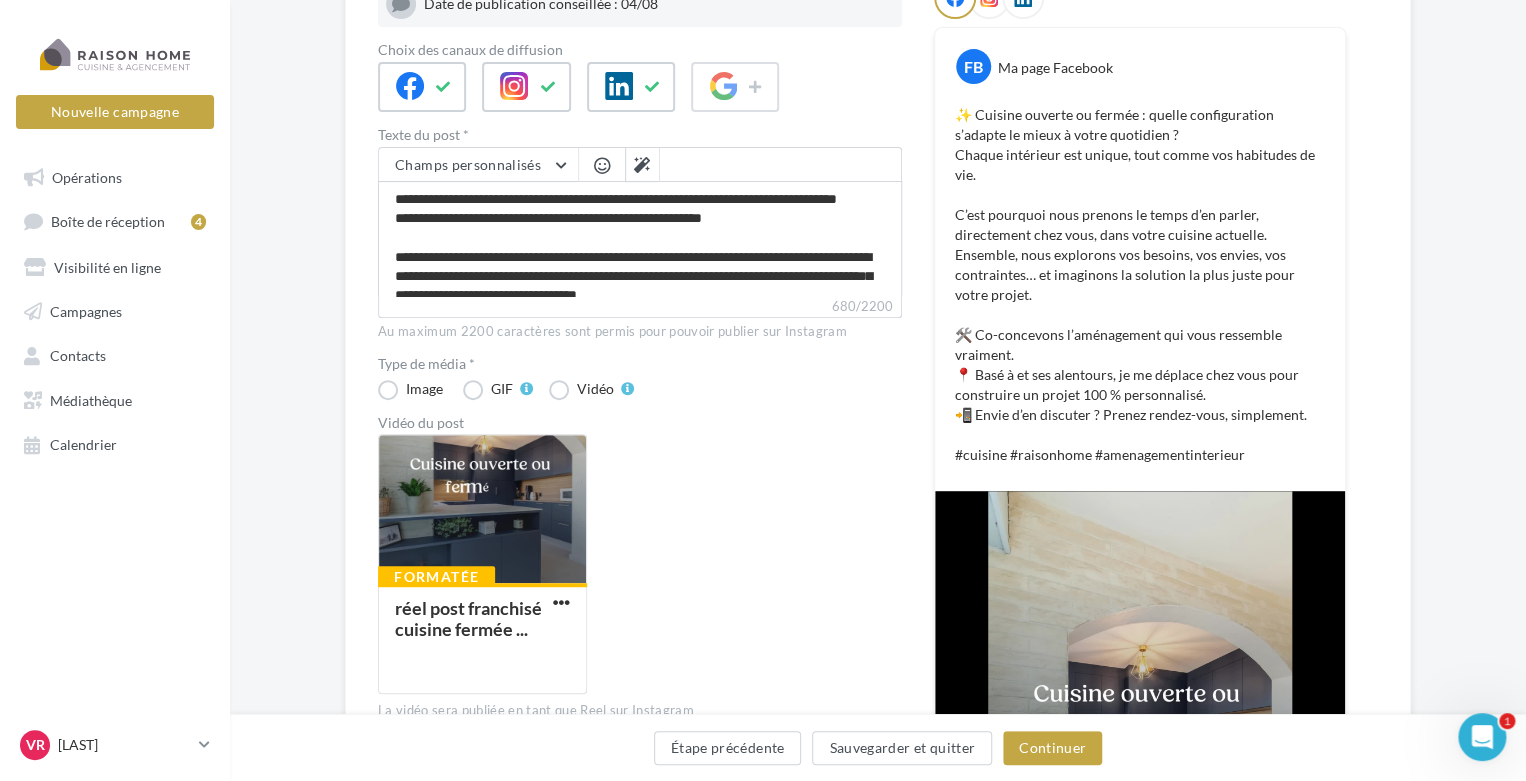 scroll, scrollTop: 418, scrollLeft: 0, axis: vertical 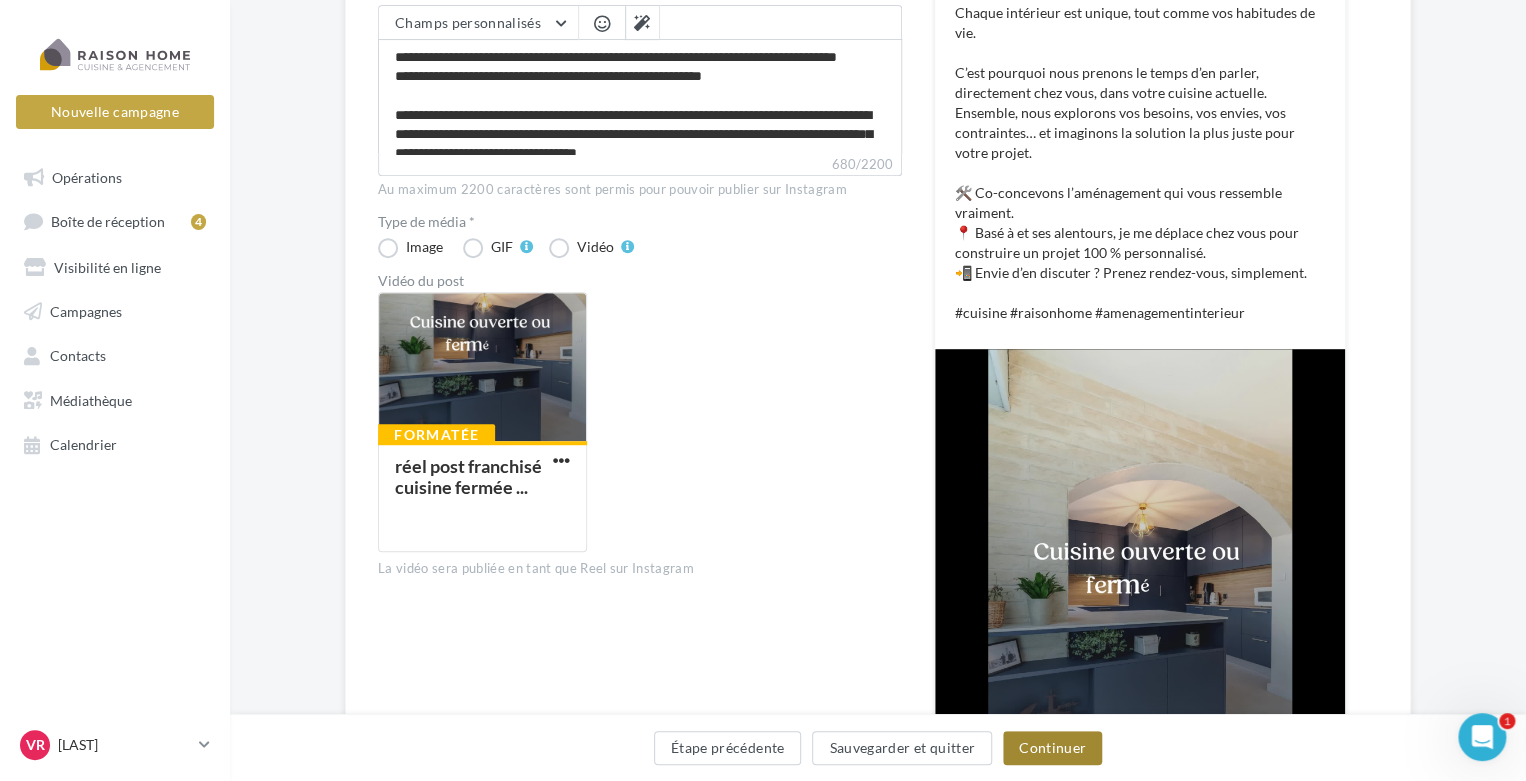 click on "Continuer" at bounding box center (1052, 748) 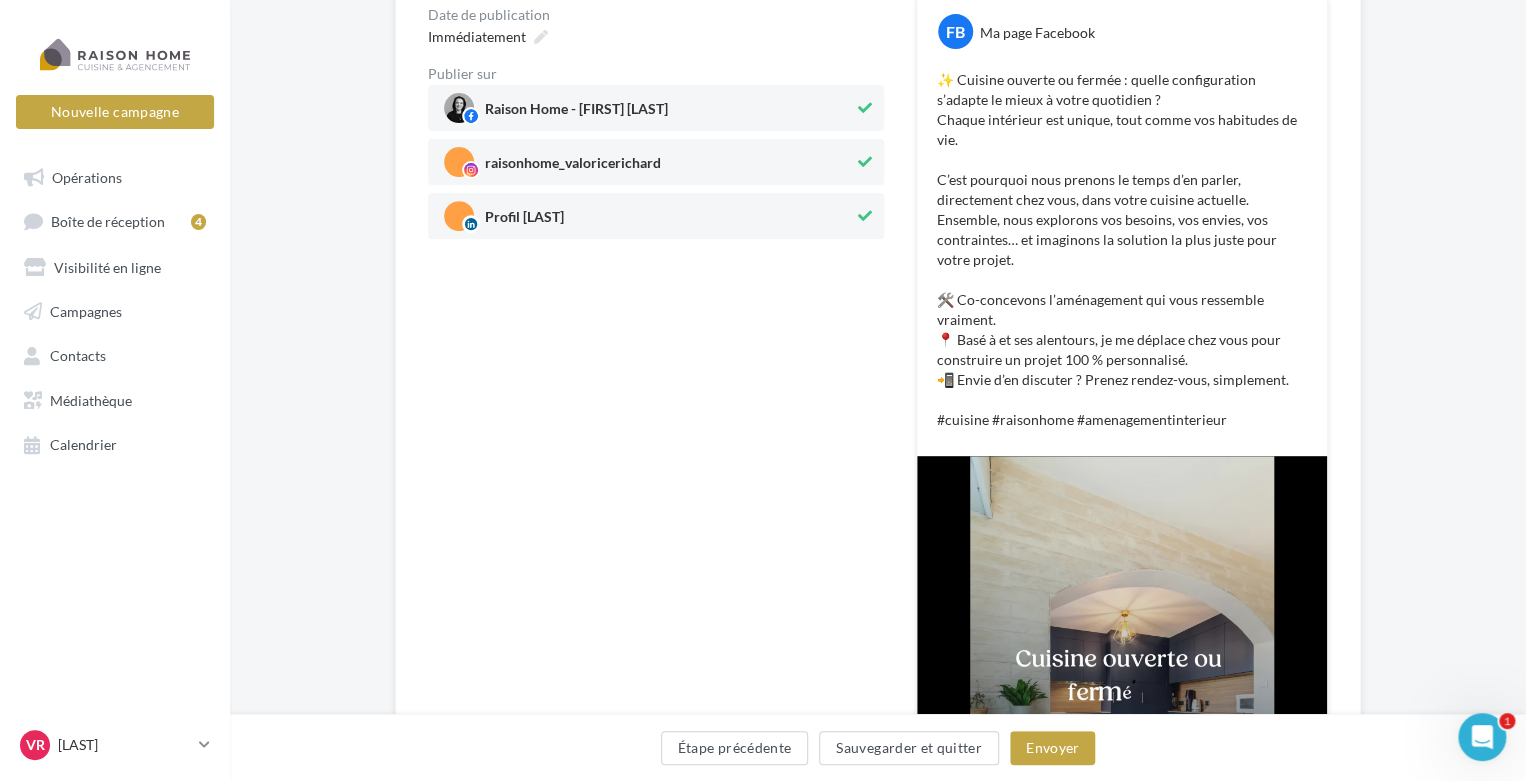 scroll, scrollTop: 292, scrollLeft: 0, axis: vertical 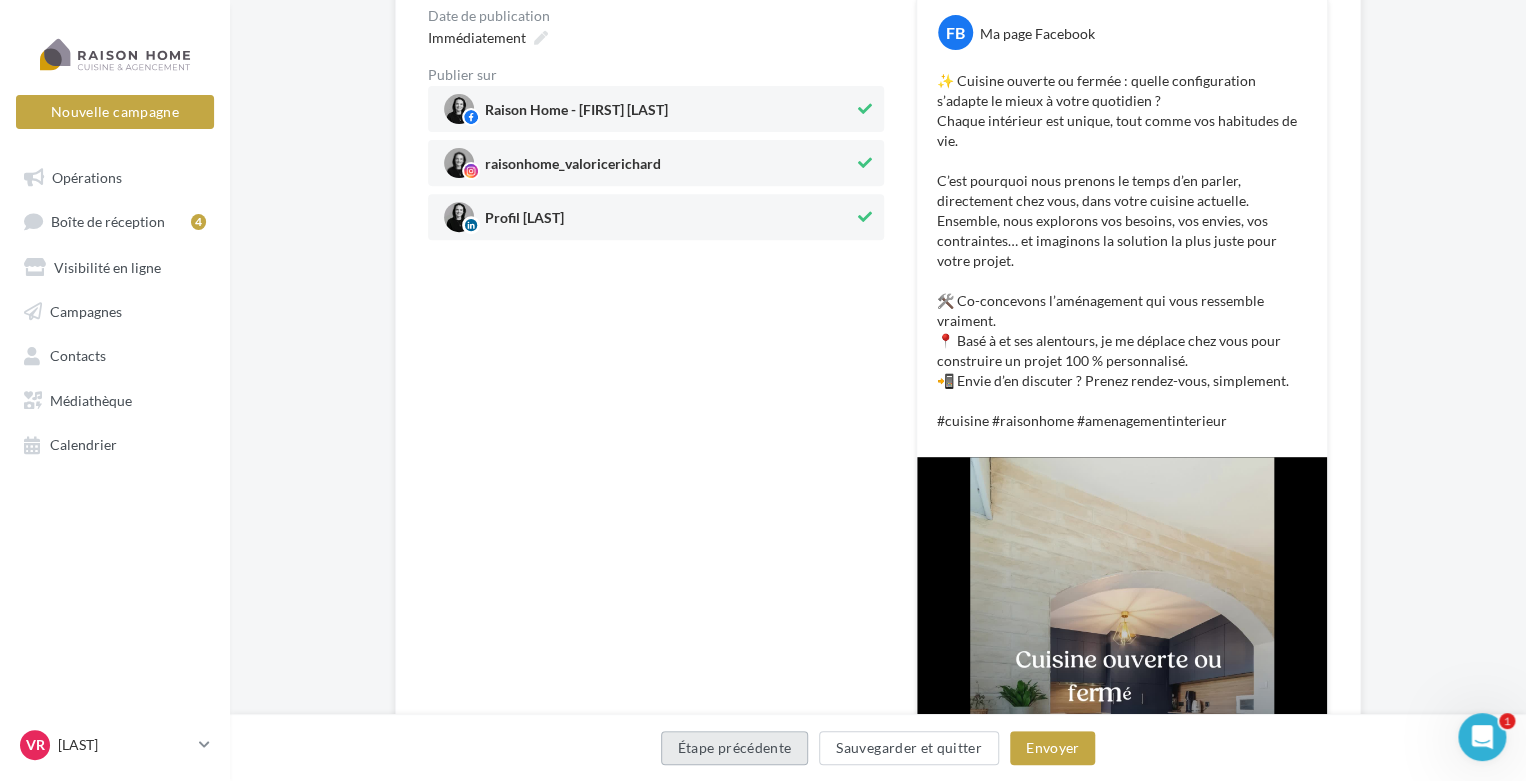 click on "Étape précédente" at bounding box center (735, 748) 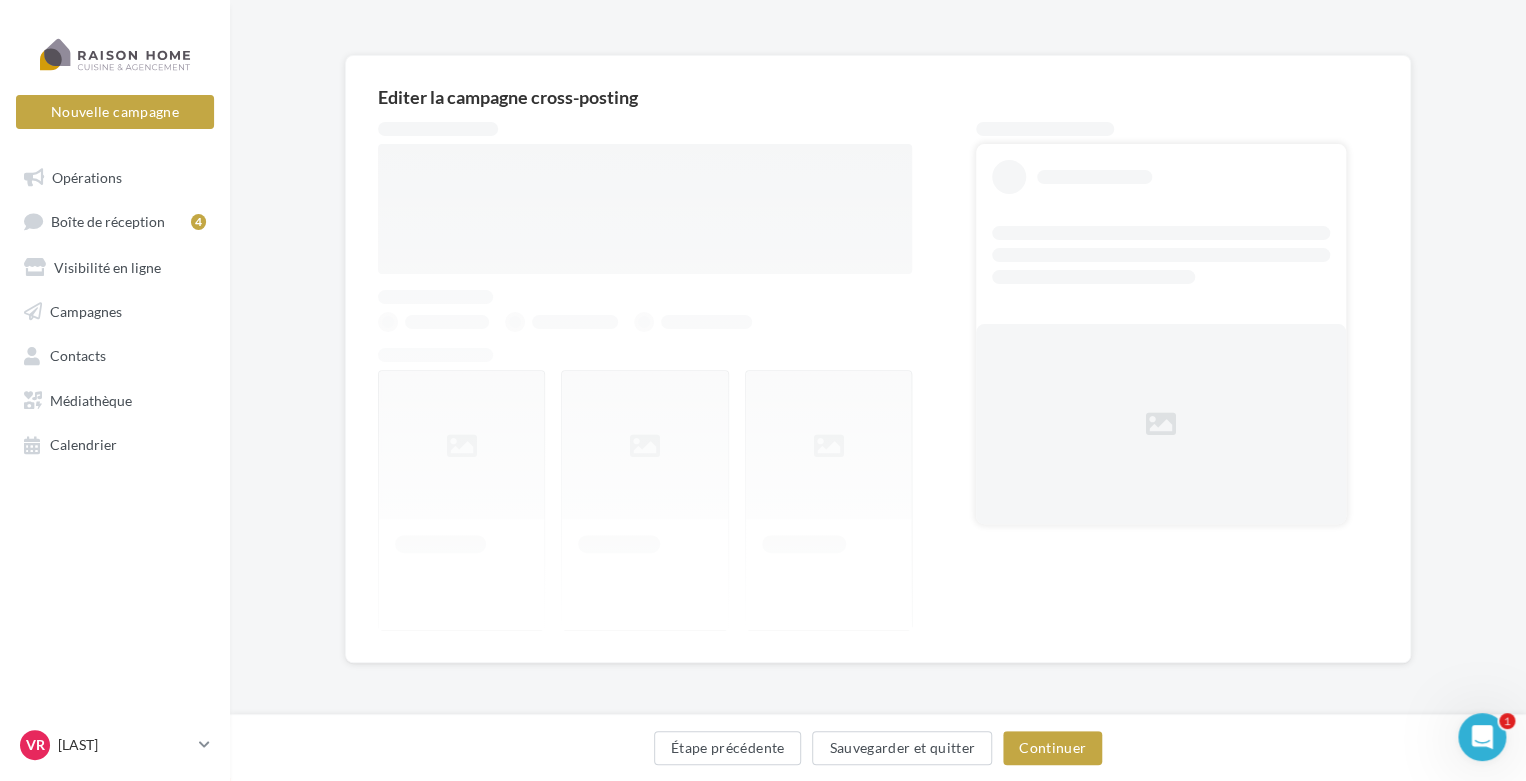 scroll, scrollTop: 112, scrollLeft: 0, axis: vertical 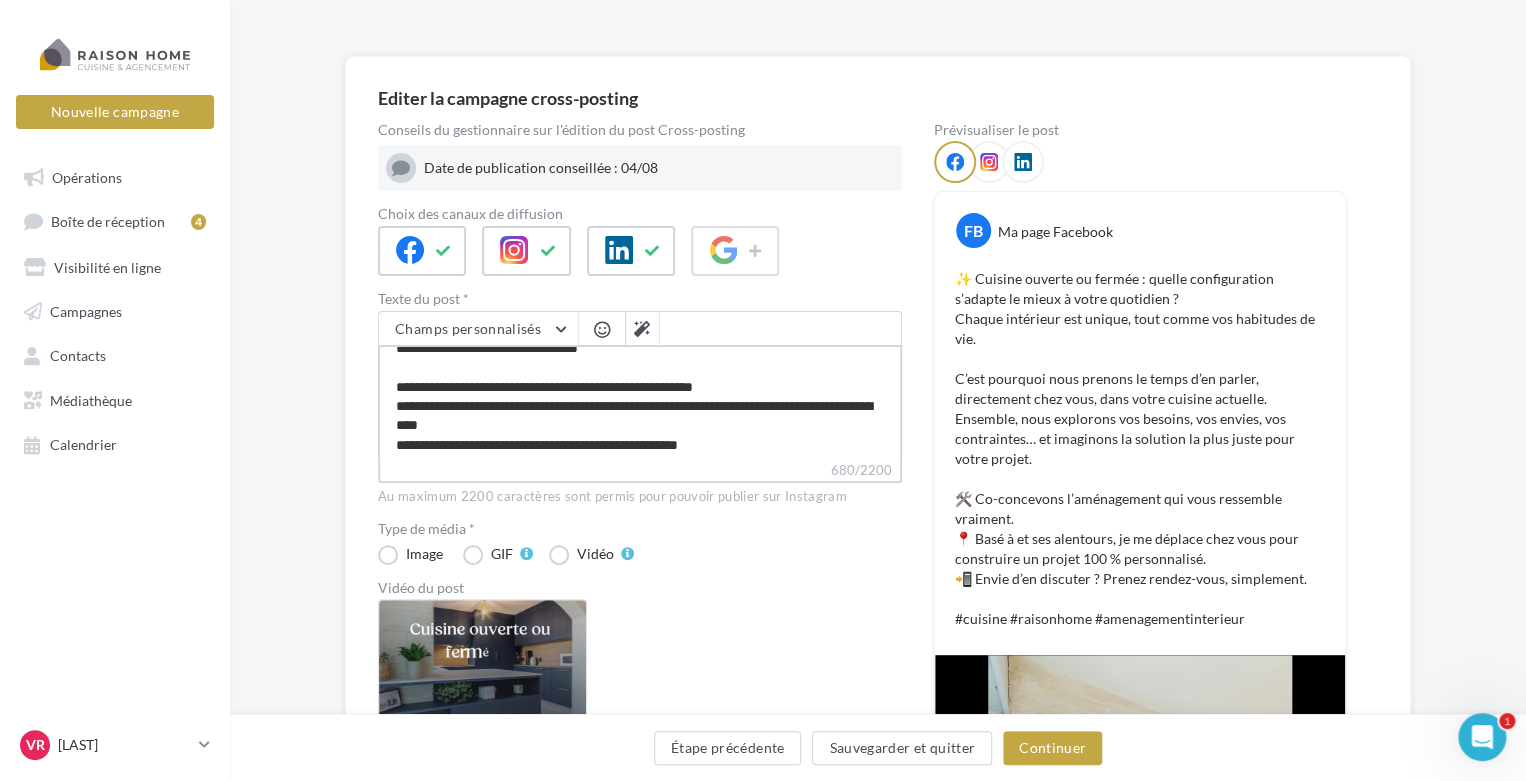 click on "**********" at bounding box center (640, 402) 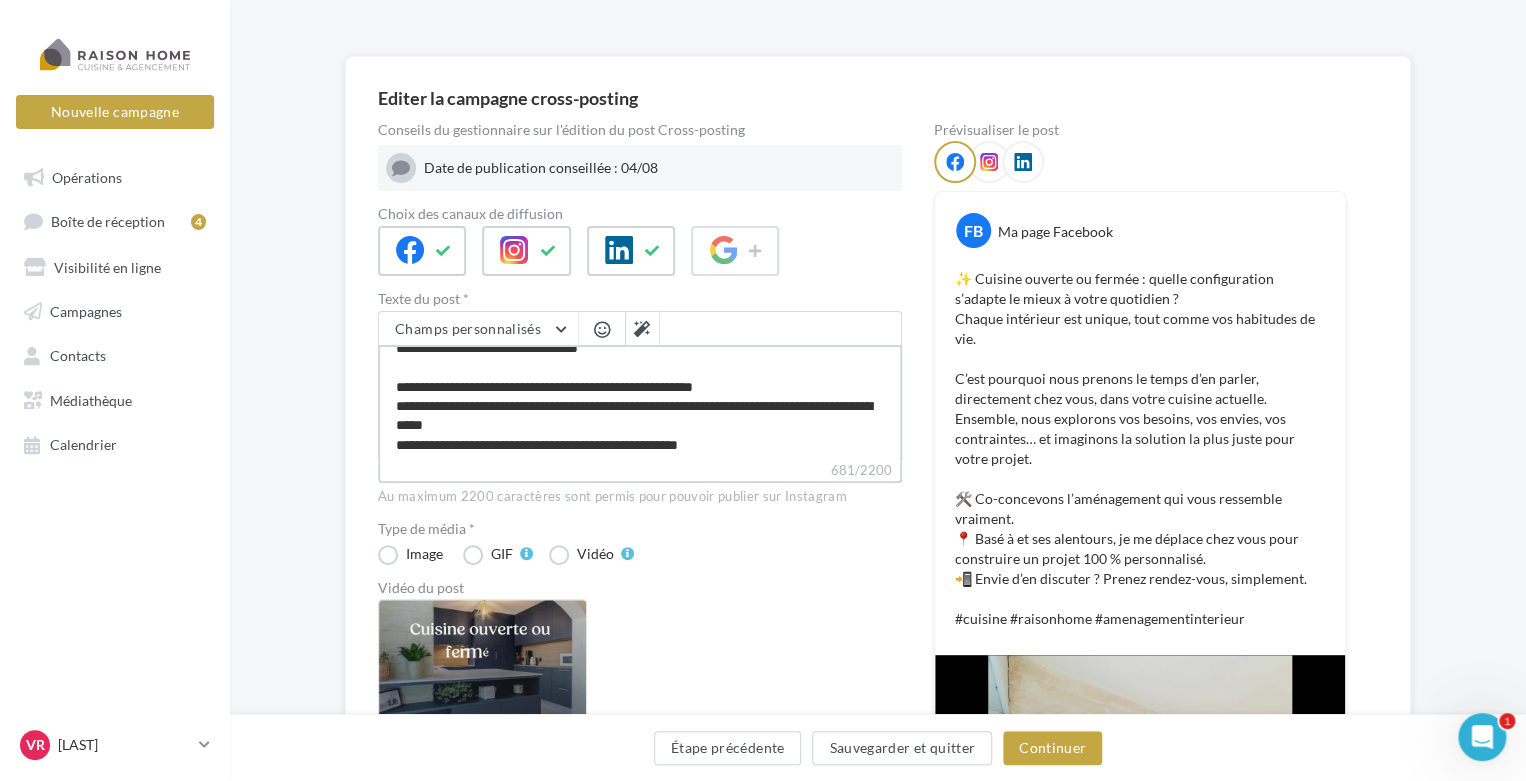 type on "**********" 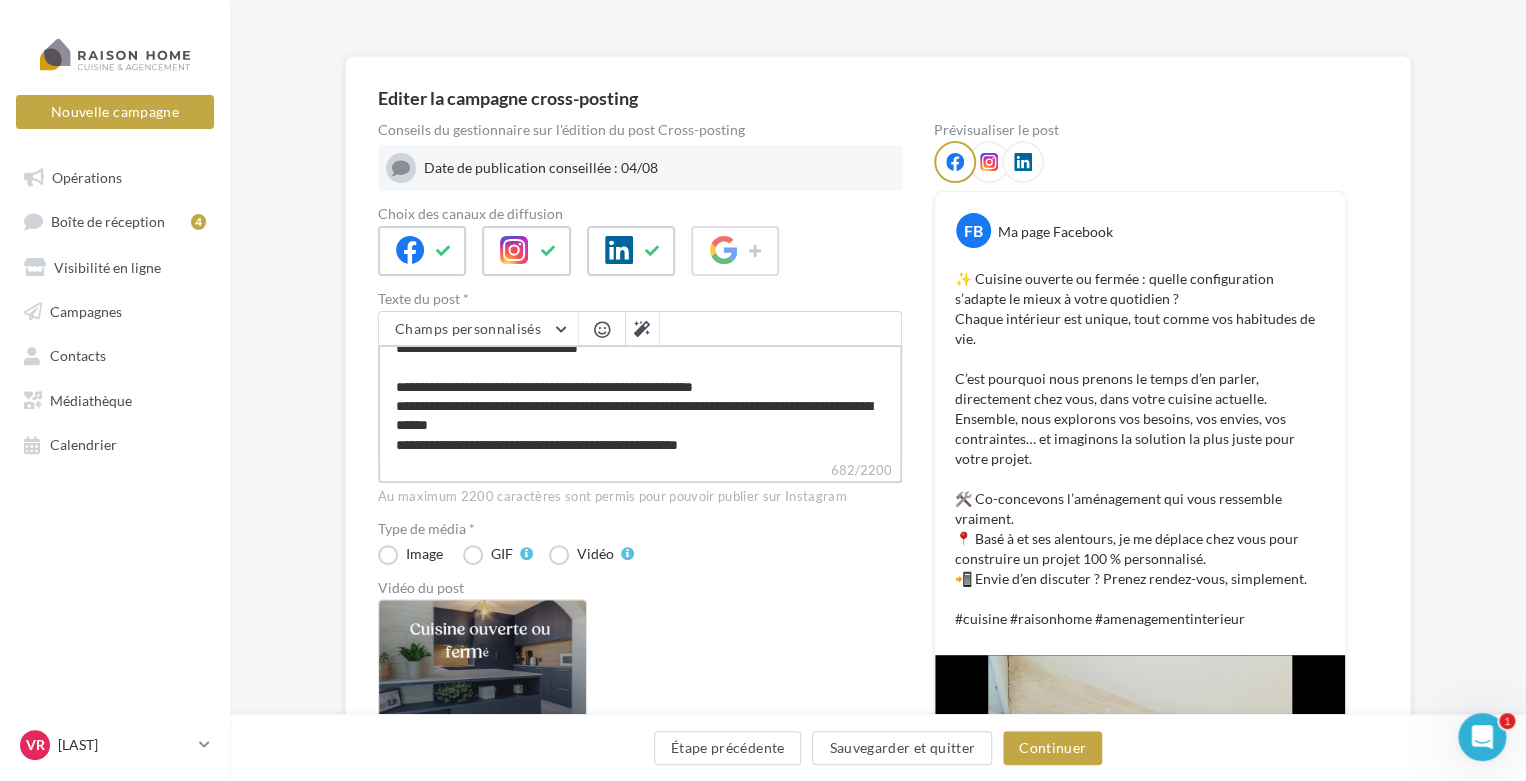 type on "**********" 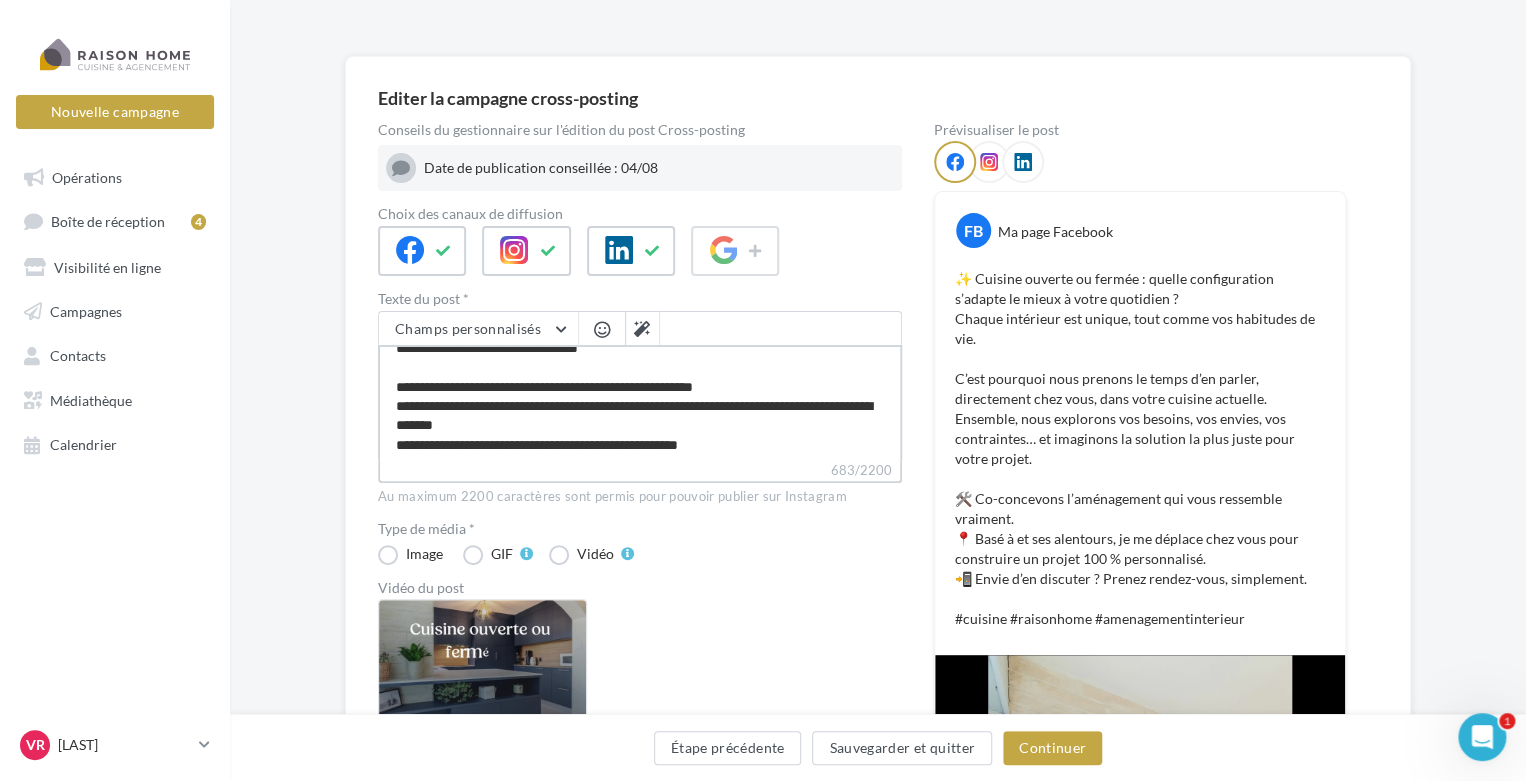 type on "**********" 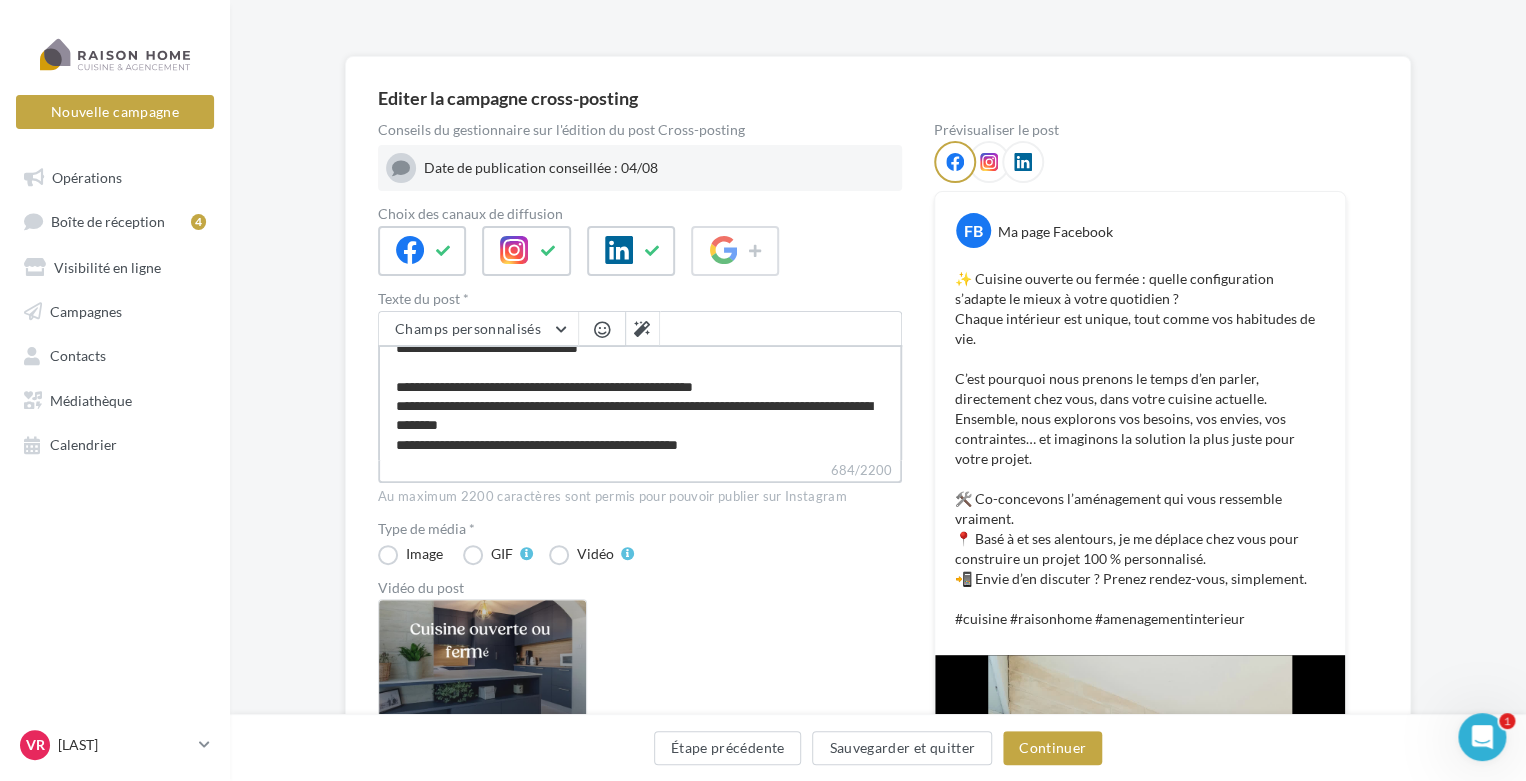 type on "**********" 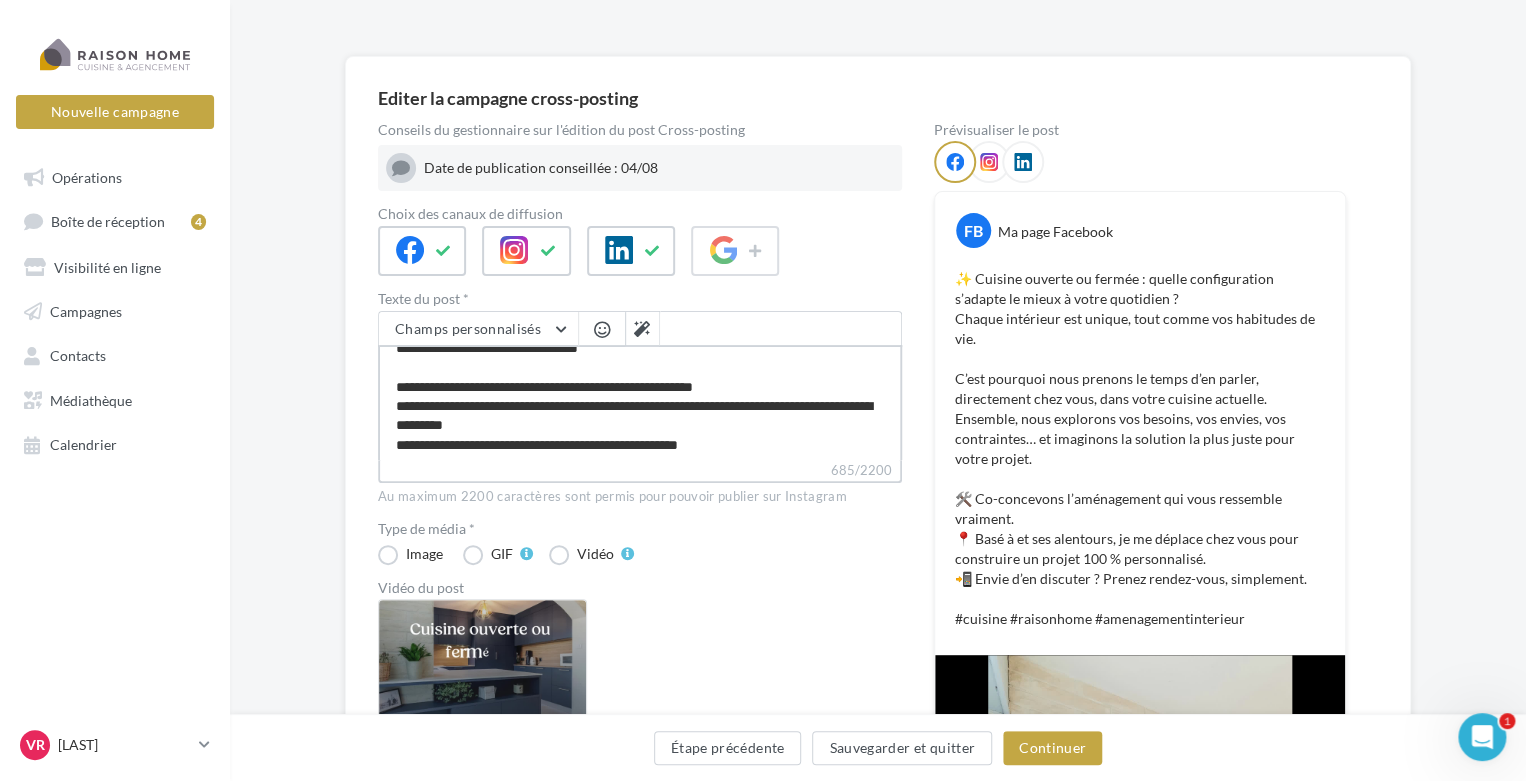 type on "**********" 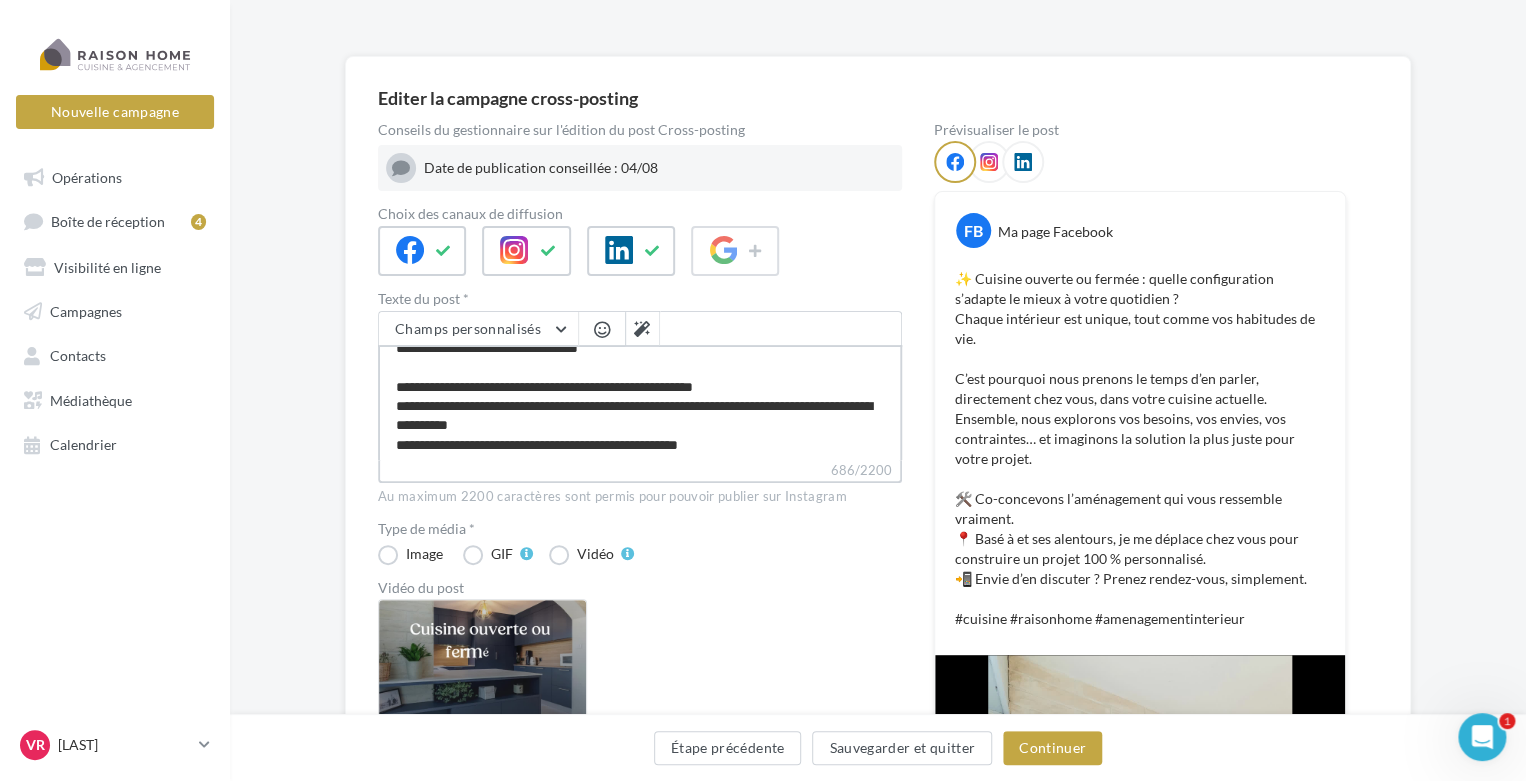 type on "**********" 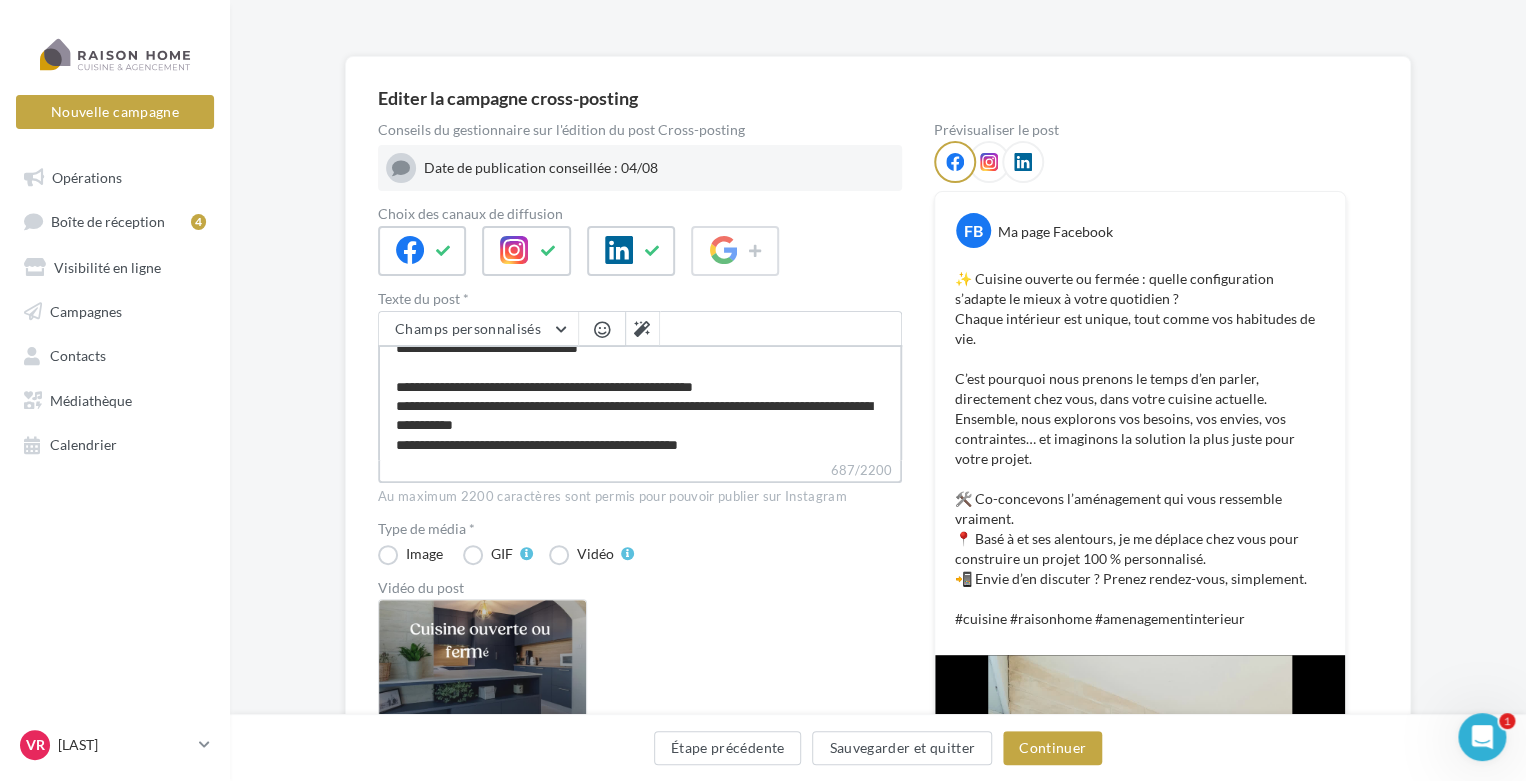 type on "**********" 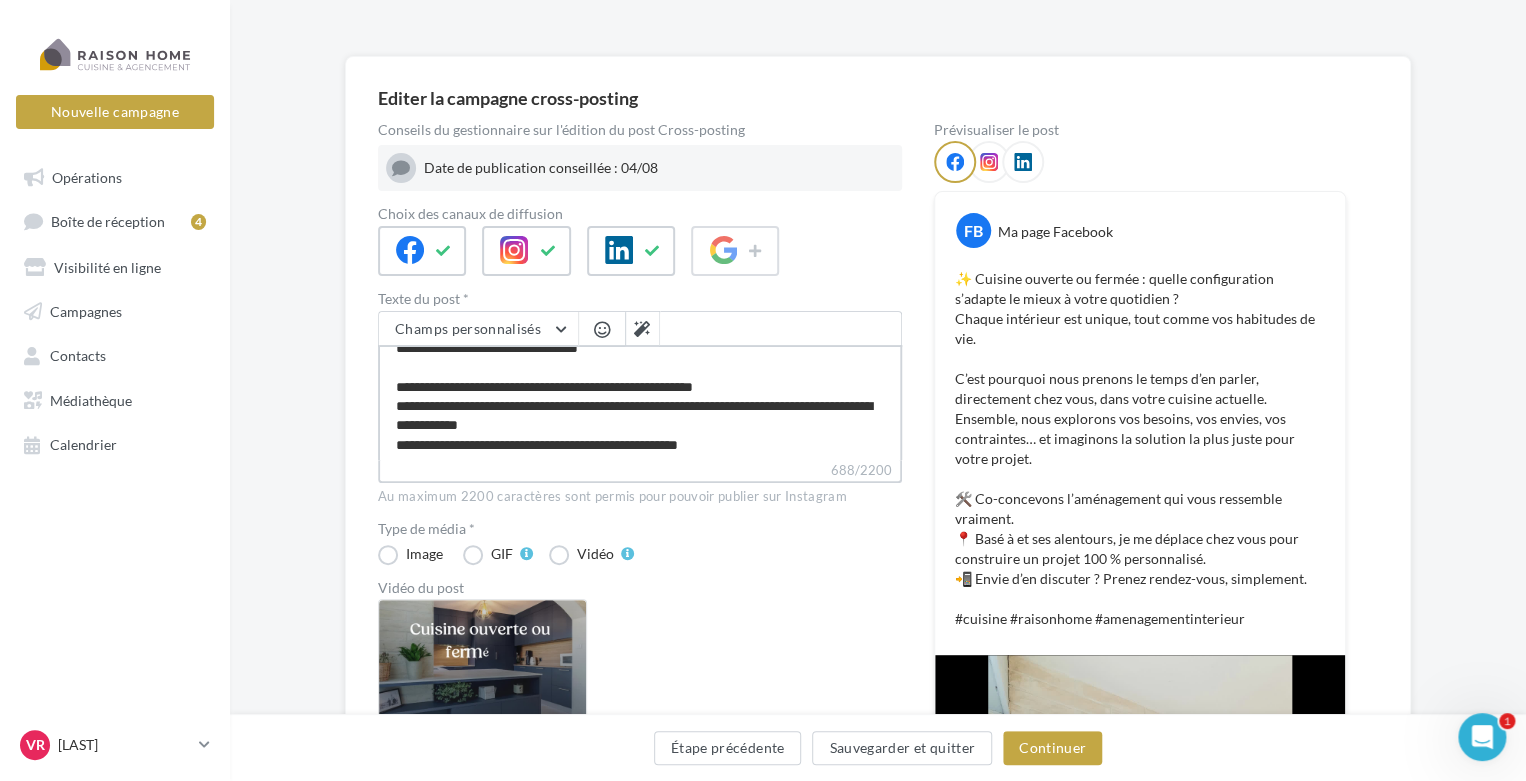 type on "**********" 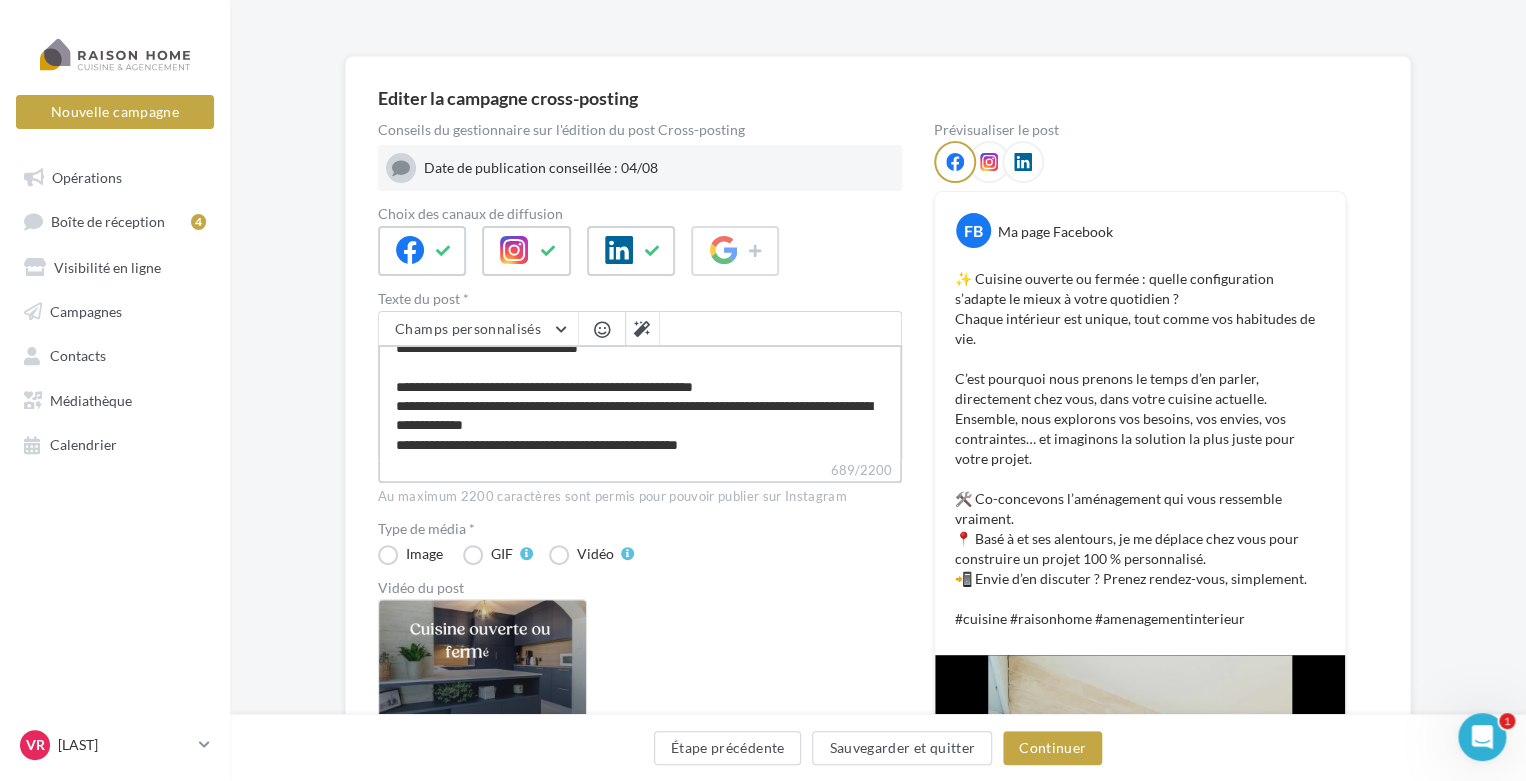 type on "**********" 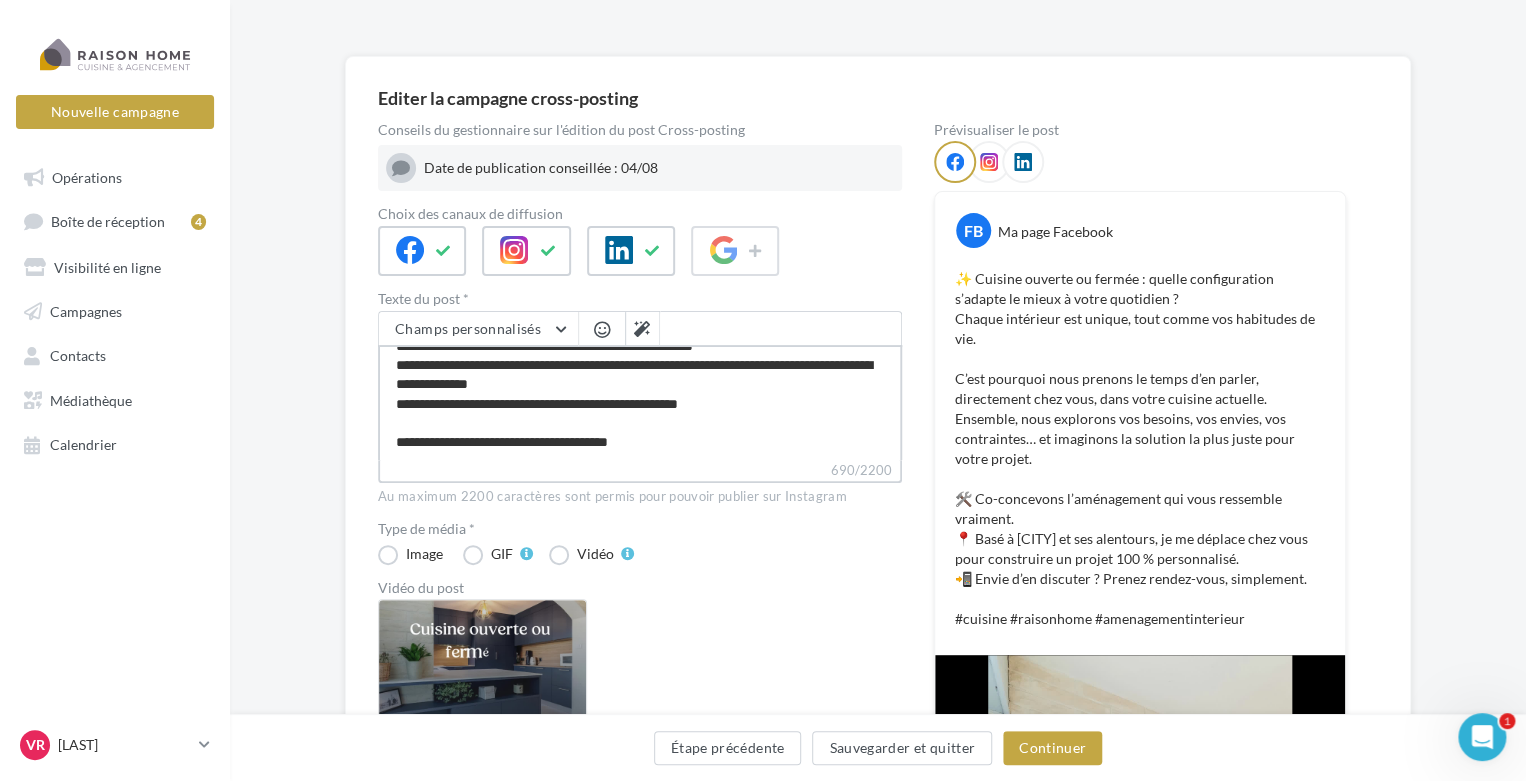 scroll, scrollTop: 165, scrollLeft: 0, axis: vertical 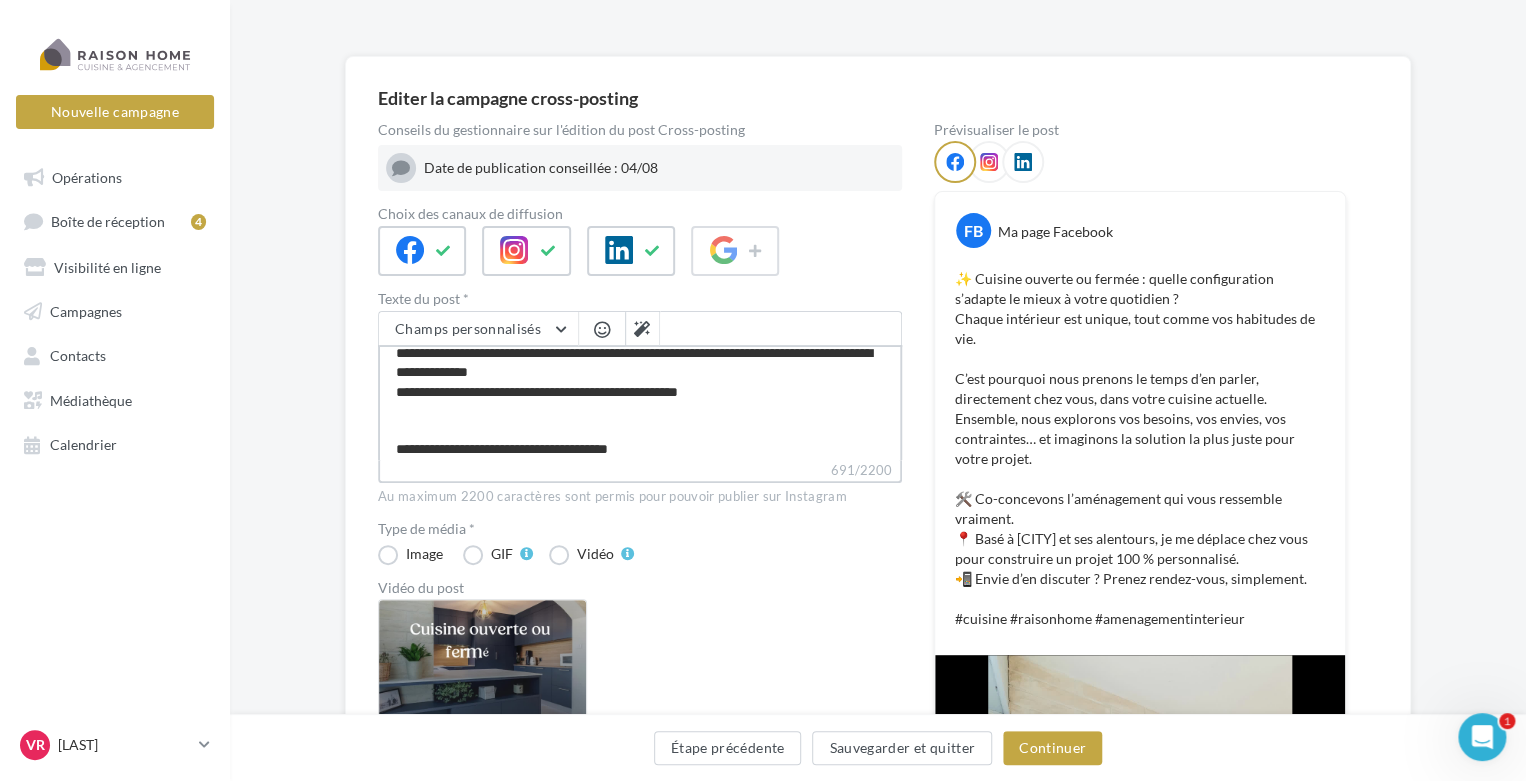 type on "**********" 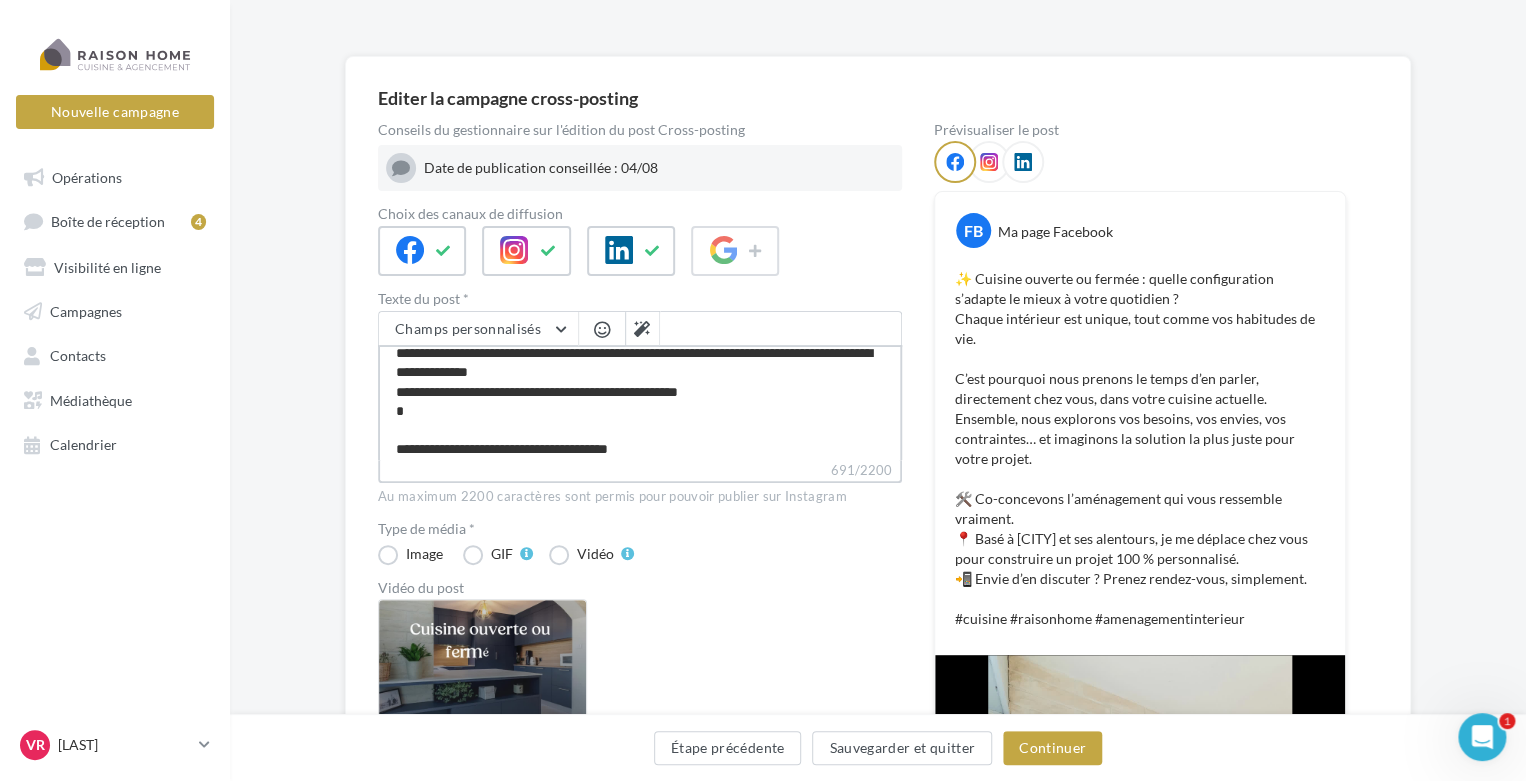 type on "**********" 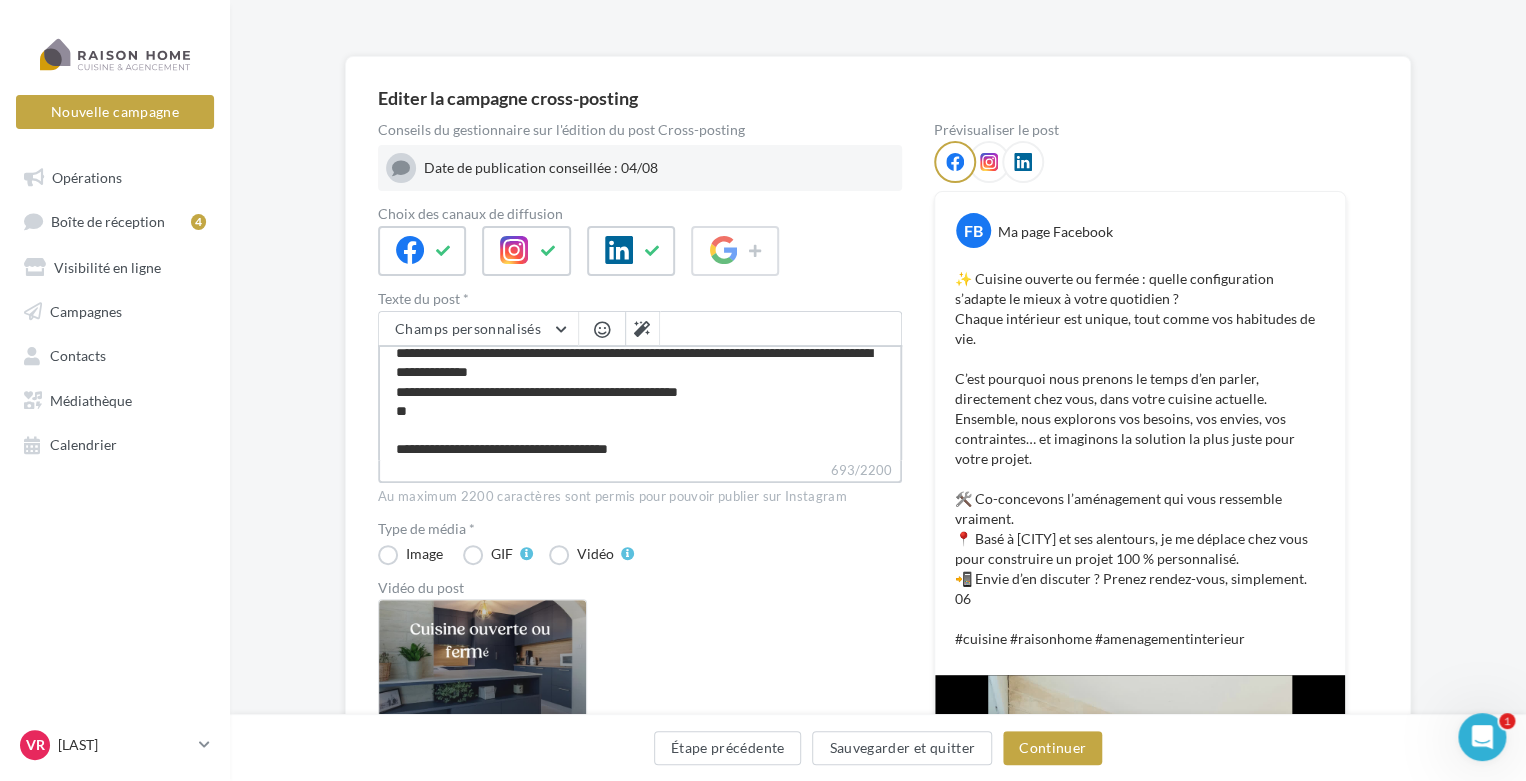 type on "**********" 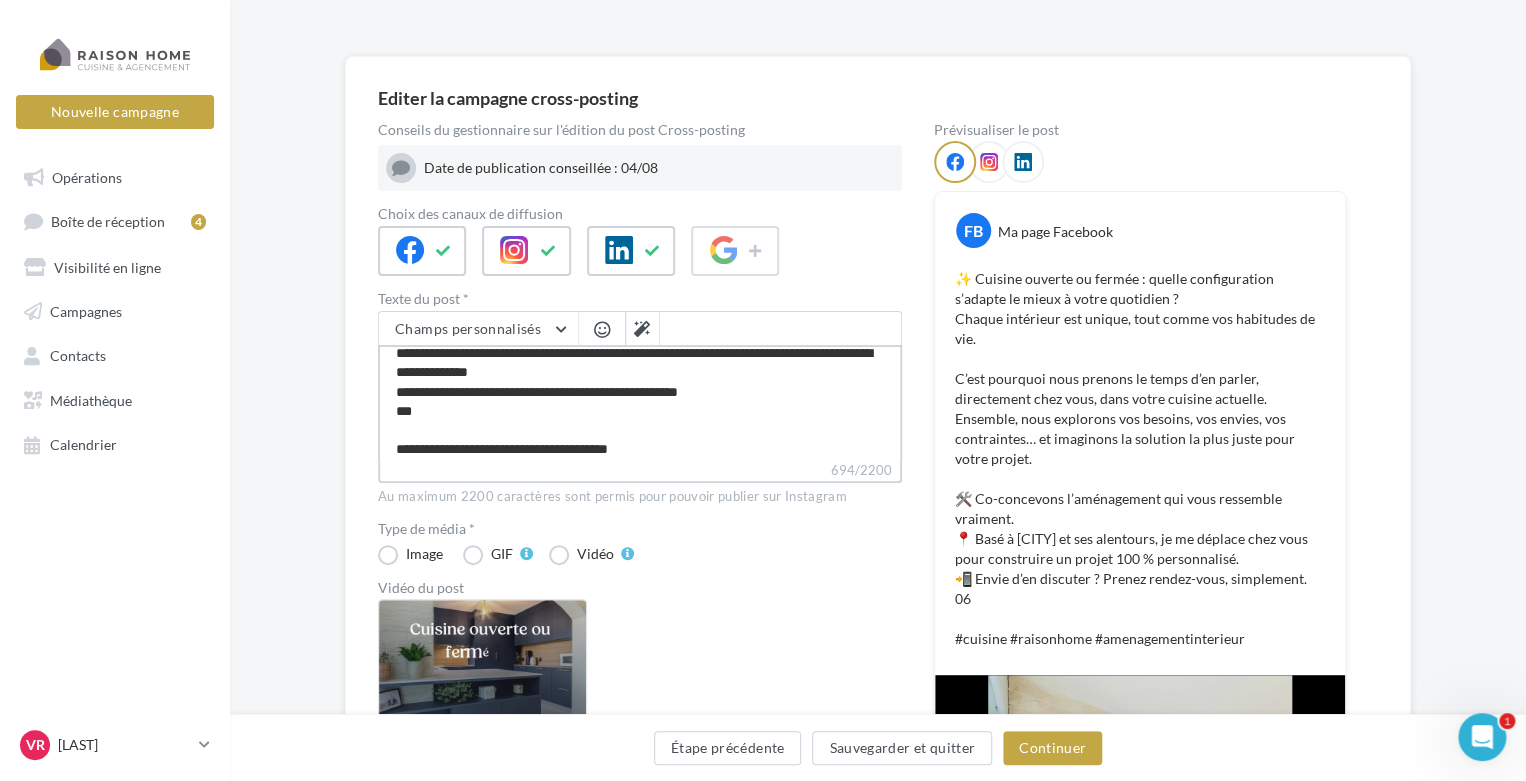 type on "**********" 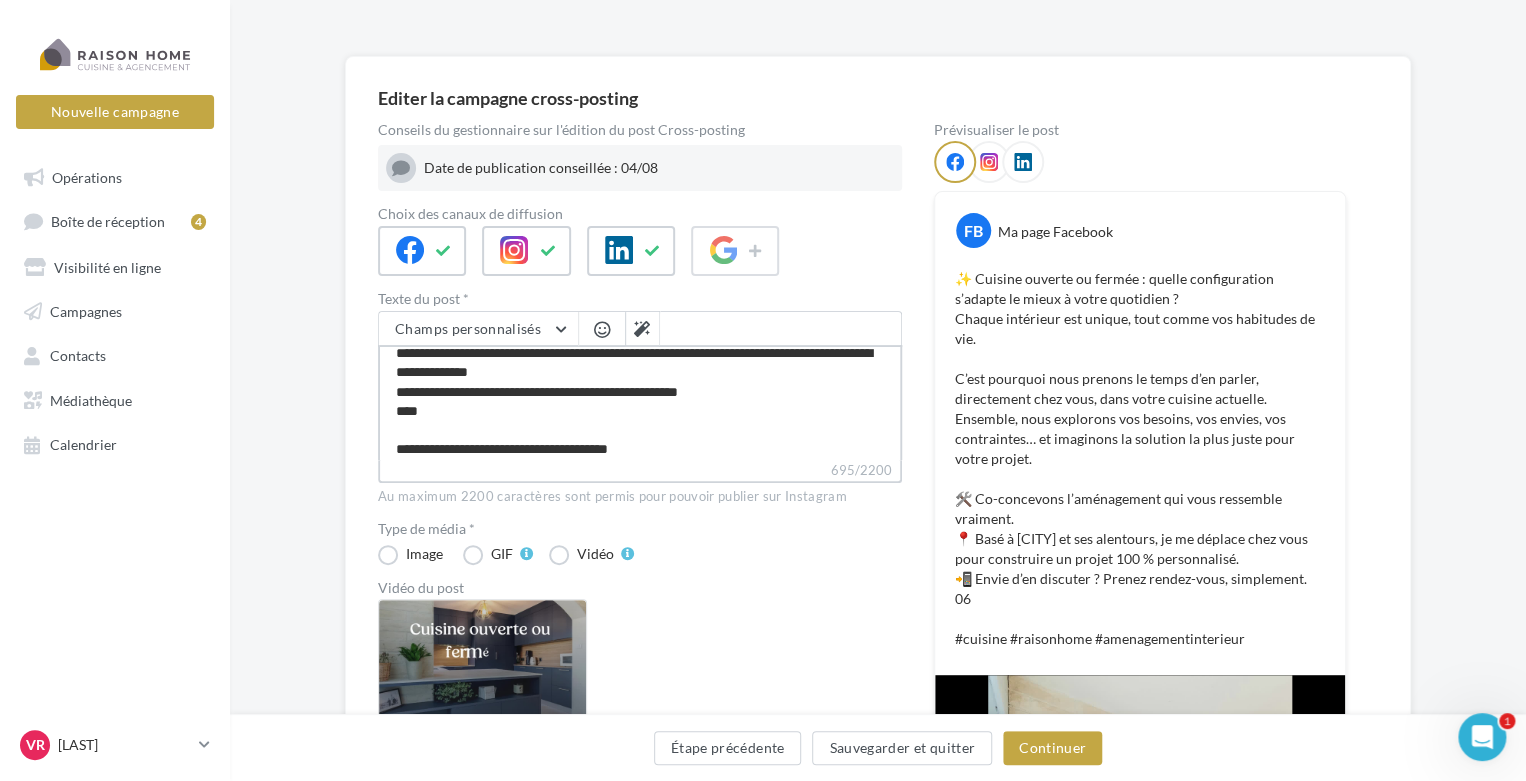 type on "**********" 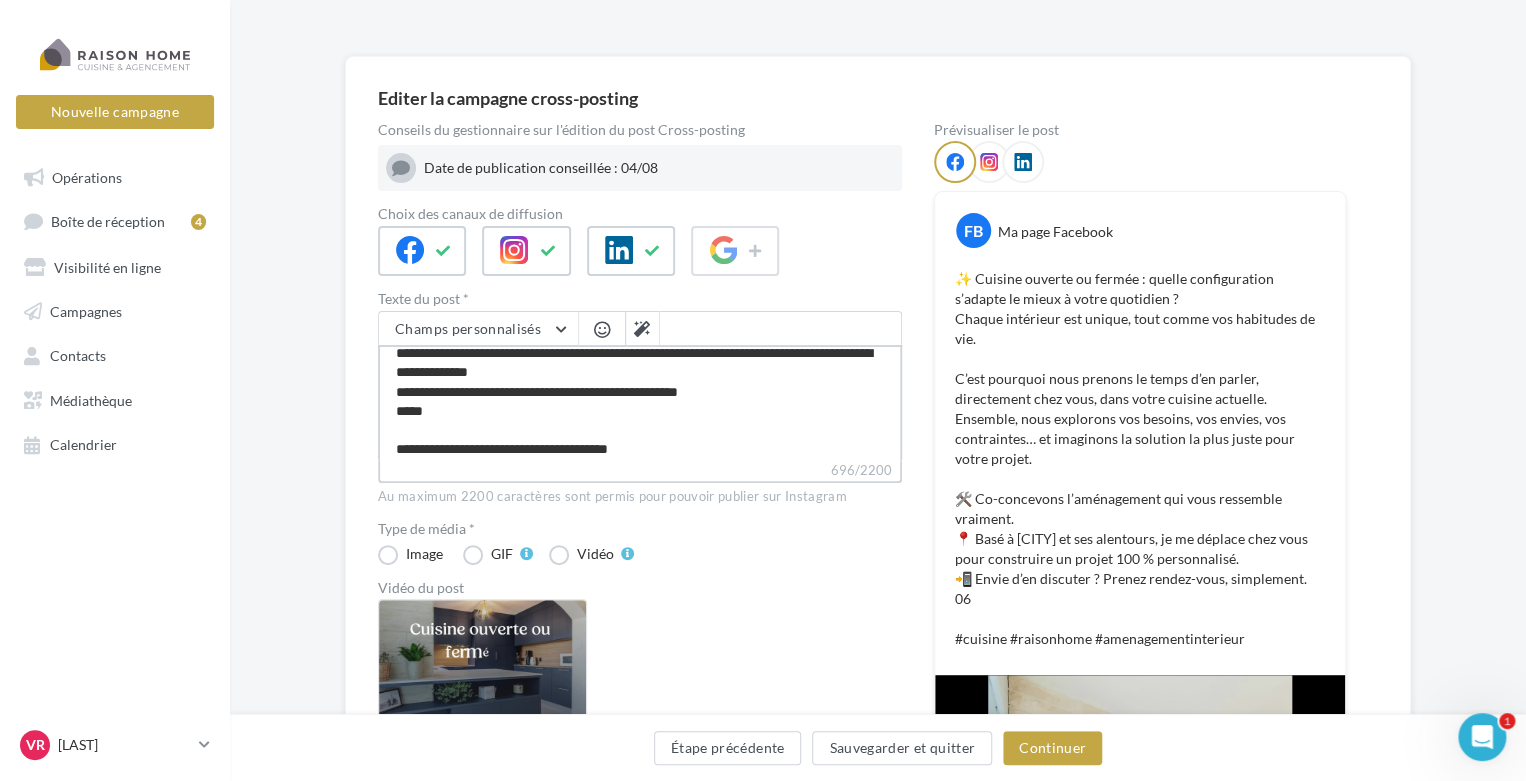 type on "**********" 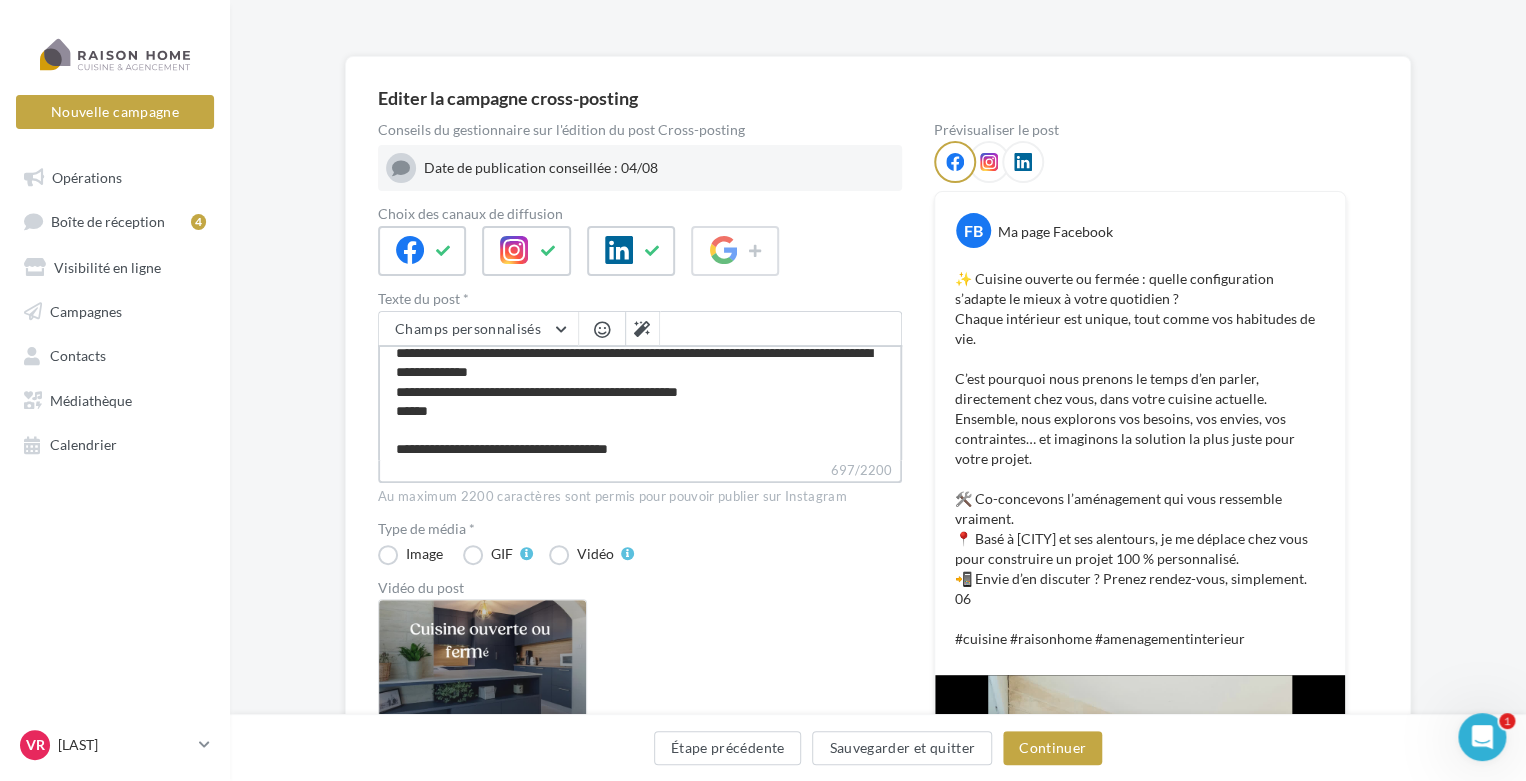 type on "**********" 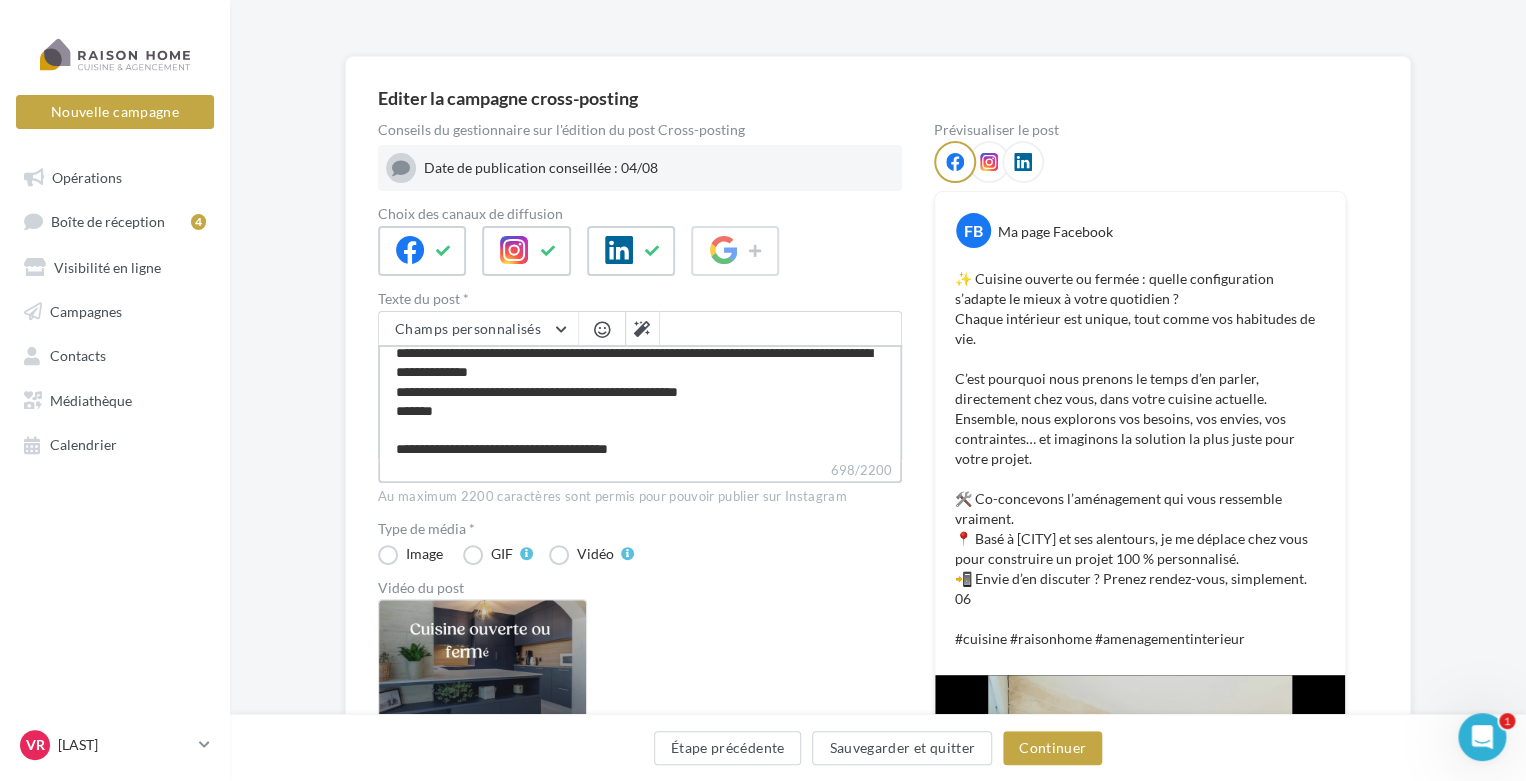 type on "**********" 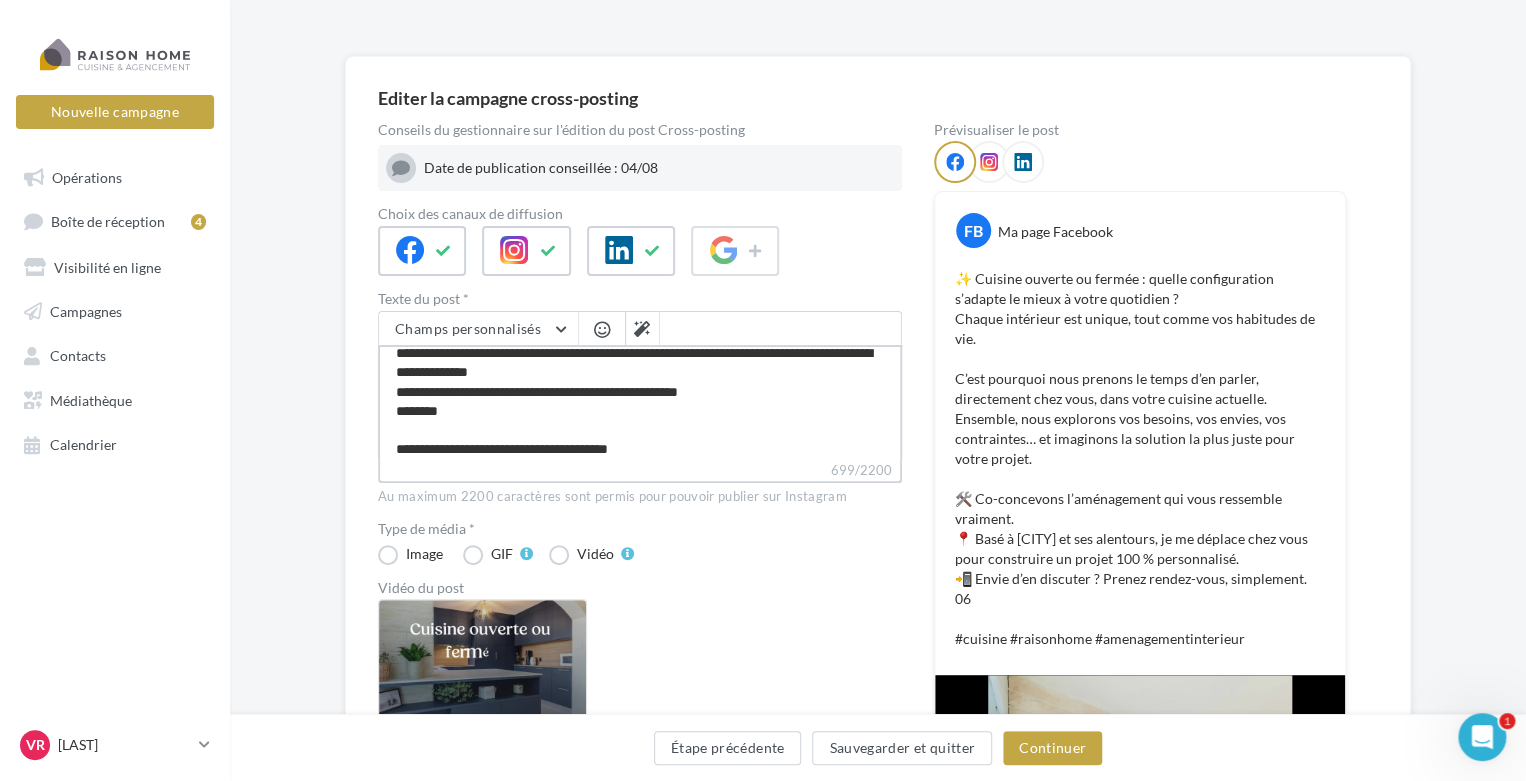 type on "**********" 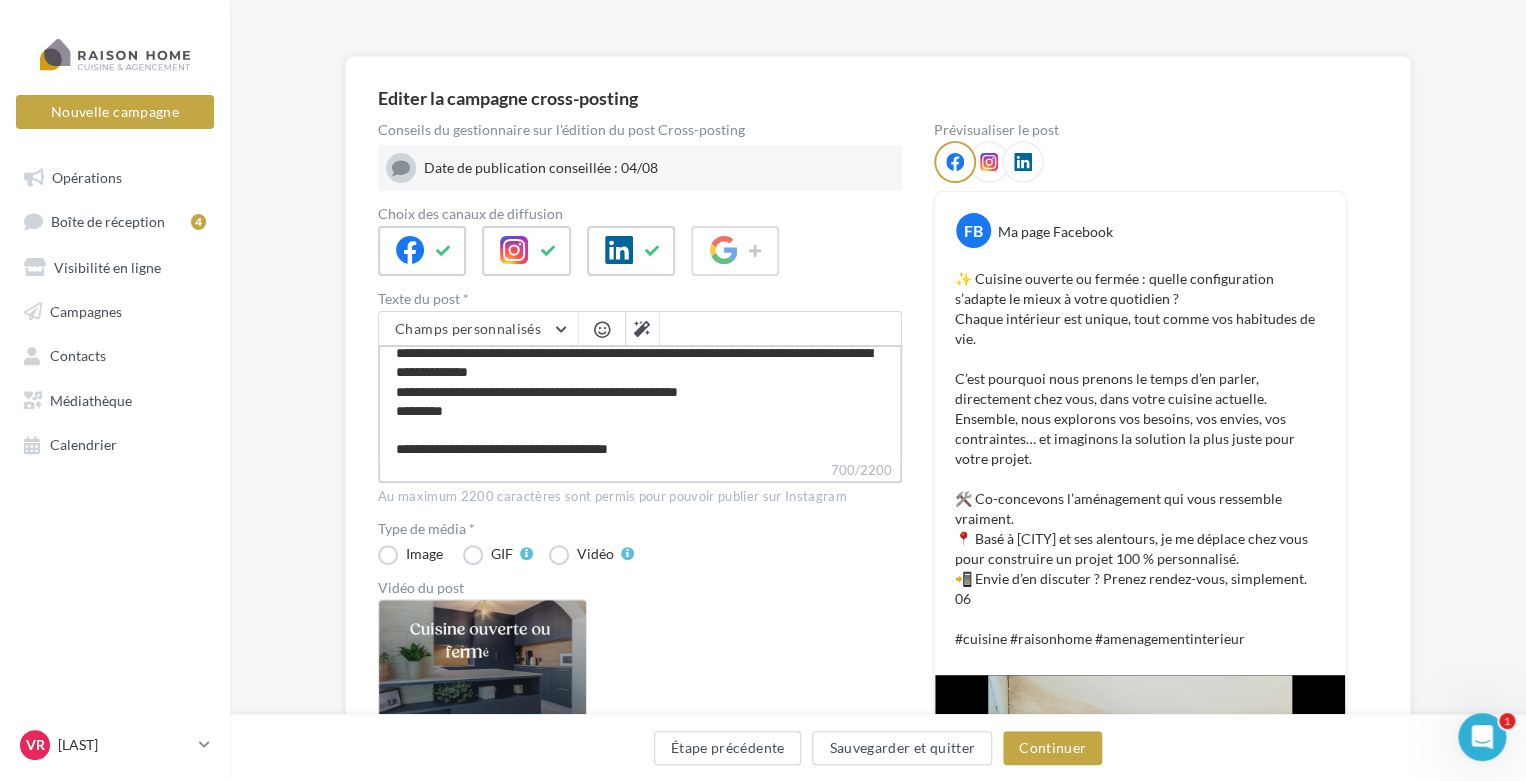 type on "**********" 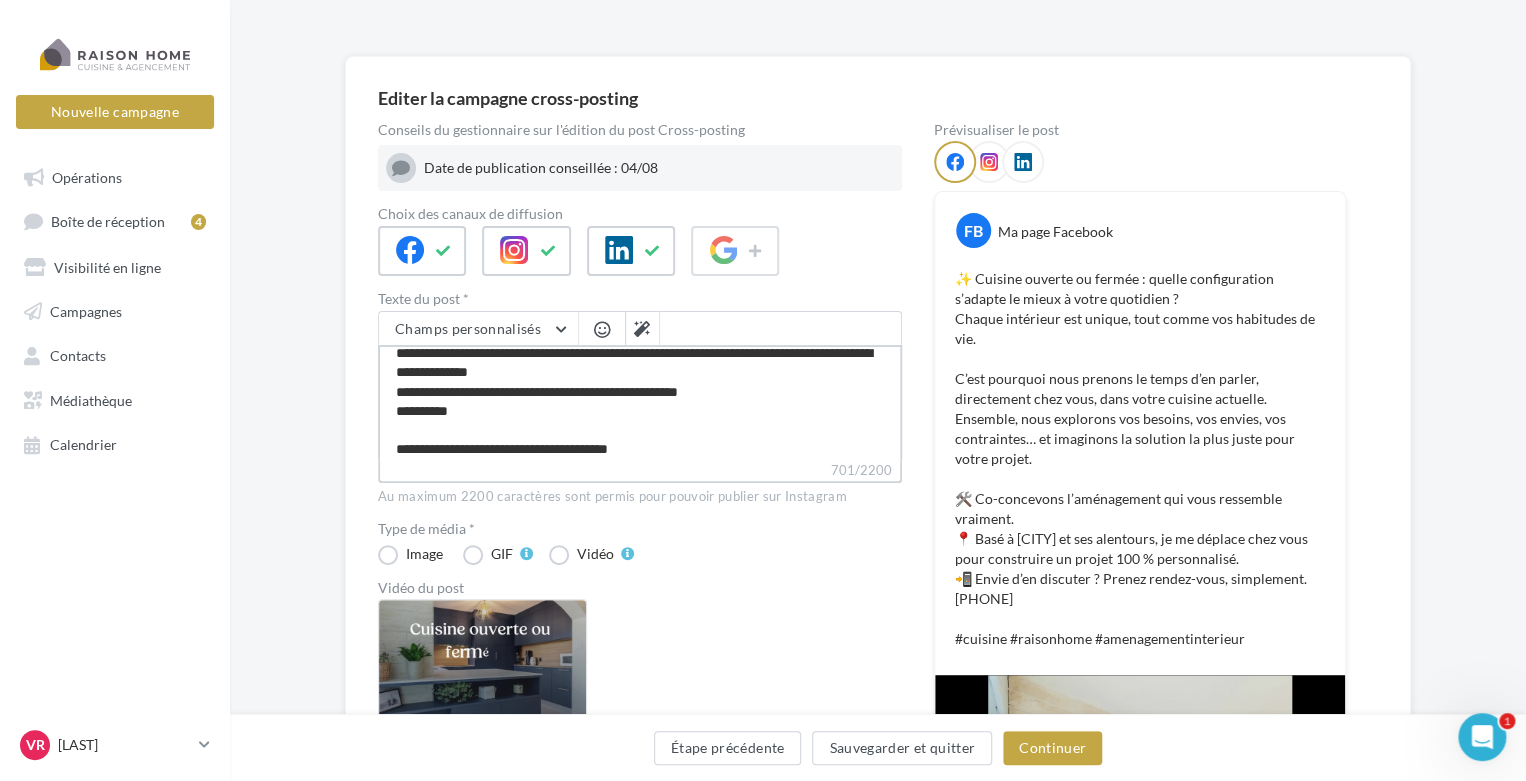 type on "**********" 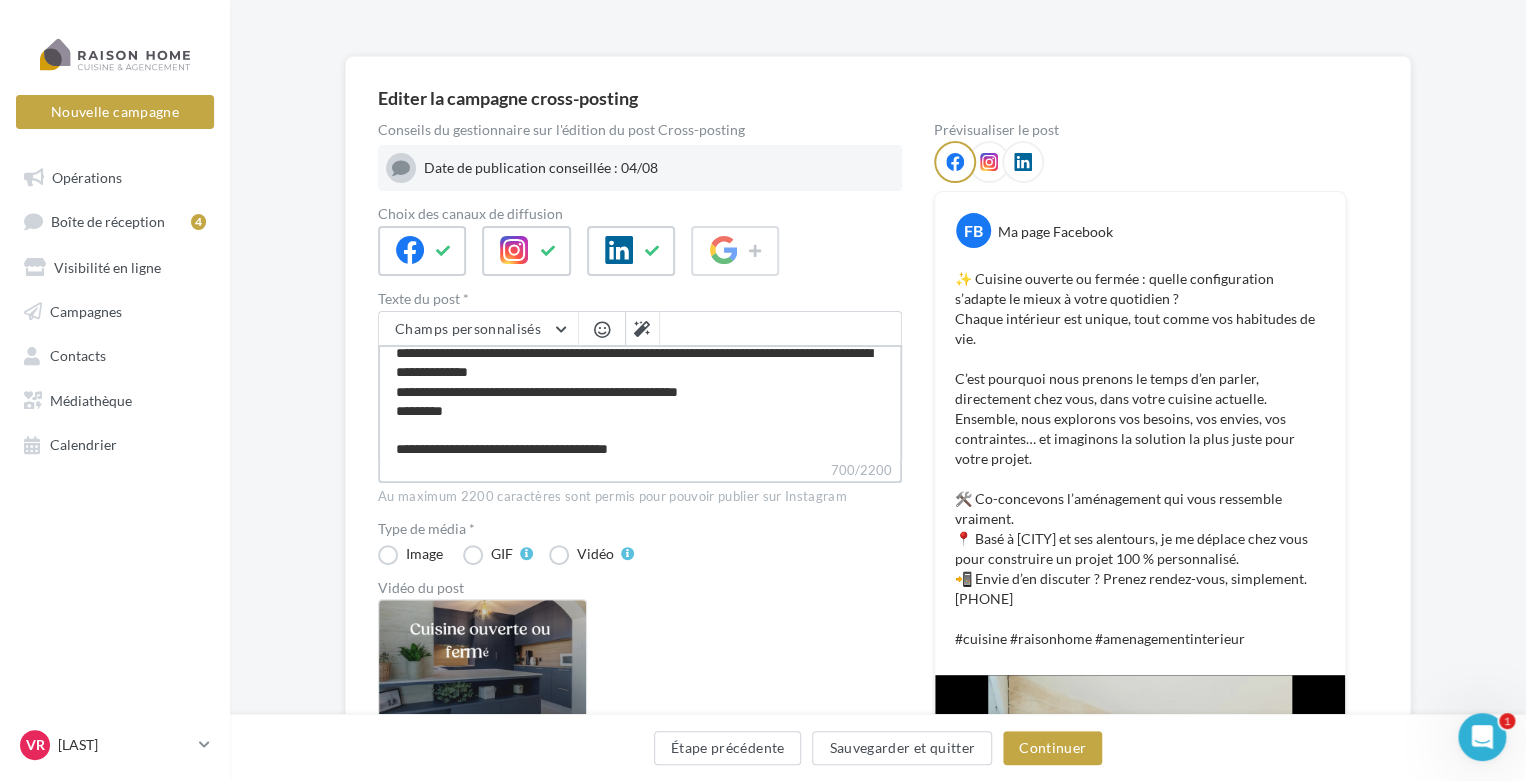 type on "**********" 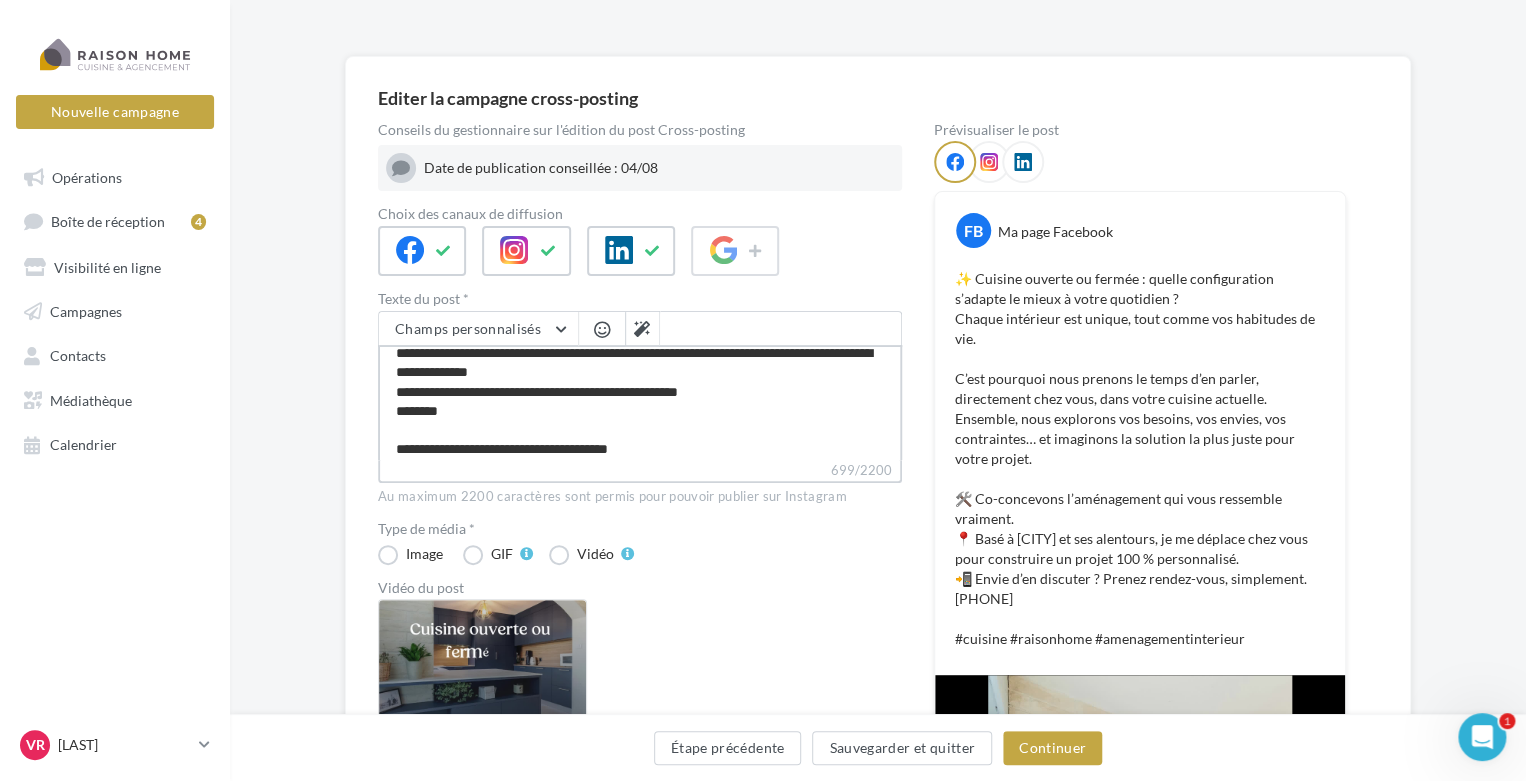 type on "**********" 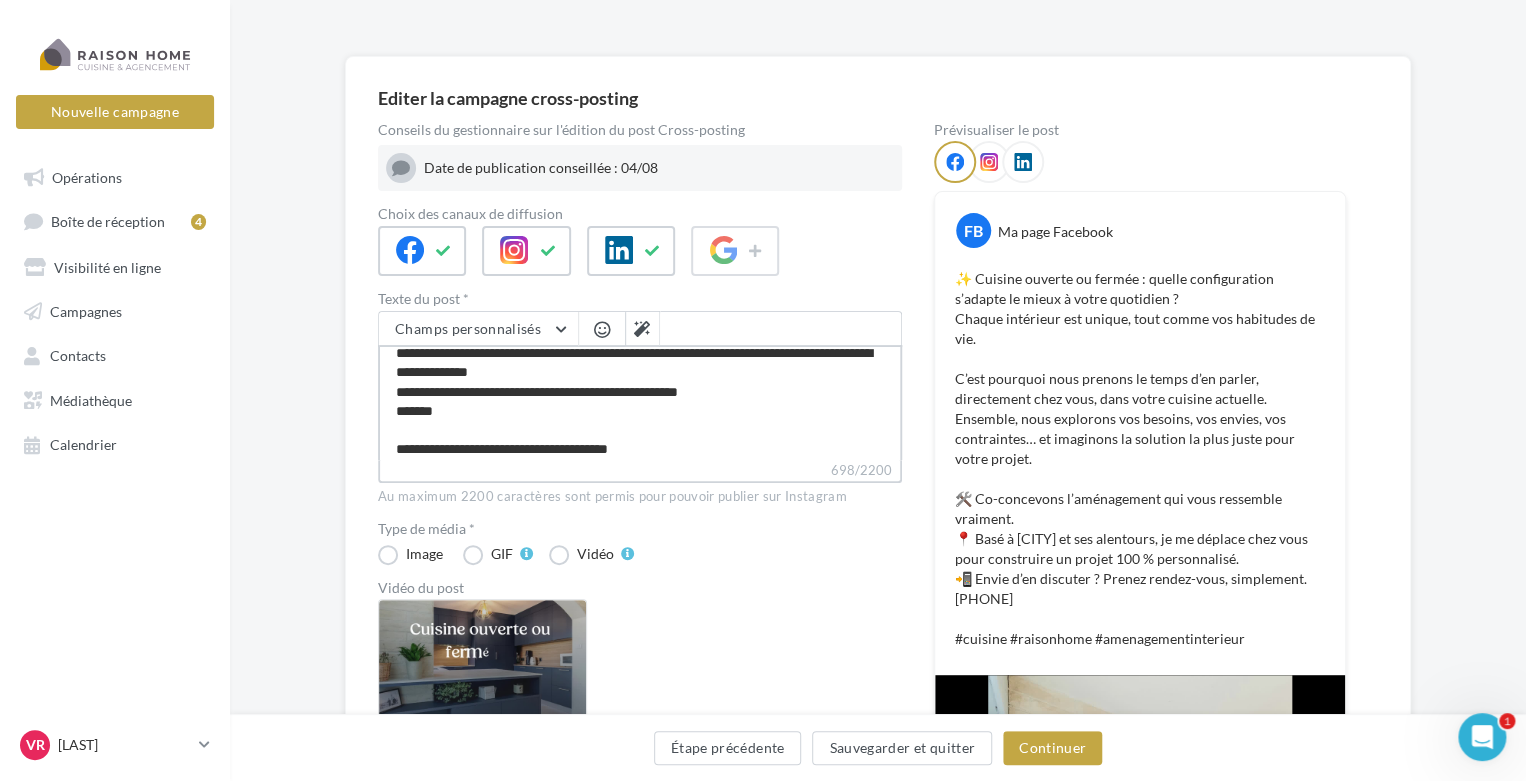type on "**********" 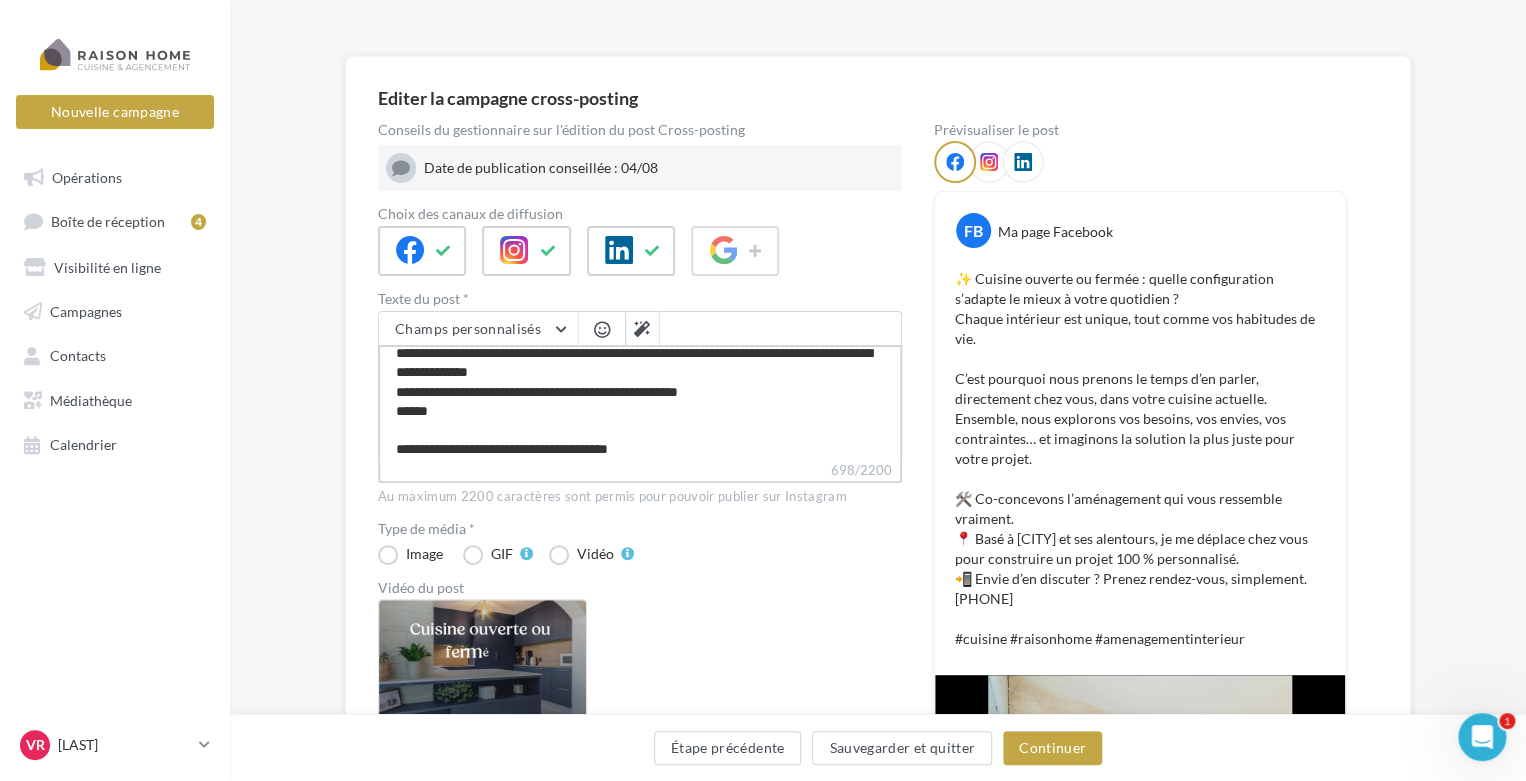 type on "**********" 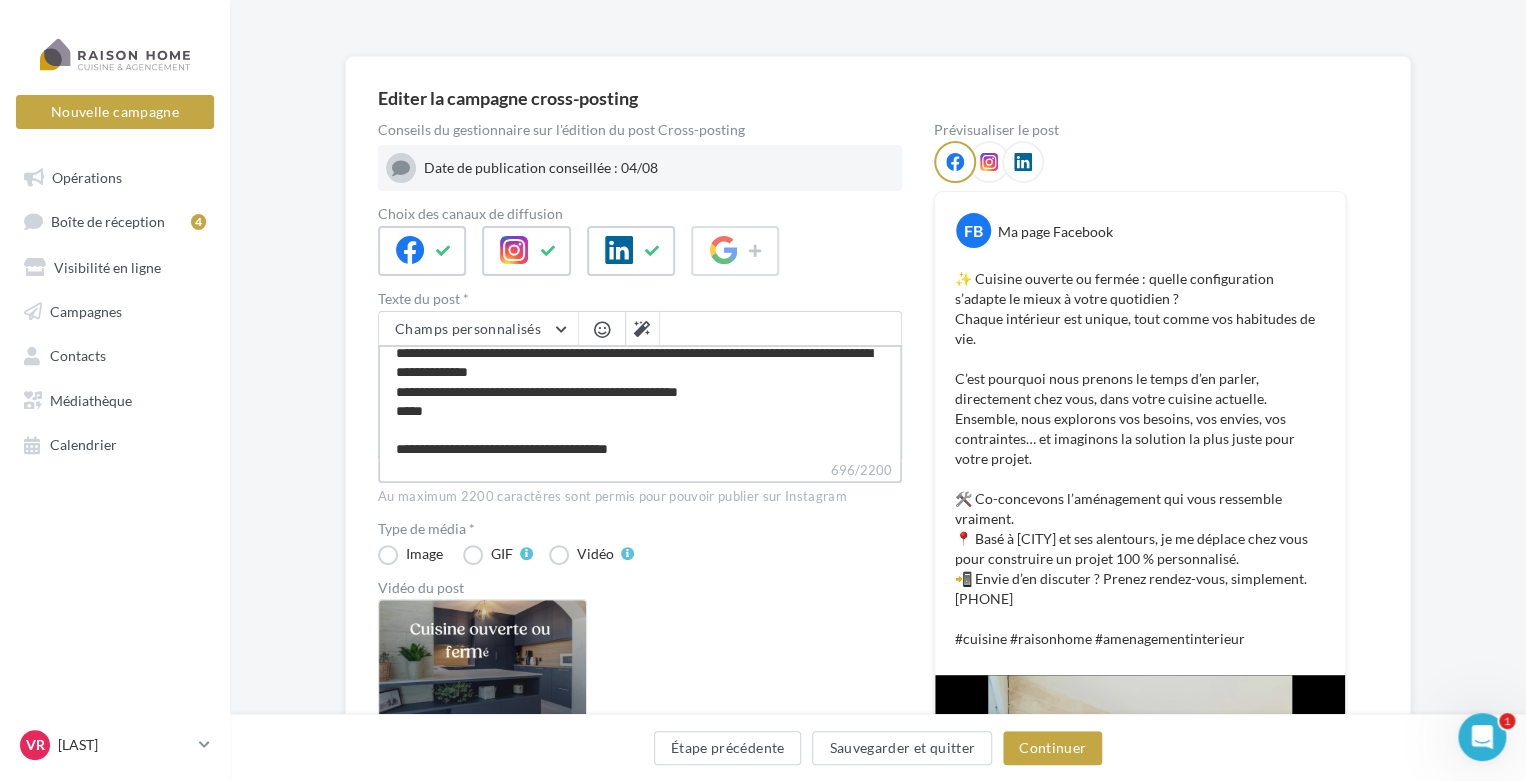 type on "**********" 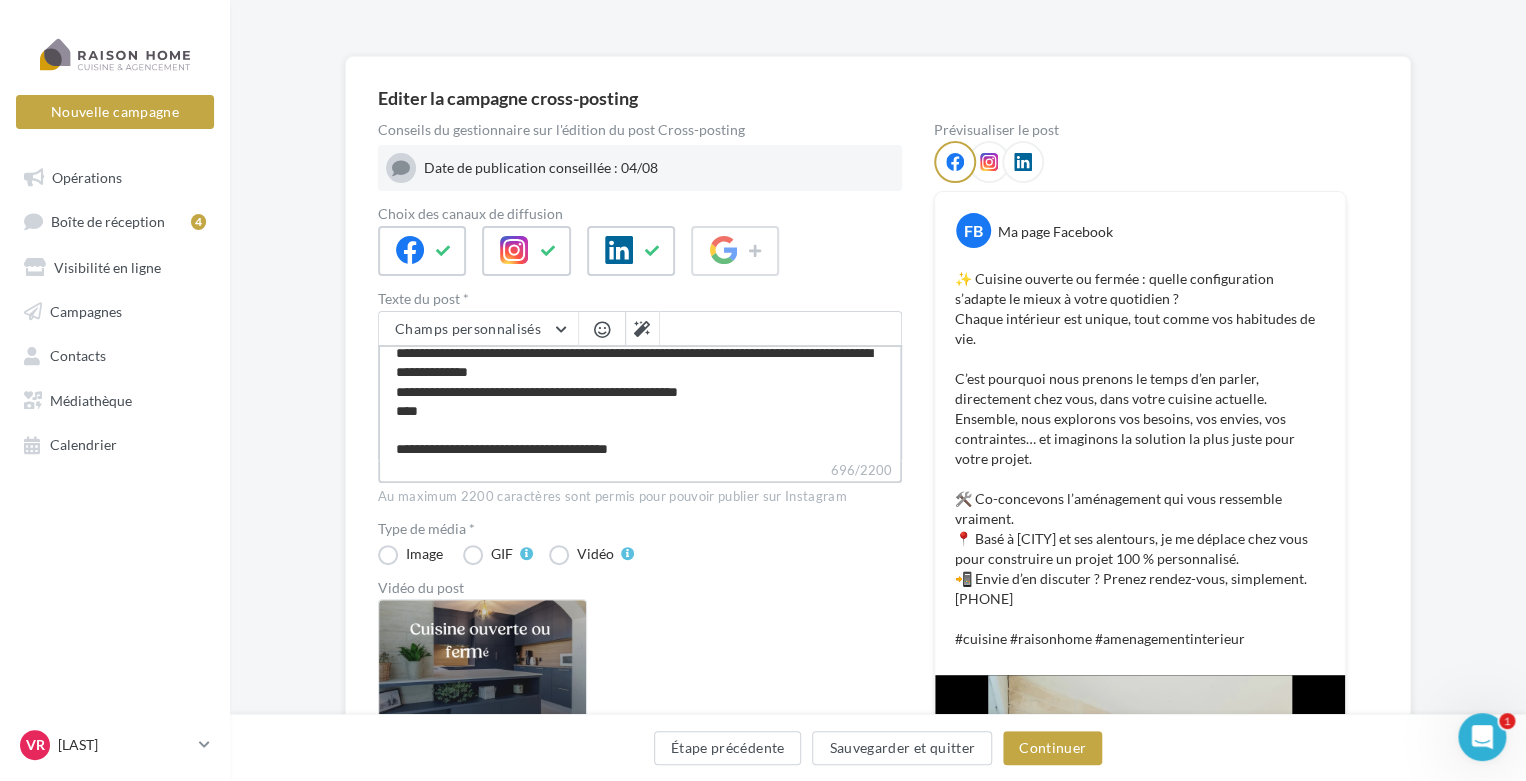 type on "**********" 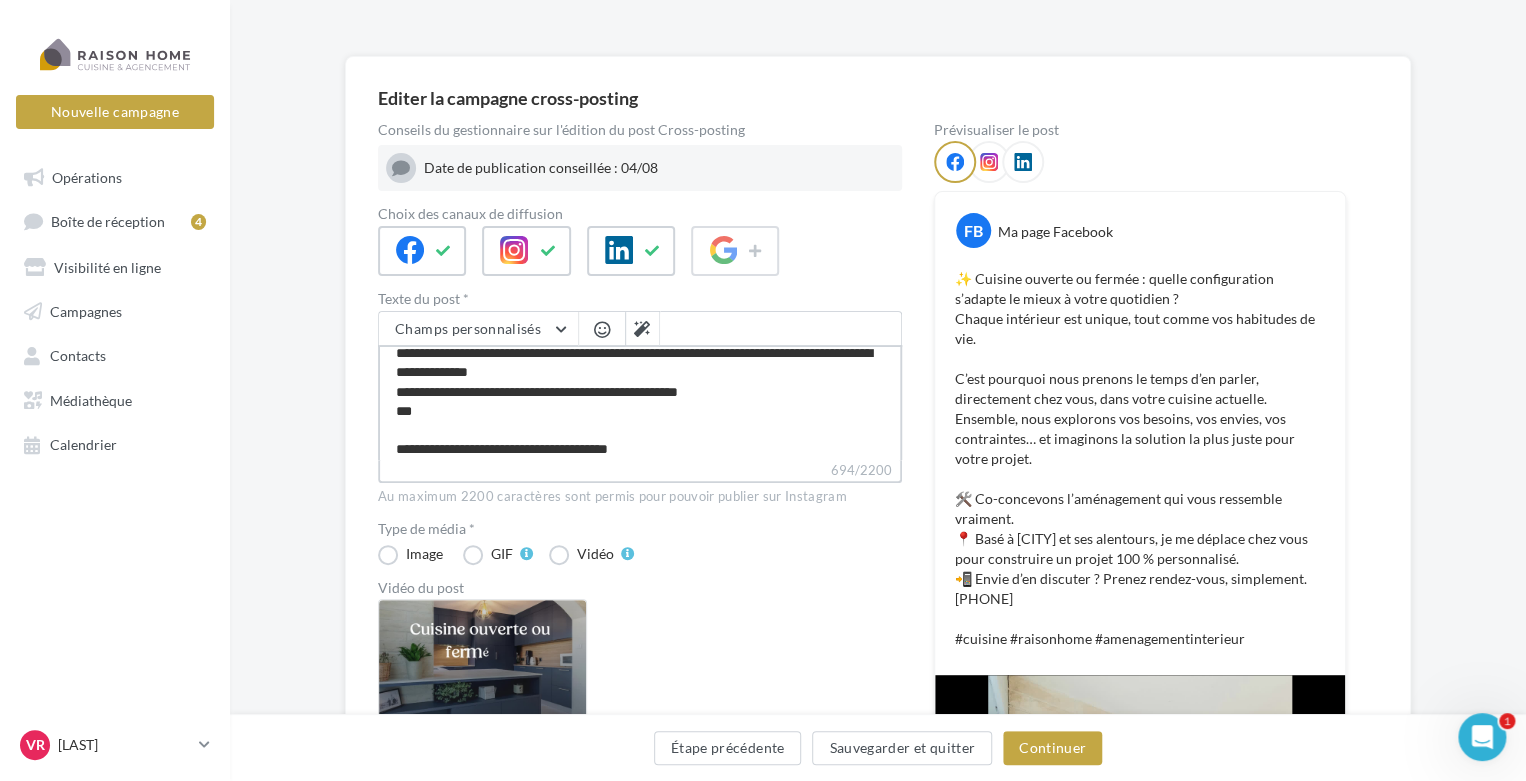 type on "**********" 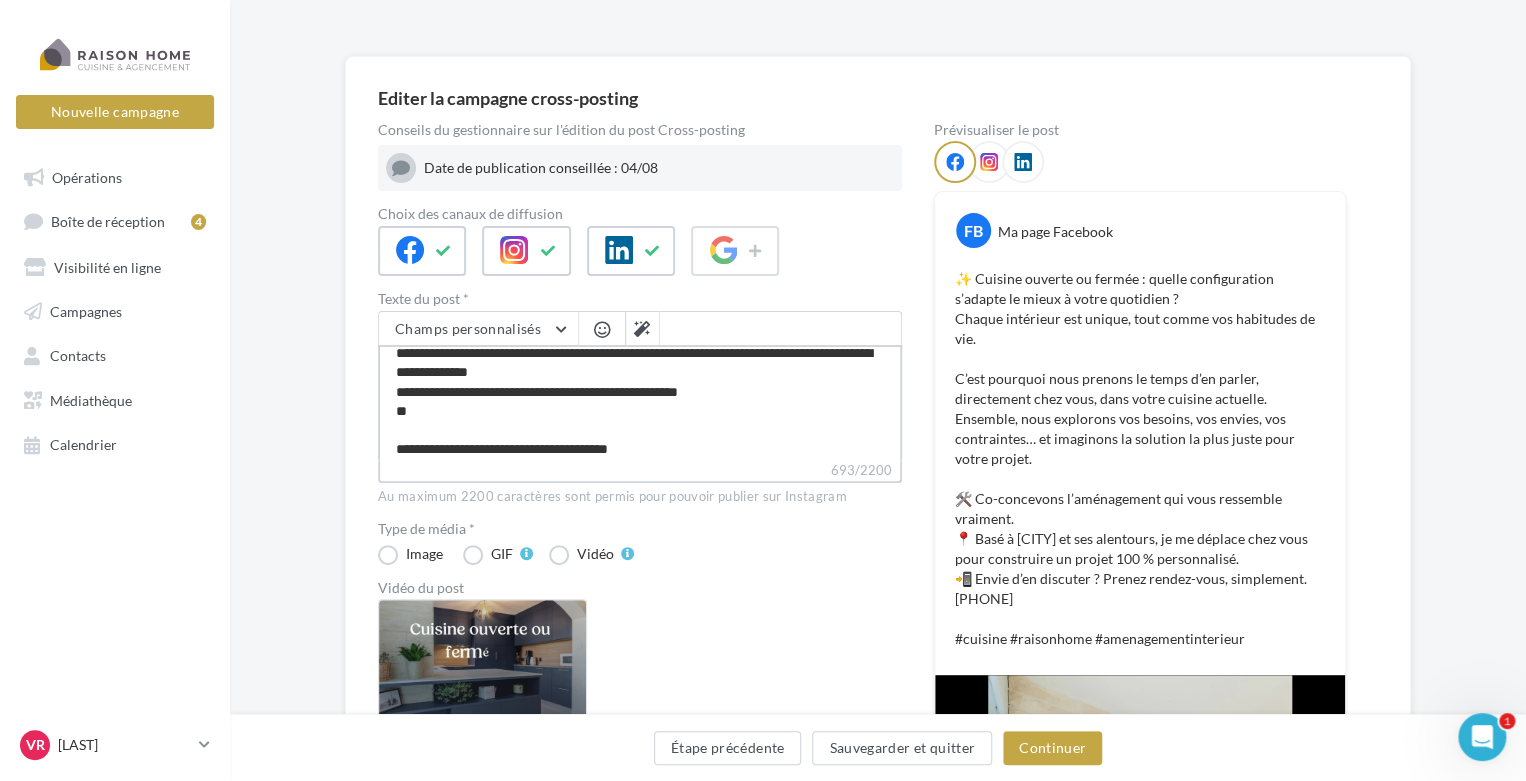 type on "**********" 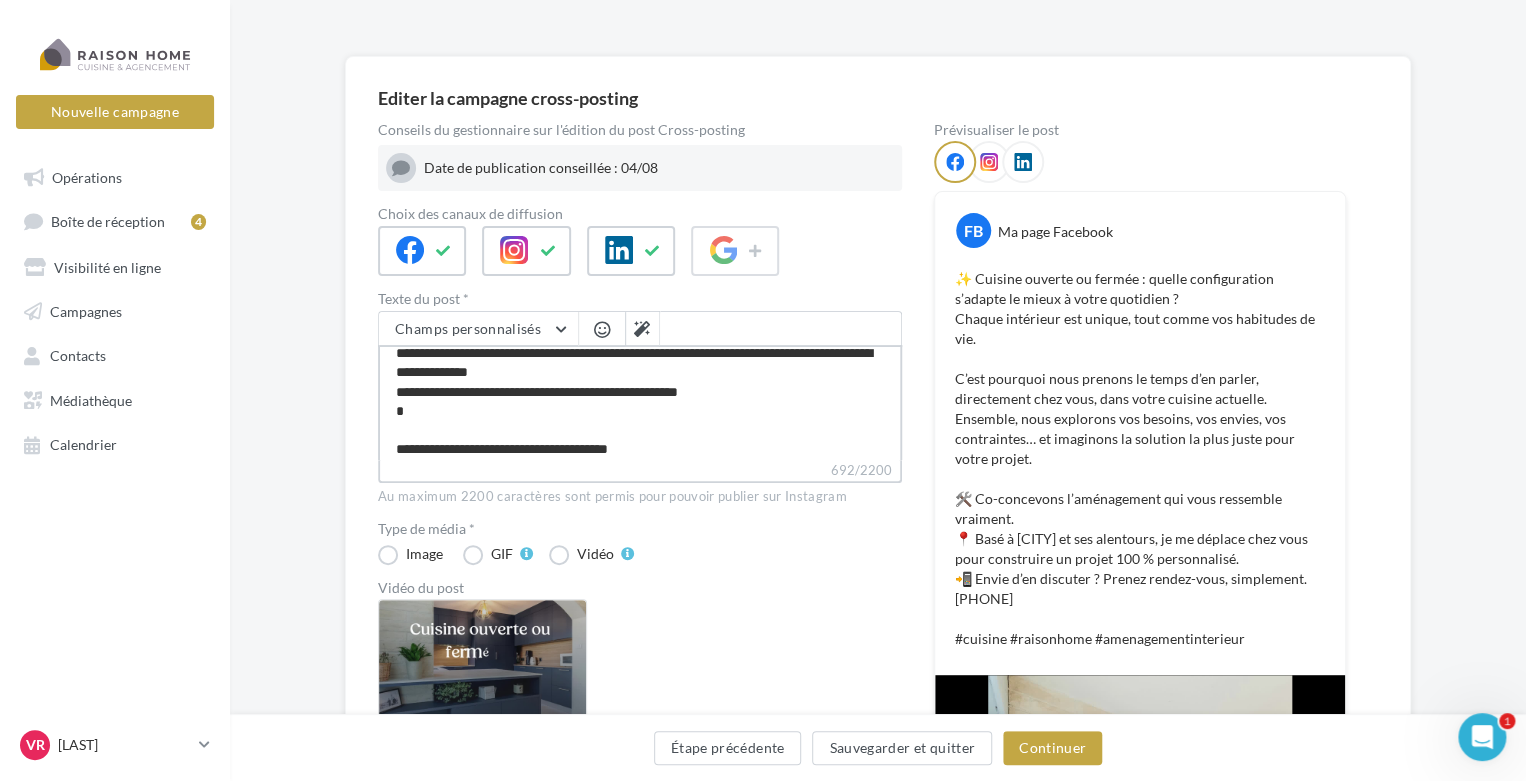 type on "**********" 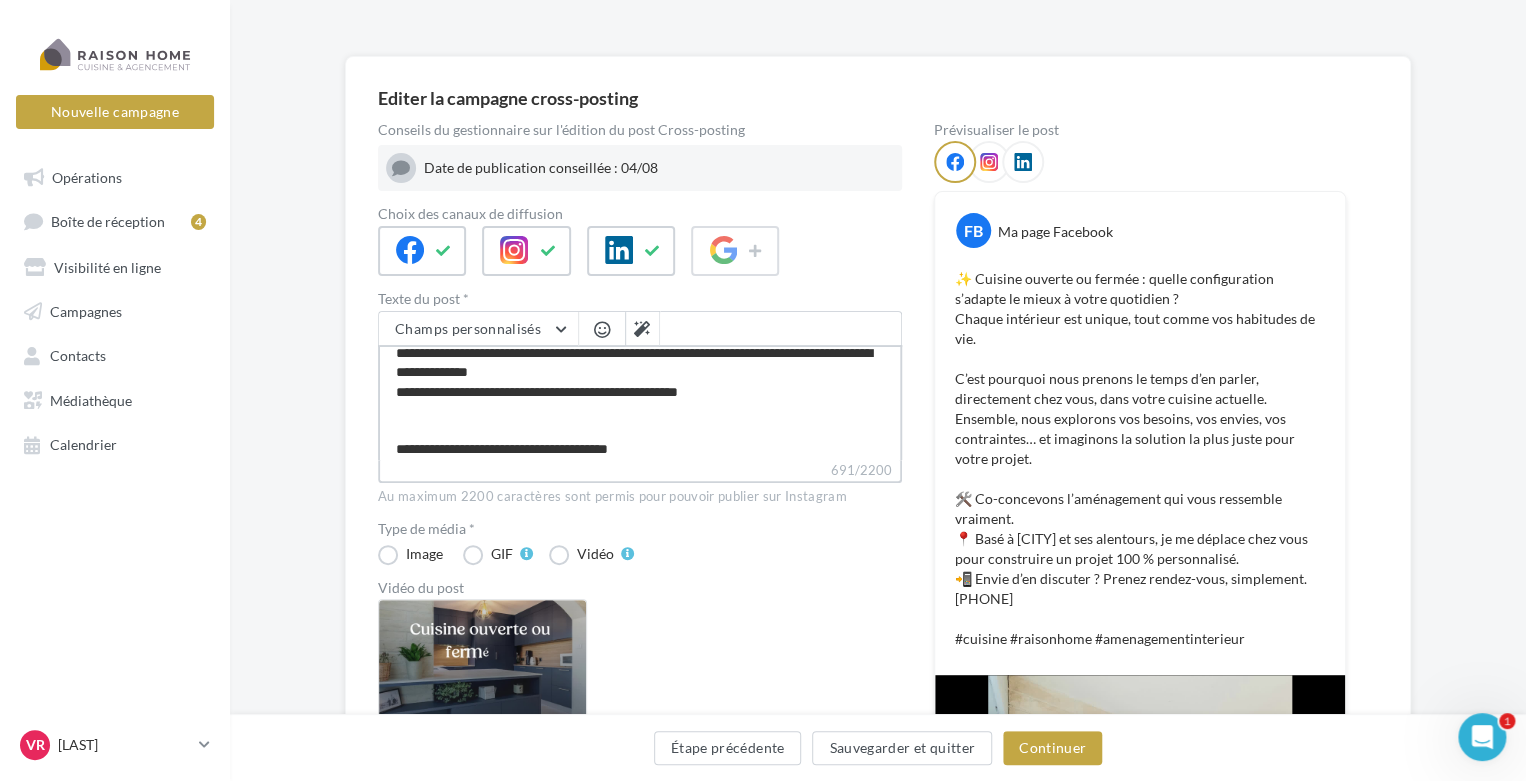 type on "**********" 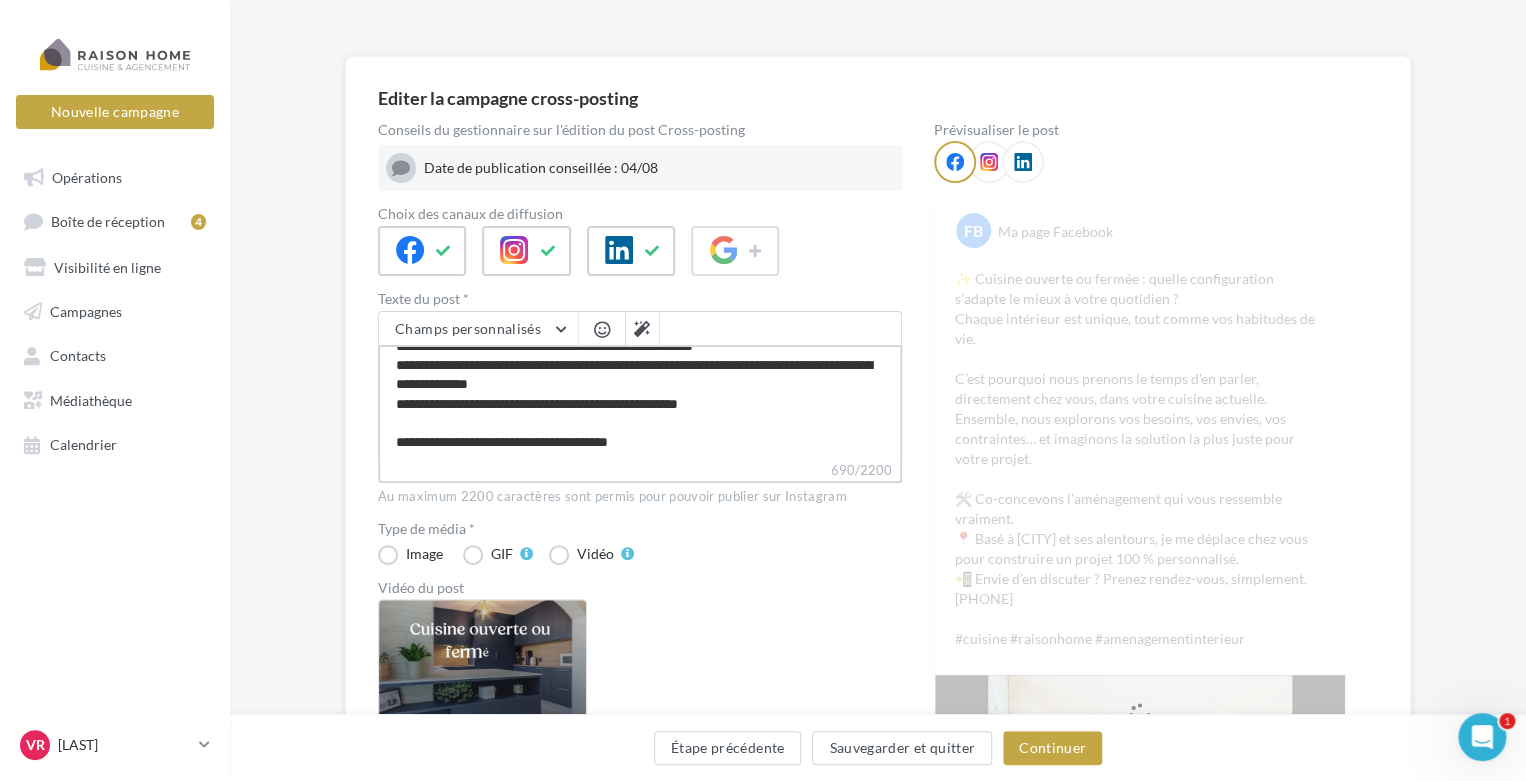 scroll, scrollTop: 172, scrollLeft: 0, axis: vertical 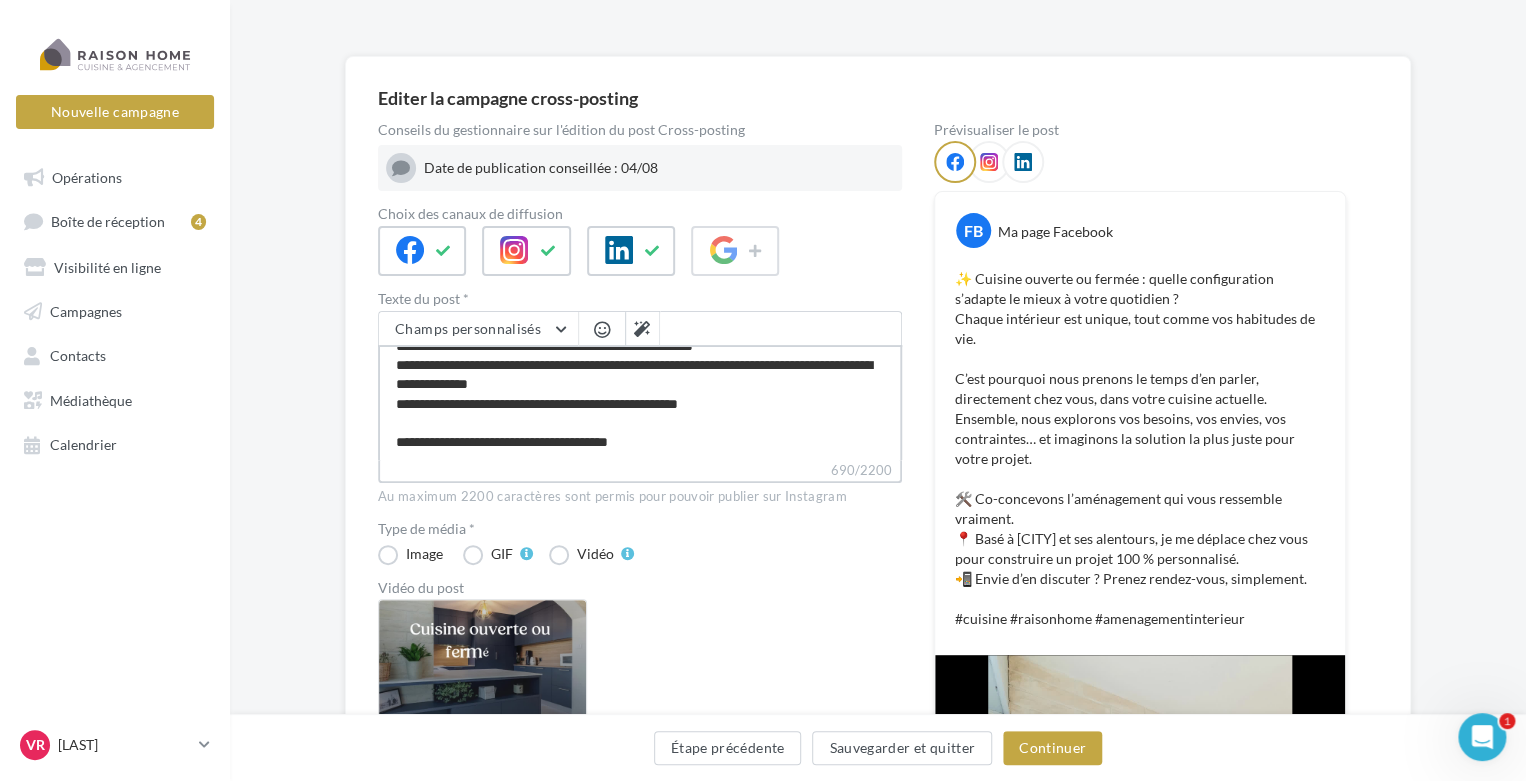 click on "**********" at bounding box center [640, 402] 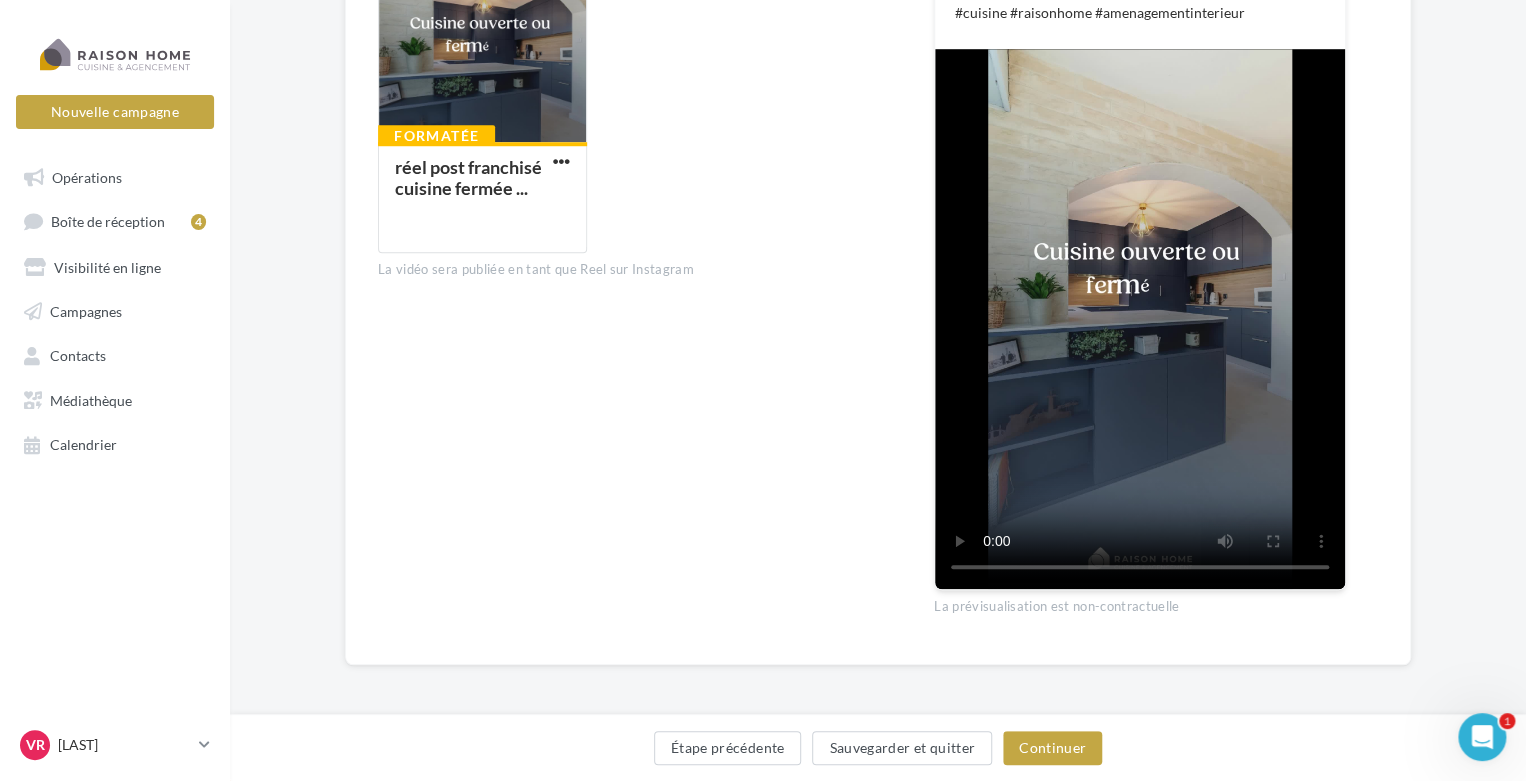 scroll, scrollTop: 717, scrollLeft: 0, axis: vertical 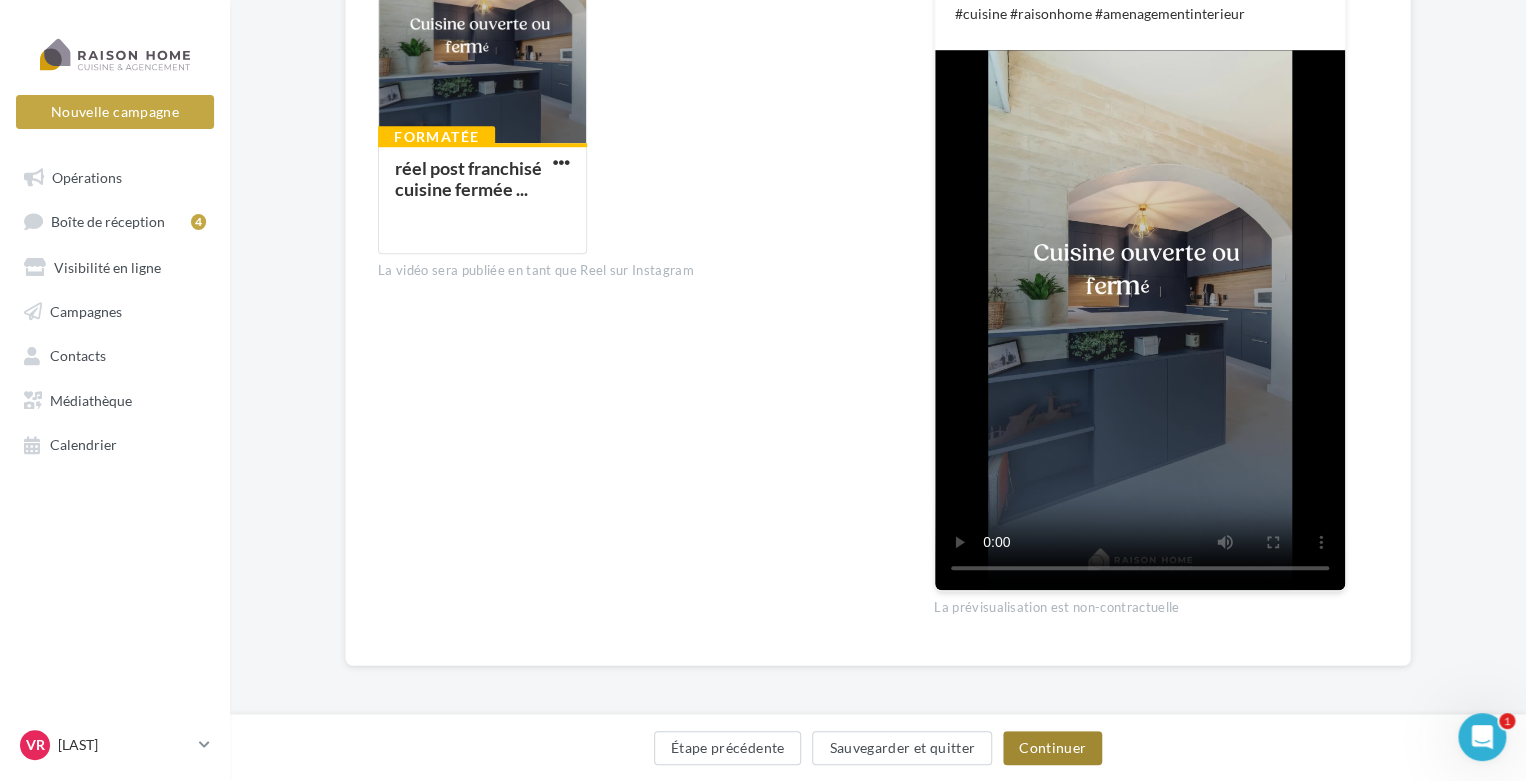 type on "**********" 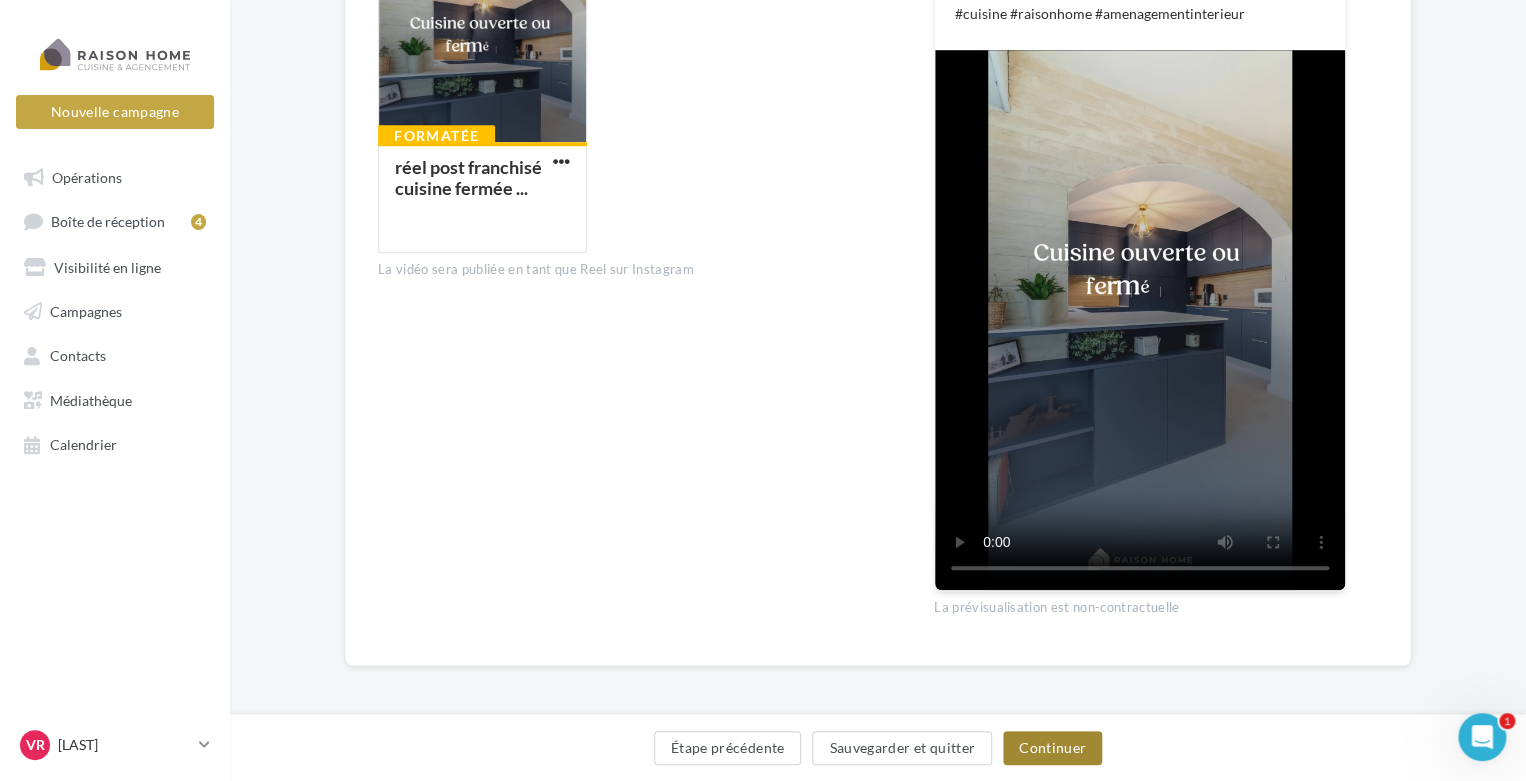 scroll, scrollTop: 171, scrollLeft: 0, axis: vertical 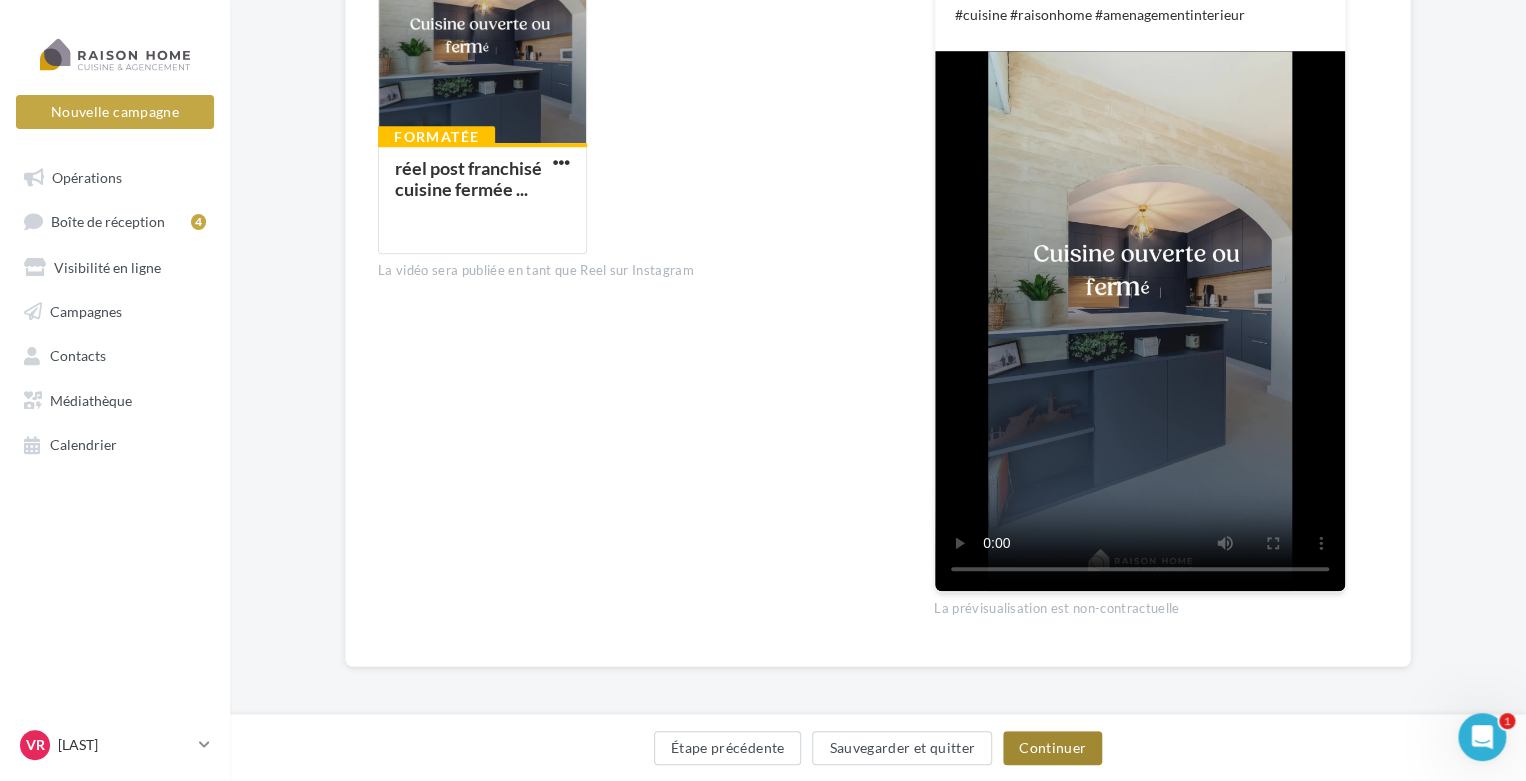click on "Continuer" at bounding box center (1052, 748) 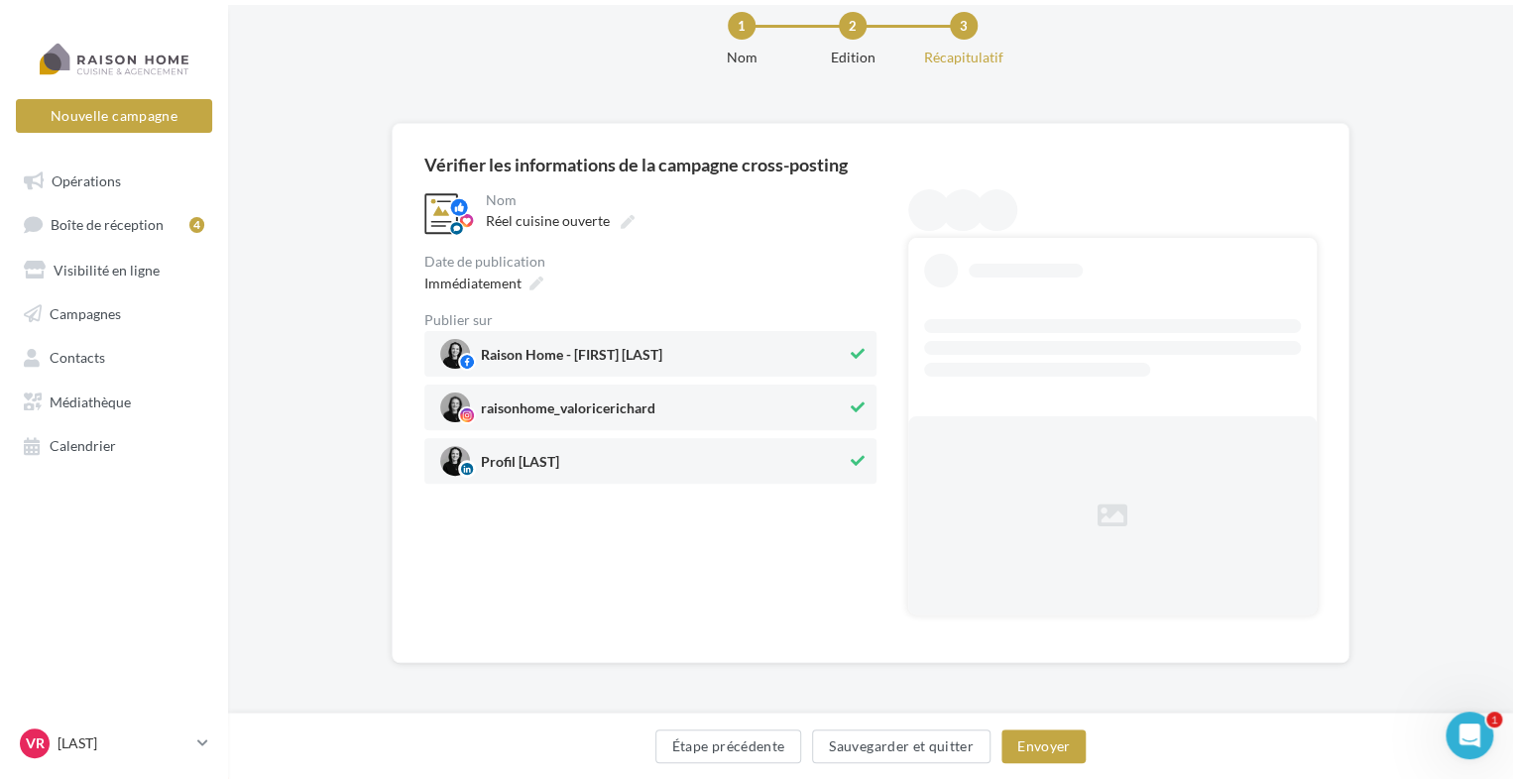scroll, scrollTop: 0, scrollLeft: 0, axis: both 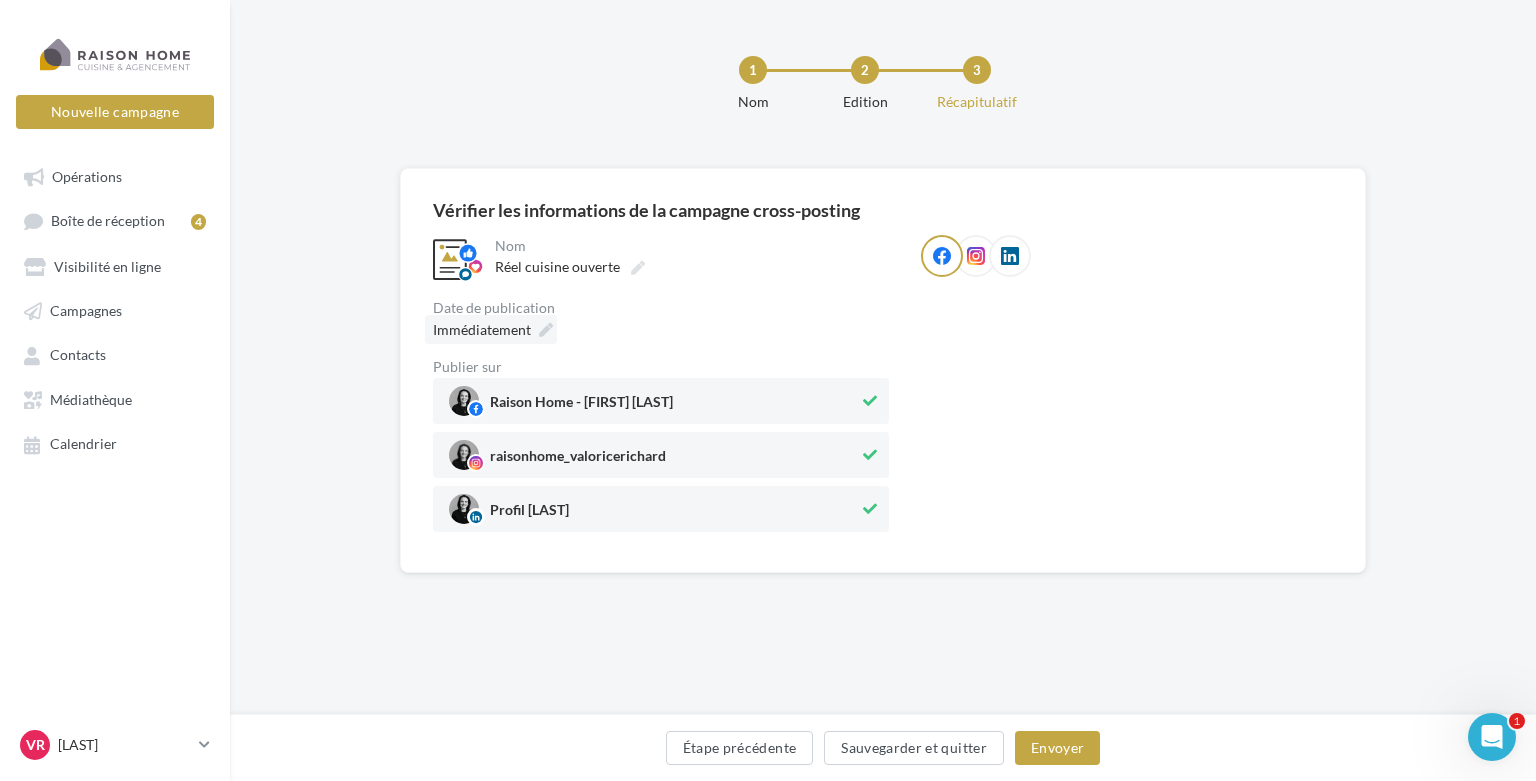 click on "Immédiatement" at bounding box center (491, 329) 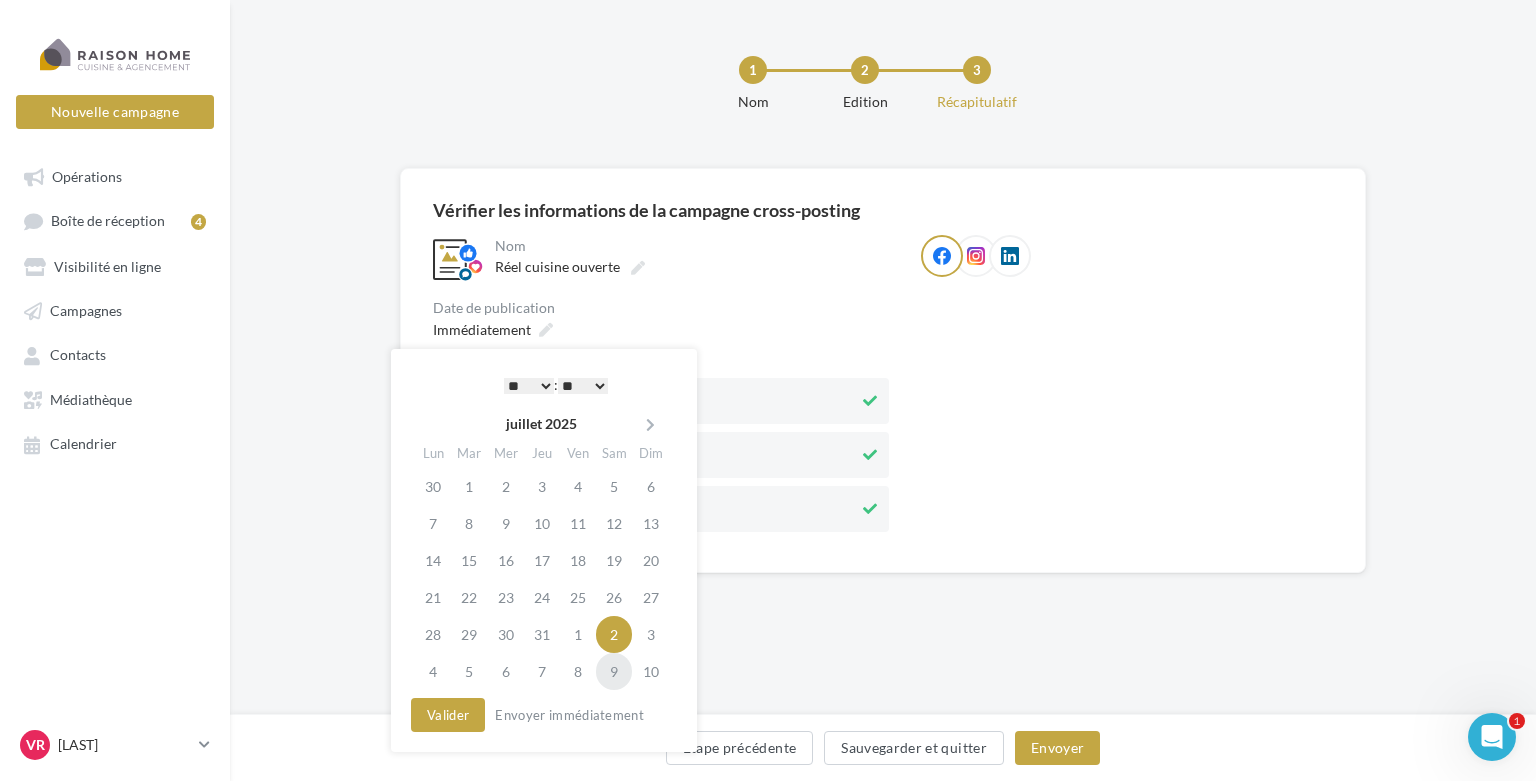 click on "9" at bounding box center [614, 671] 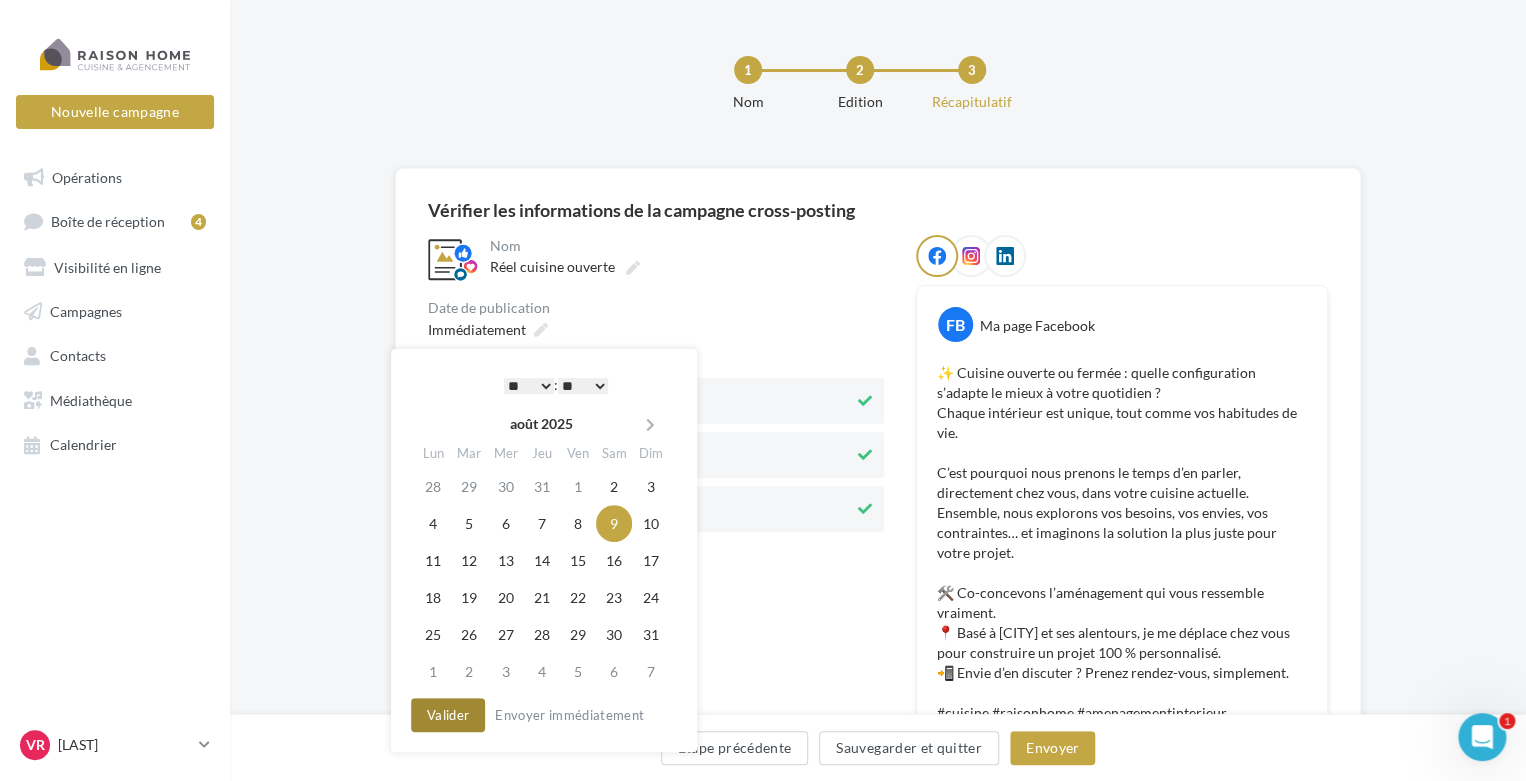 click on "Valider" at bounding box center [448, 715] 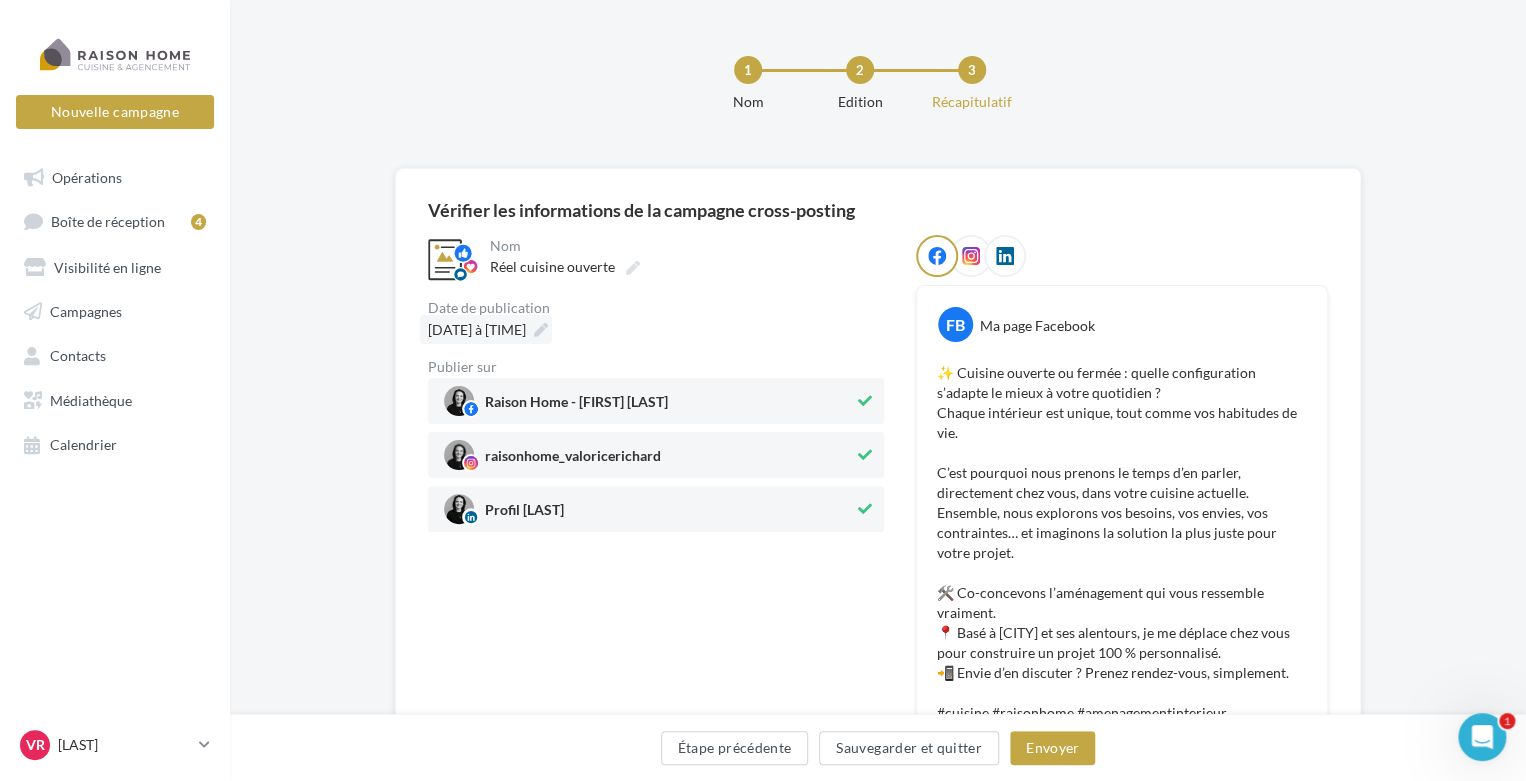 click at bounding box center [541, 330] 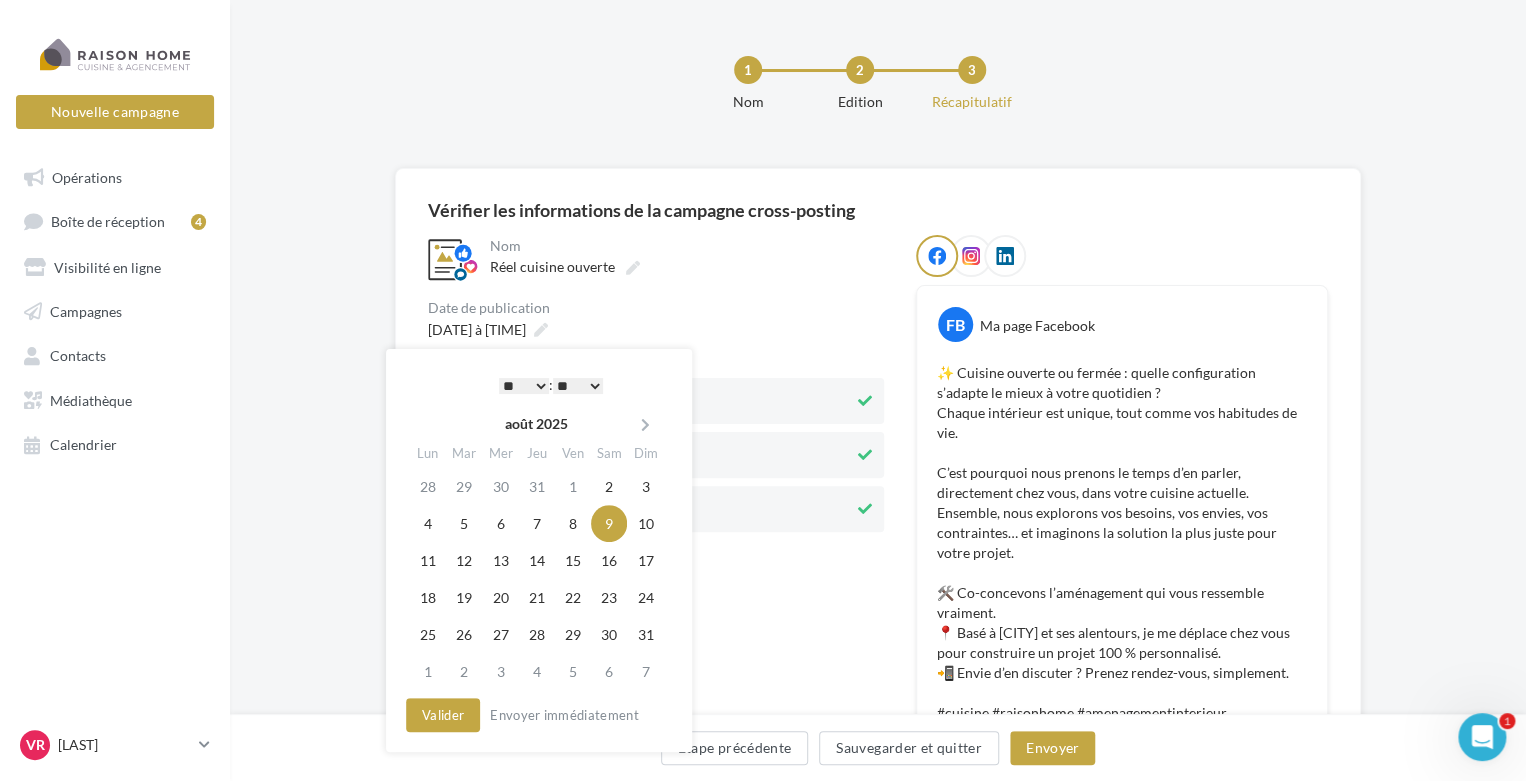 click on "* * * * * * * * * * ** ** ** ** ** ** ** ** ** ** ** ** ** **" at bounding box center (524, 386) 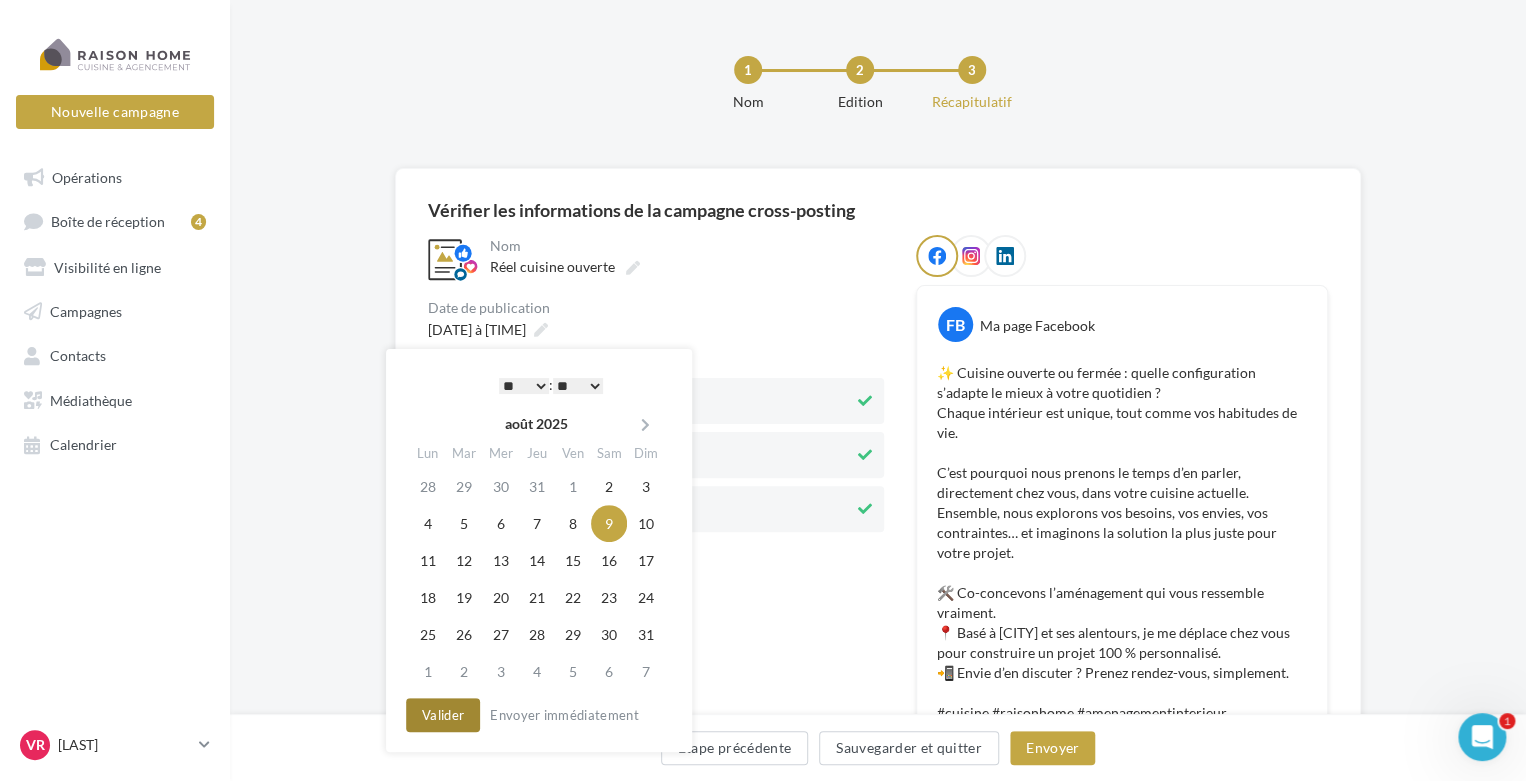 click on "Valider" at bounding box center [443, 715] 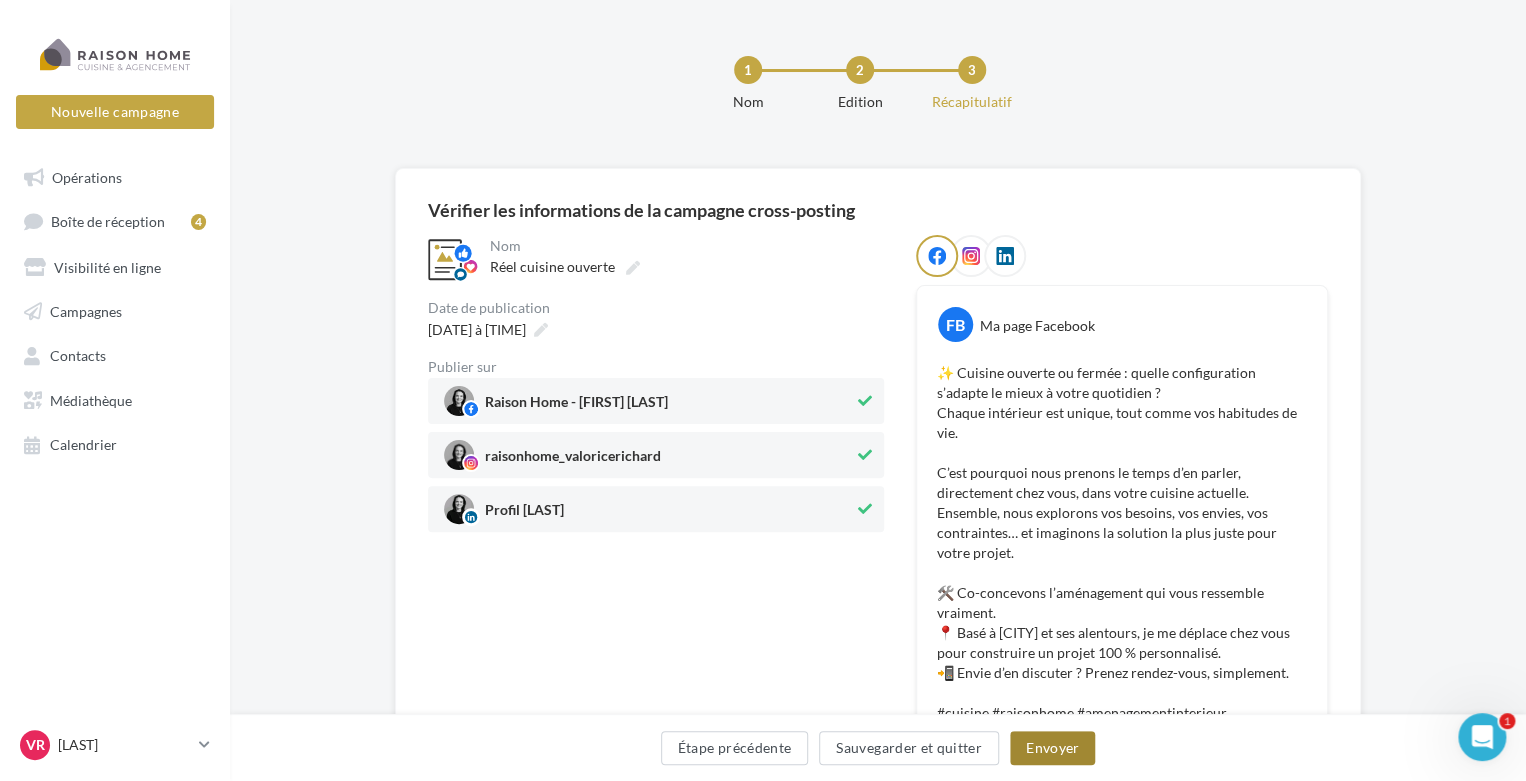 click on "Envoyer" at bounding box center (1052, 748) 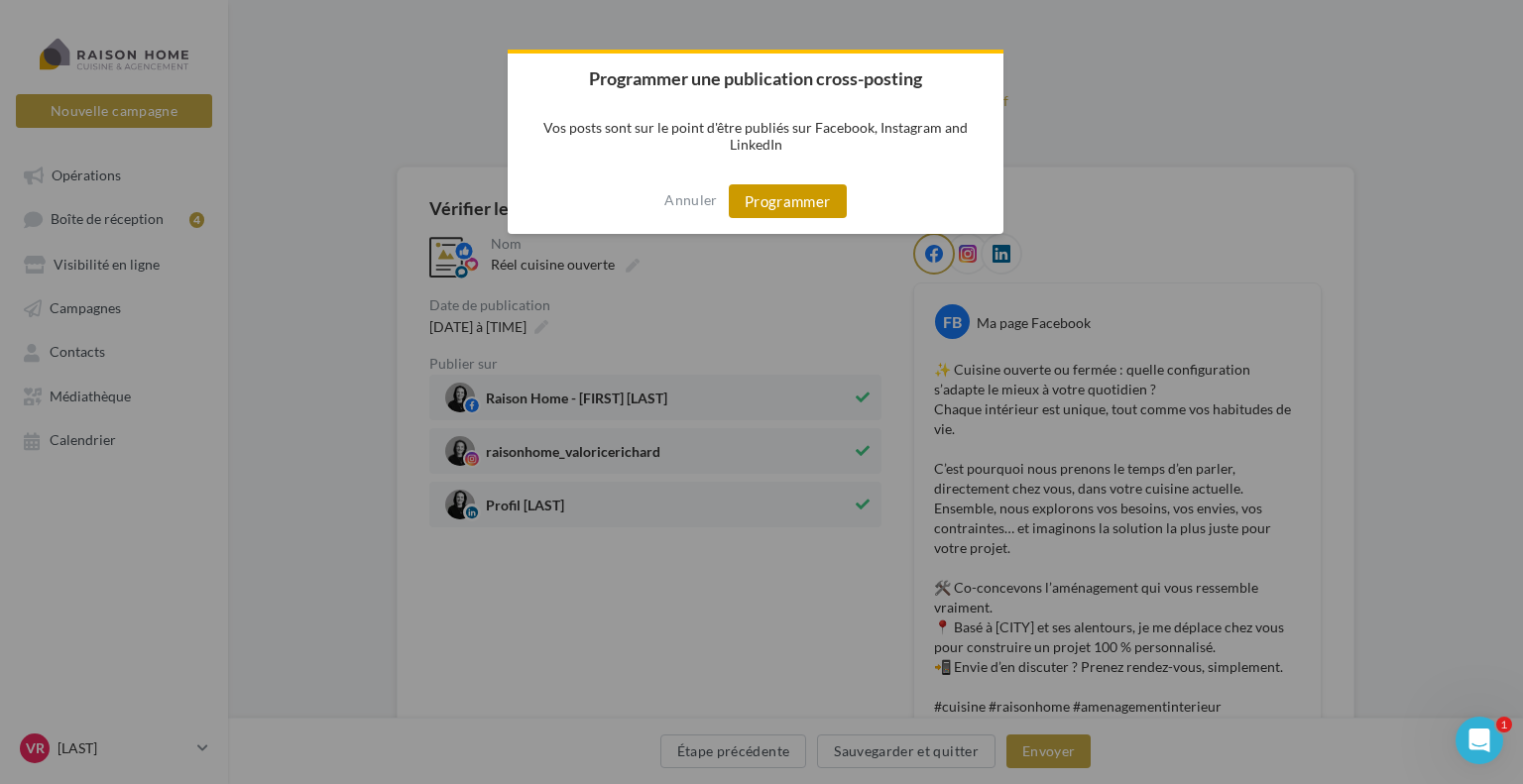 click on "Programmer" at bounding box center [787, 201] 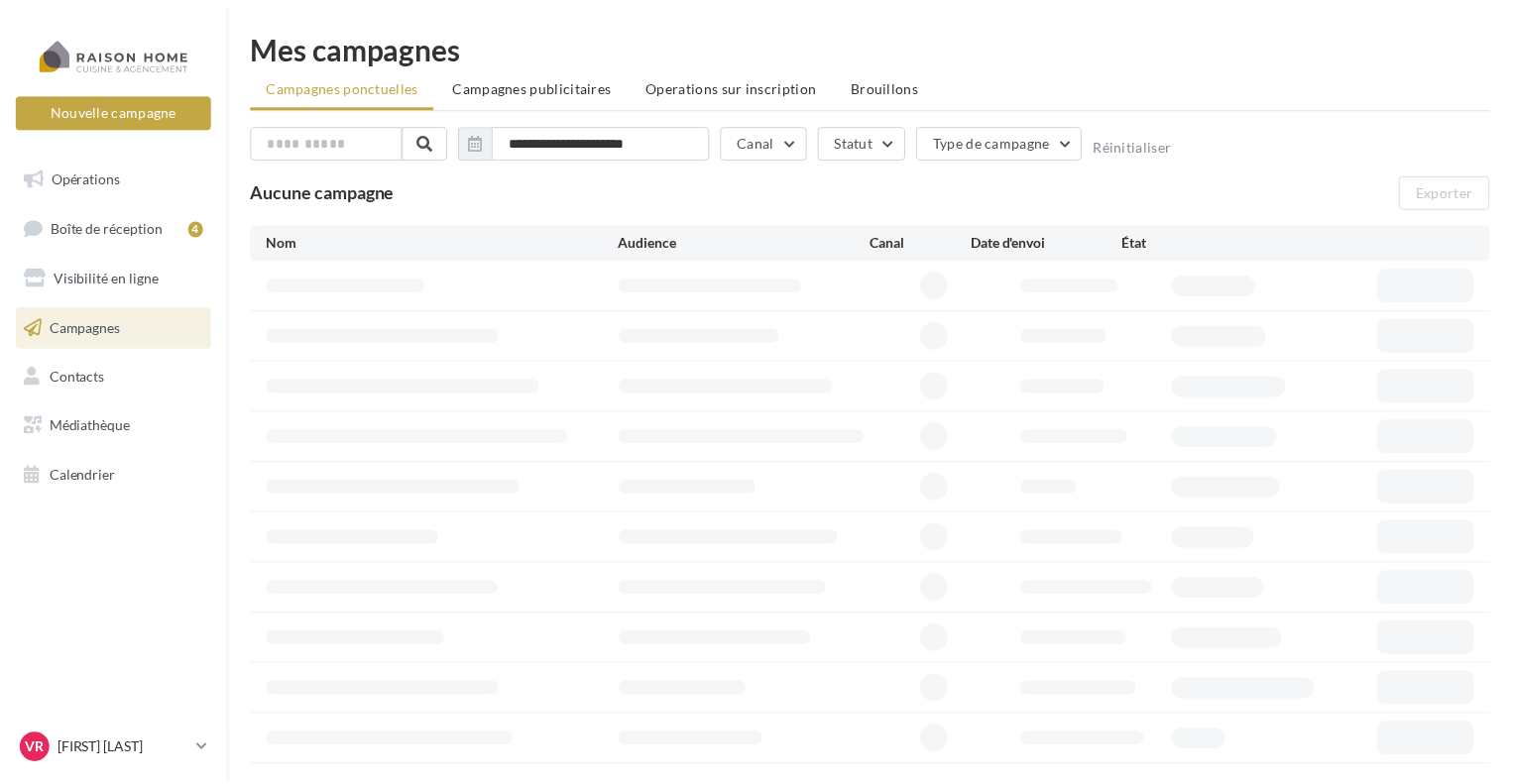 scroll, scrollTop: 0, scrollLeft: 0, axis: both 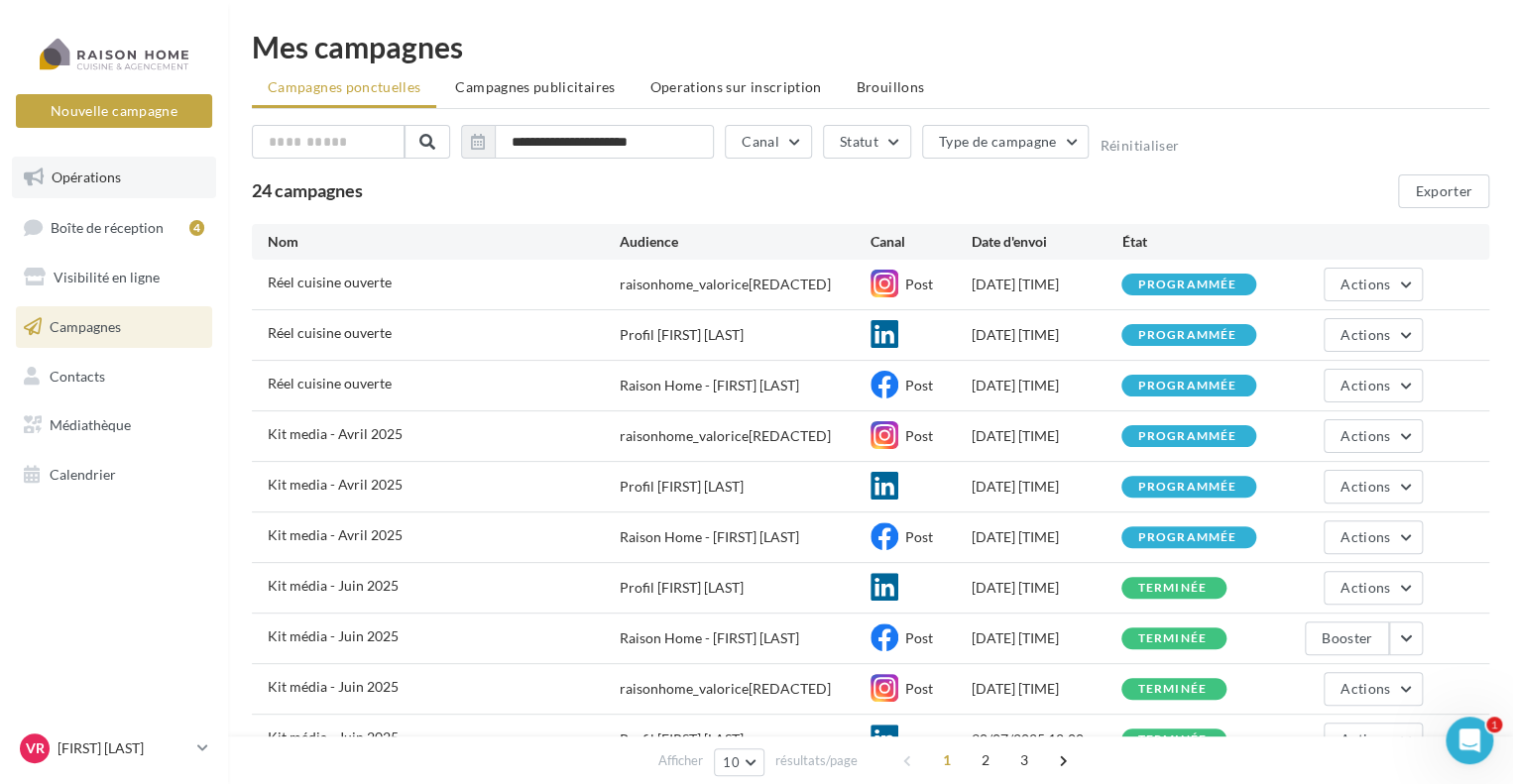 click on "Opérations" at bounding box center (86, 176) 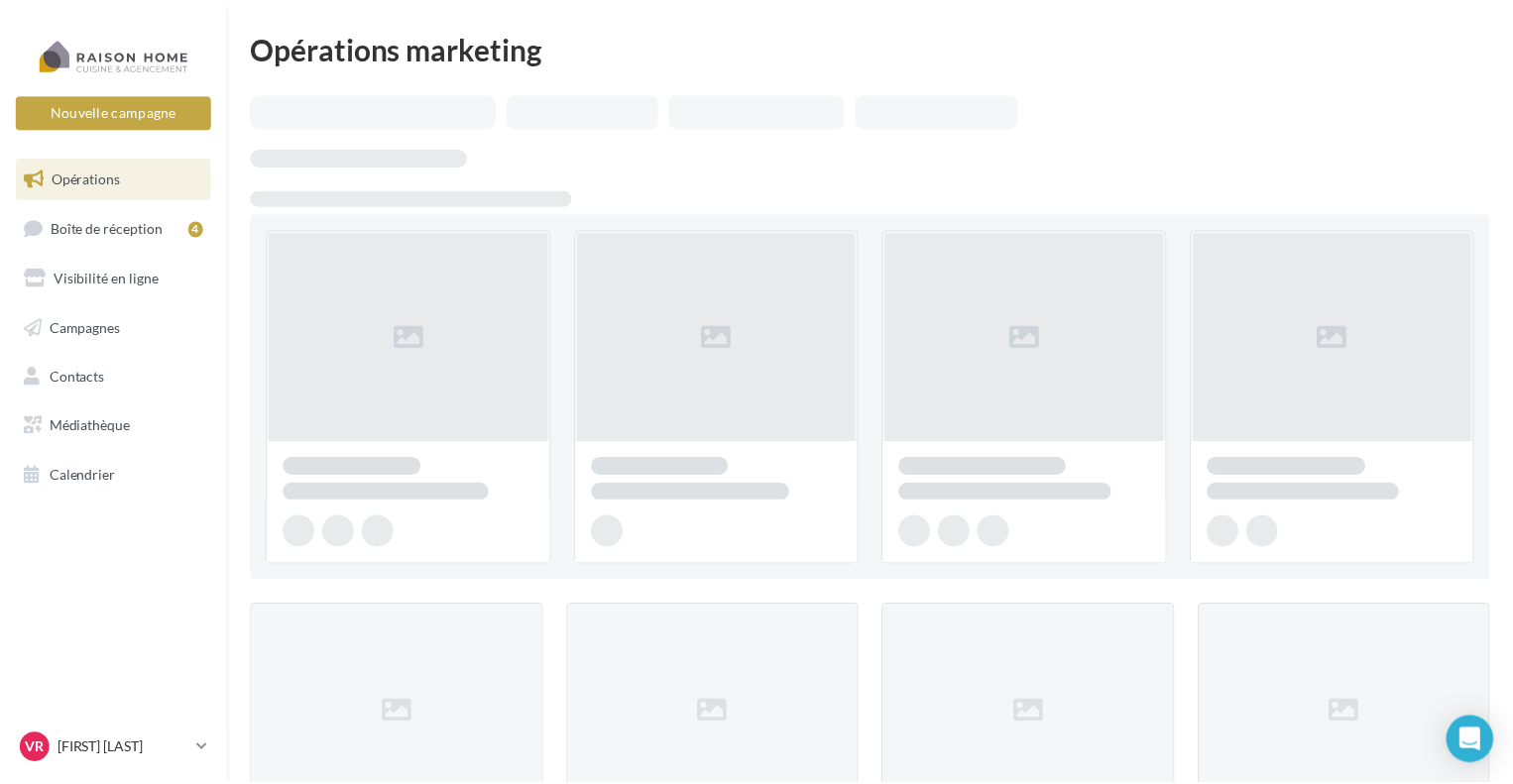 scroll, scrollTop: 0, scrollLeft: 0, axis: both 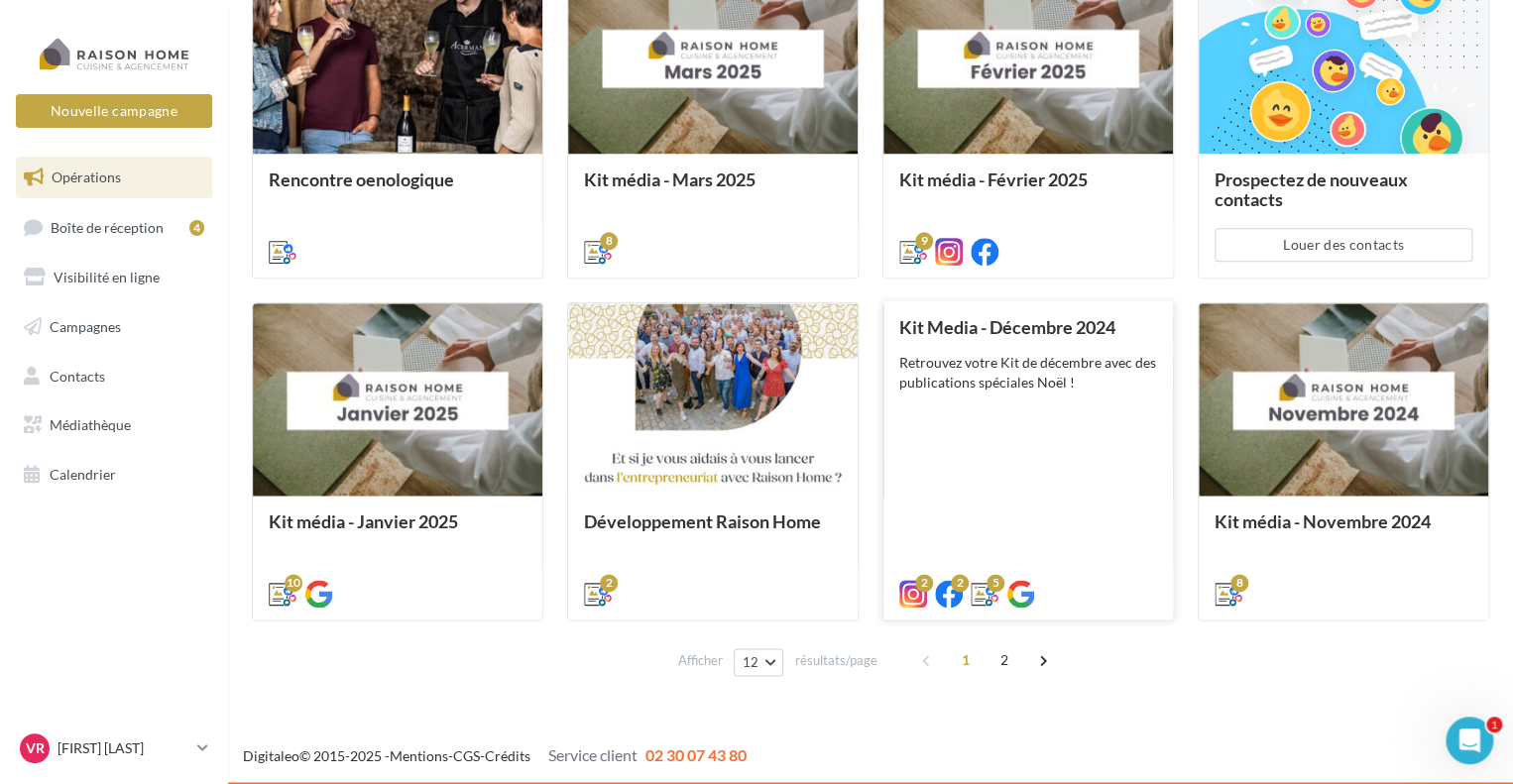 click on "Kit Media - Décembre 2024        Retrouvez votre Kit de décembre avec des publications spéciales Noël !" at bounding box center (1028, 459) 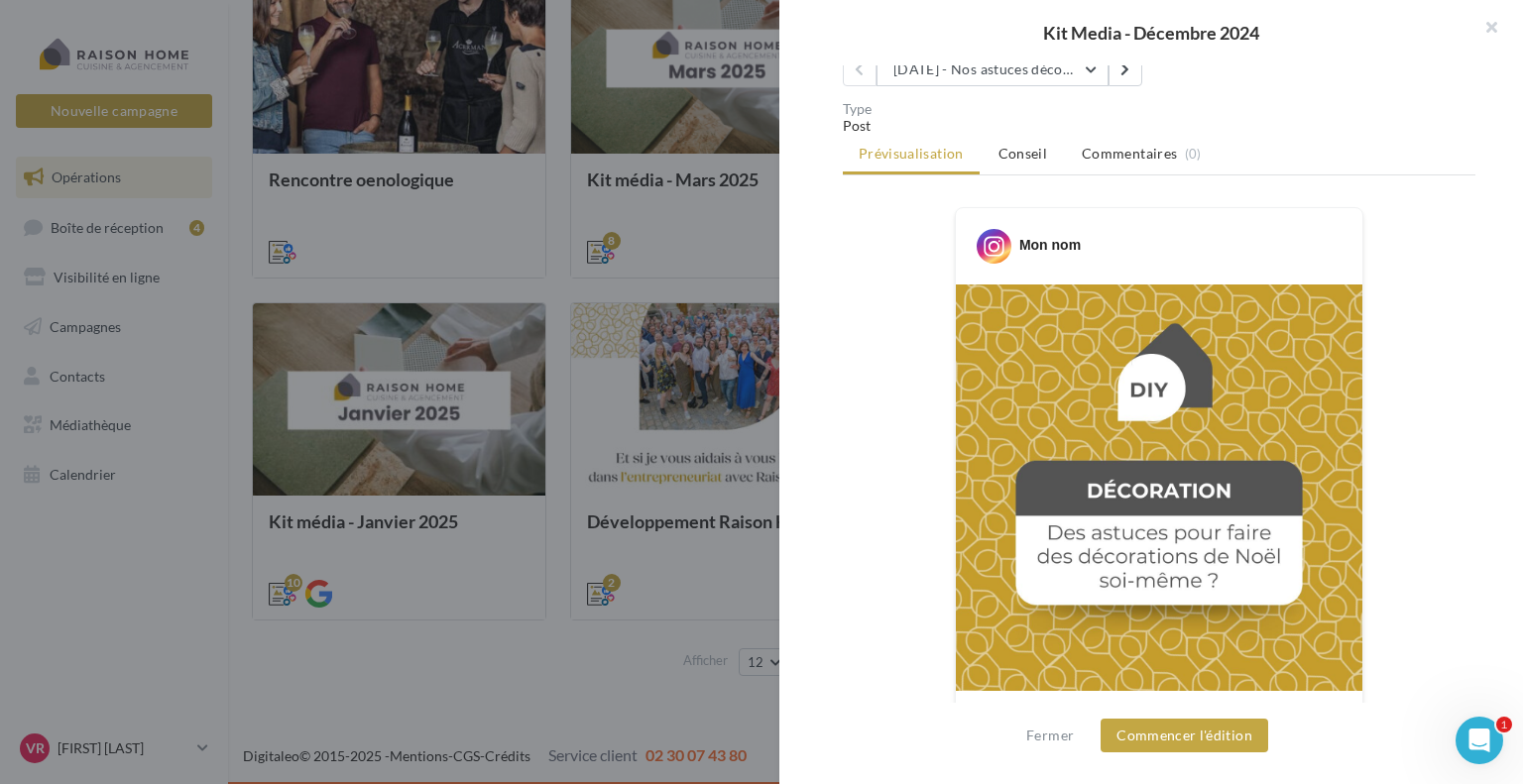 scroll, scrollTop: 206, scrollLeft: 0, axis: vertical 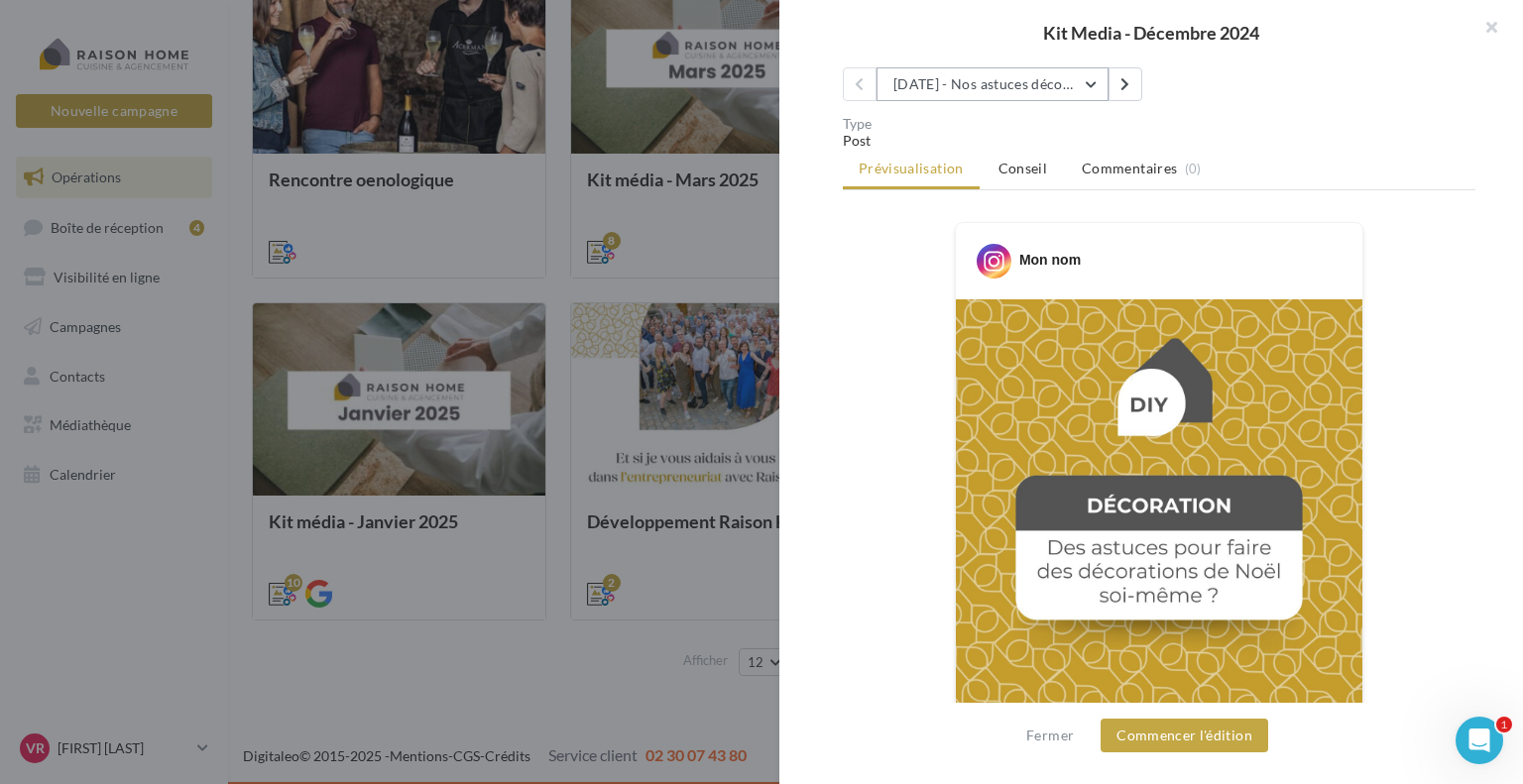 click on "02/12 - Nos astuces décos de Noël DIY" at bounding box center (993, 84) 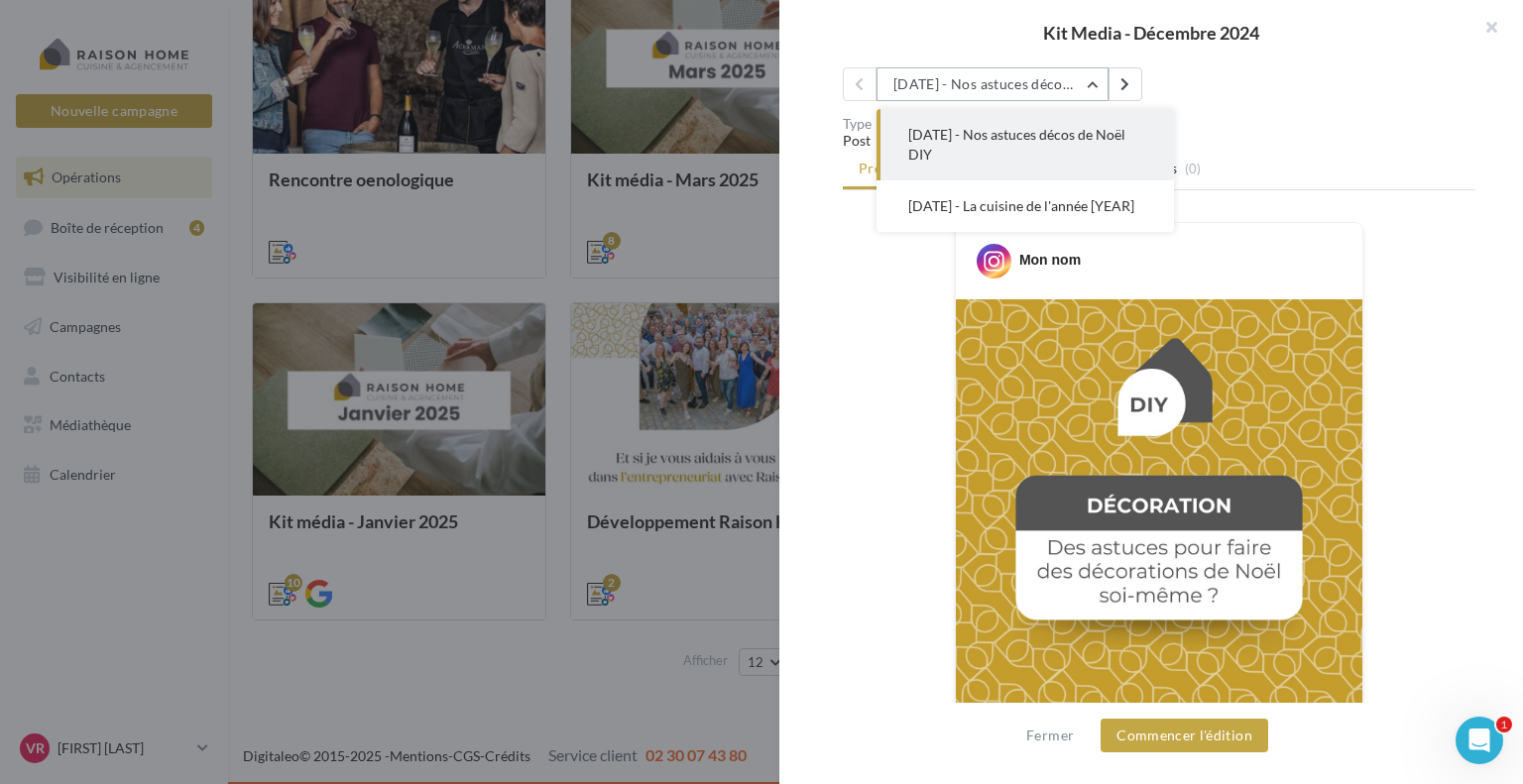 click on "02/12 - Nos astuces décos de Noël DIY" at bounding box center (993, 84) 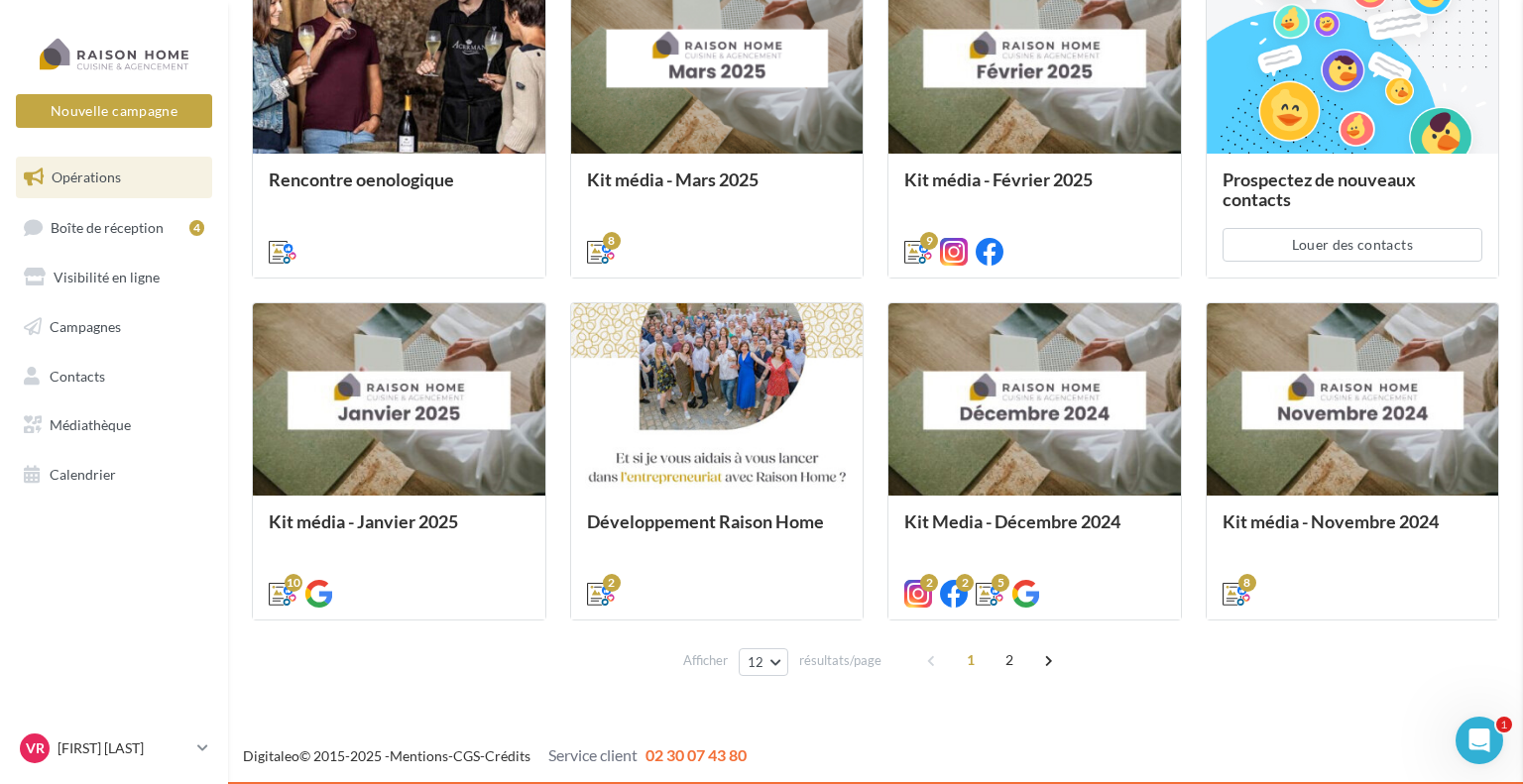 click on "Kit Media - Décembre 2024
Description
Retrouvez votre Kit de décembre avec des publications spéciales Noël !
décembre 2024
2         2         5
Instagram
02/12 - Nos astuces décos de Noël DIY
02/12 - Nos astuces décos de Noël DIY     27/12 - La cuisine de l'année 2024
Type
Post
Prévisualisation
Conseil
Commentaires
(0)" at bounding box center [876, 700] 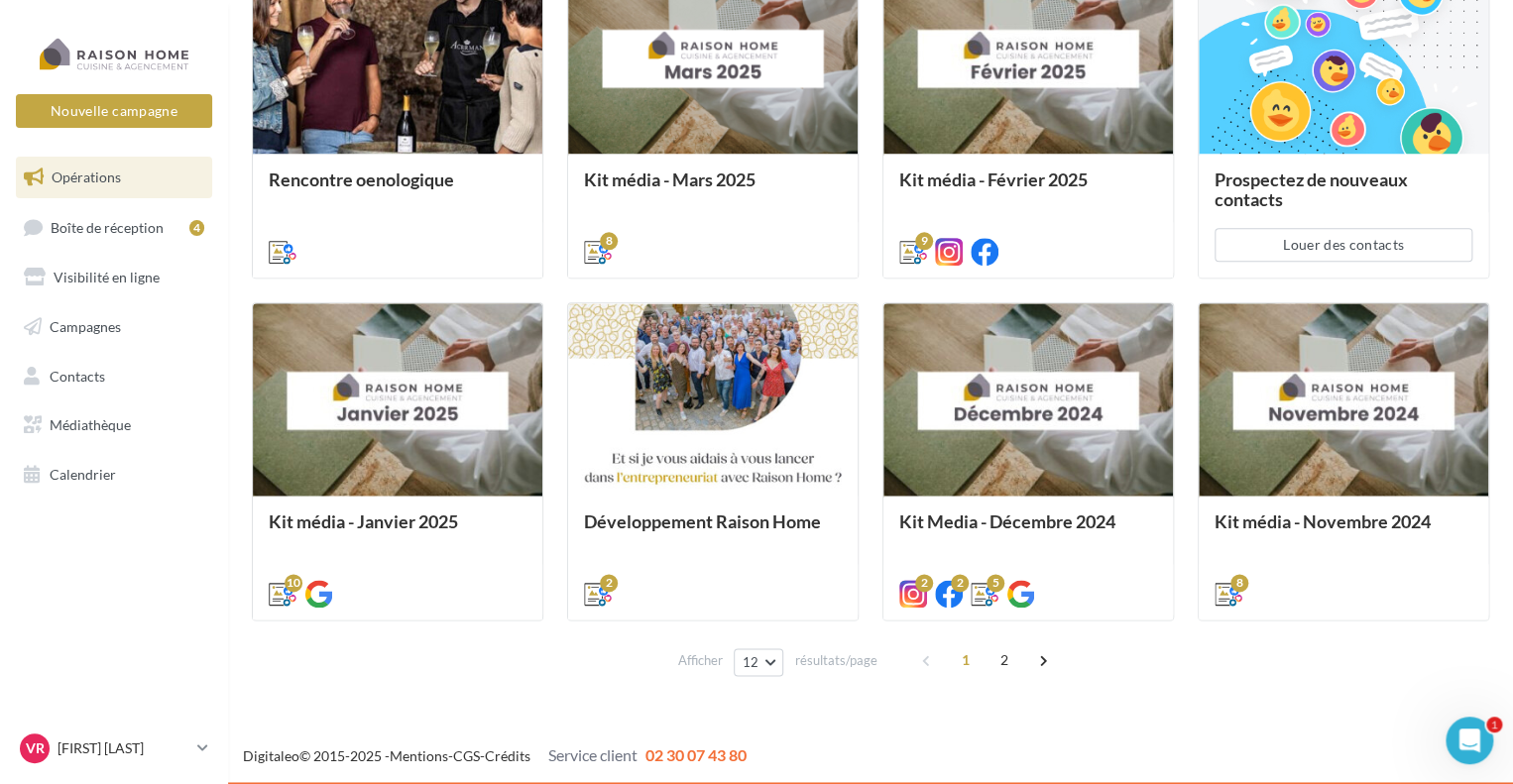 click on "Kit média - Janvier 2025        Très belles fêtes de fin d'année et tous nos meilleurs voeux pour 2025 !  Retrouvez notre kit média de Janvier" at bounding box center (398, 556) 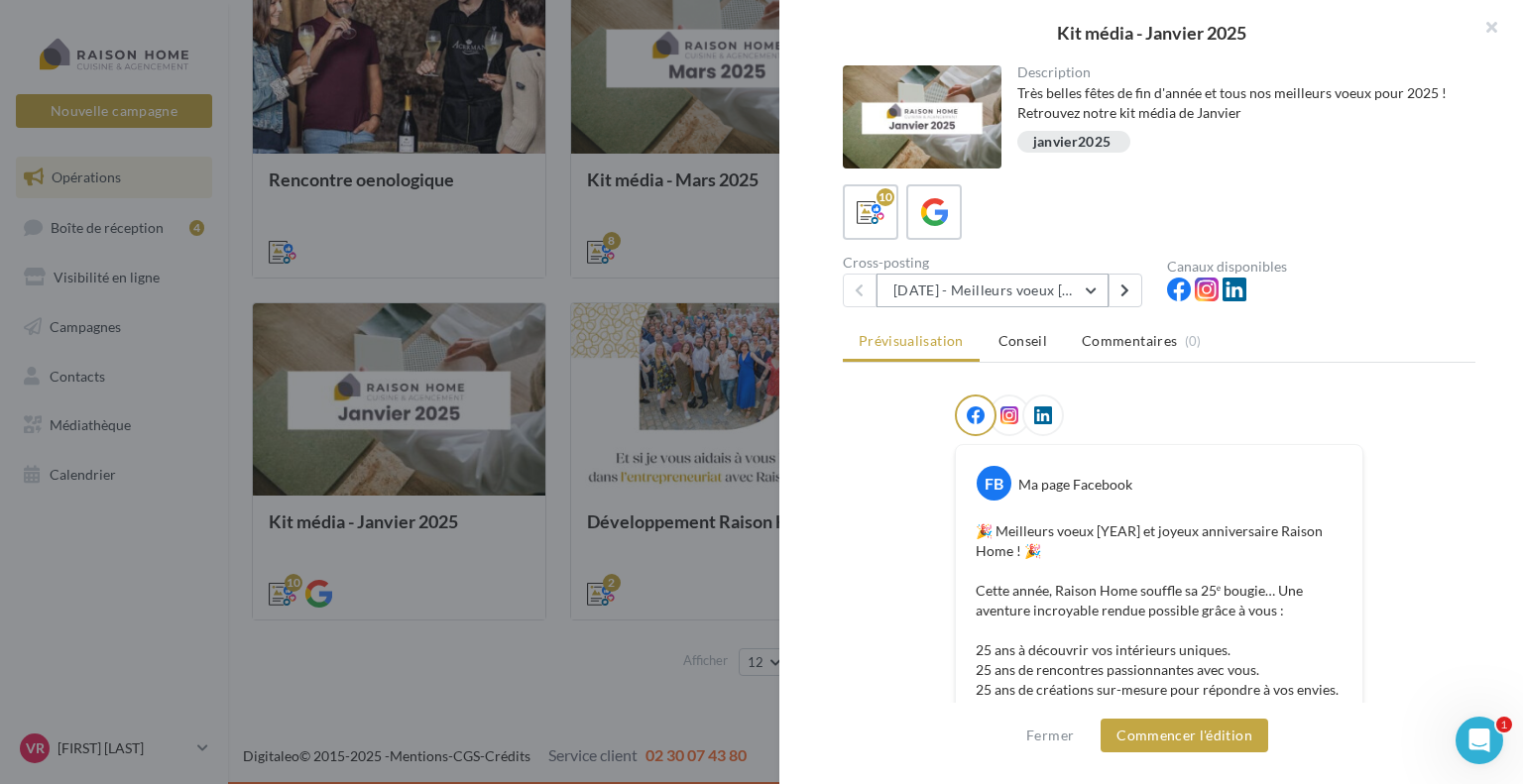 click on "01/01/25 - Meilleurs voeux 2025" at bounding box center (993, 290) 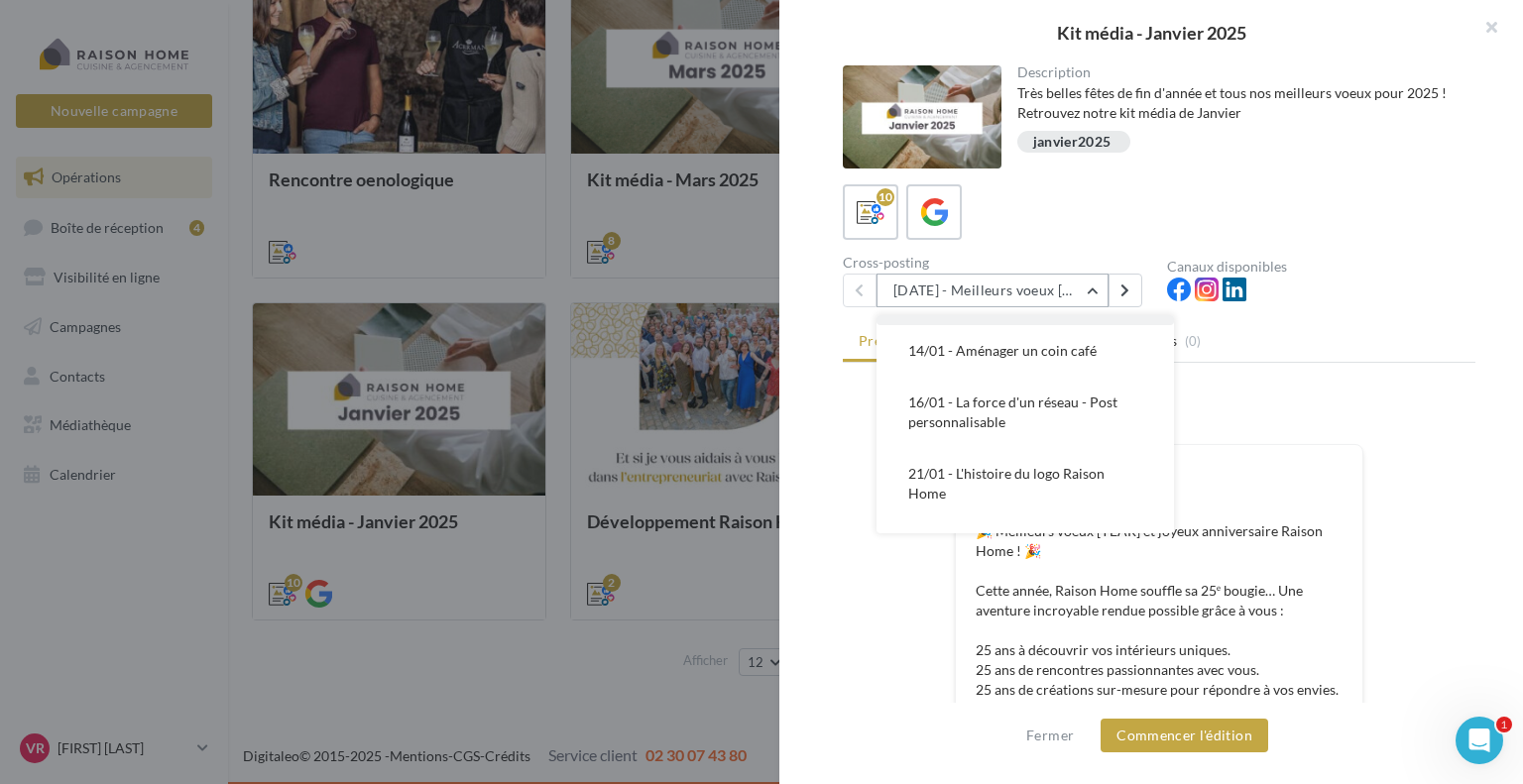 scroll, scrollTop: 163, scrollLeft: 0, axis: vertical 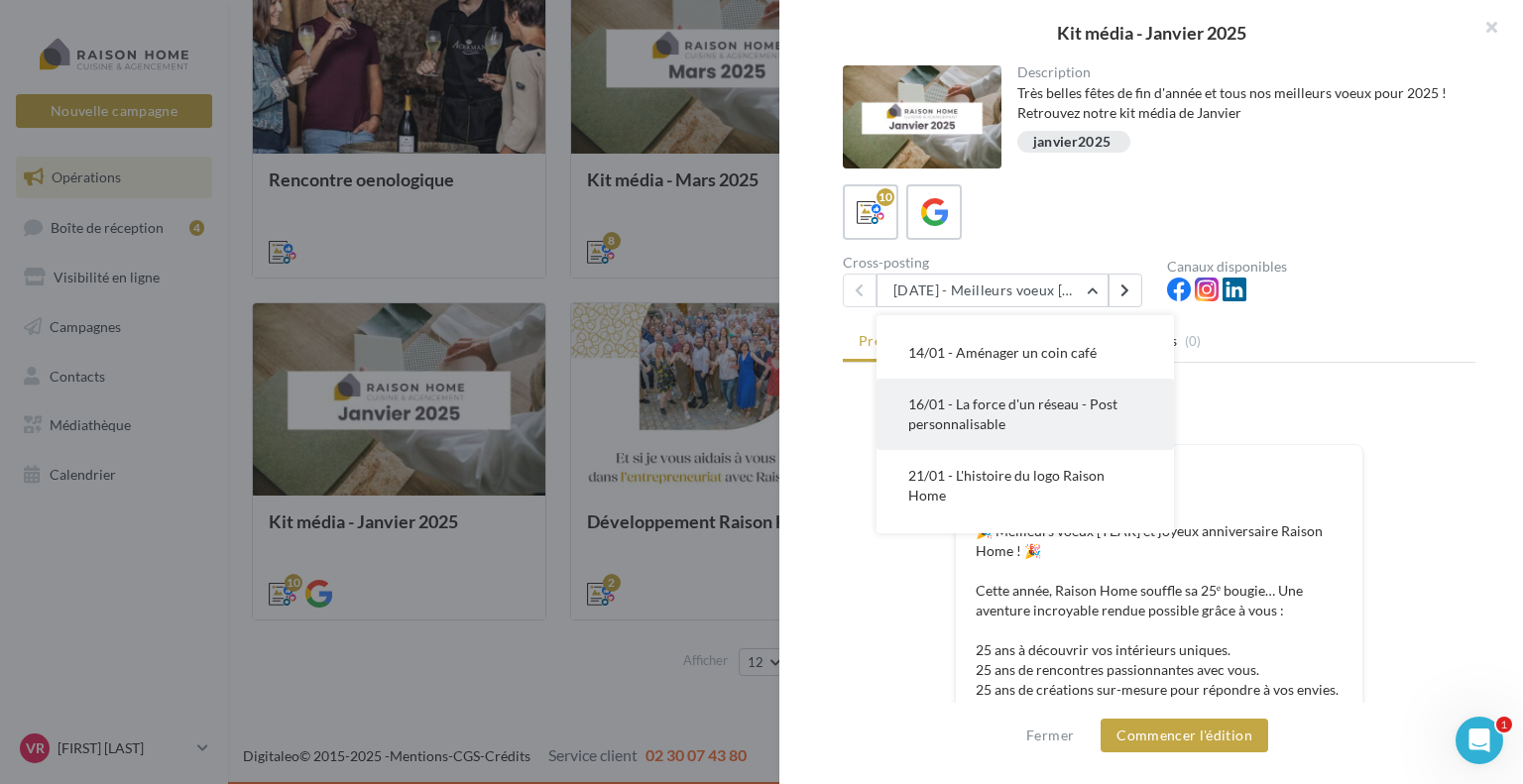 click on "16/01 - La force d'un réseau - Post personnalisable" at bounding box center [1012, 413] 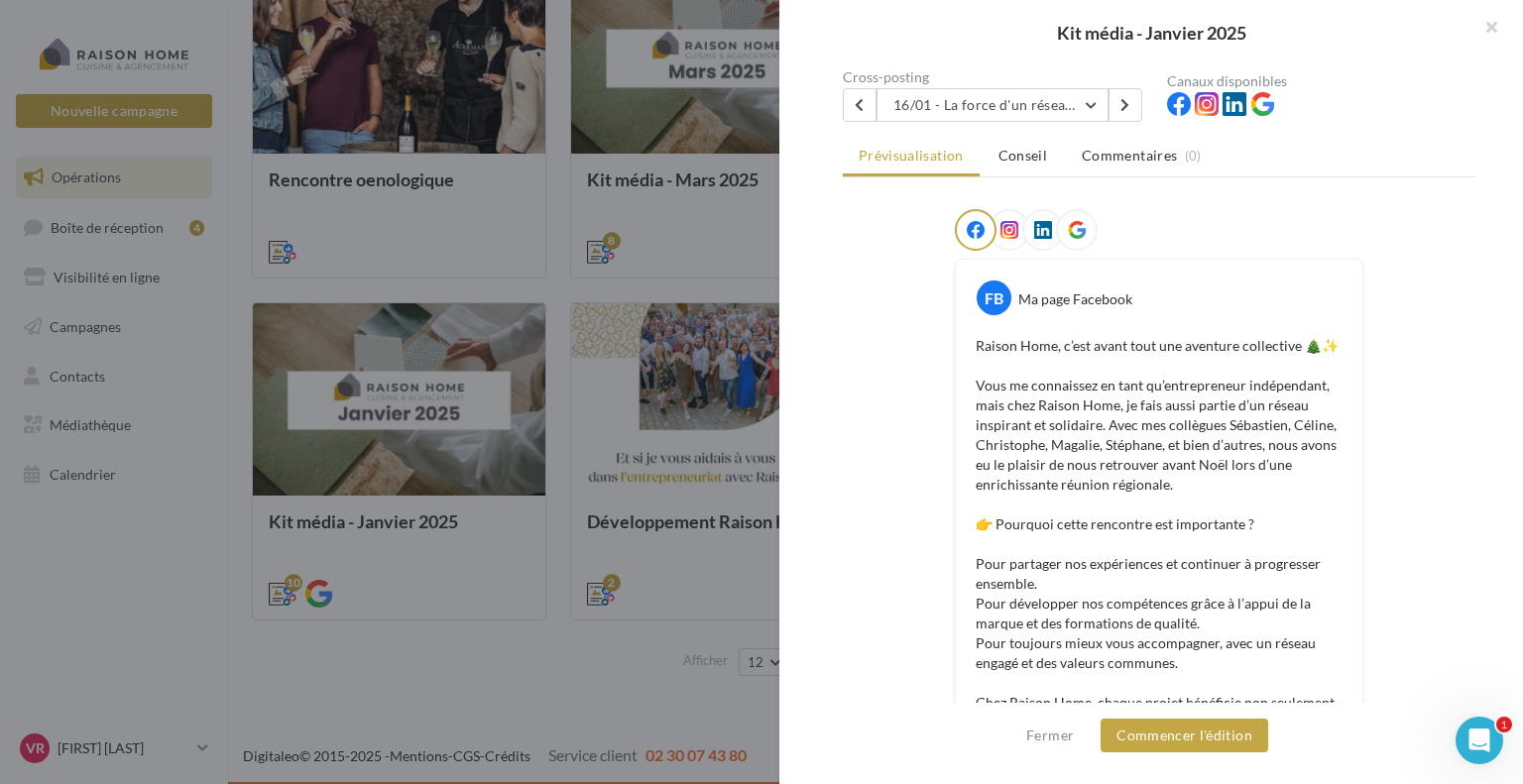 scroll, scrollTop: 190, scrollLeft: 0, axis: vertical 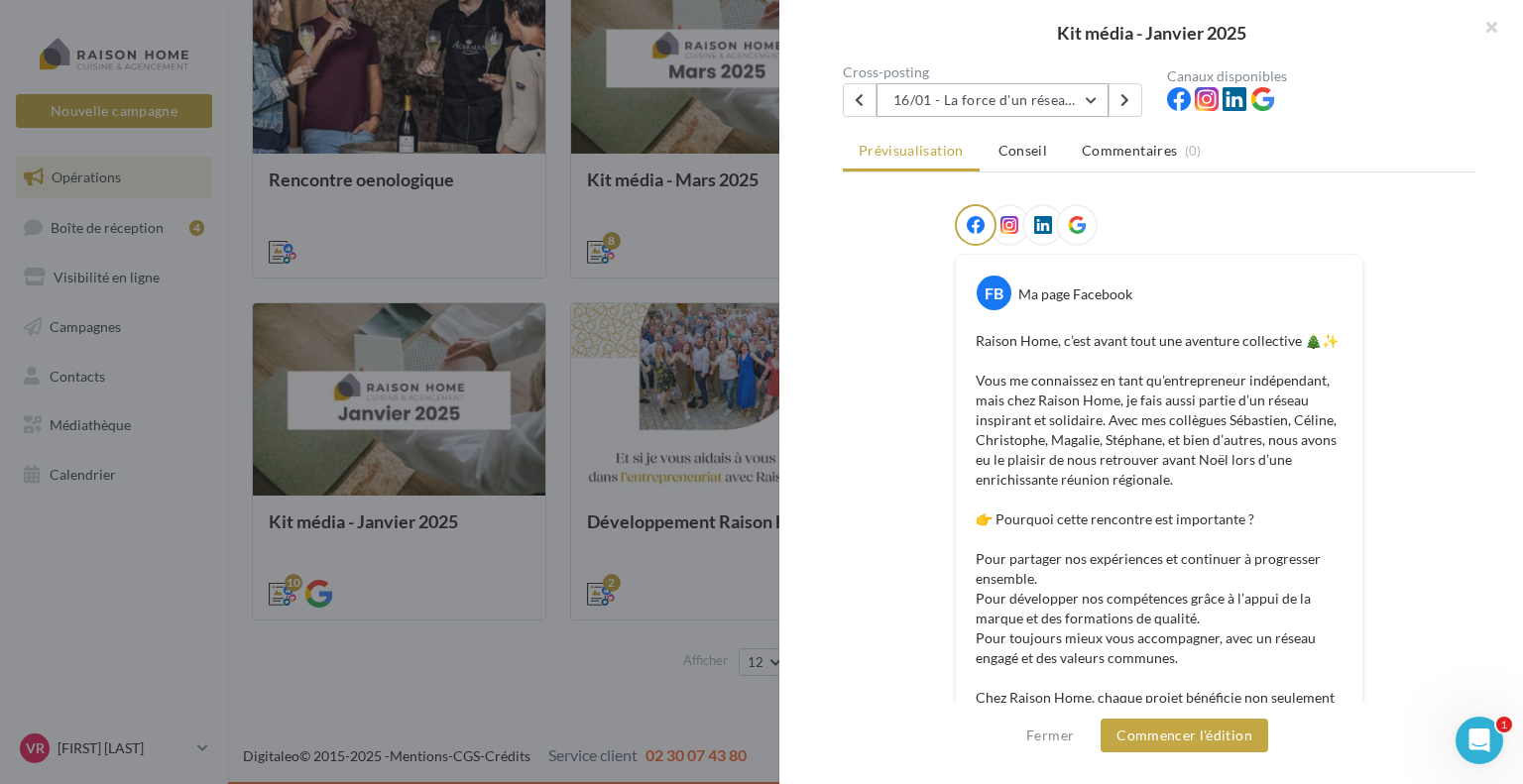 click on "16/01 - La force d'un réseau - Post personnalisable" at bounding box center [993, 100] 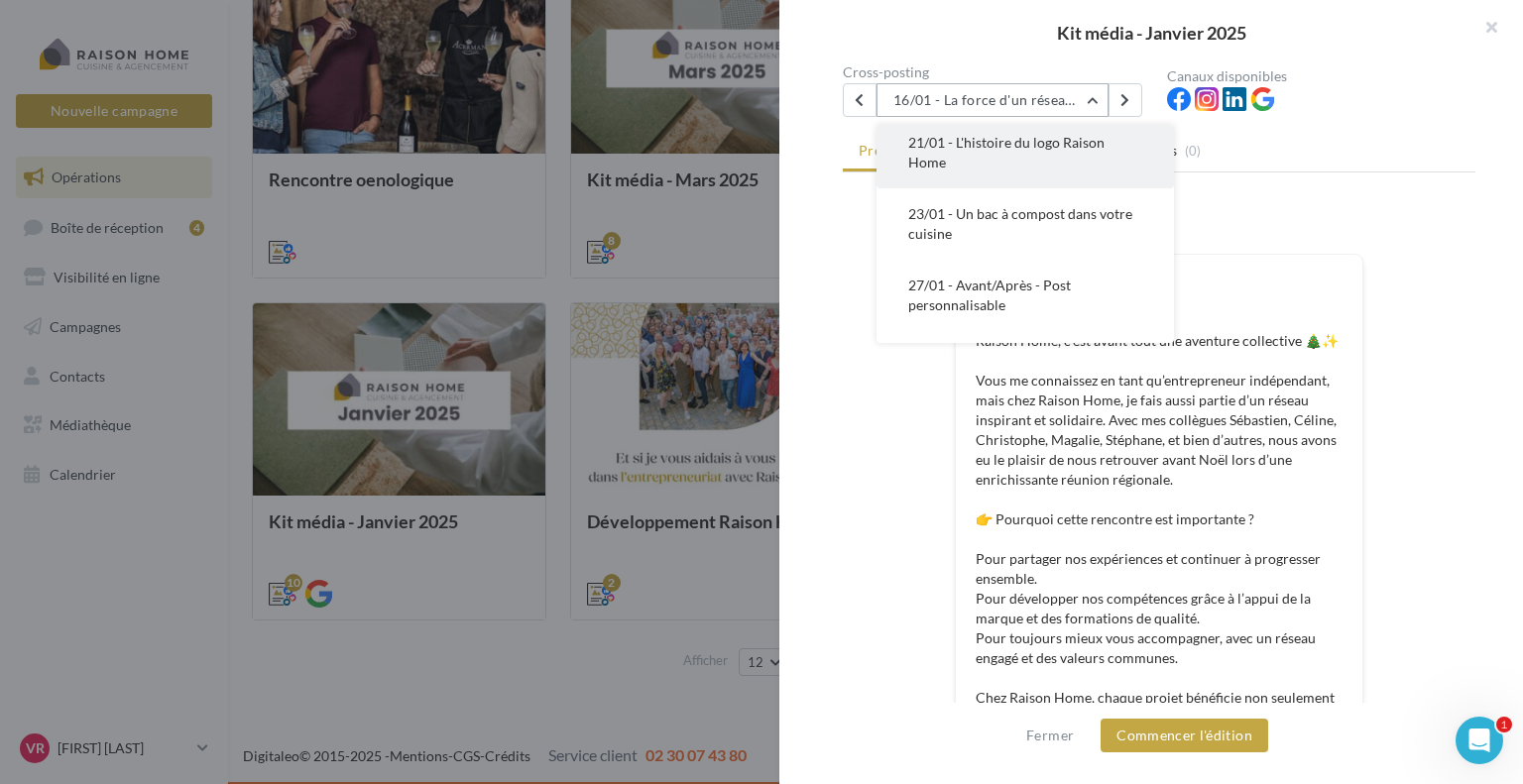 scroll, scrollTop: 416, scrollLeft: 0, axis: vertical 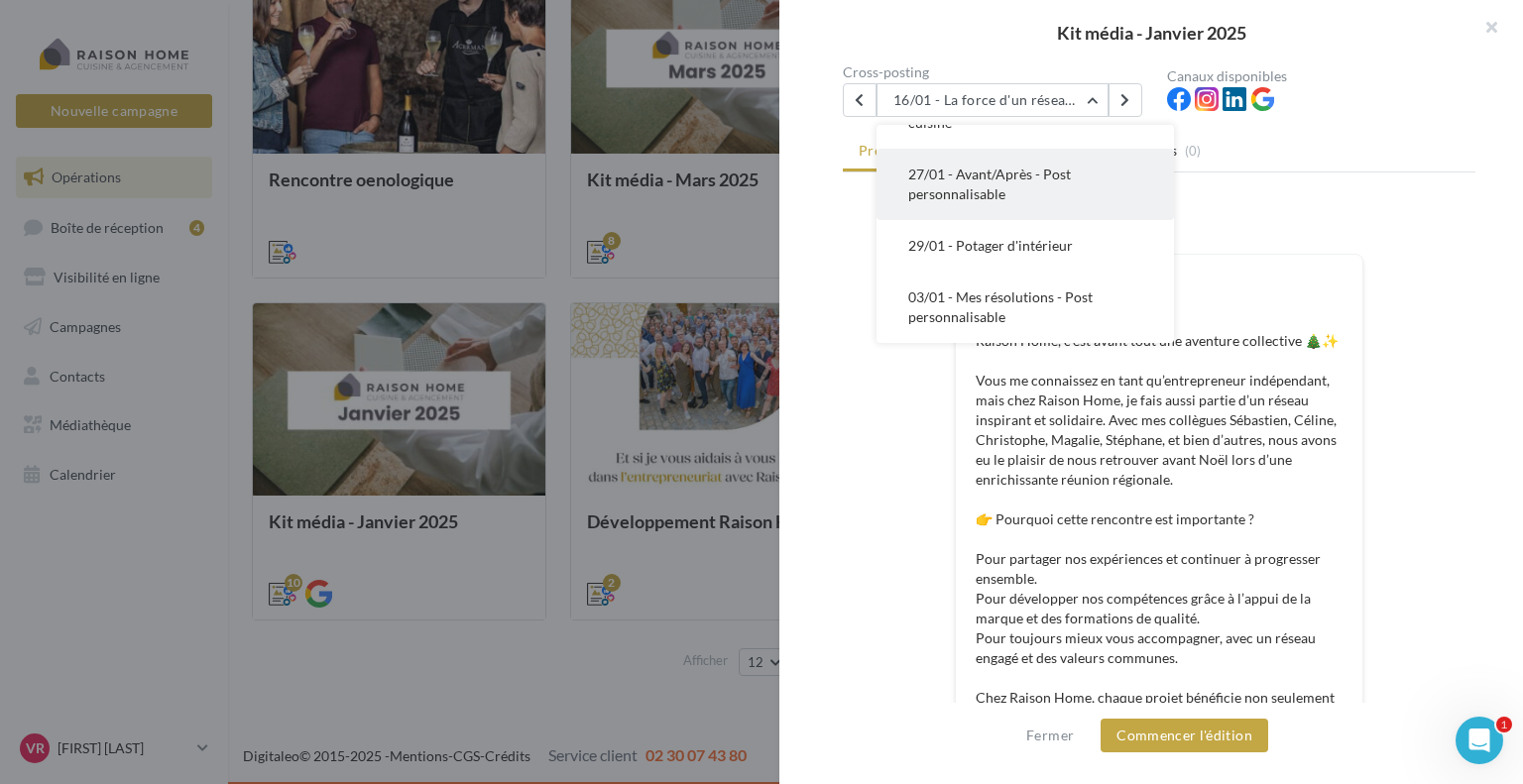 click on "27/01 - Avant/Après - Post personnalisable" at bounding box center [1025, 184] 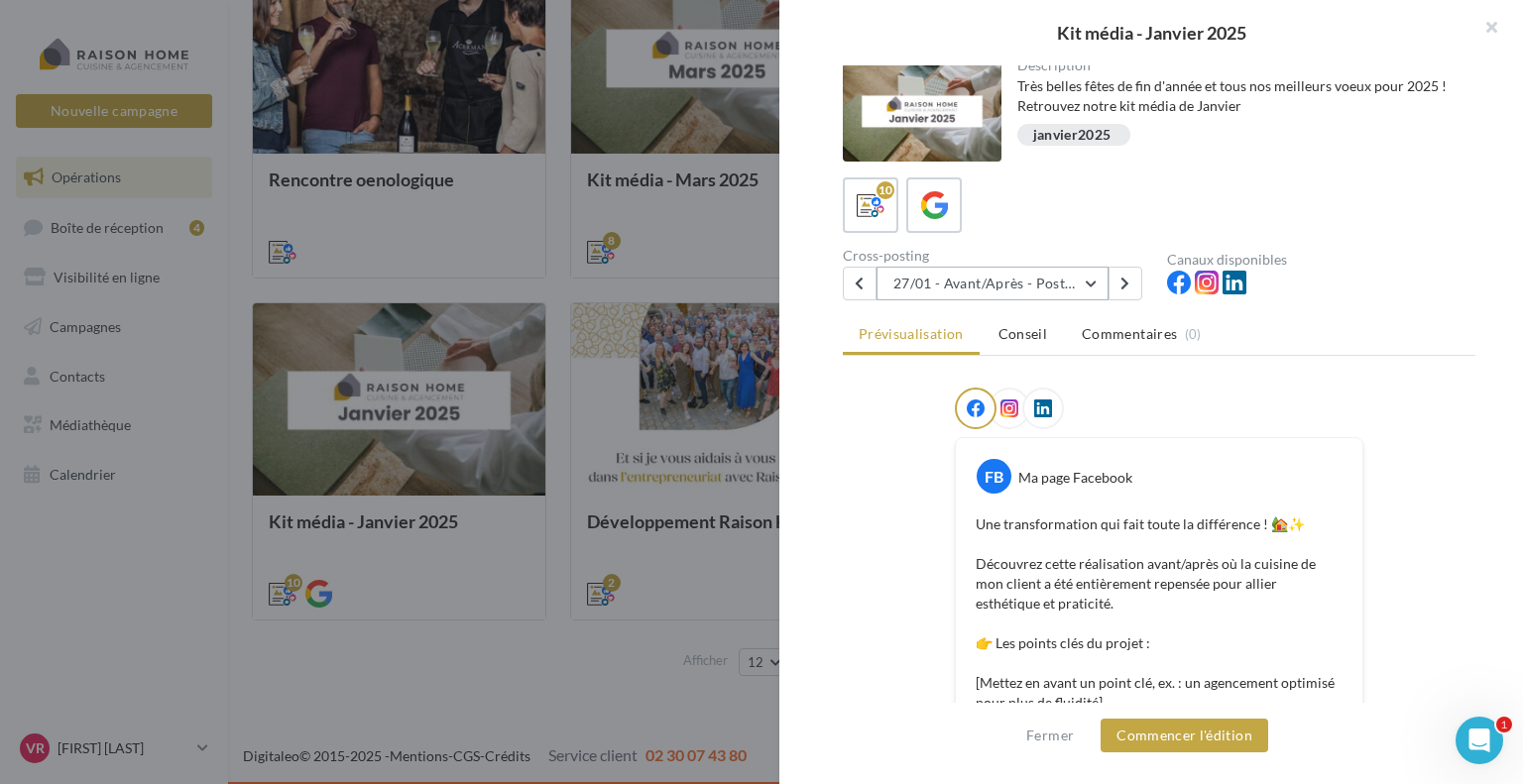 scroll, scrollTop: 5, scrollLeft: 0, axis: vertical 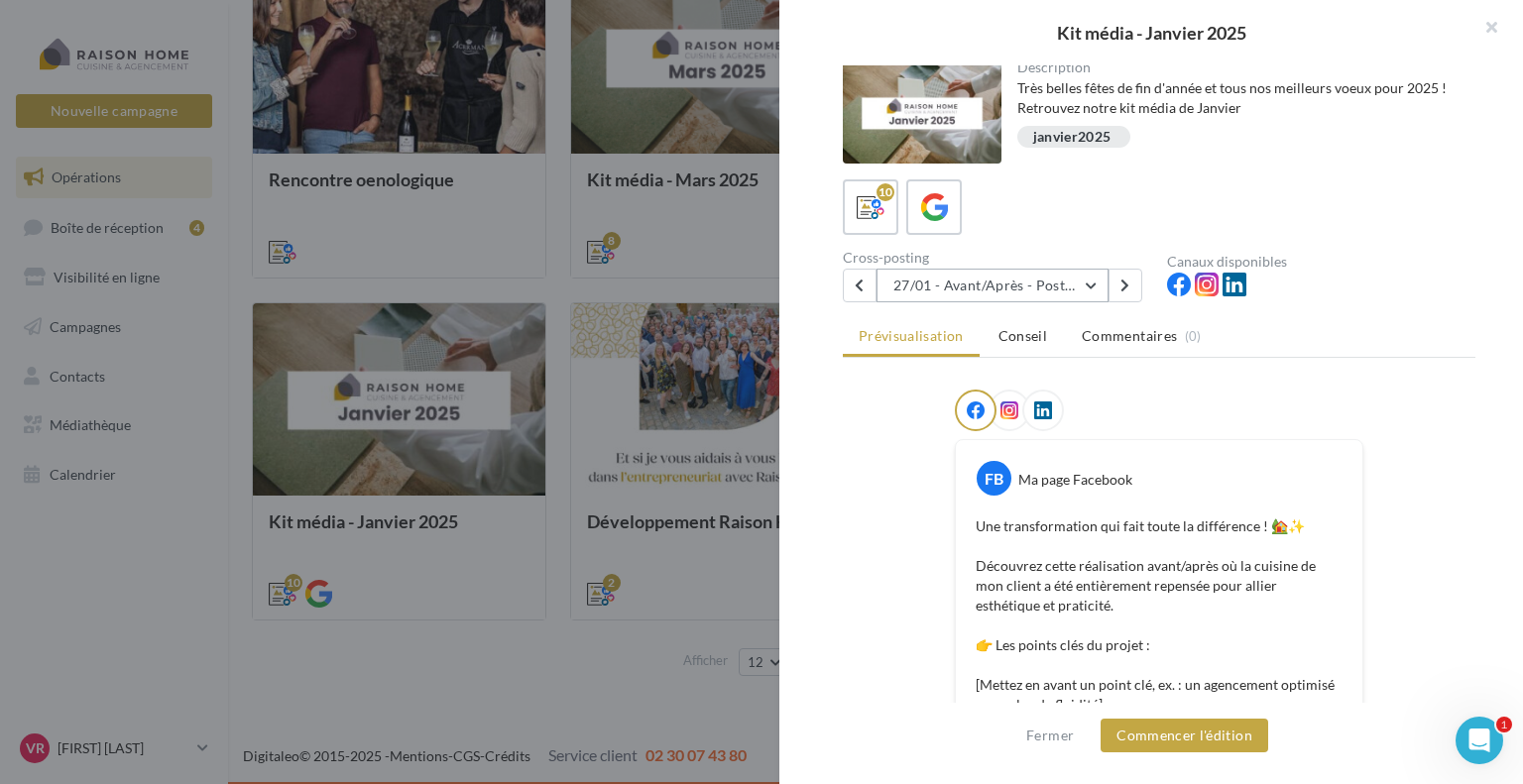 click on "27/01 - Avant/Après - Post personnalisable" at bounding box center (993, 285) 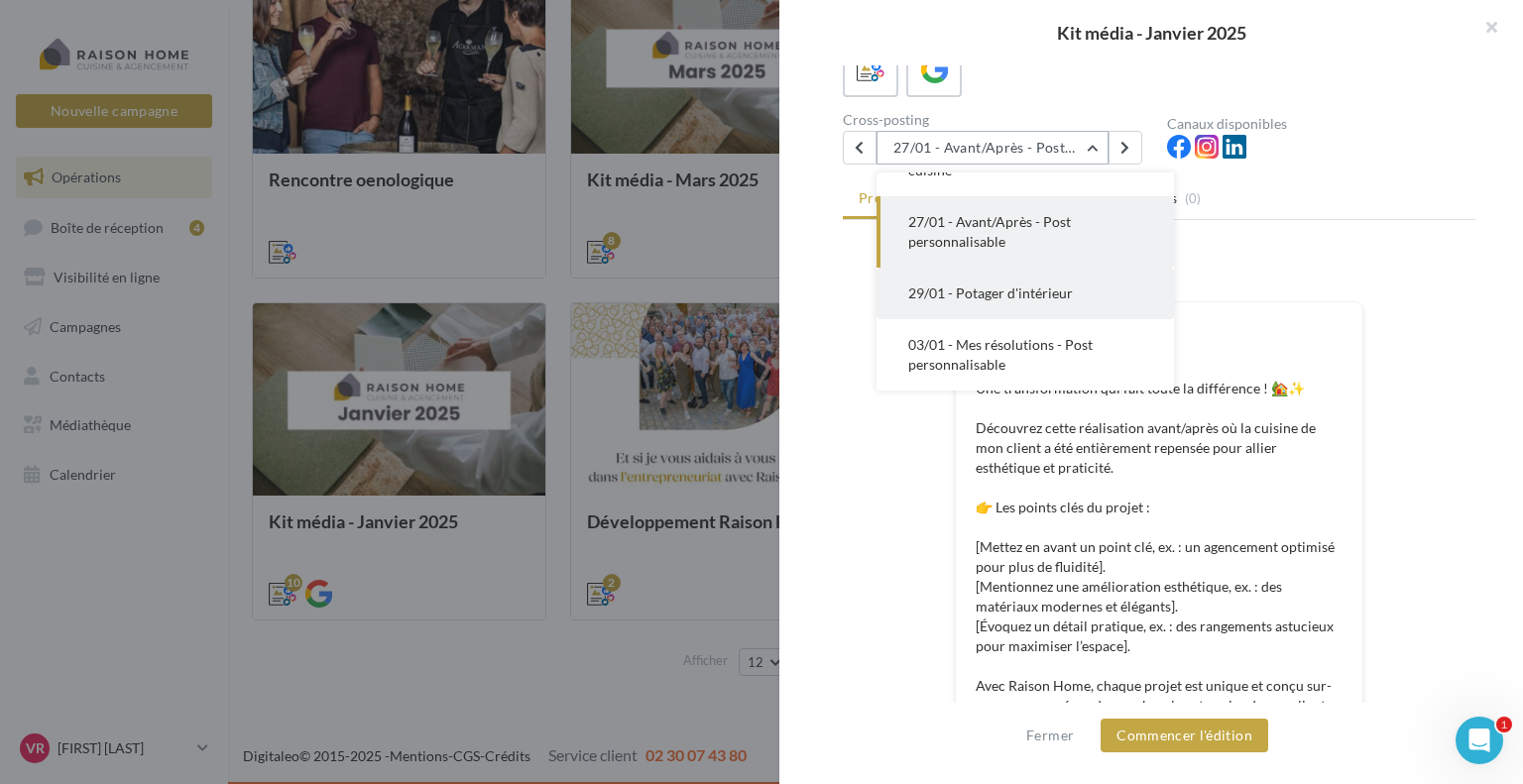 scroll, scrollTop: 144, scrollLeft: 0, axis: vertical 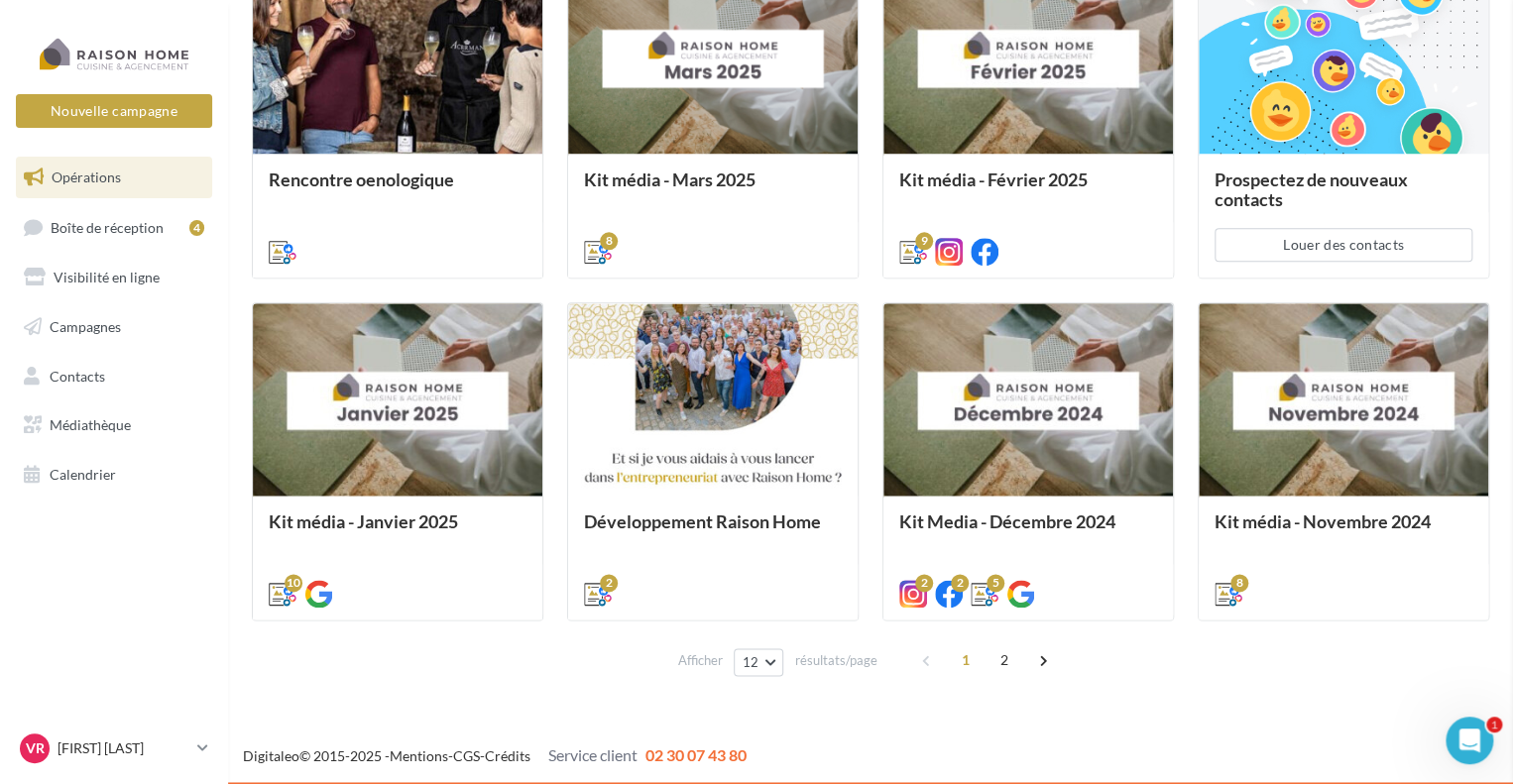 click on "Kit média - Janvier 2025
Description
Très belles fêtes de fin d'année et tous nos meilleurs voeux pour 2025 !  Retrouvez notre kit média de Janvier
janvier2025
10
Cross-posting
27/01 - Avant/Après - Post personnalisable
01/01/25 - Meilleurs voeux 2025     06/01/25 - Tendances cuisine 2025     08/01 - Nouvelle année, nouvelles résolutions     14/01 - Aménager un coin café     16/01 - La force d'un réseau - Post personnalisable     21/01 - L'histoire du logo Raison Home     23/01 - Un bac à compost dans votre cuisine     27/01 - Avant/Après - Post personnalisable     29/01 - Potager d'intérieur     03/01 - Mes résolutions - Post personnalisable
Canaux disponibles
Conseil" at bounding box center [871, 700] 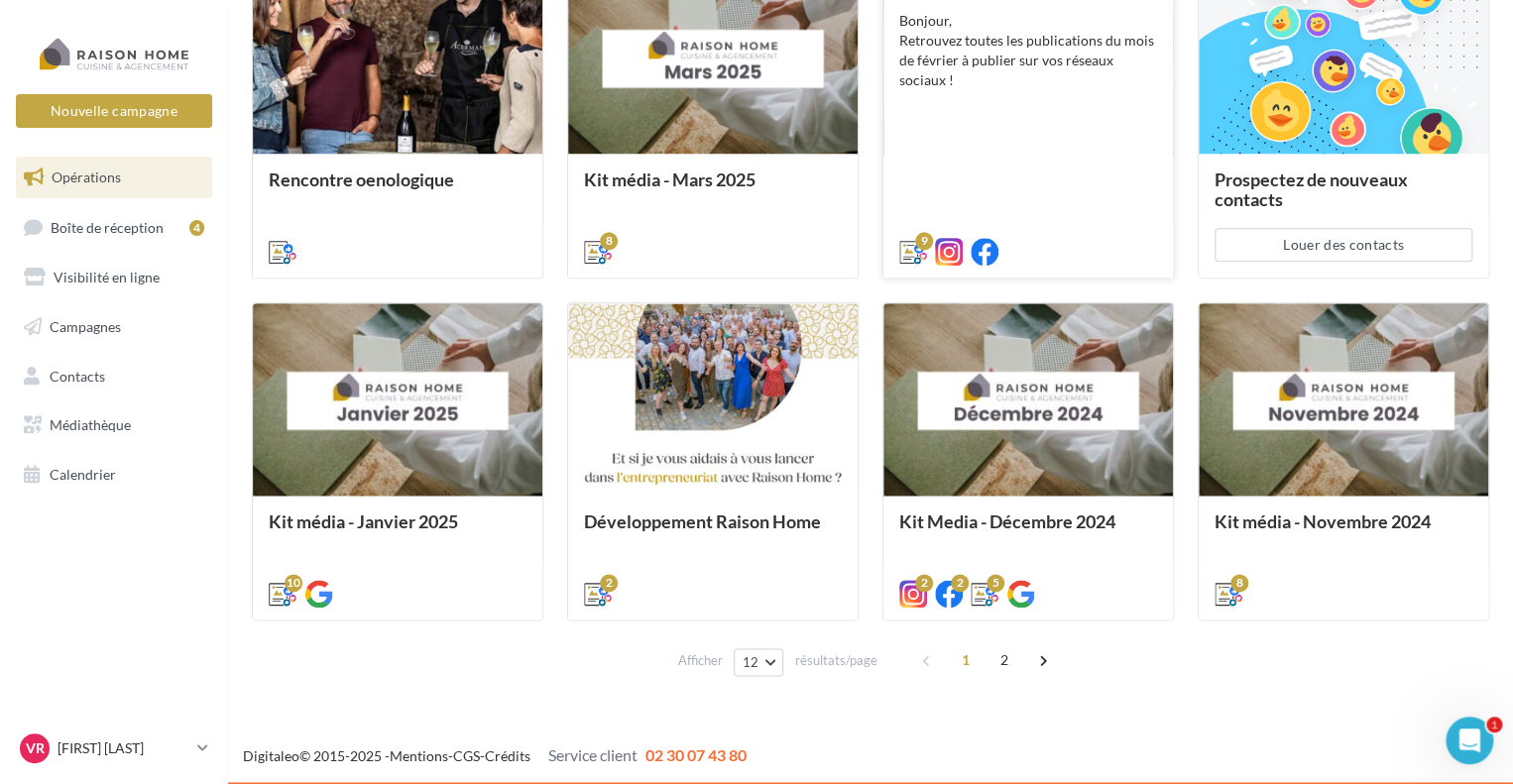 click on "Kit média - Février 2025        Bonjour,
Retrouvez toutes les publications du mois de février à publier sur vos réseaux sociaux !" at bounding box center (1028, 117) 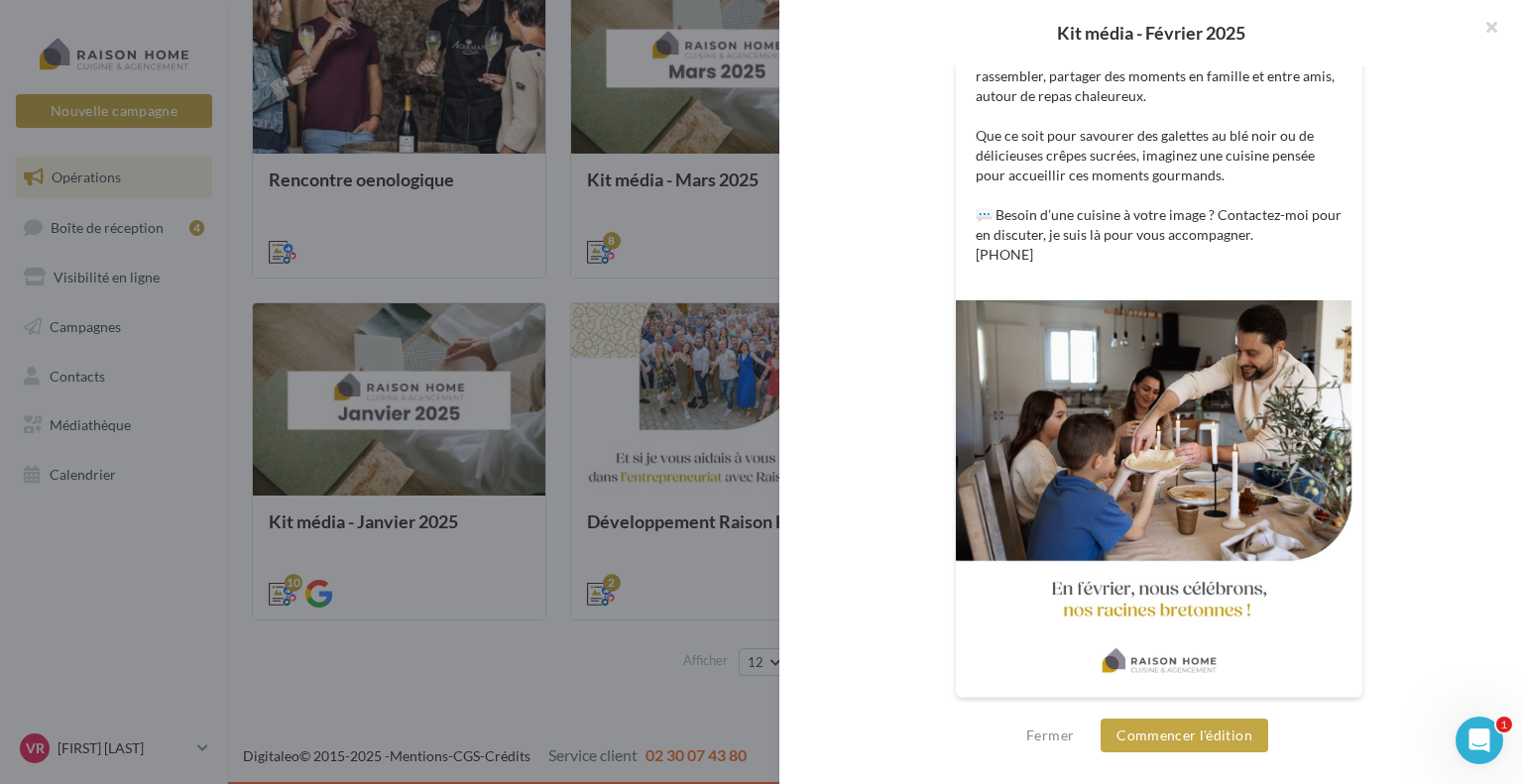 scroll, scrollTop: 0, scrollLeft: 0, axis: both 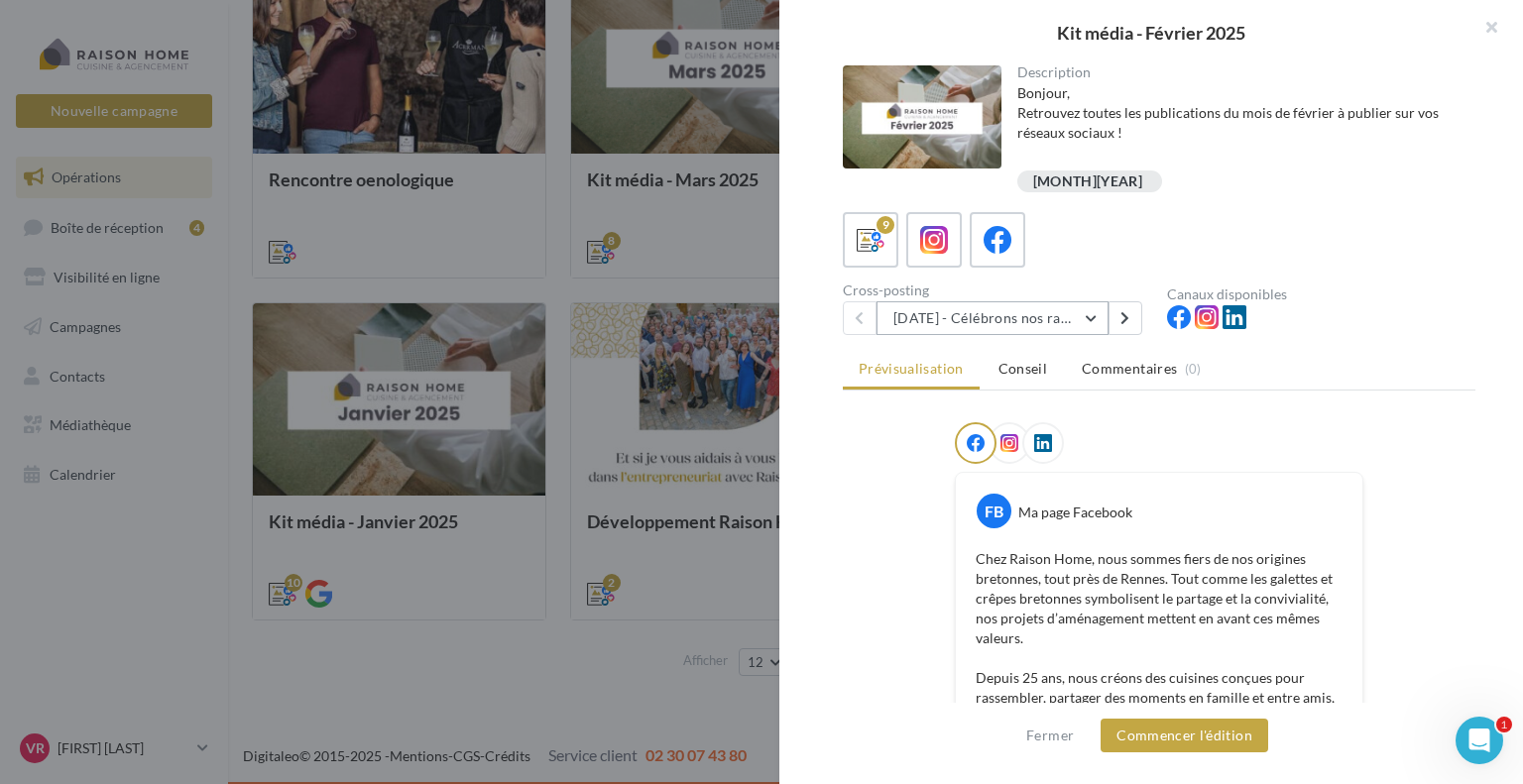 click on "01/02 - Célébrons nos racines bretonnes" at bounding box center (993, 318) 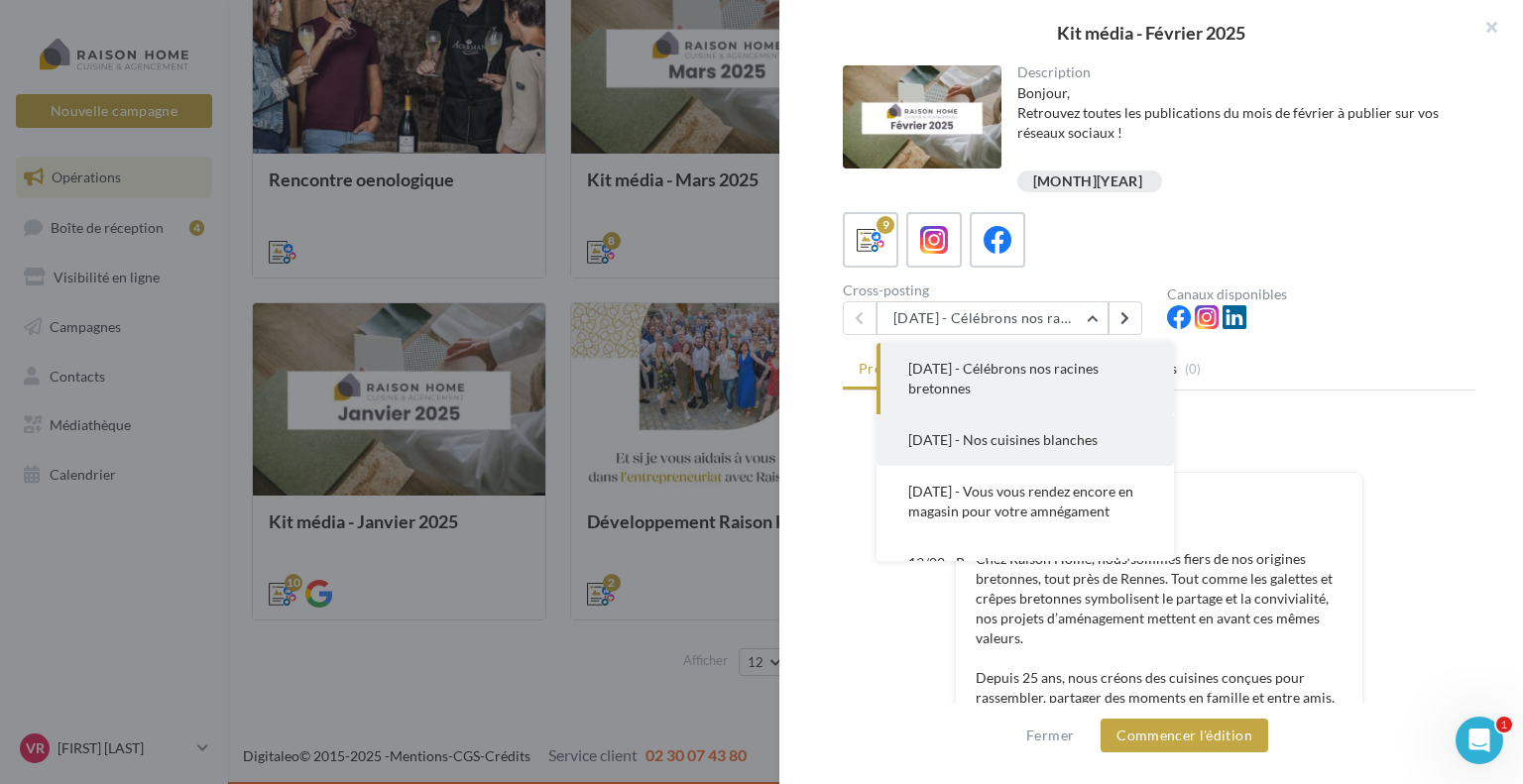 click on "06/02 - Nos cuisines blanches" at bounding box center [1002, 439] 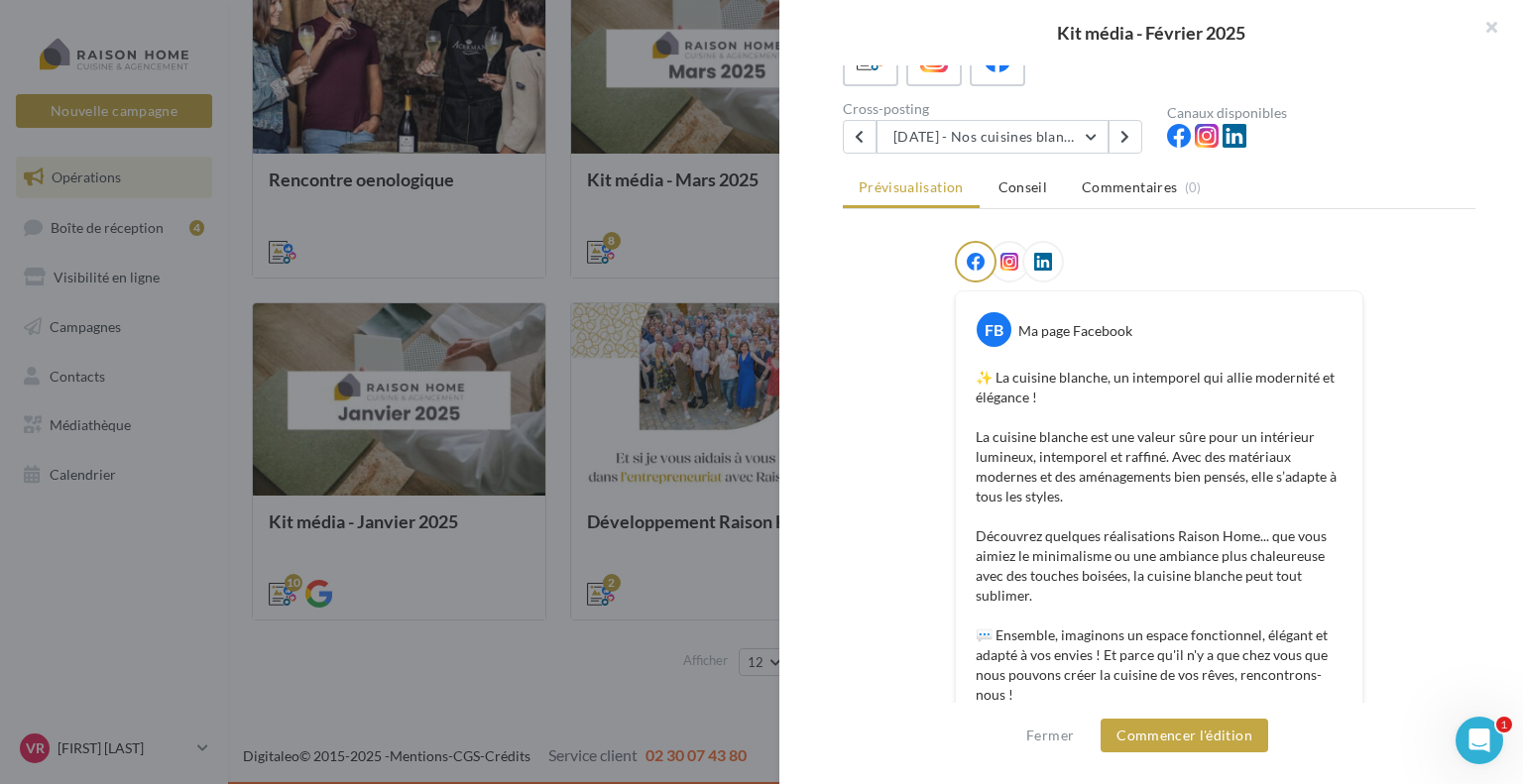 scroll, scrollTop: 182, scrollLeft: 0, axis: vertical 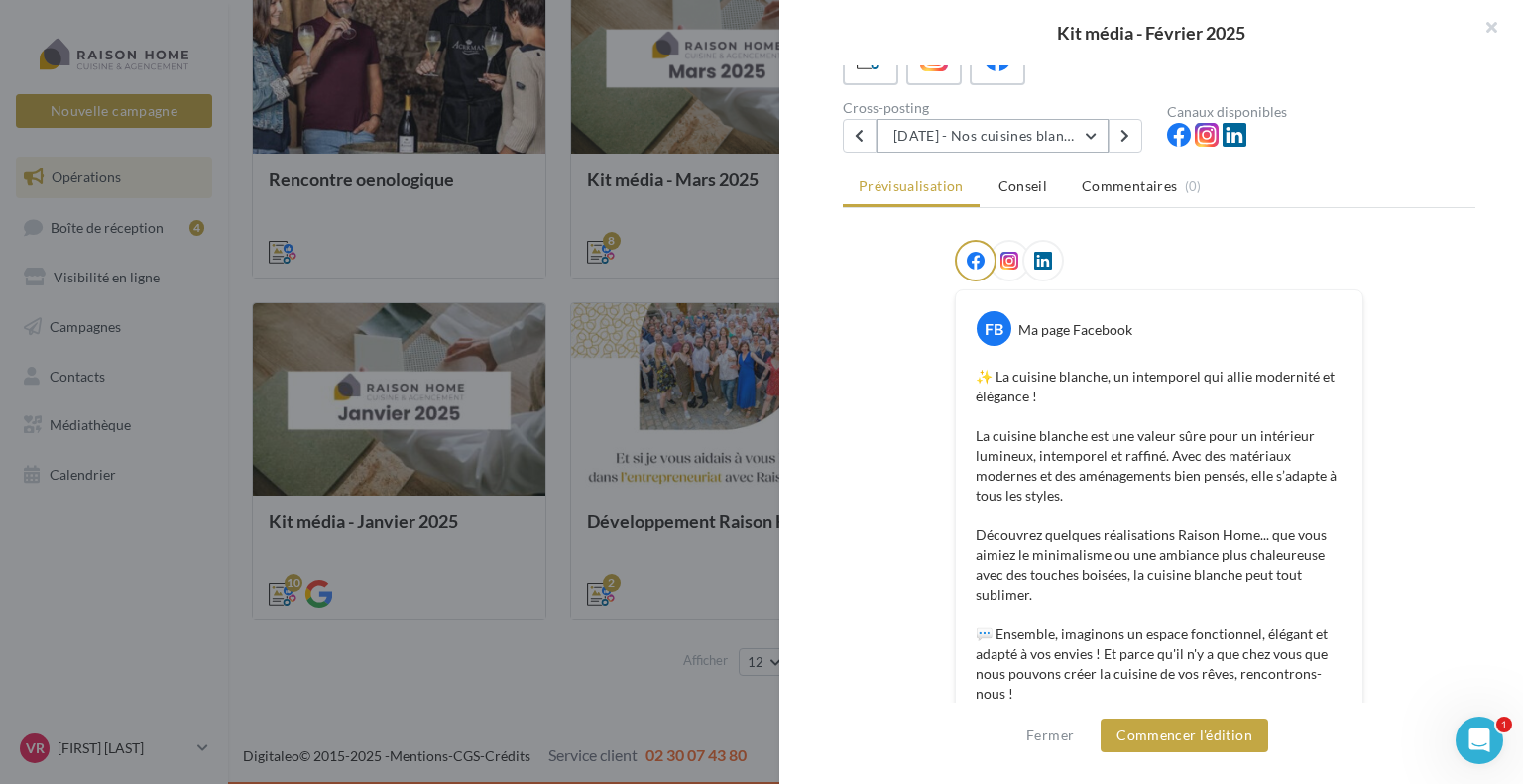 click on "06/02 - Nos cuisines blanches" at bounding box center [993, 136] 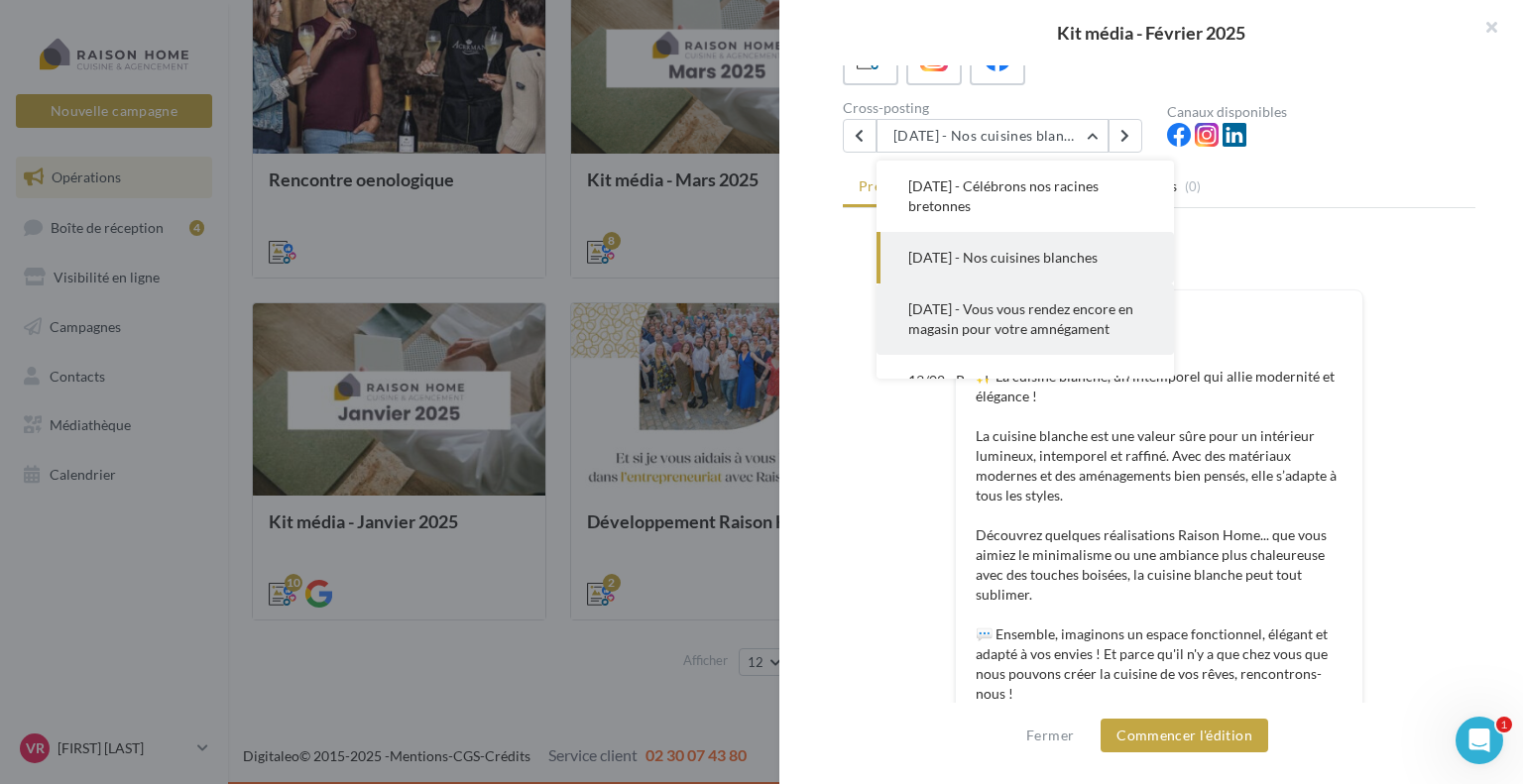 click on "11/02 - Vous vous rendez encore en magasin pour votre amnégament" at bounding box center [1025, 319] 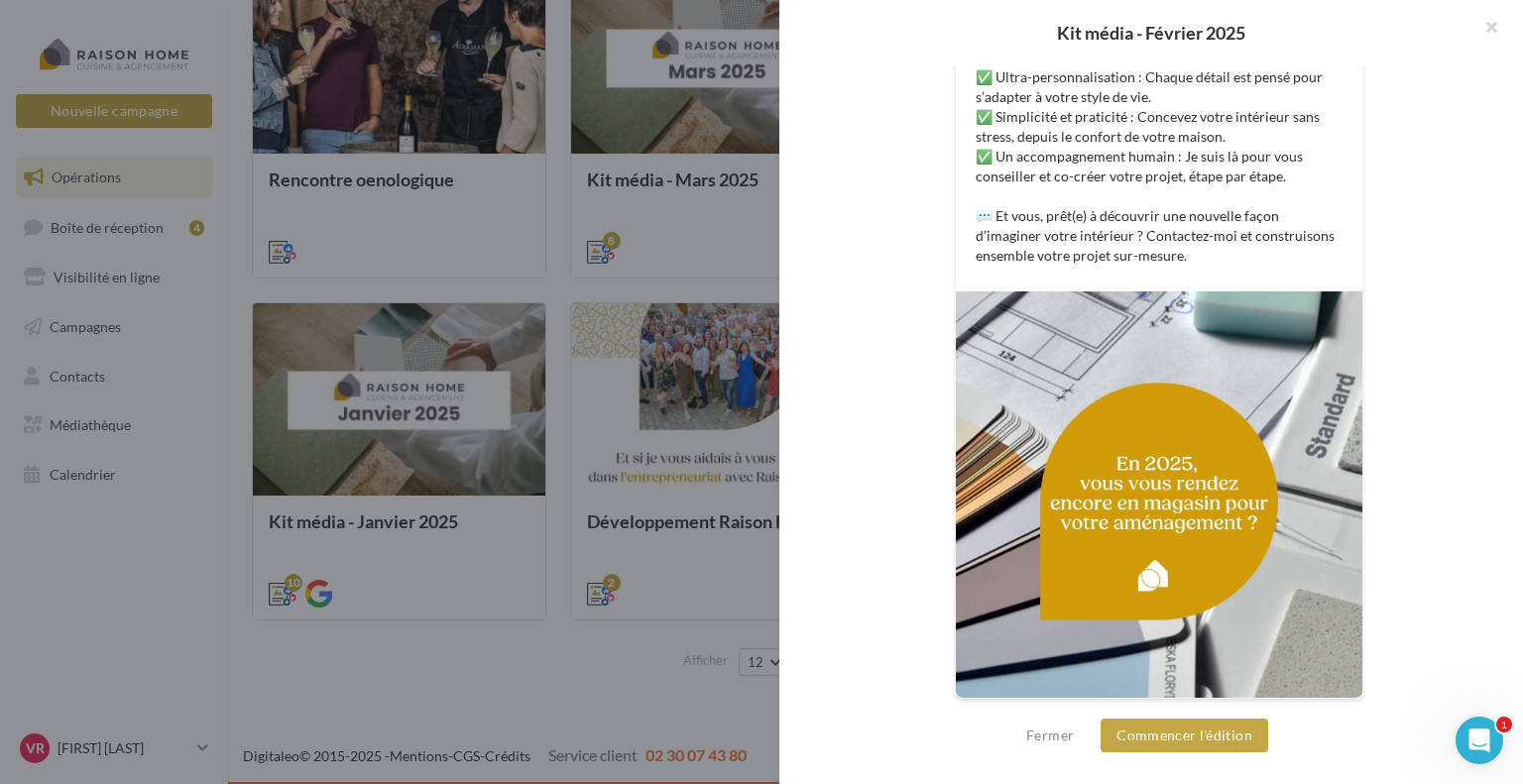 scroll, scrollTop: 641, scrollLeft: 0, axis: vertical 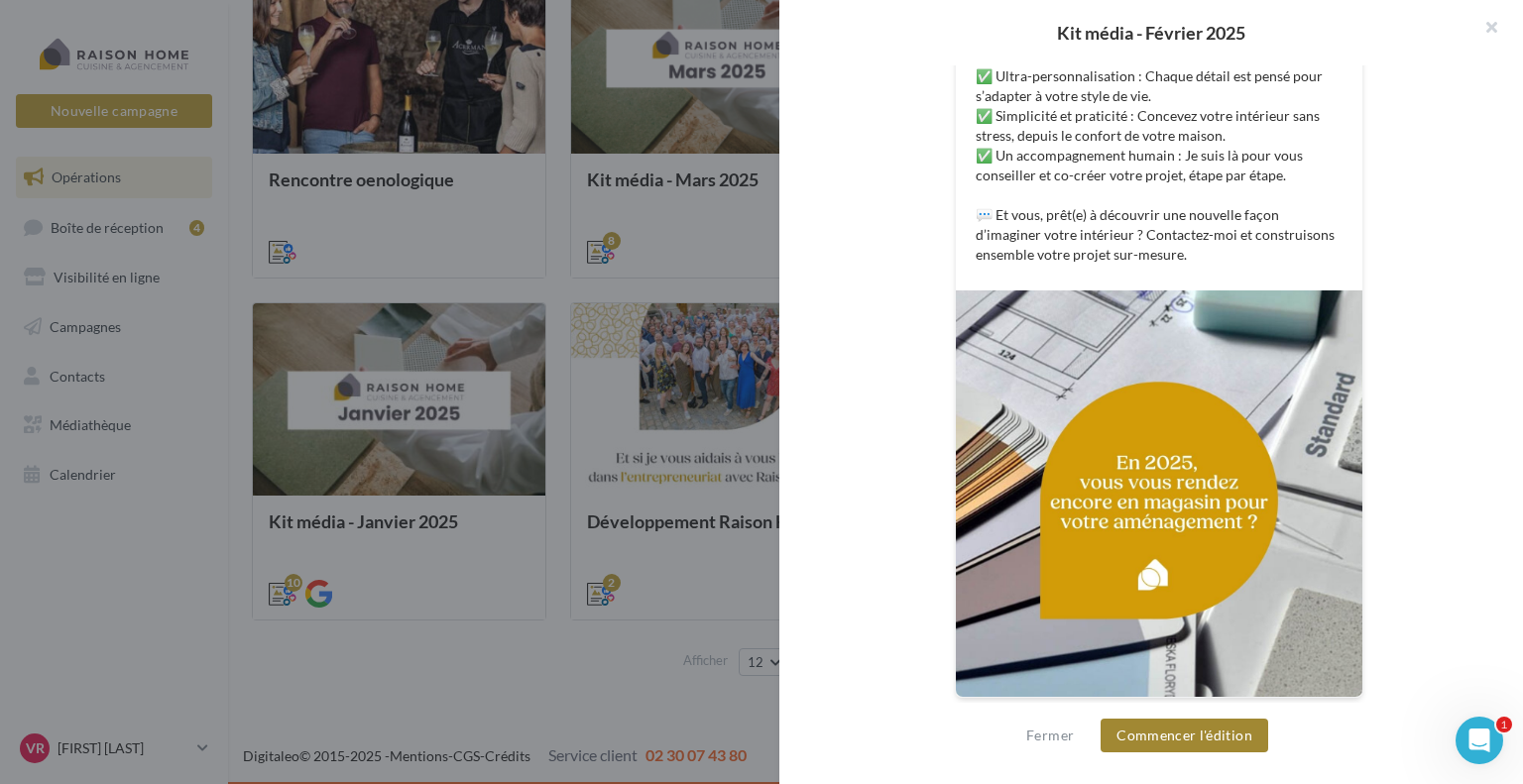 click on "Commencer l'édition" at bounding box center (1184, 735) 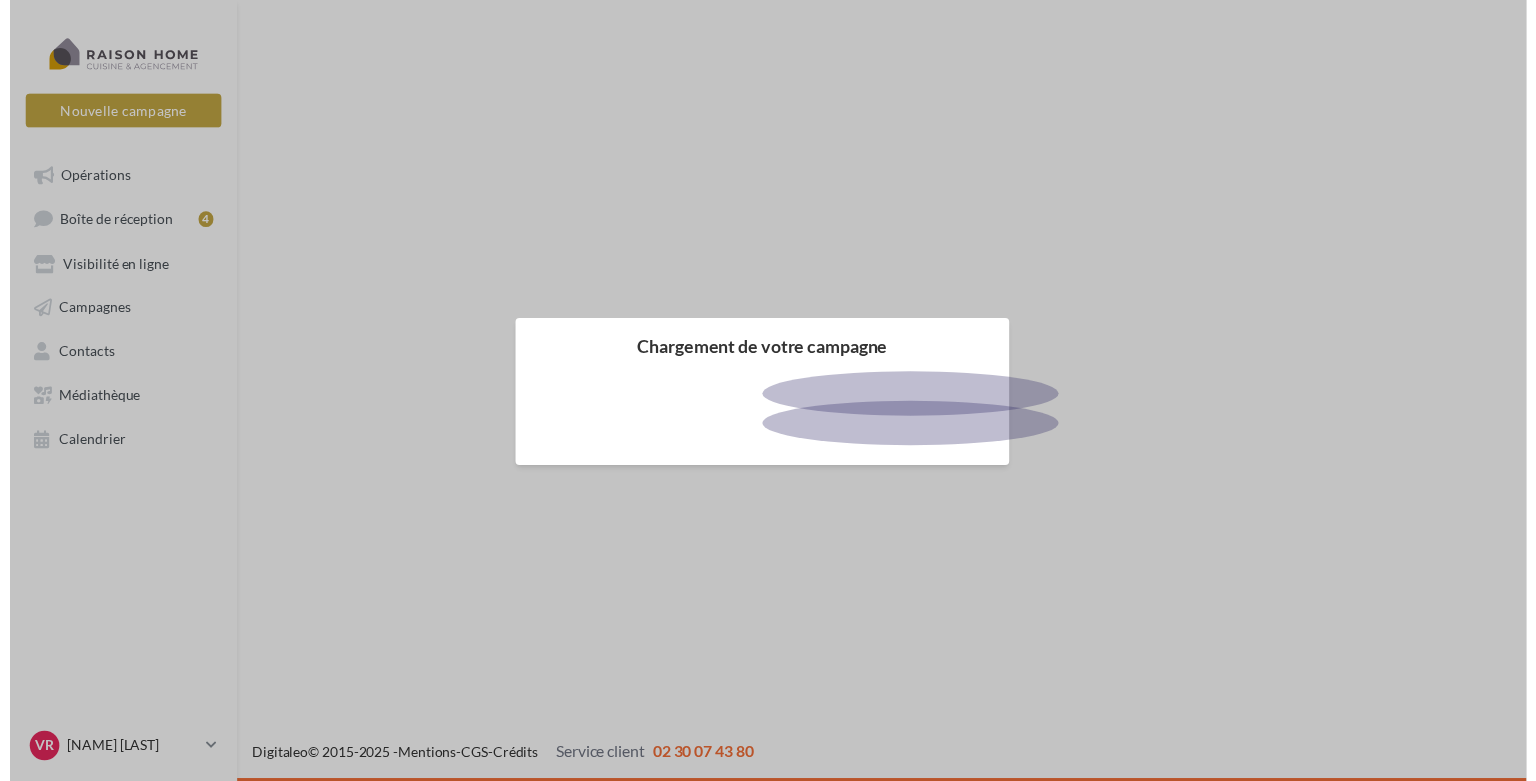 scroll, scrollTop: 0, scrollLeft: 0, axis: both 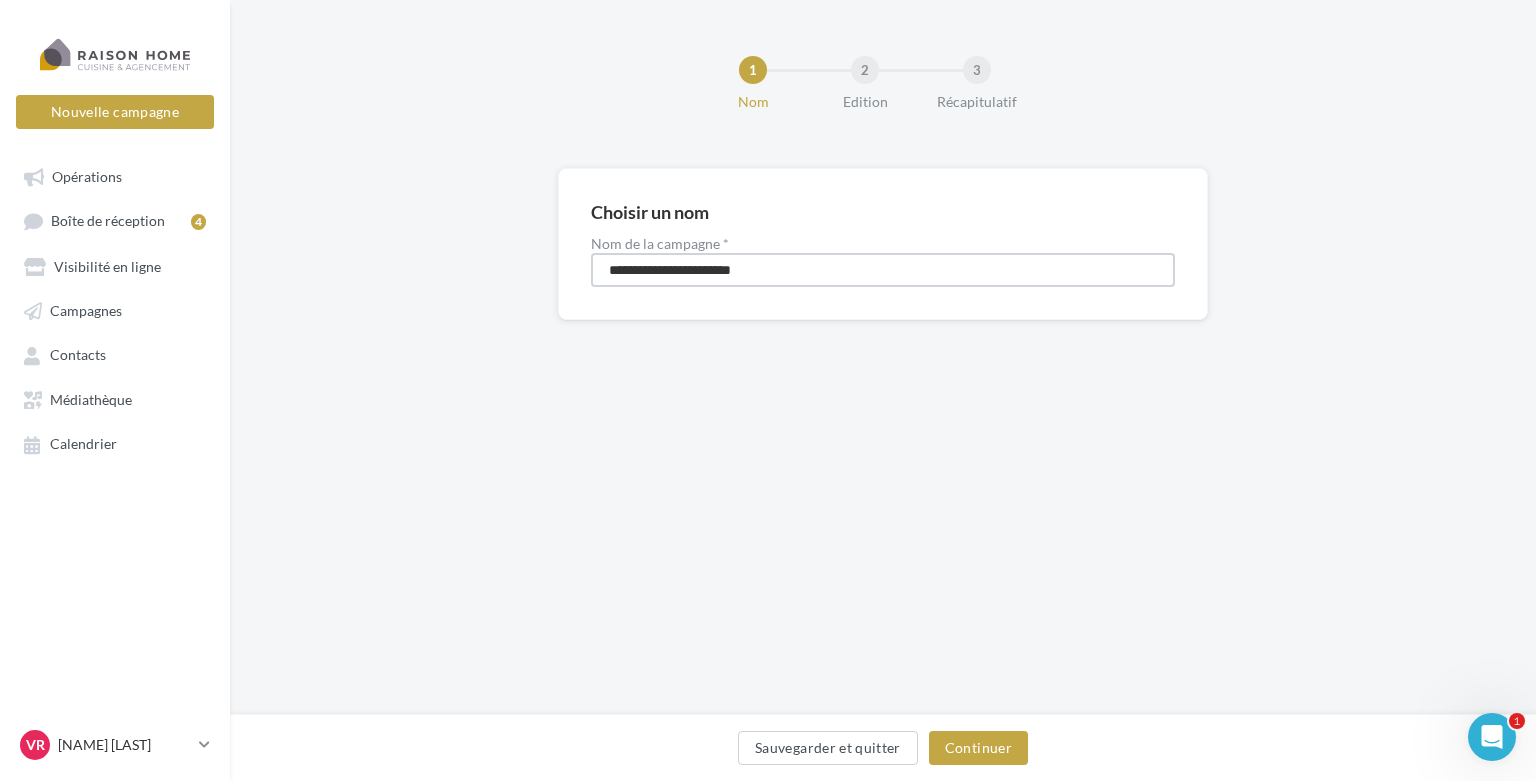 click on "**********" at bounding box center (883, 270) 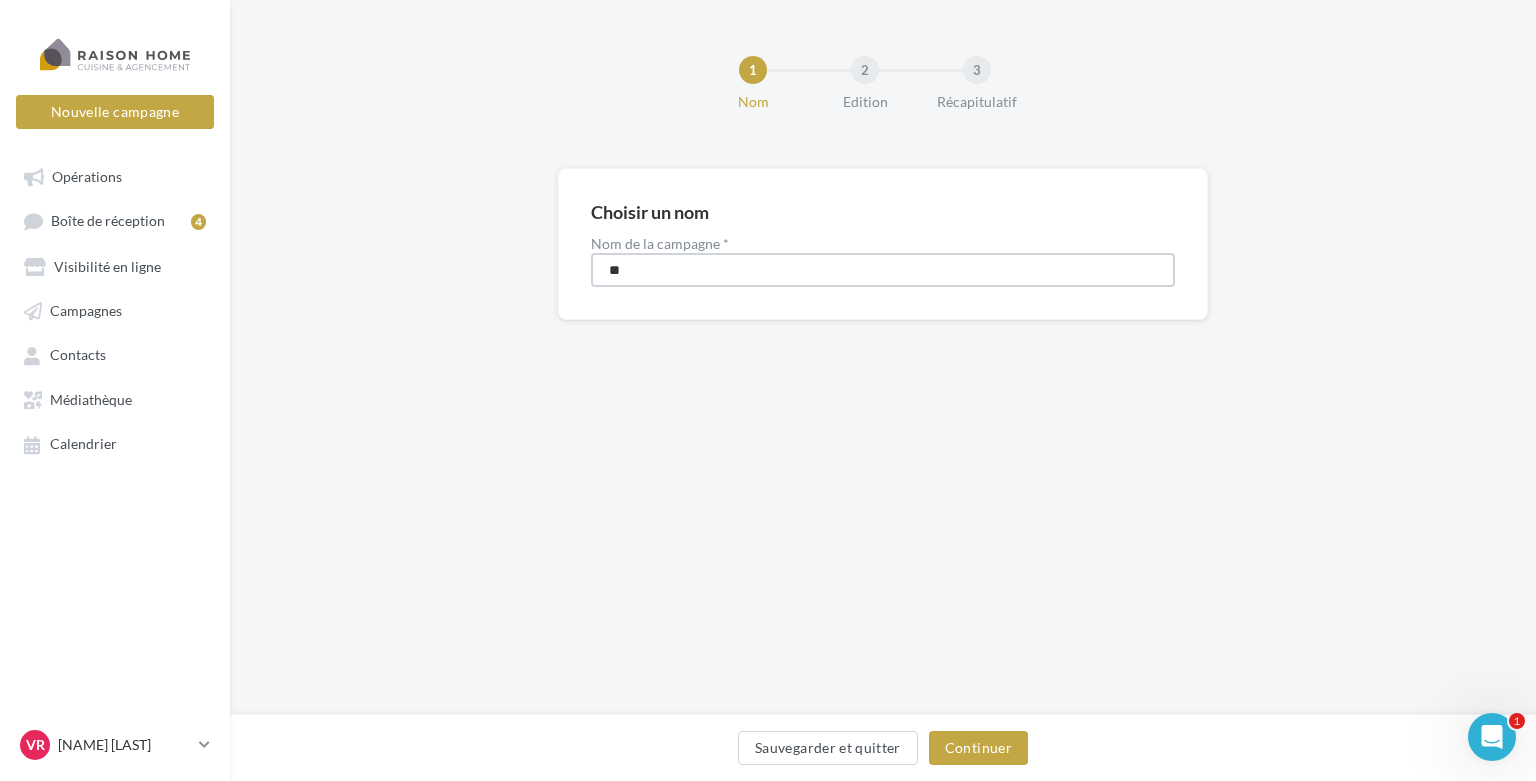 type on "*" 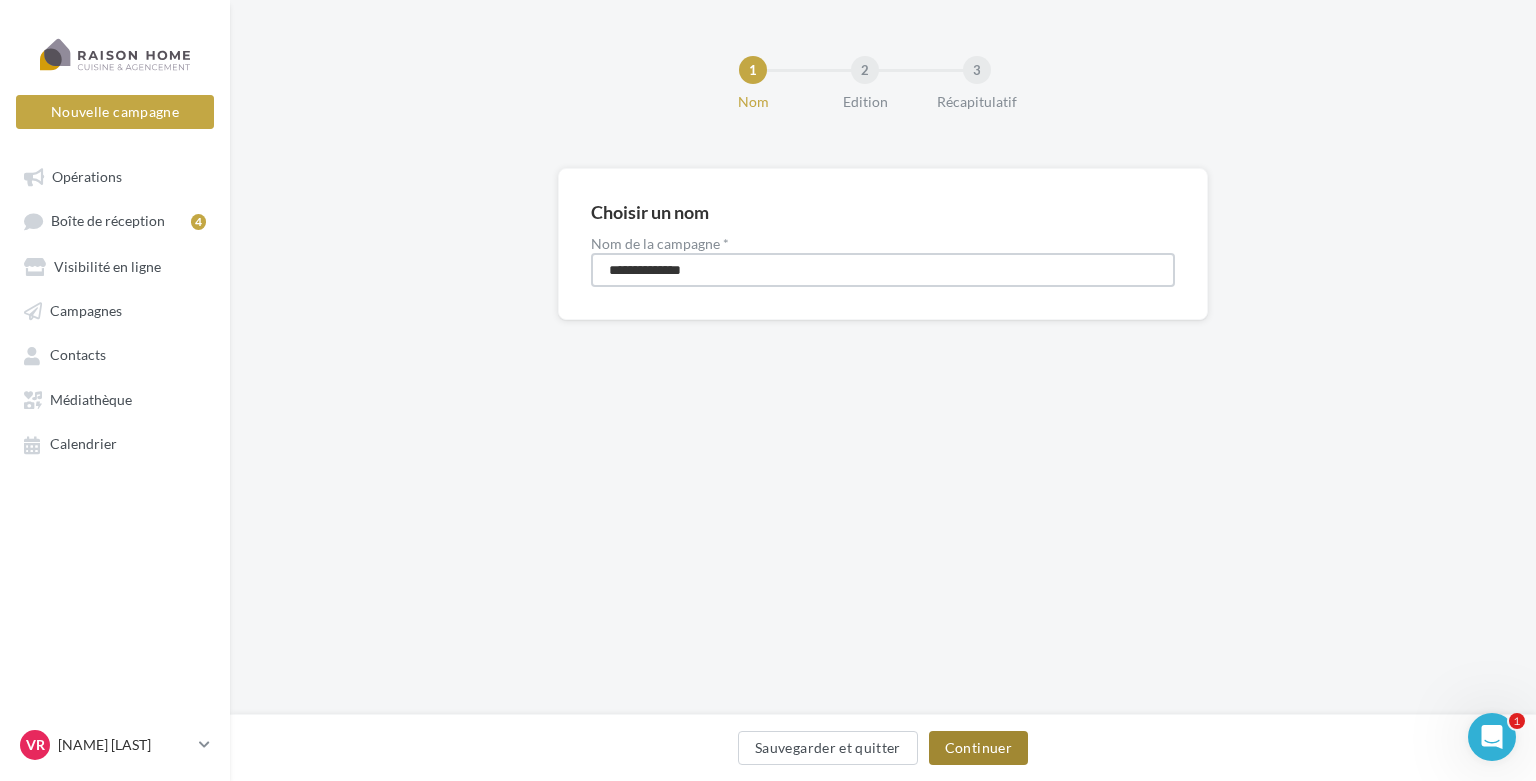 type on "**********" 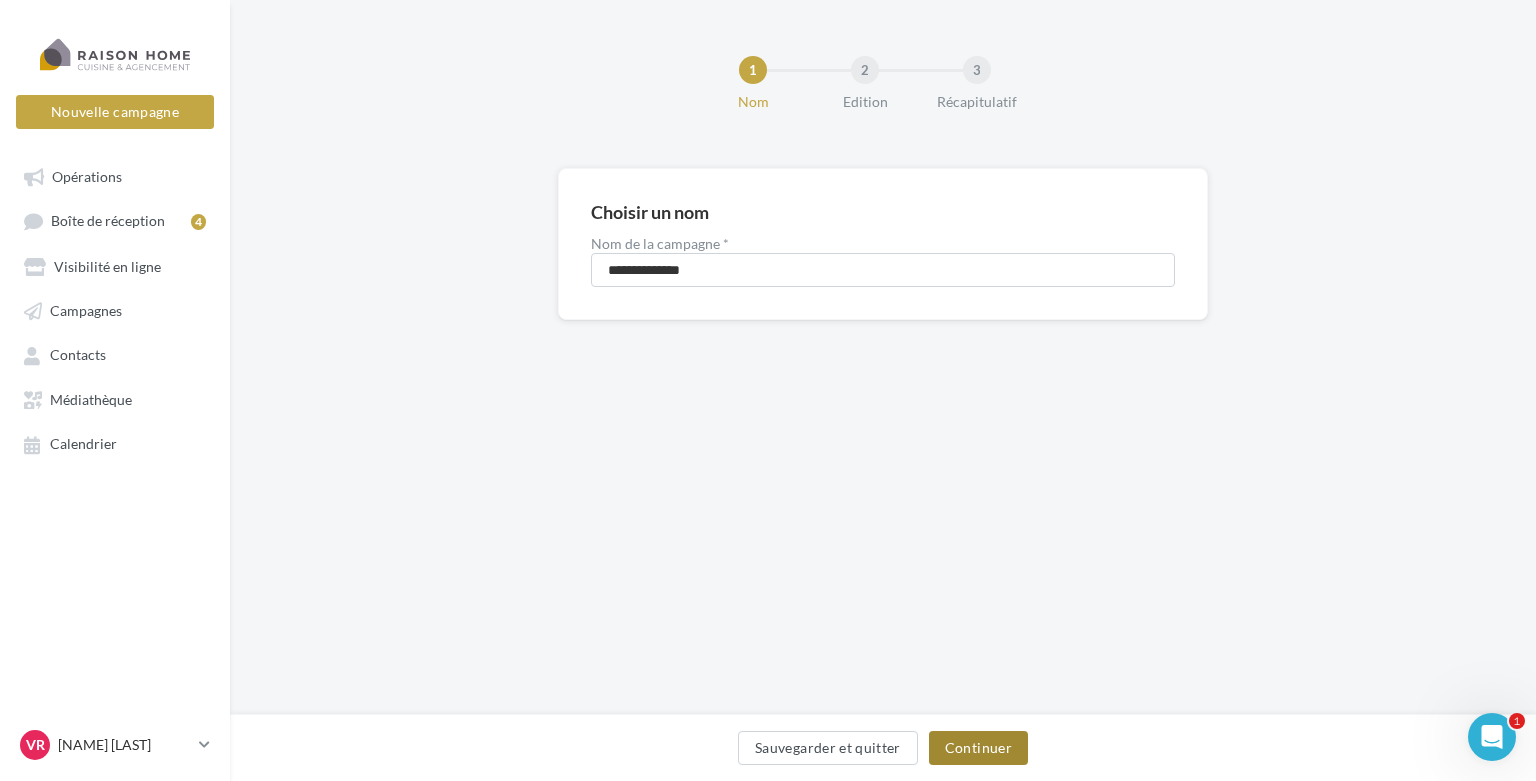 click on "Continuer" at bounding box center [978, 748] 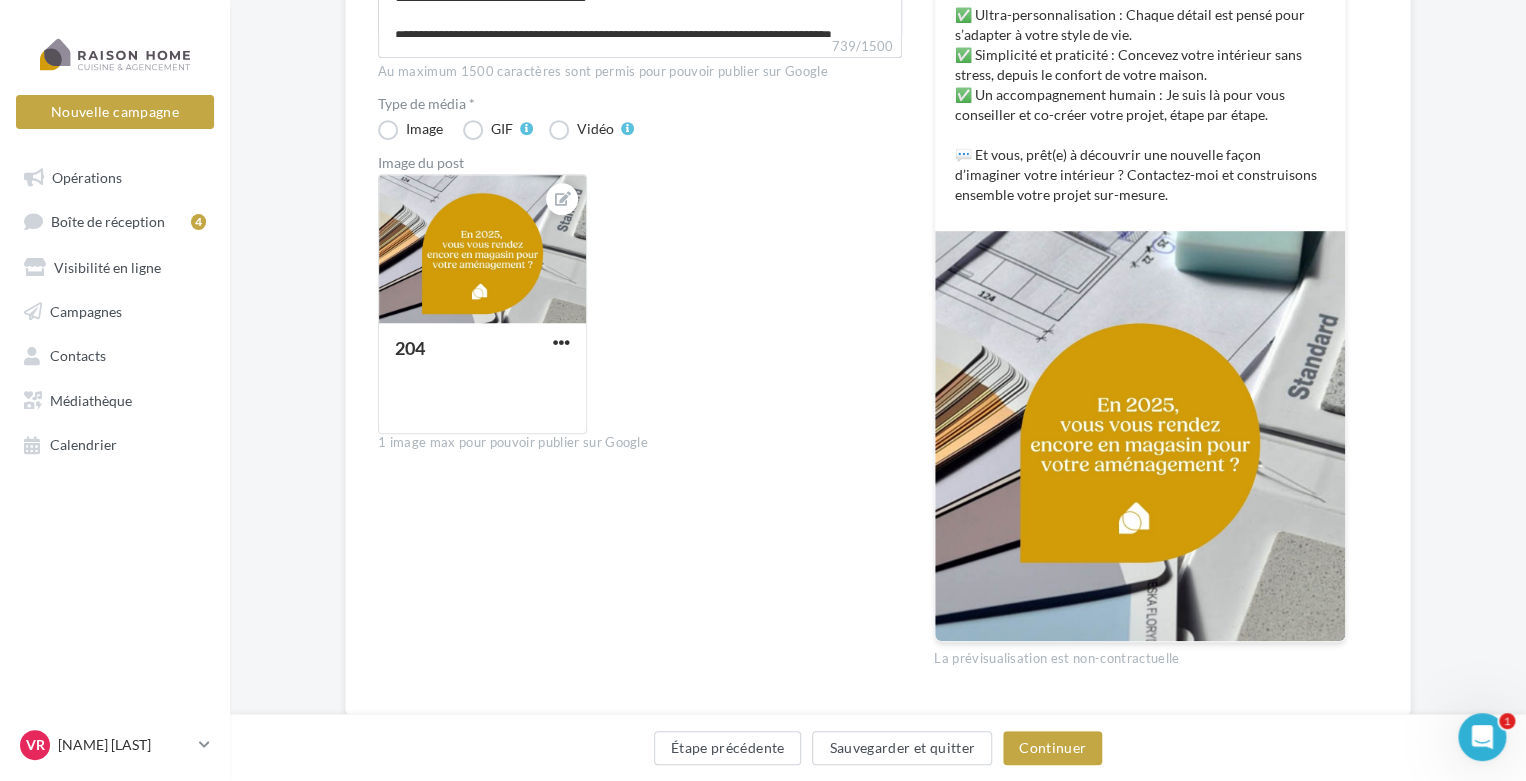 scroll, scrollTop: 588, scrollLeft: 0, axis: vertical 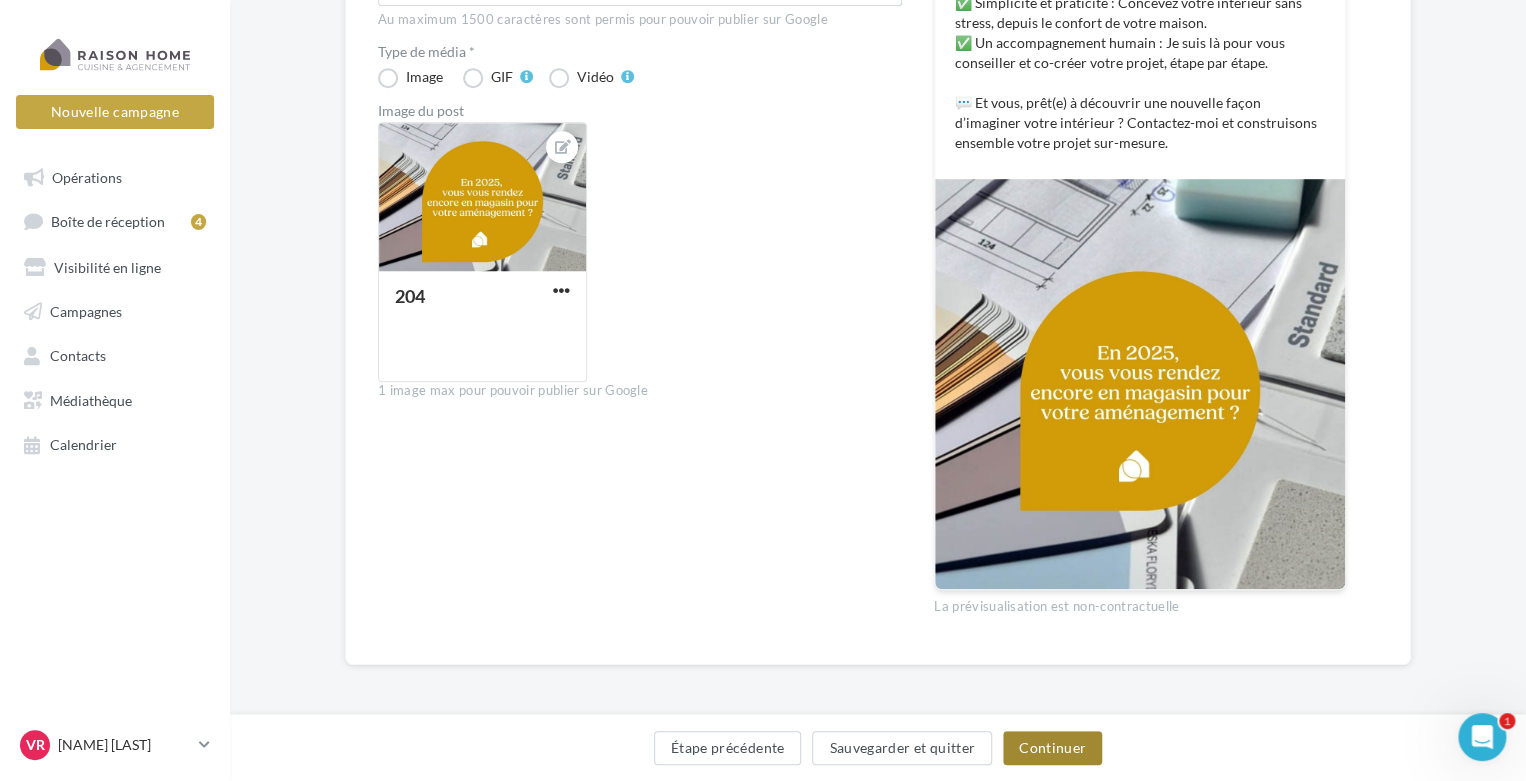 click on "Continuer" at bounding box center (1052, 748) 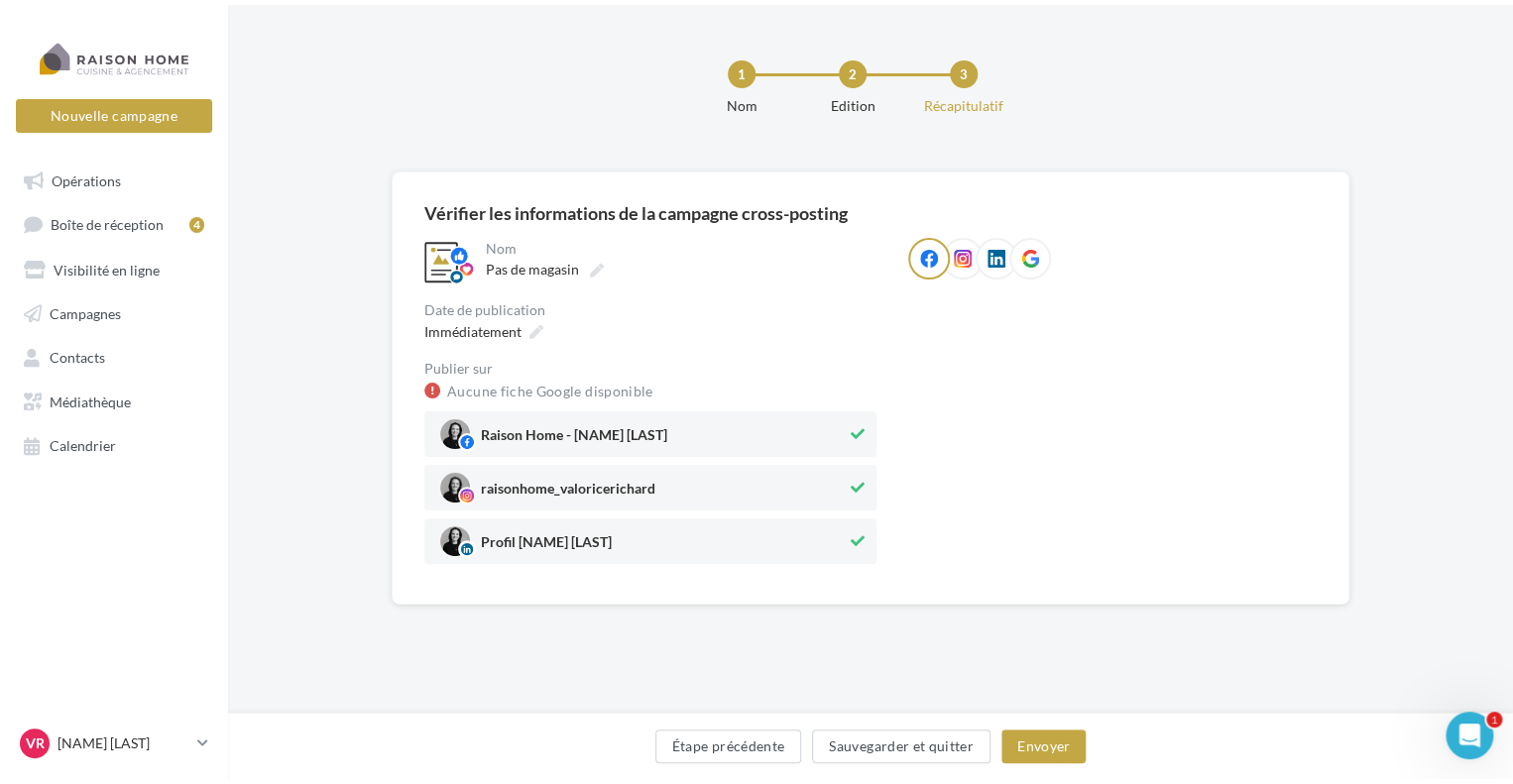 scroll, scrollTop: 0, scrollLeft: 0, axis: both 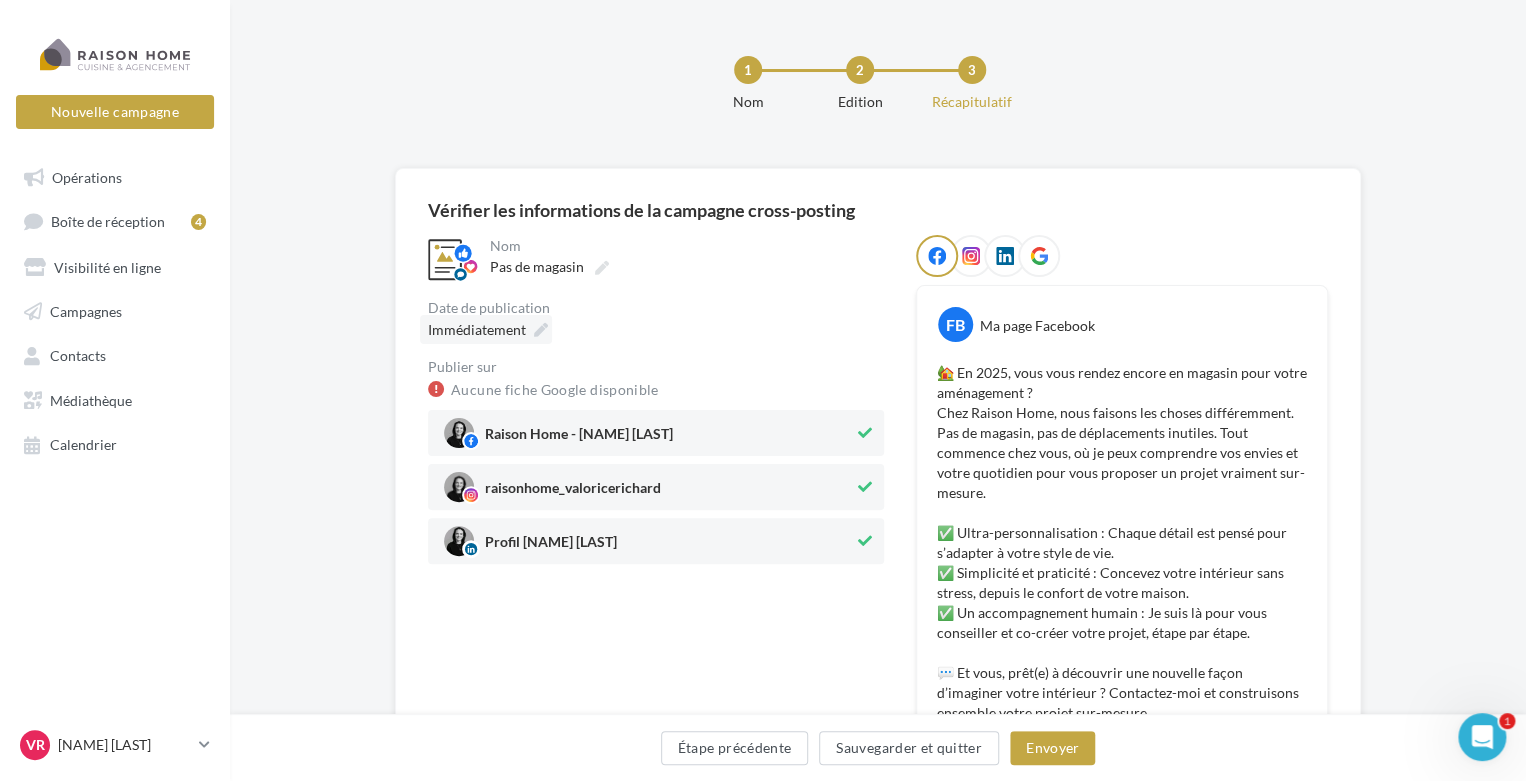 click on "Immédiatement" at bounding box center [477, 329] 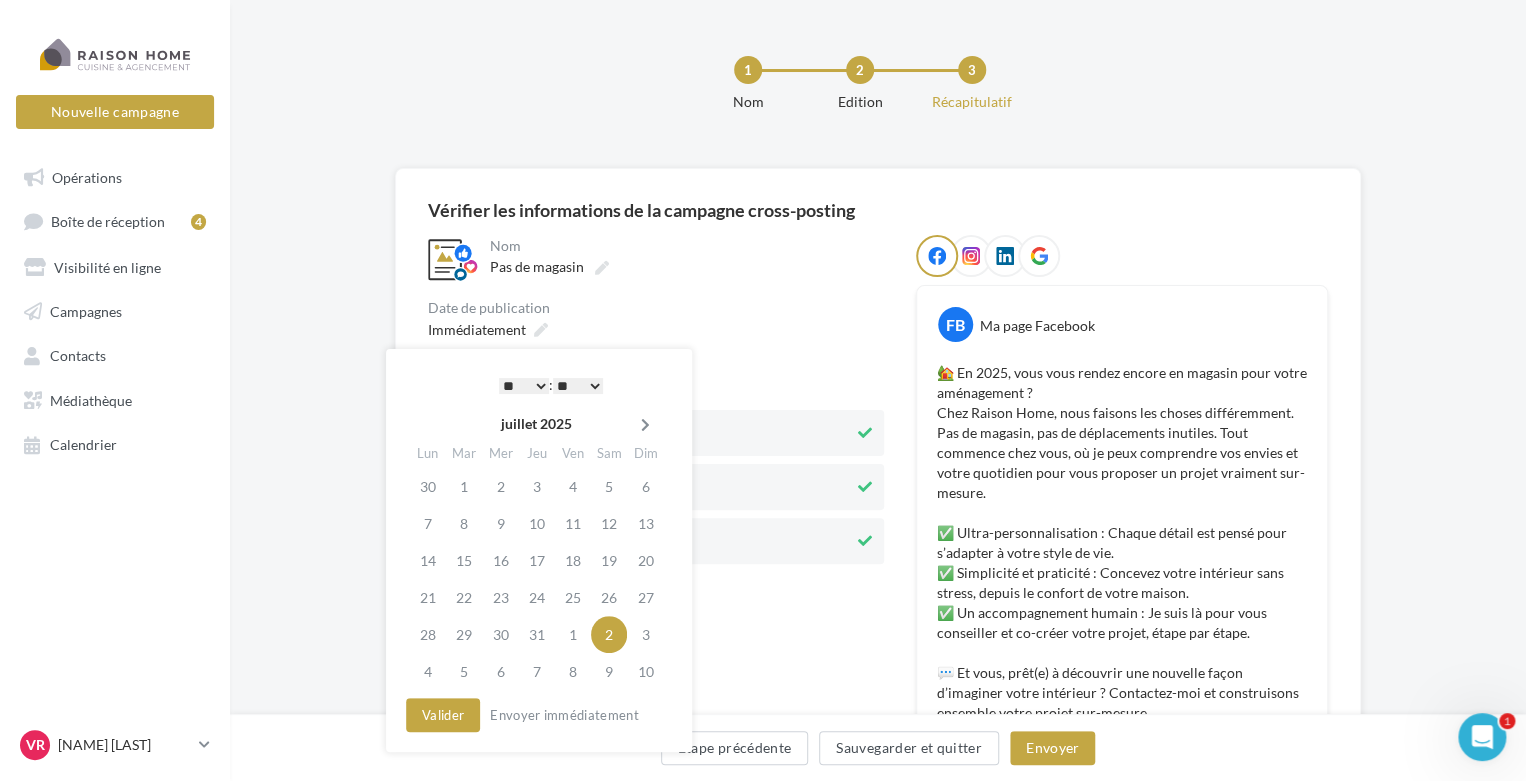 click at bounding box center [645, 425] 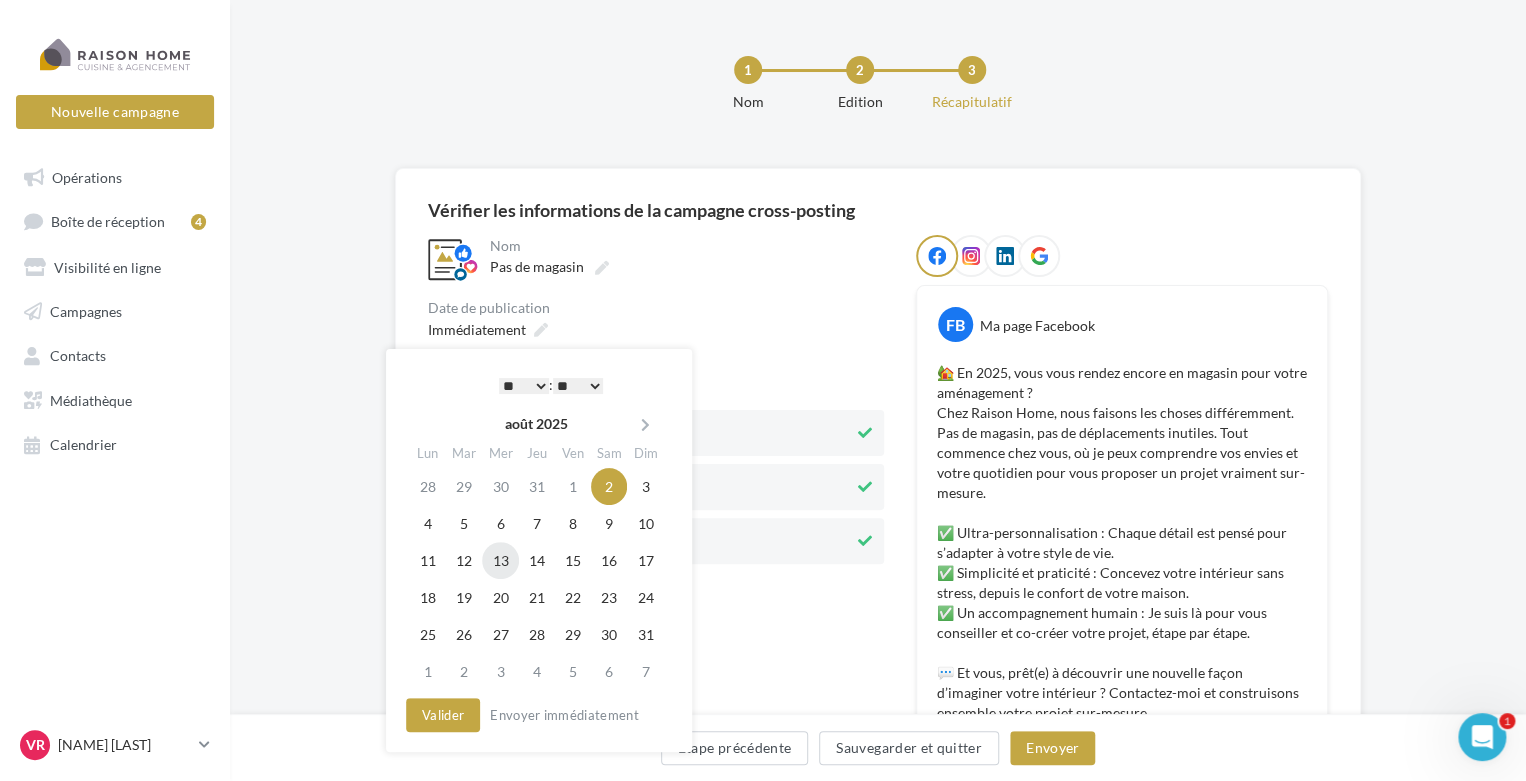 click on "13" at bounding box center (500, 560) 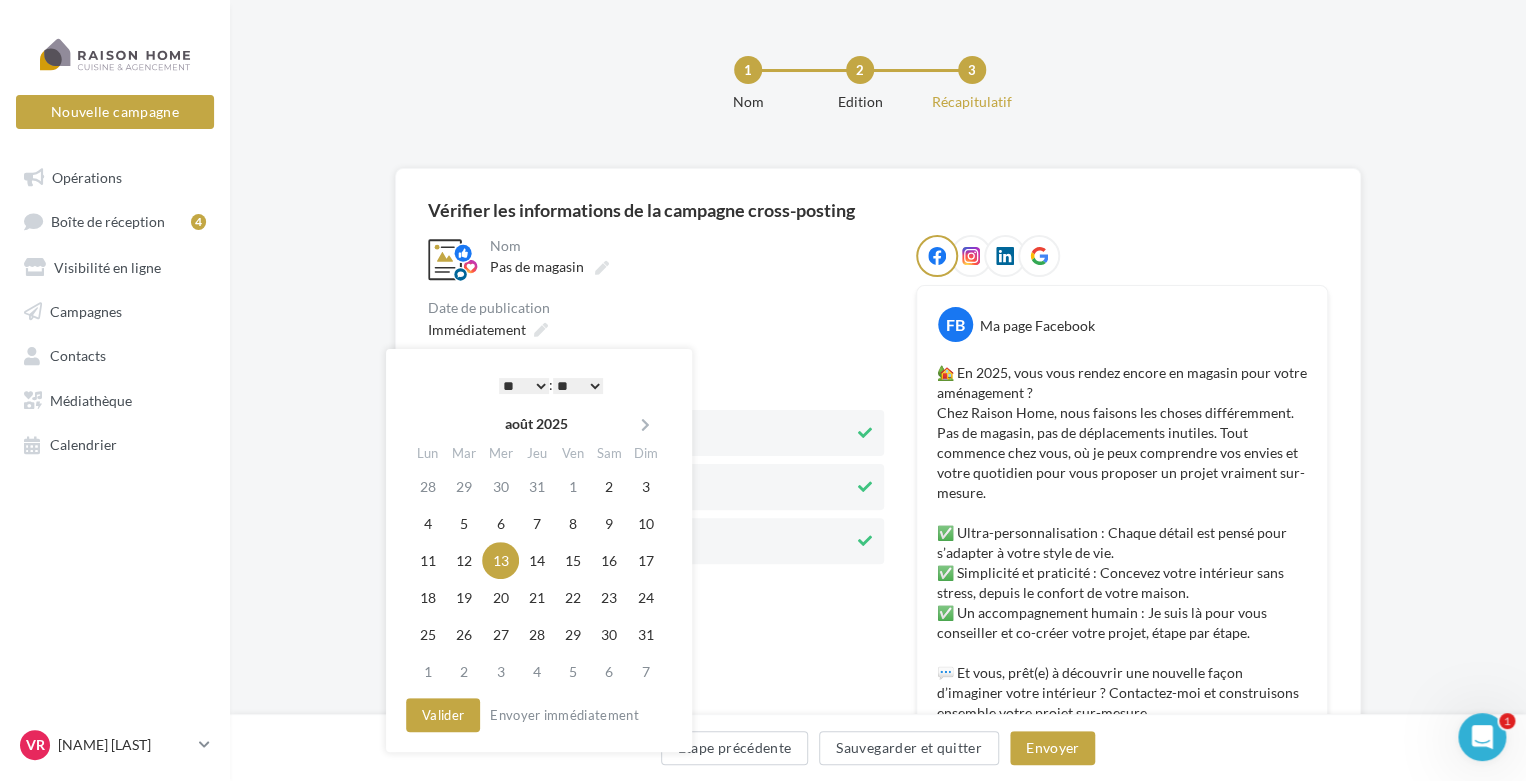 click on "* * * * * * * * * * ** ** ** ** ** ** ** ** ** ** ** ** ** **" at bounding box center [524, 386] 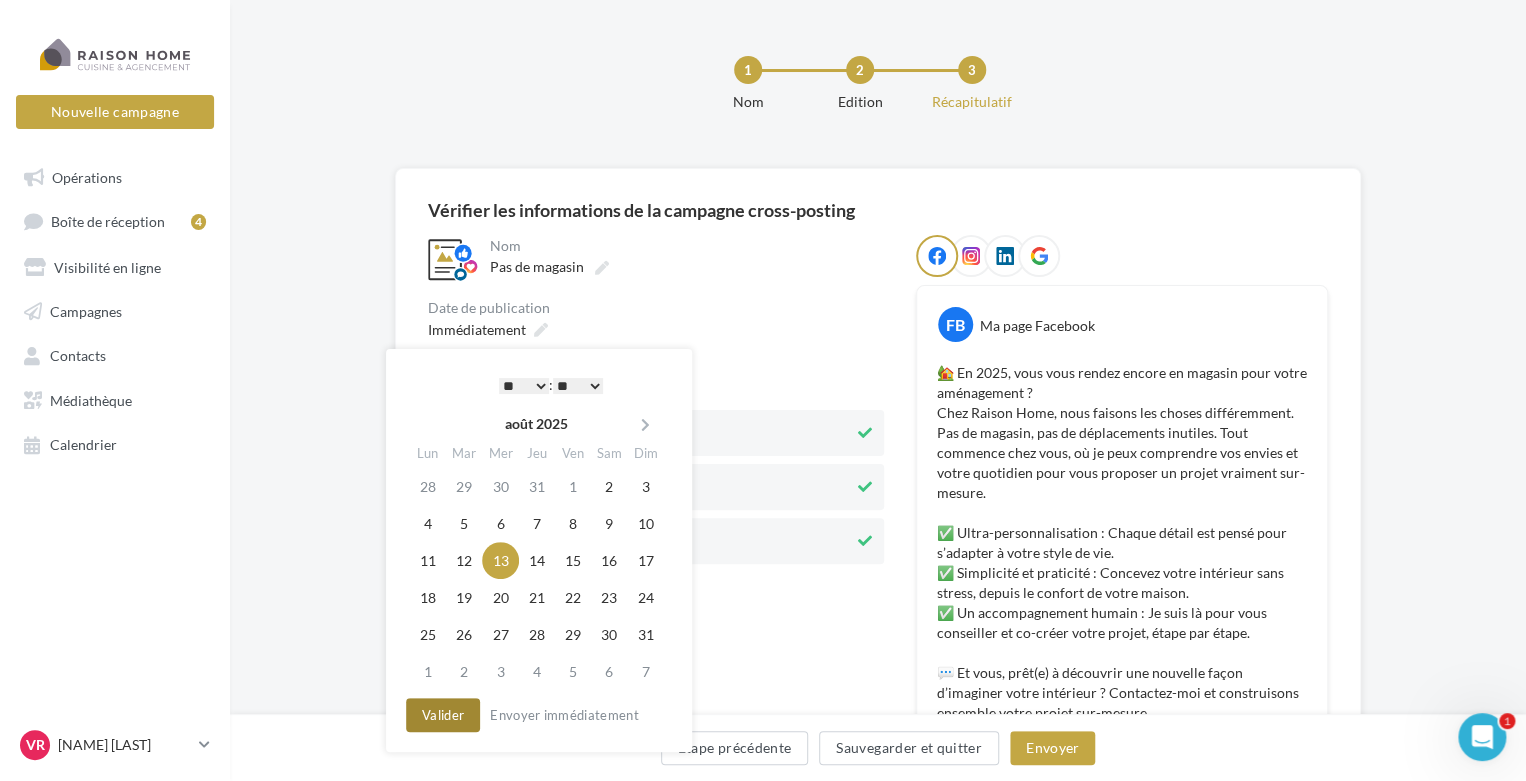 click on "Valider" at bounding box center (443, 715) 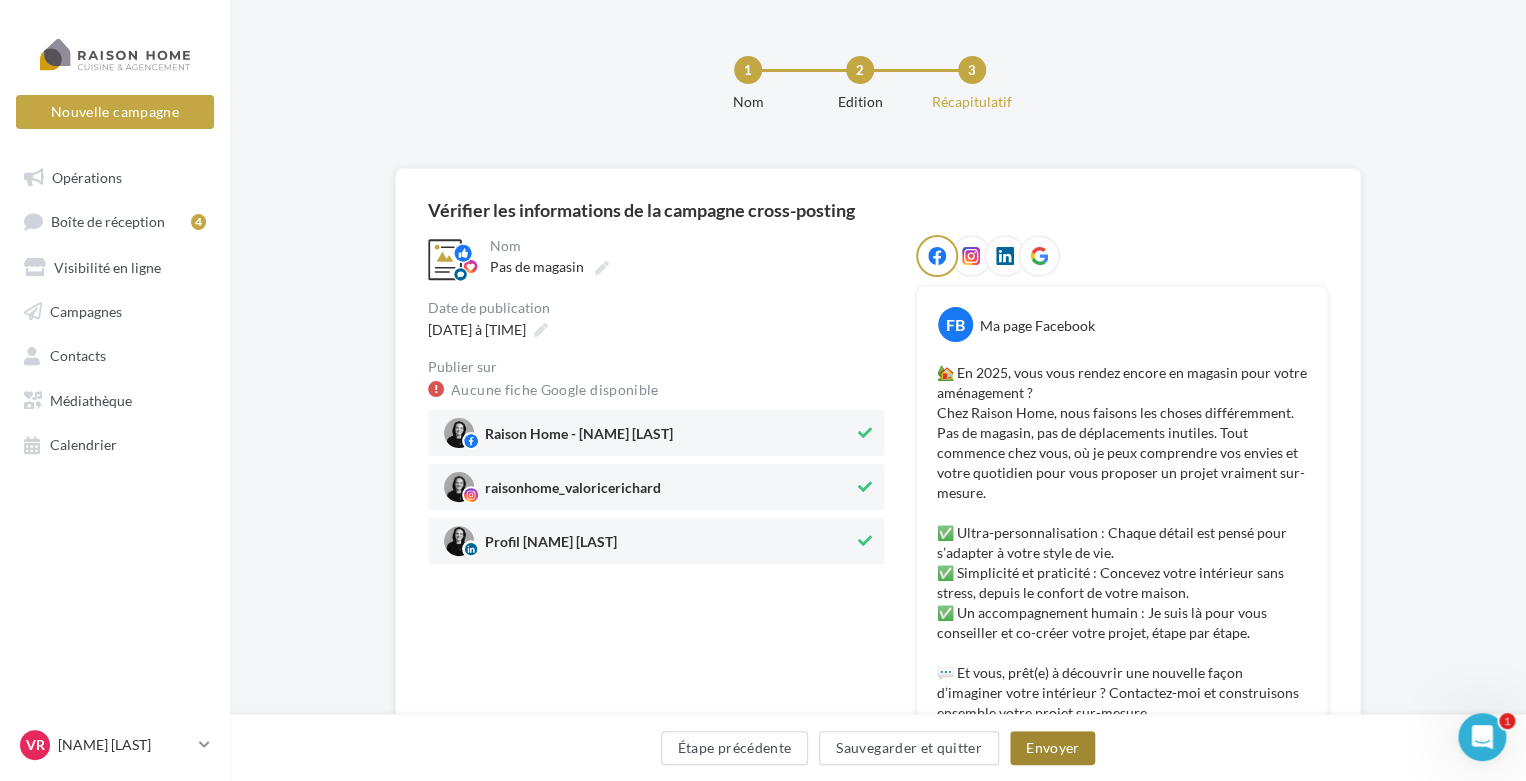 click on "Envoyer" at bounding box center [1052, 748] 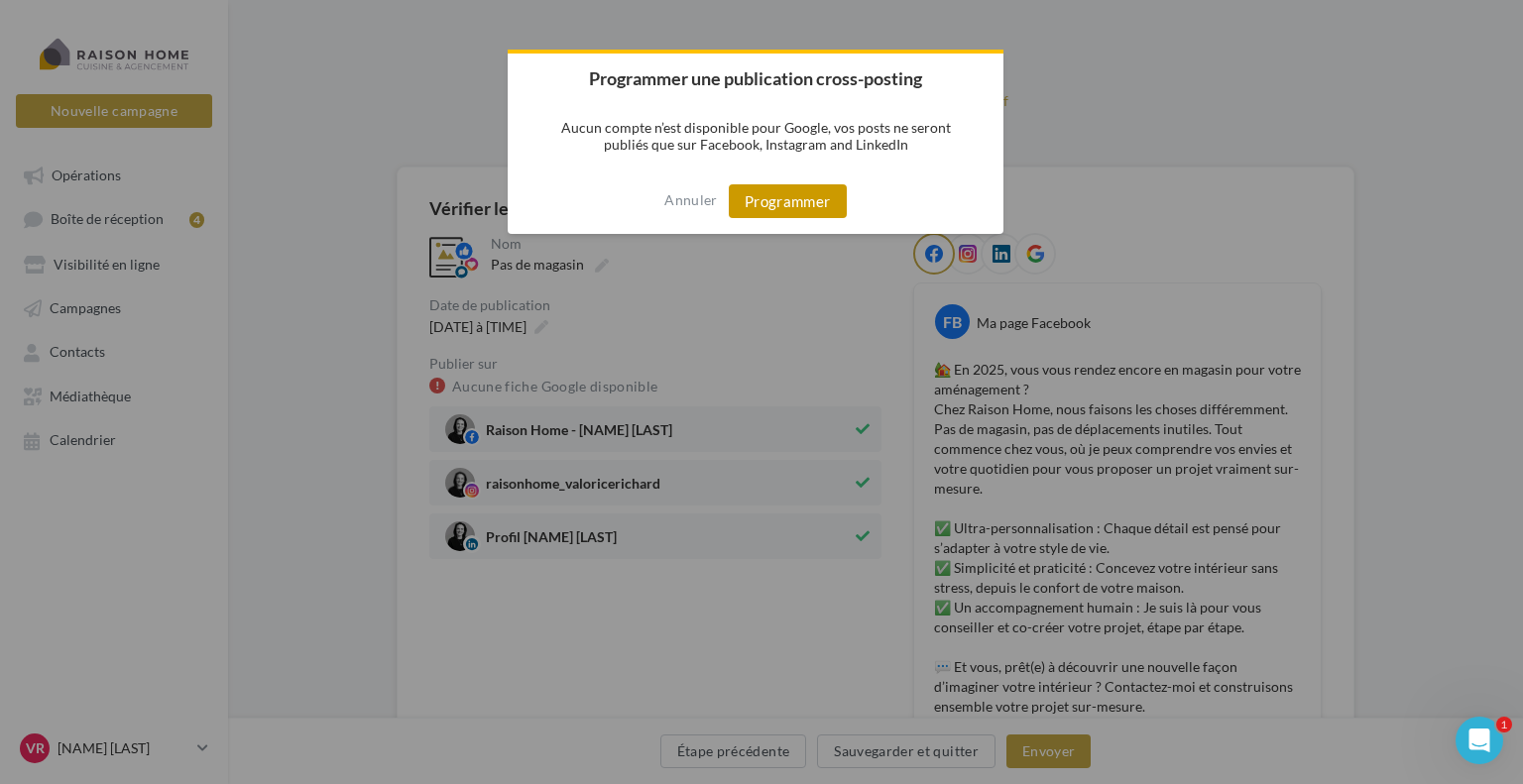 click on "Programmer" at bounding box center [787, 201] 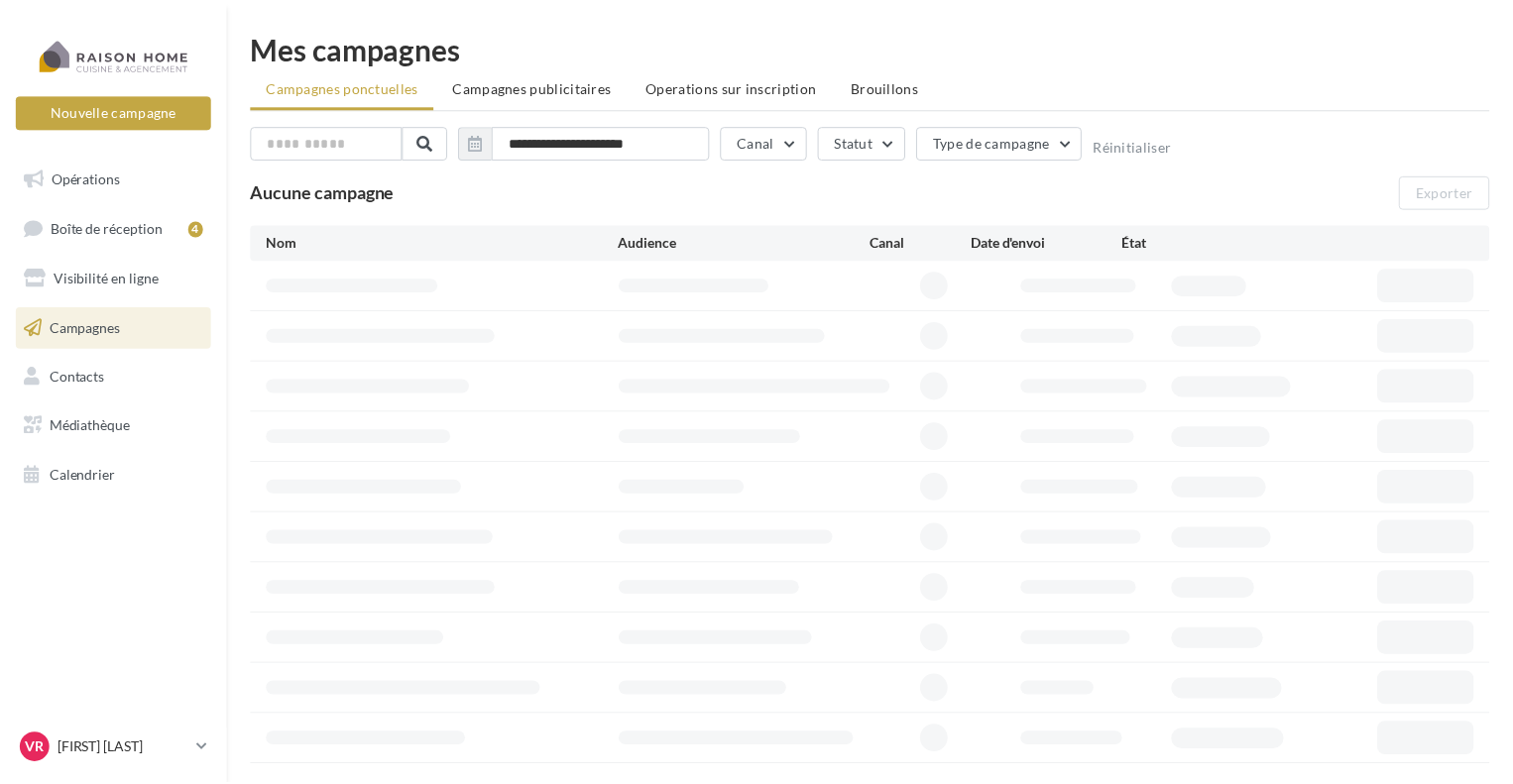 scroll, scrollTop: 0, scrollLeft: 0, axis: both 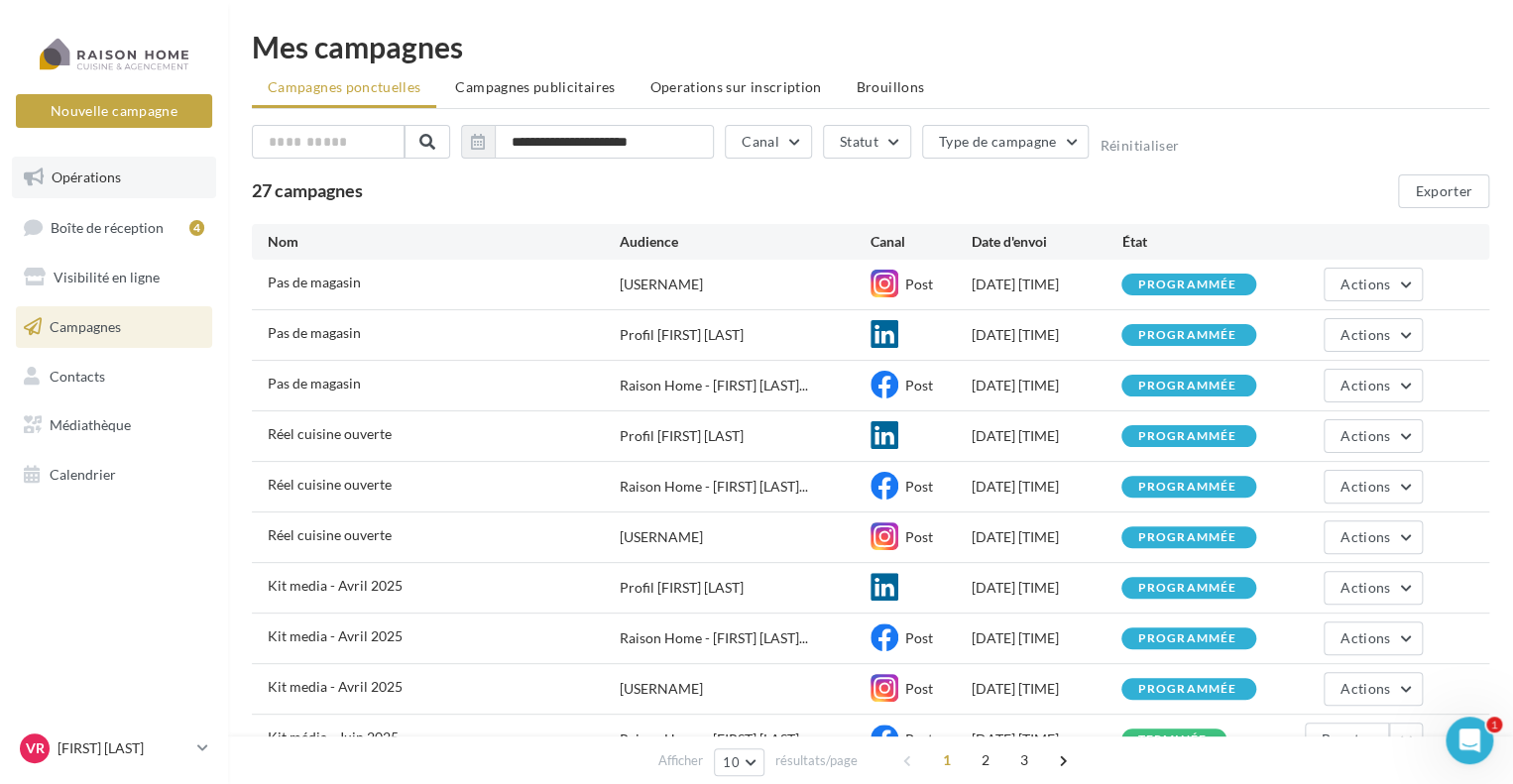click on "Opérations" at bounding box center [86, 176] 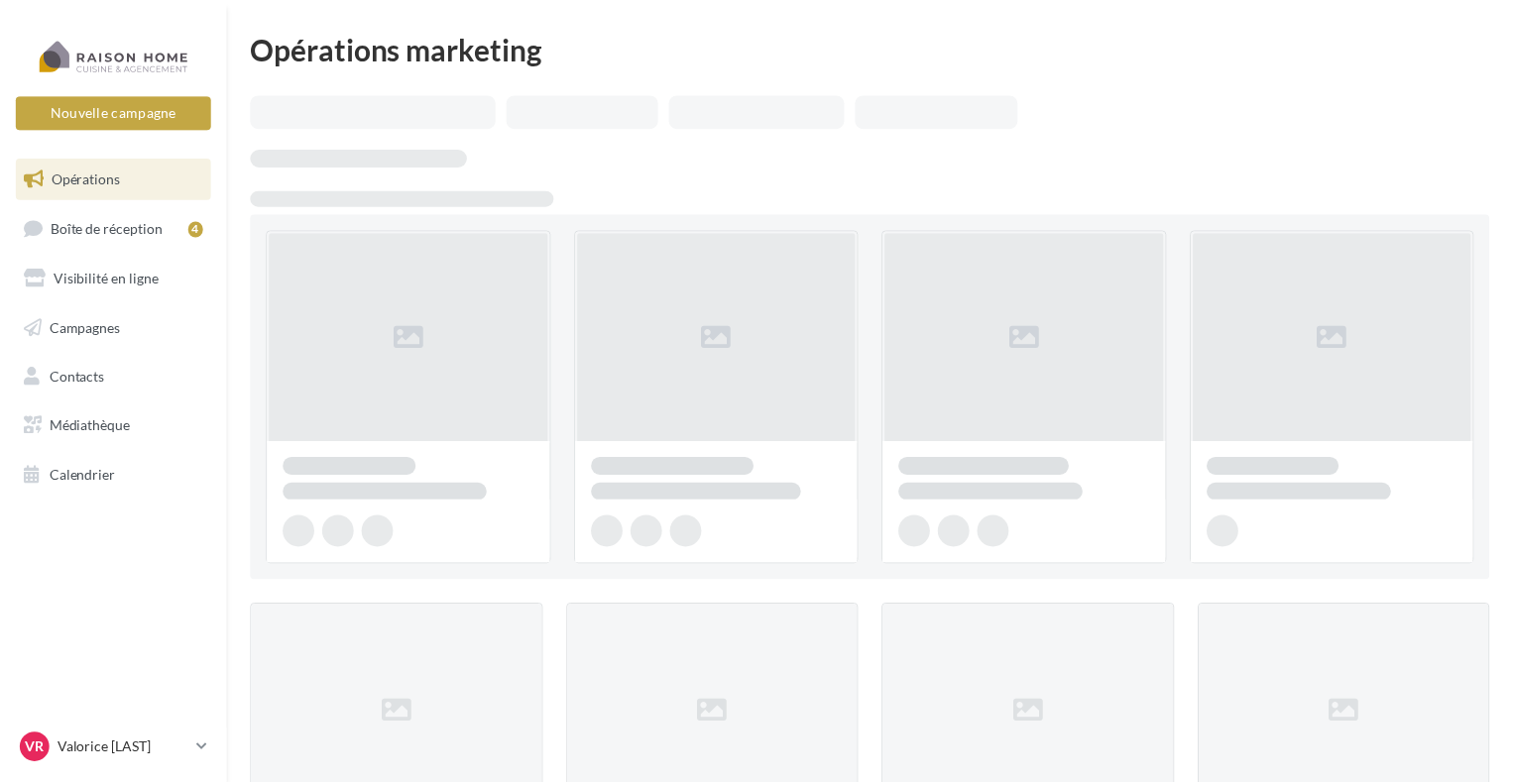 scroll, scrollTop: 0, scrollLeft: 0, axis: both 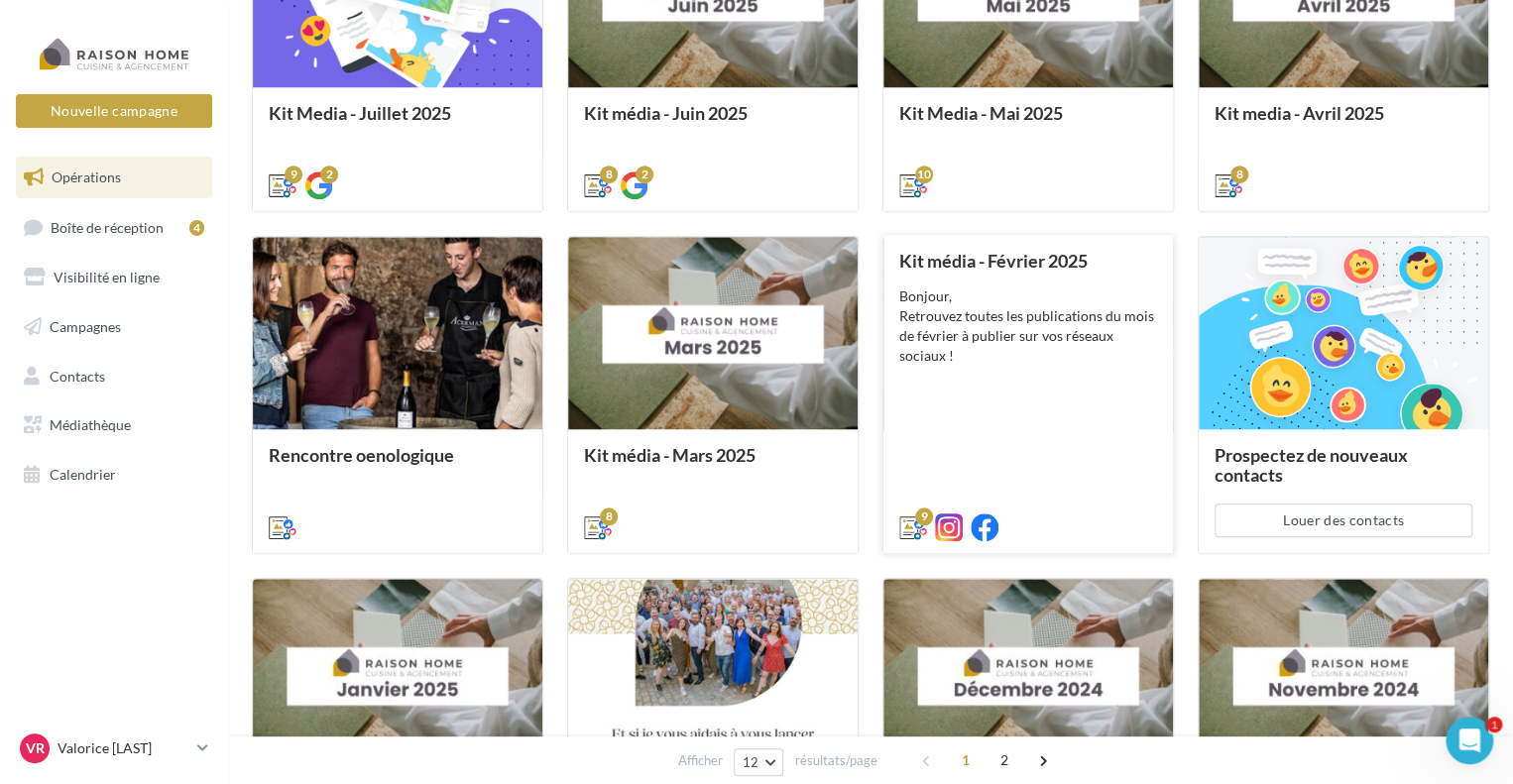 click on "Kit média - [MONTH] [YEAR]        Bonjour,
Retrouvez toutes les publications du mois de [MONTH] à publier sur vos réseaux sociaux !" at bounding box center [1028, 392] 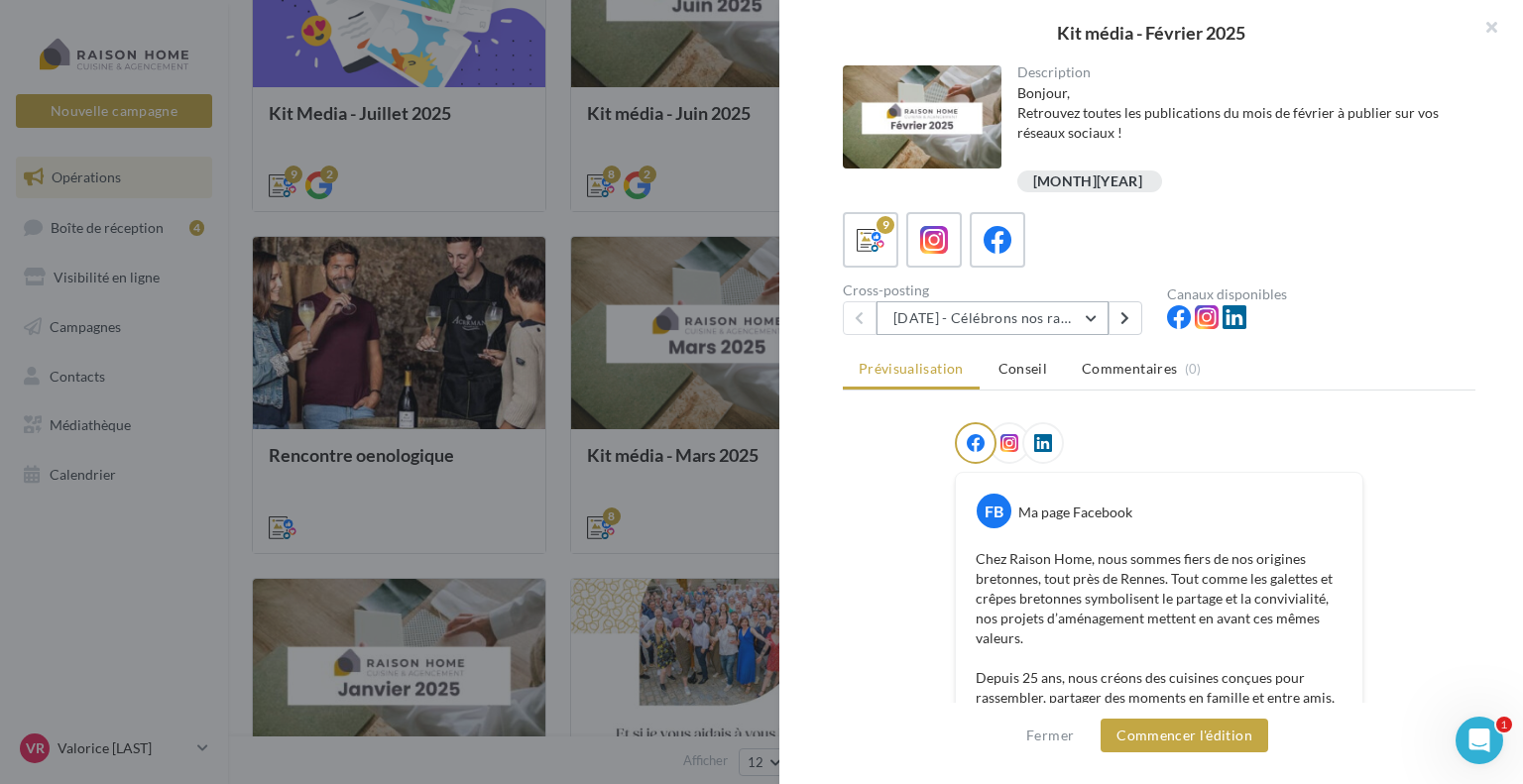 click on "[DATE] - Célébrons nos racines bretonnes" at bounding box center (993, 318) 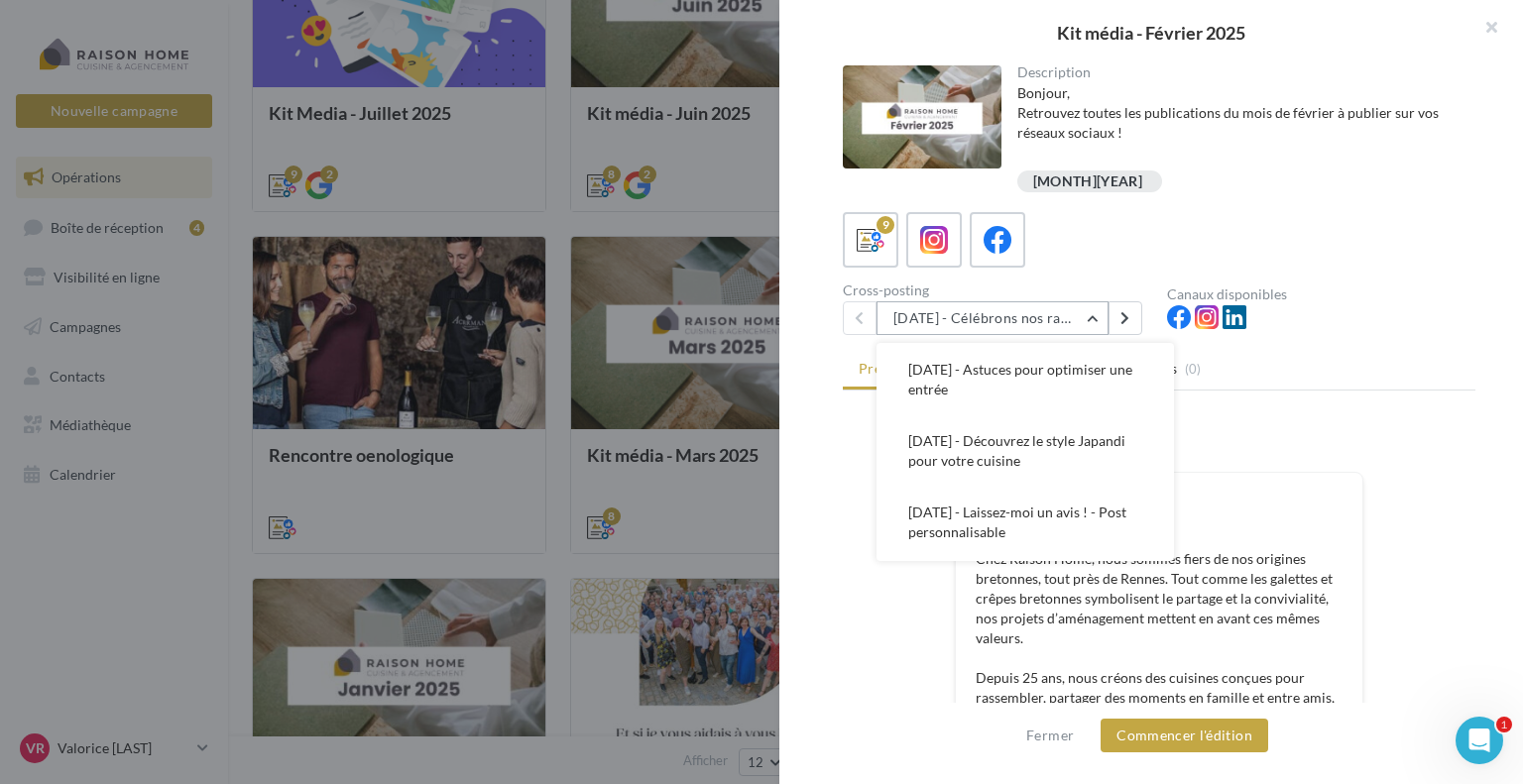 scroll, scrollTop: 369, scrollLeft: 0, axis: vertical 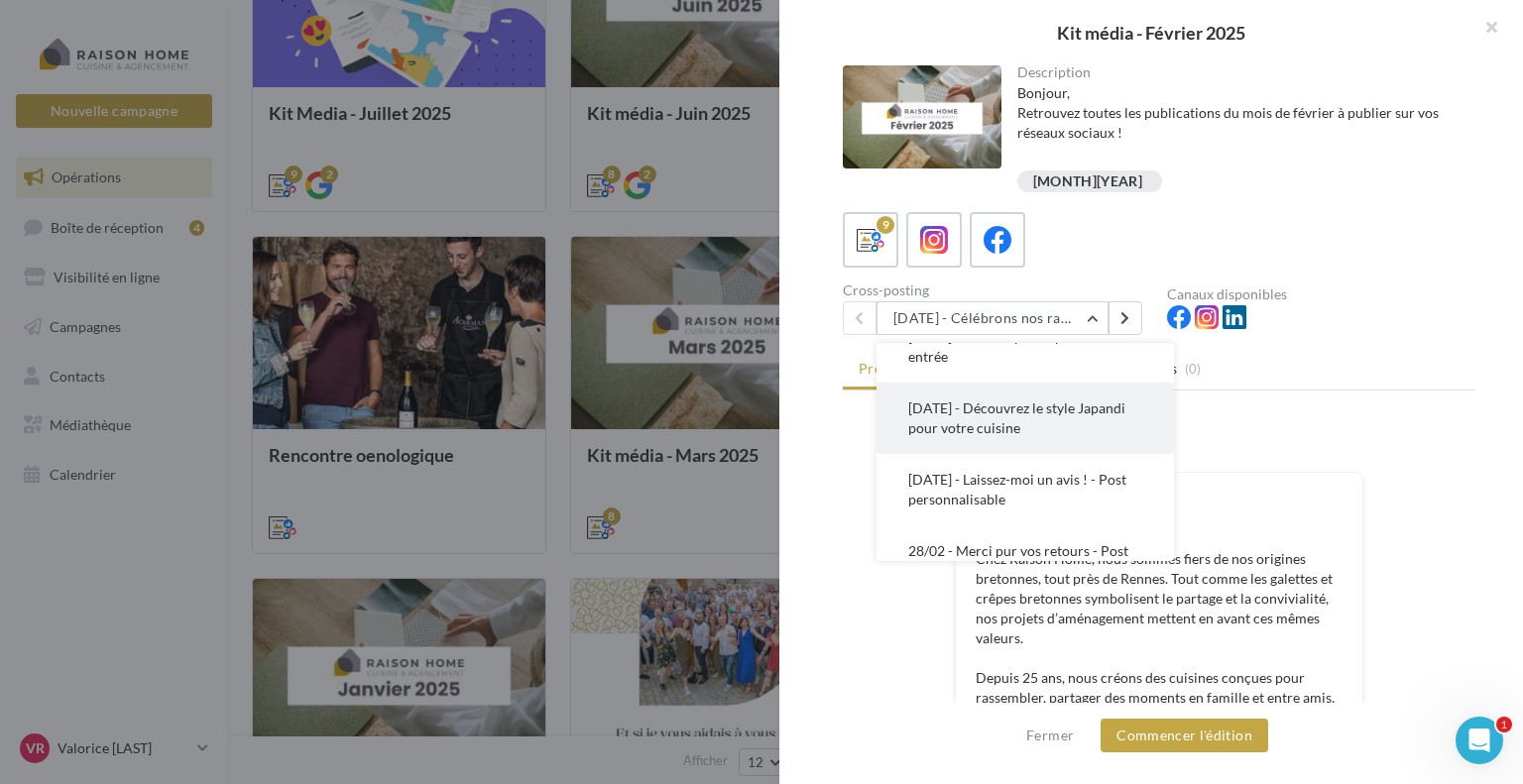 click on "[DATE] - Découvrez le style Japandi pour votre cuisine" at bounding box center [1016, 417] 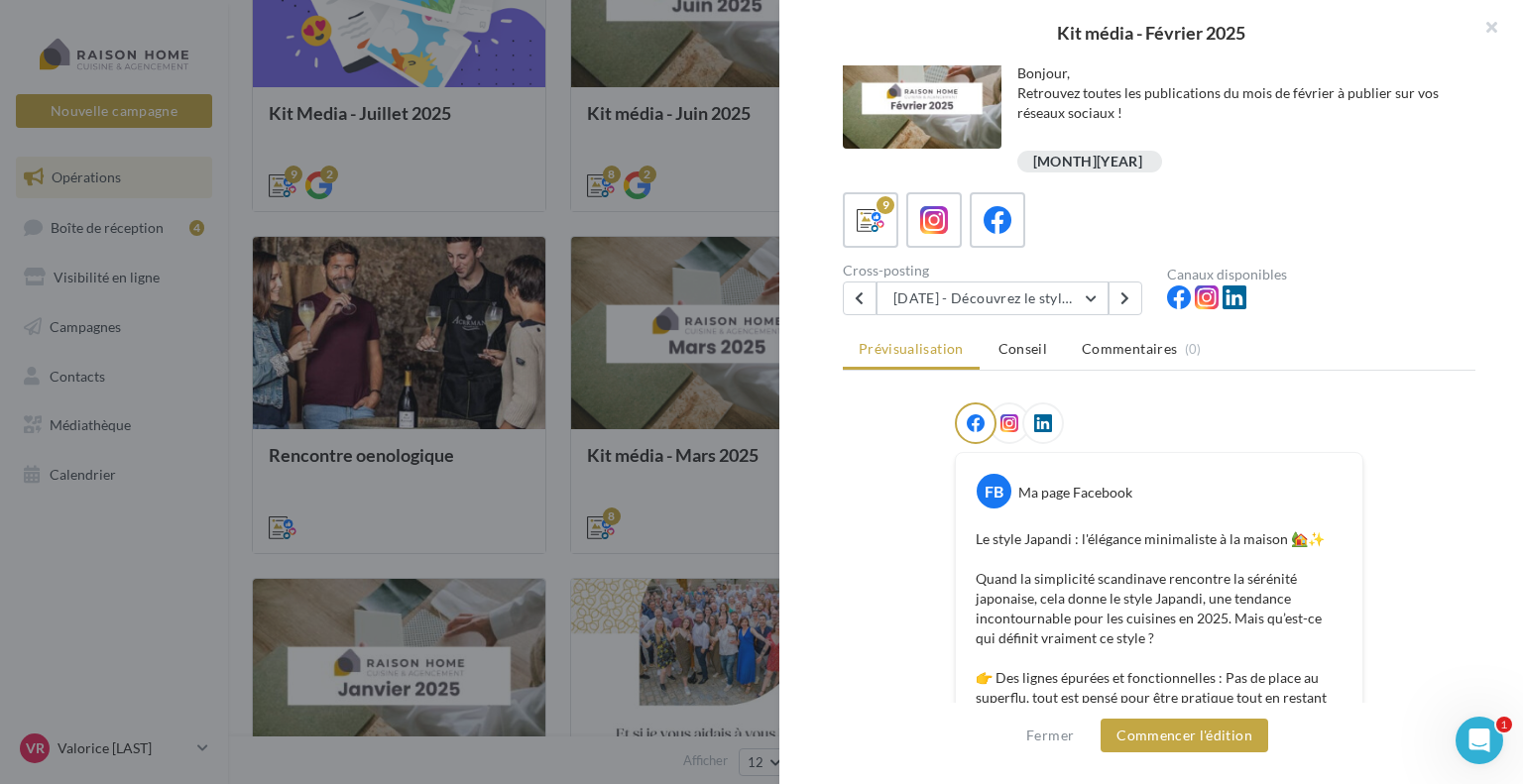 scroll, scrollTop: 2, scrollLeft: 0, axis: vertical 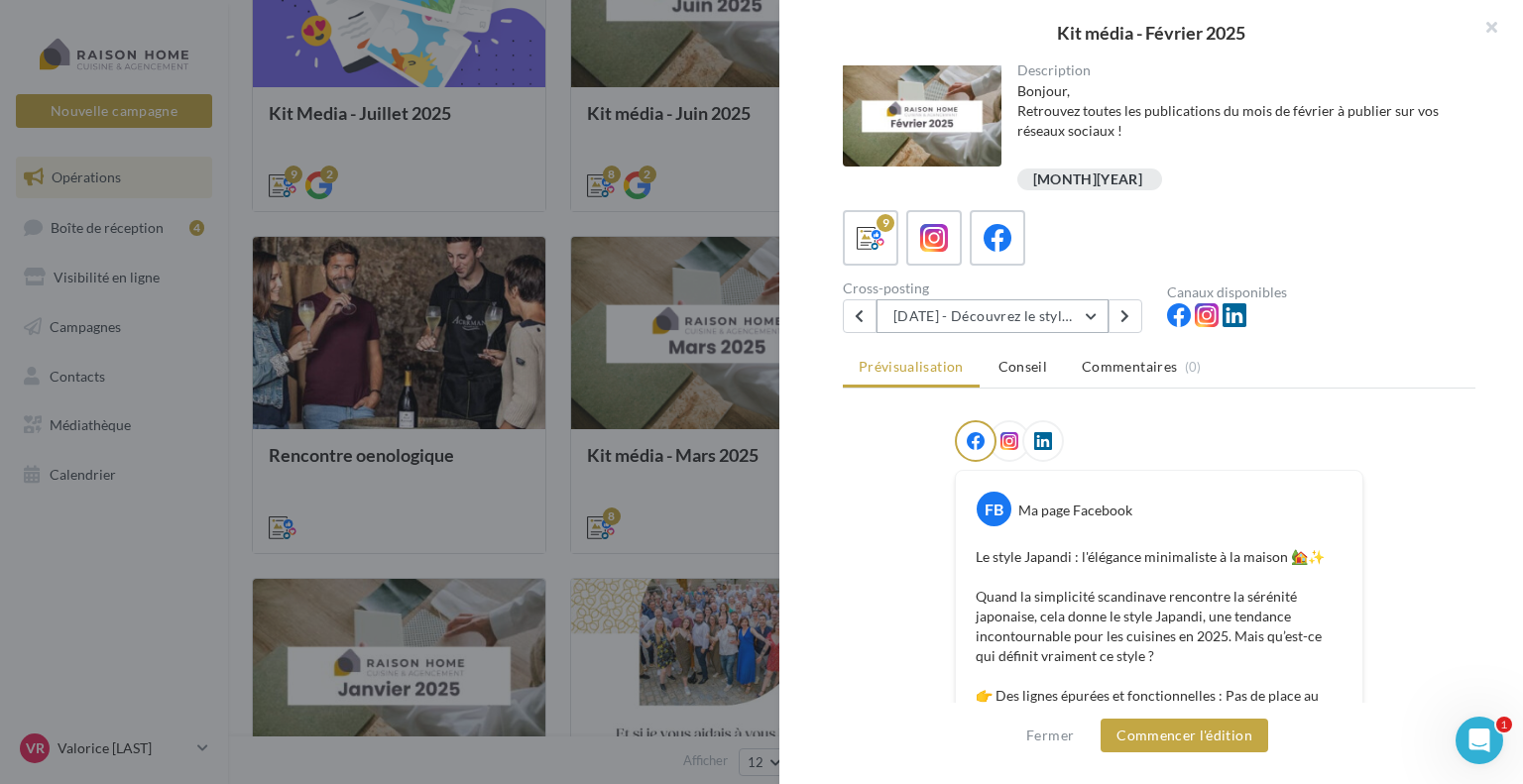 click on "25/02 - Découvrez le style Japandi pour votre cuisine" at bounding box center (993, 316) 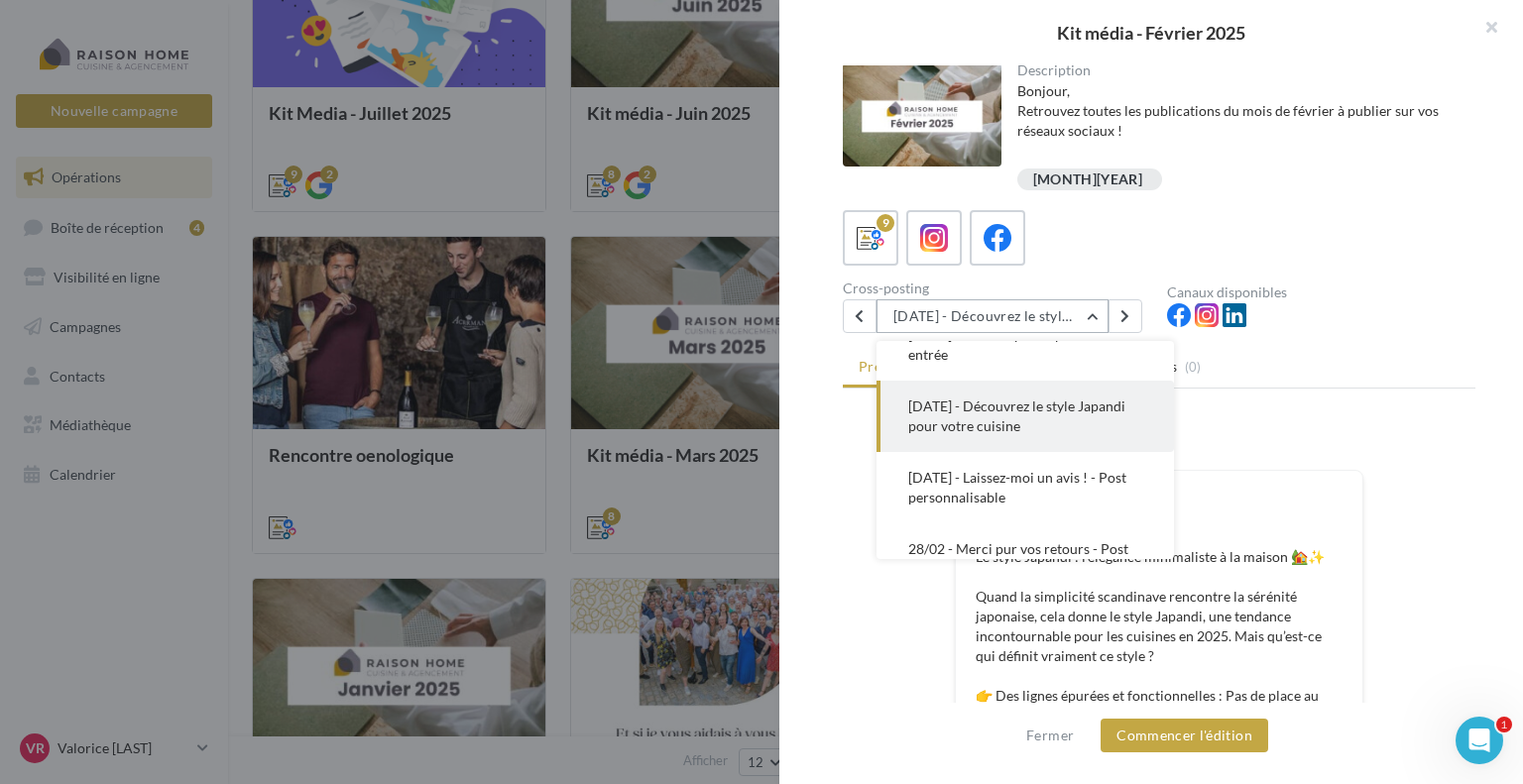 scroll, scrollTop: 357, scrollLeft: 0, axis: vertical 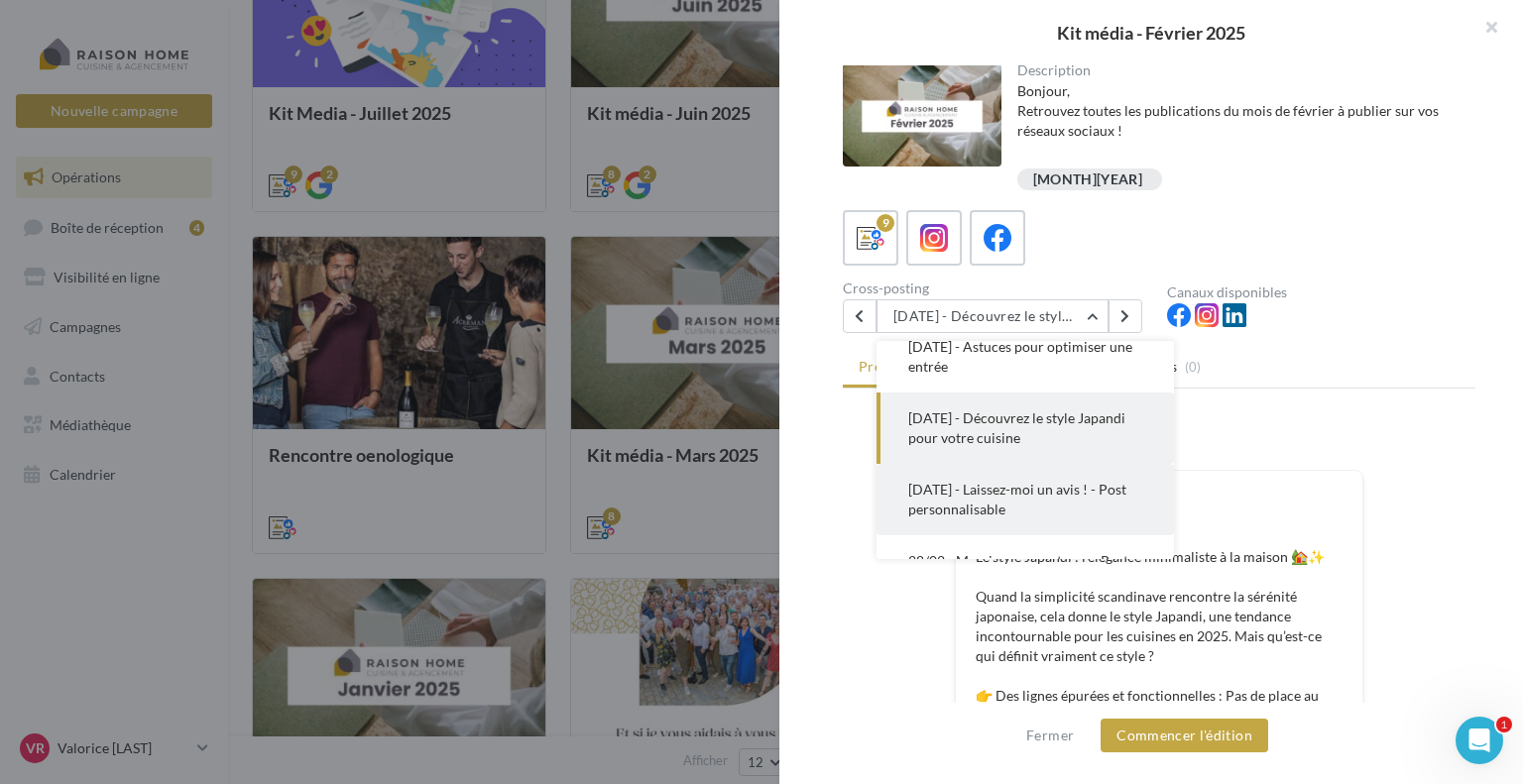 click on "27/02 - Laissez-moi un avis ! - Post personnalisable" at bounding box center [1025, 500] 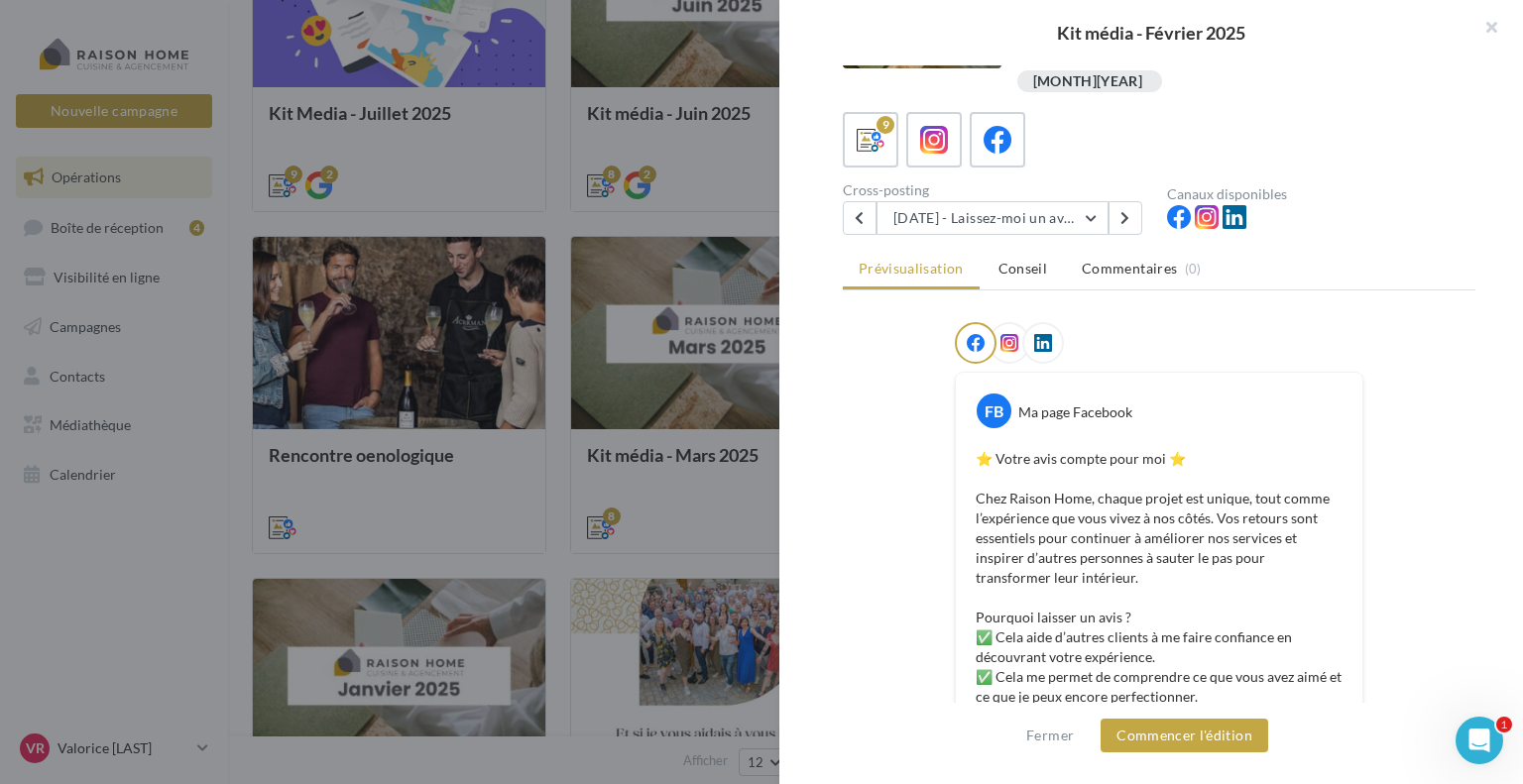 scroll, scrollTop: 0, scrollLeft: 0, axis: both 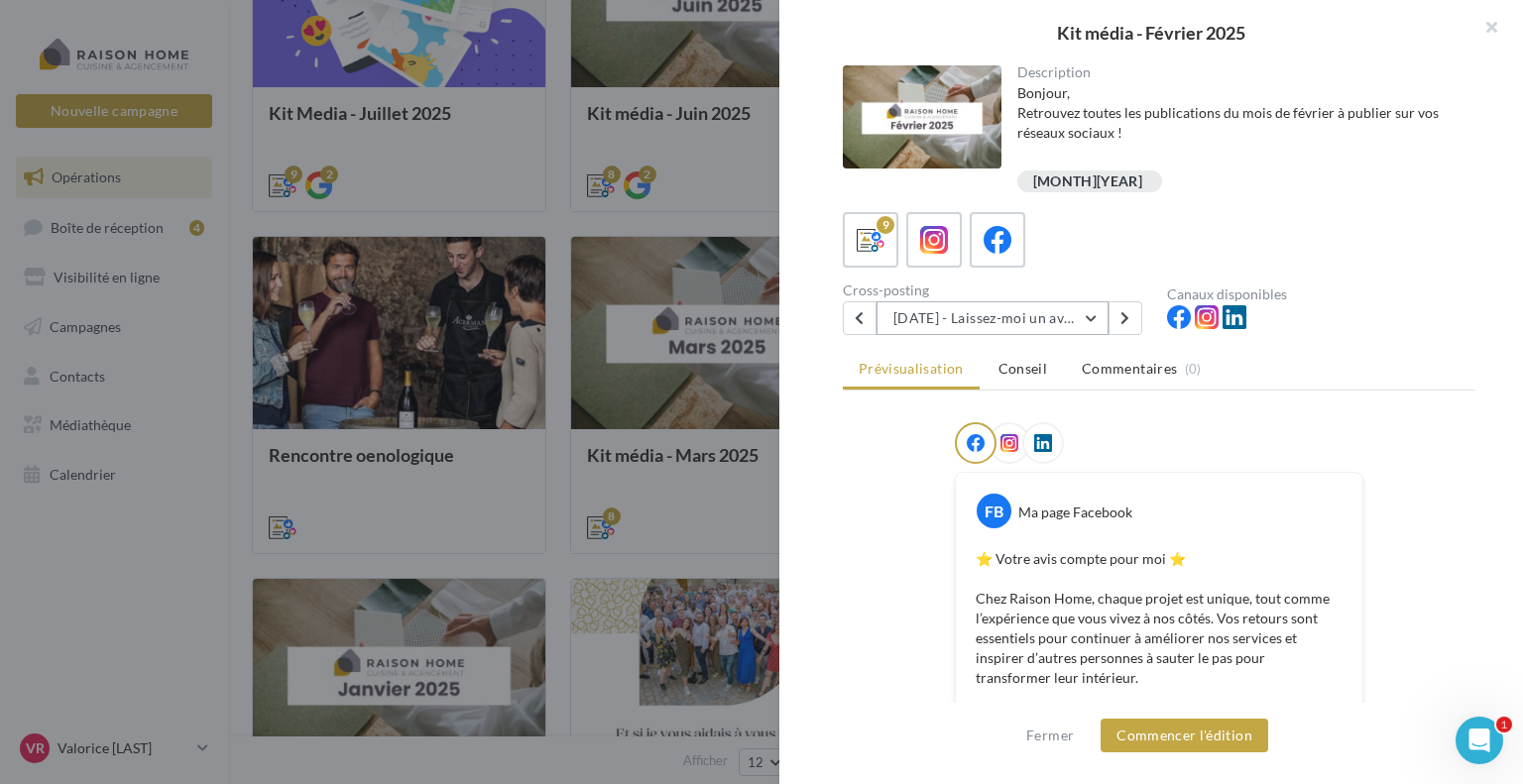 click on "27/02 - Laissez-moi un avis ! - Post personnalisable" at bounding box center [993, 318] 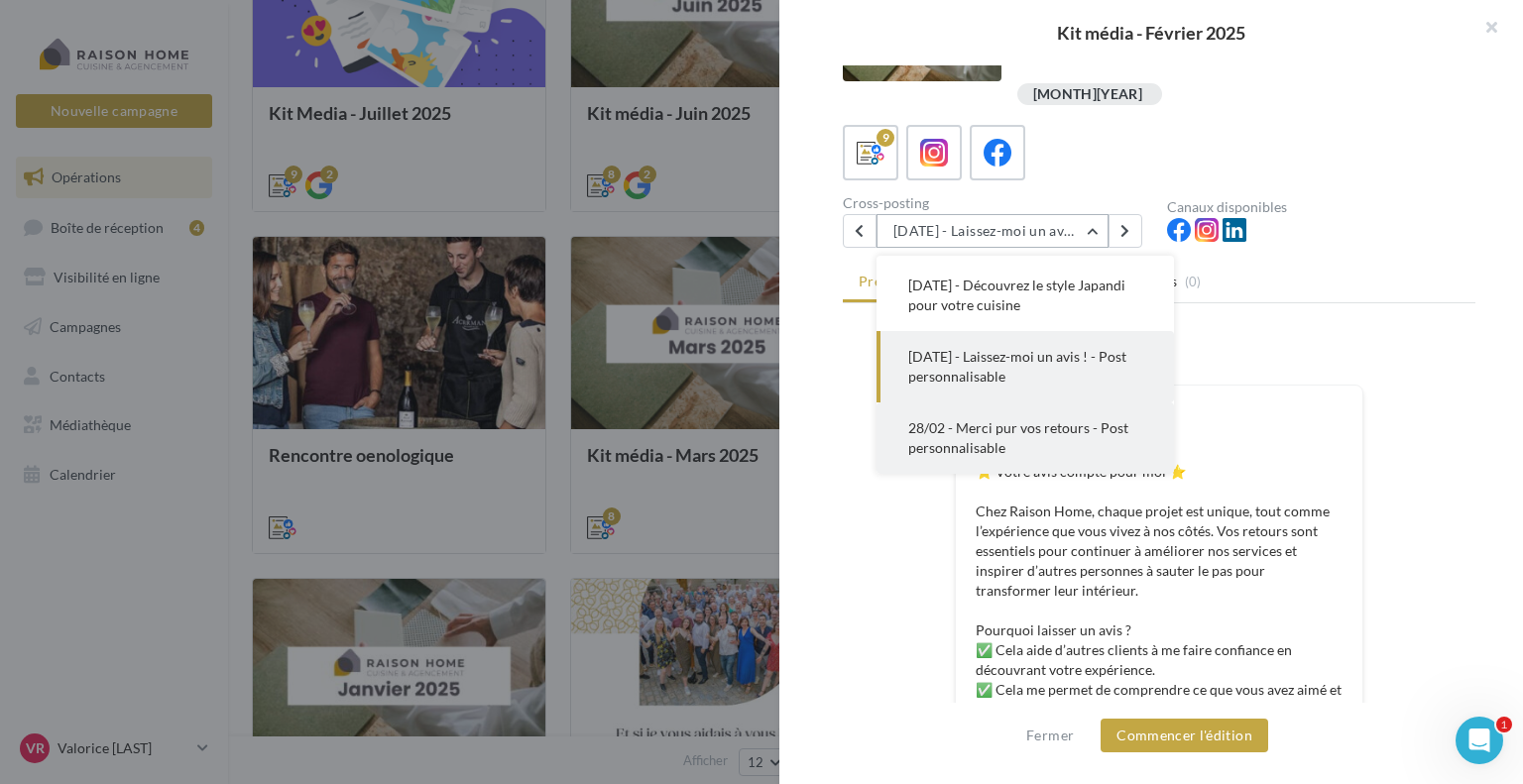 scroll, scrollTop: 0, scrollLeft: 0, axis: both 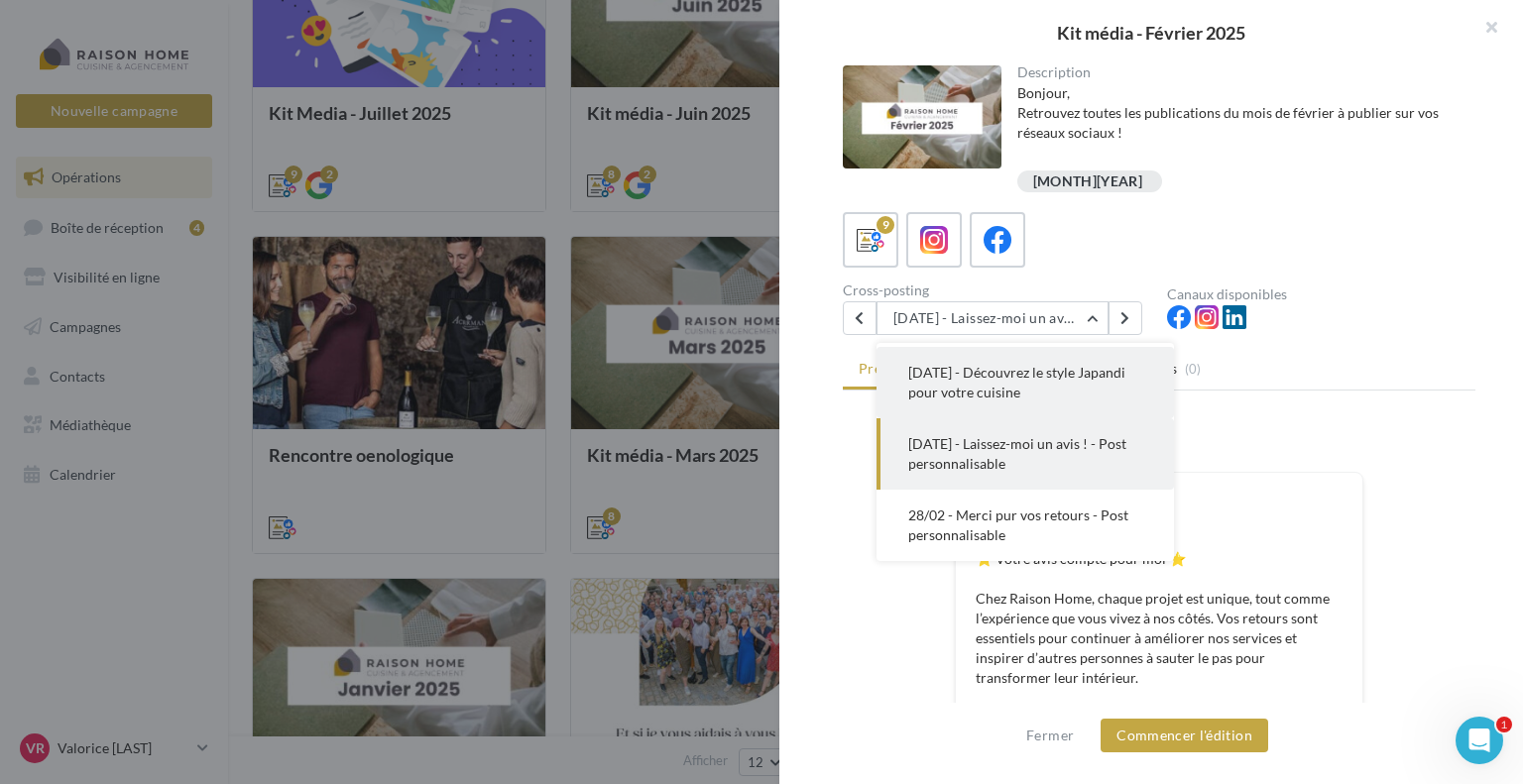 click on "25/02 - Découvrez le style Japandi pour votre cuisine" at bounding box center [1016, 382] 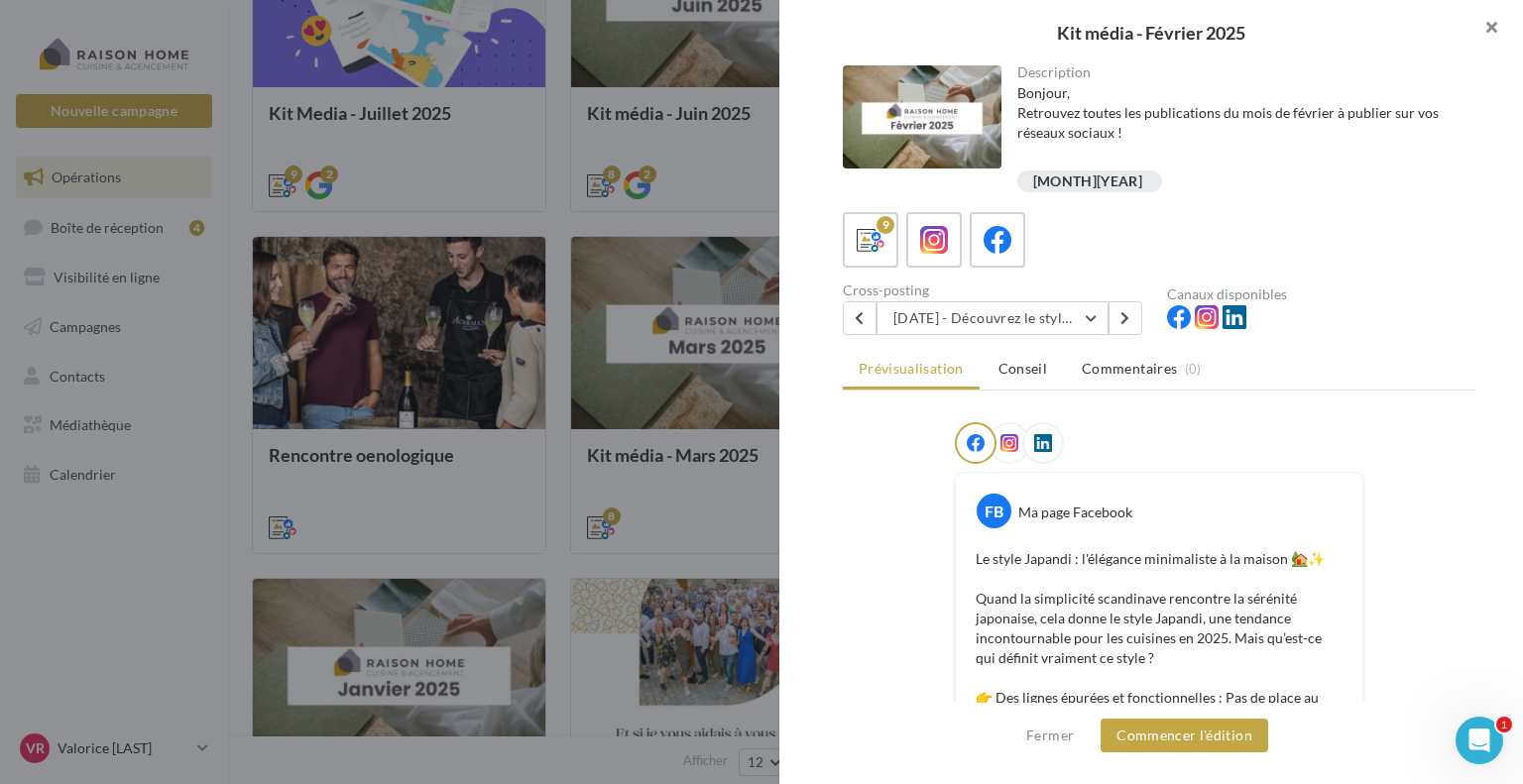 click at bounding box center [1483, 30] 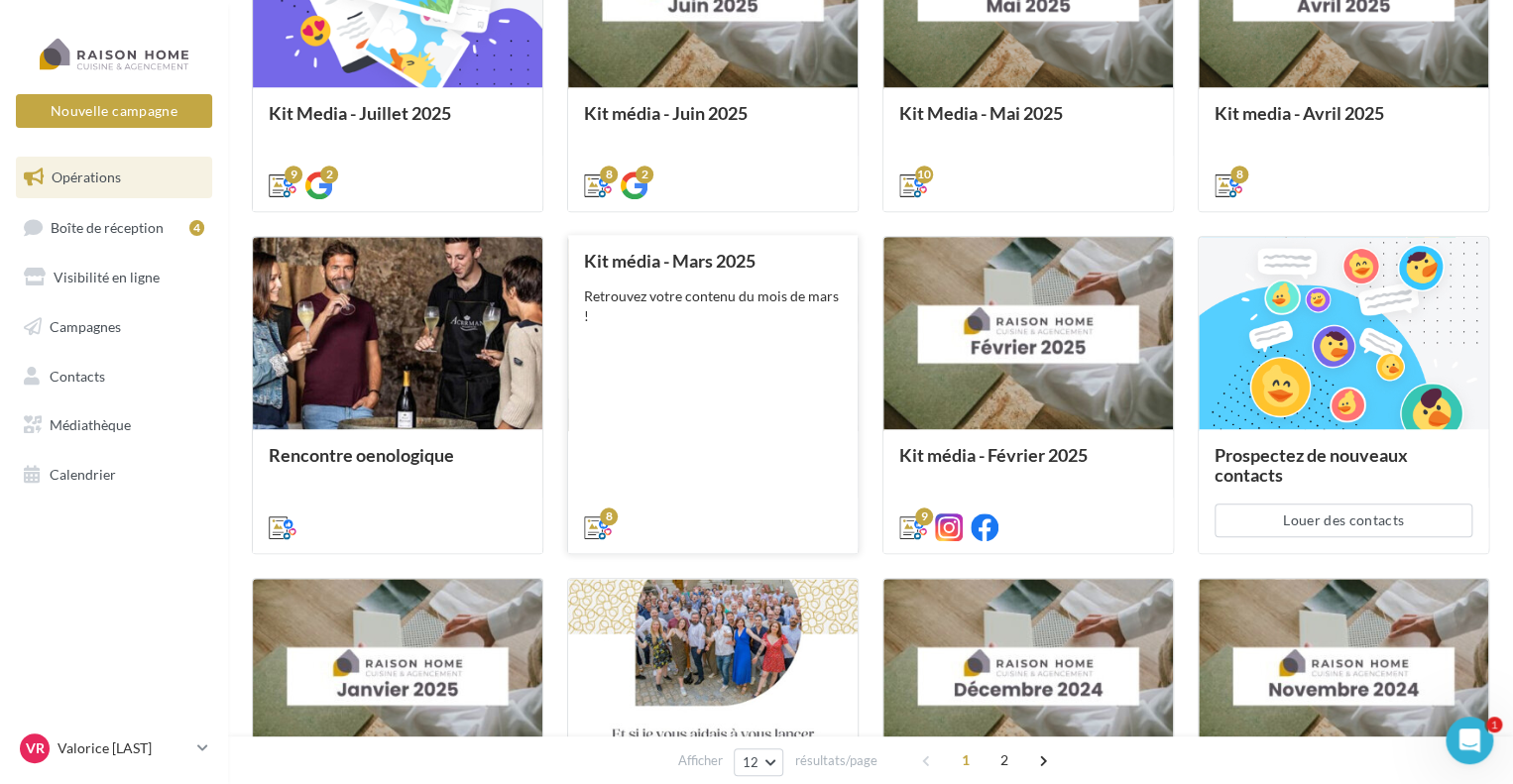 click on "Kit média - Mars 2025        Retrouvez votre contenu du mois de mars !" at bounding box center (713, 392) 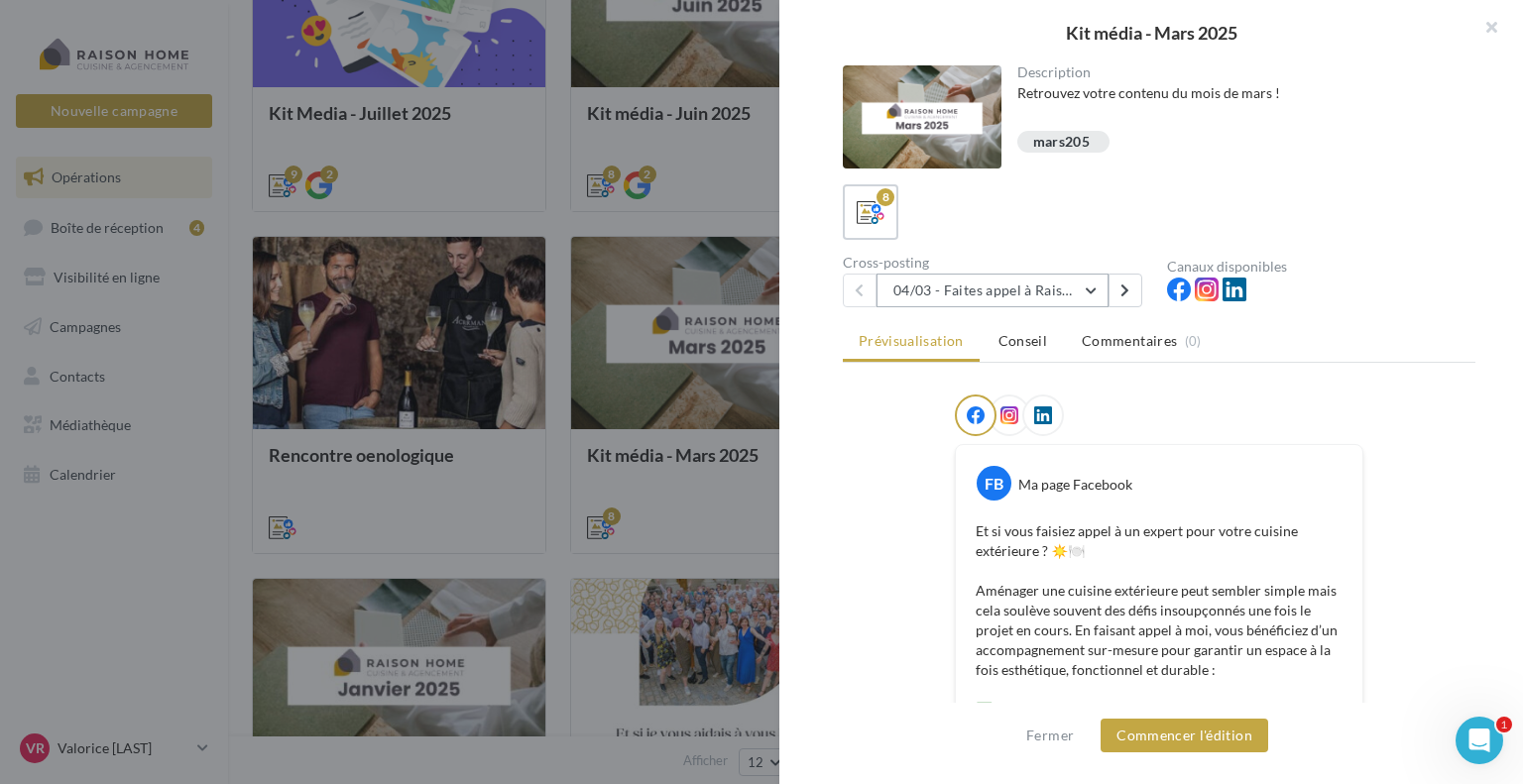 click on "04/03 - Faites appel à Raison Home pour votre cuisine extérieure" at bounding box center [993, 290] 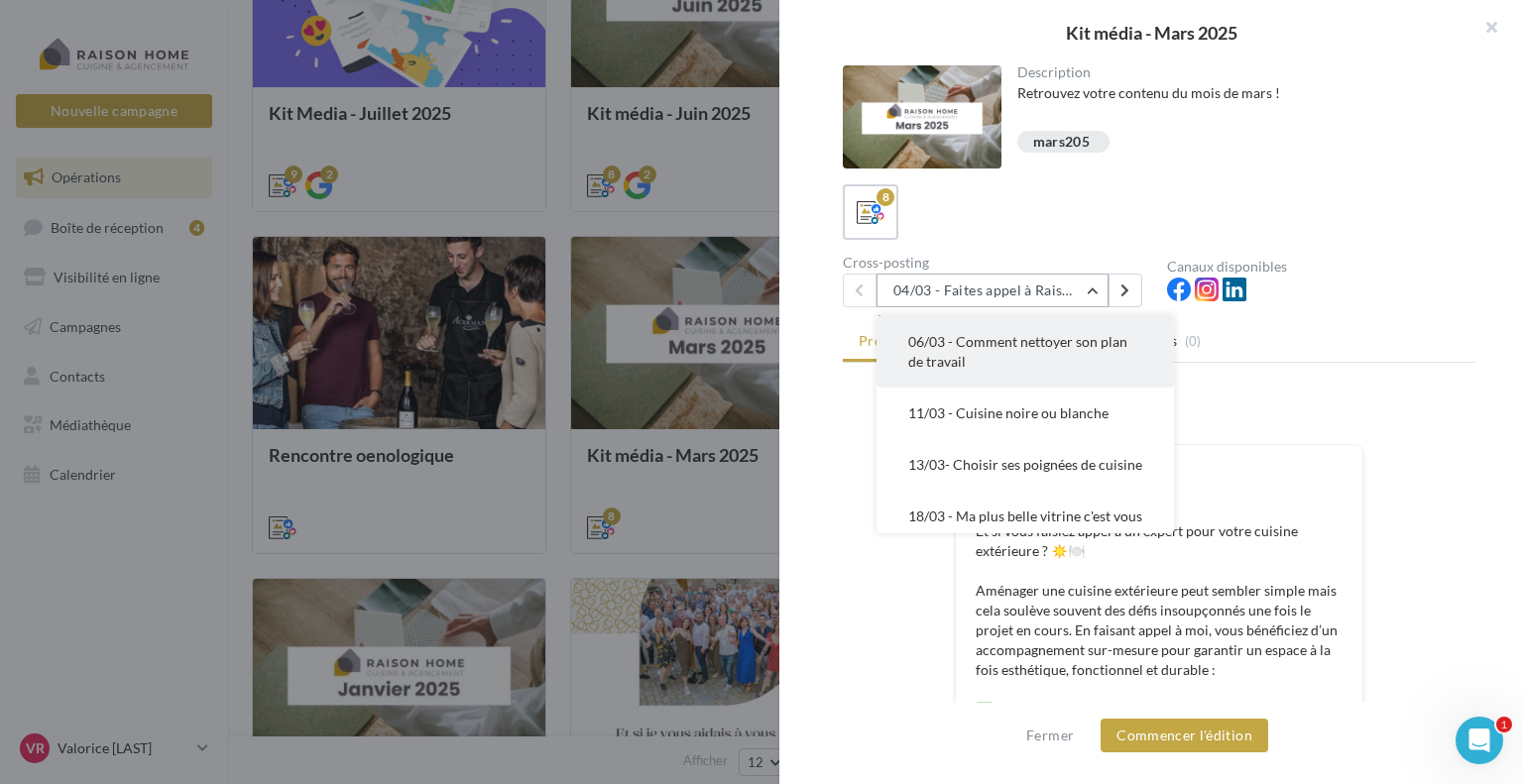 scroll, scrollTop: 73, scrollLeft: 0, axis: vertical 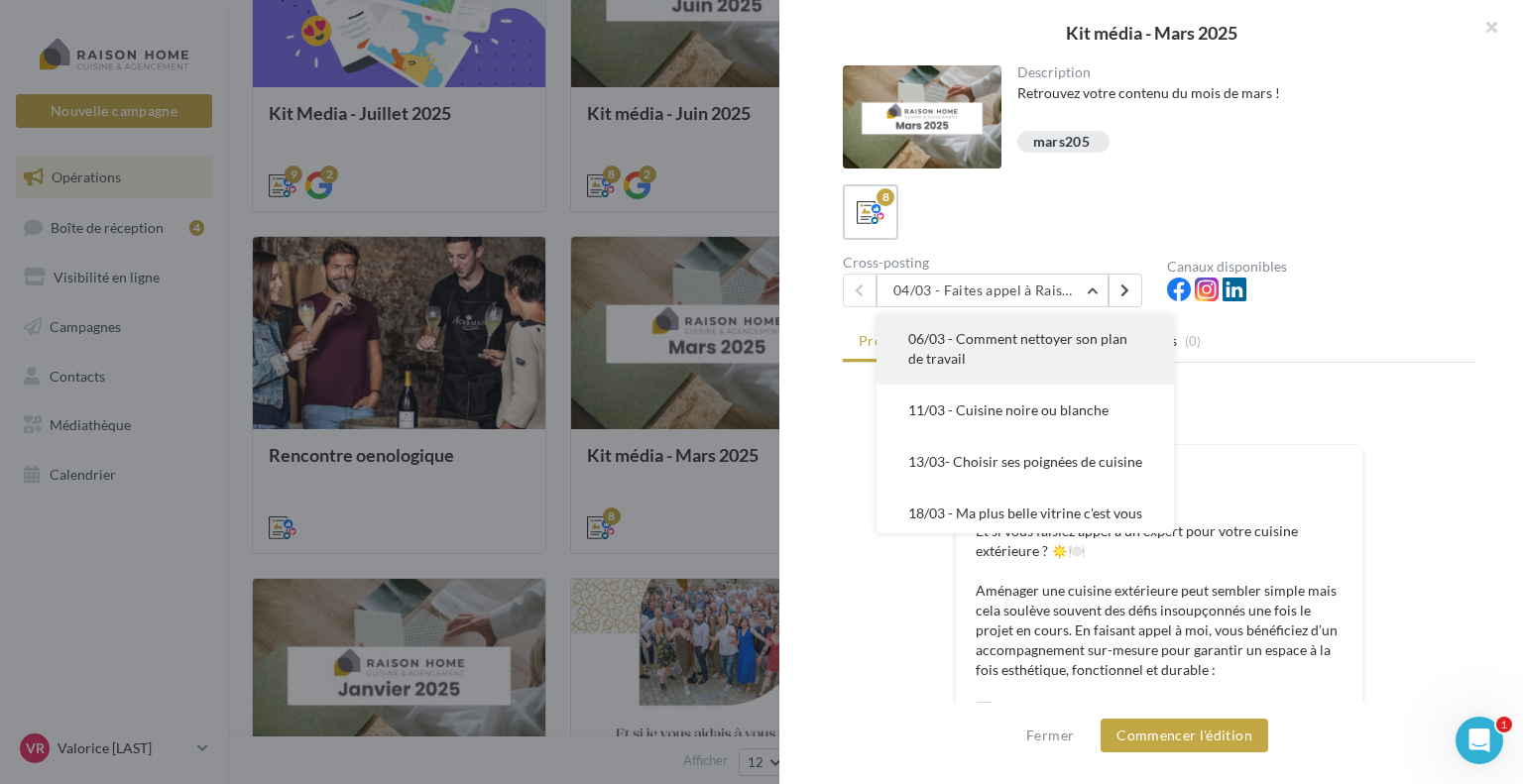 click on "11/03 - Cuisine noire ou blanche" at bounding box center (1025, 410) 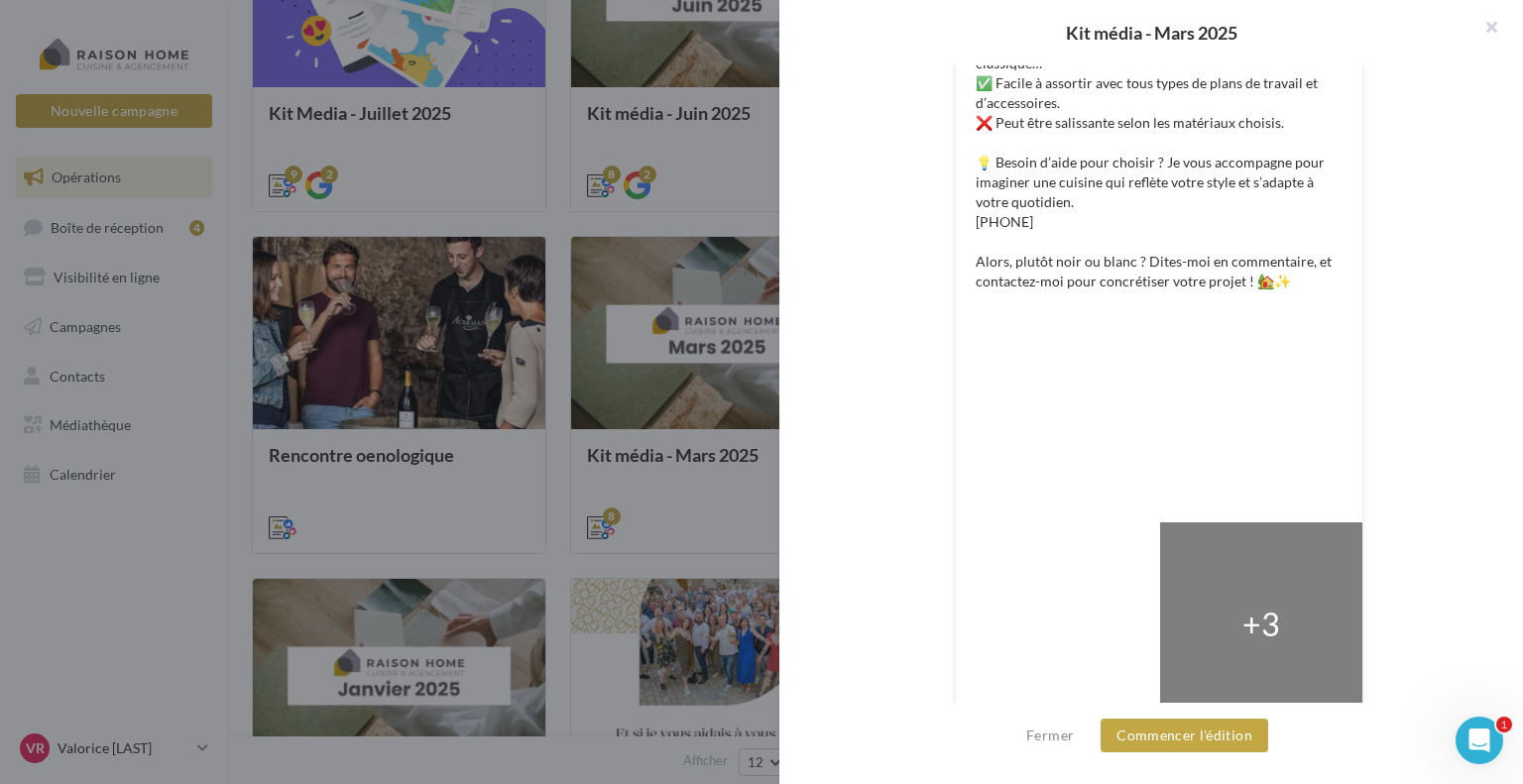 scroll, scrollTop: 865, scrollLeft: 0, axis: vertical 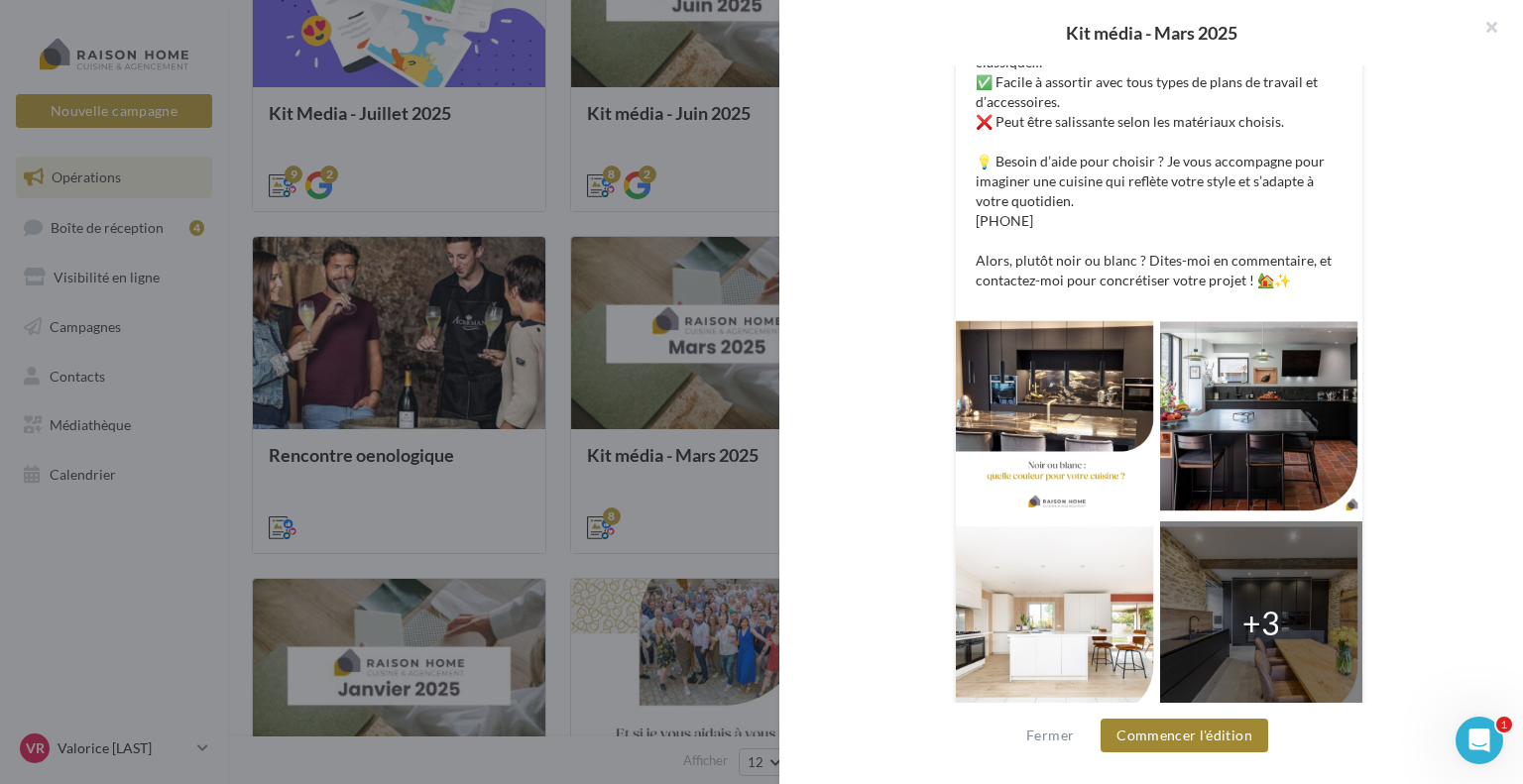 click on "Commencer l'édition" at bounding box center [1184, 735] 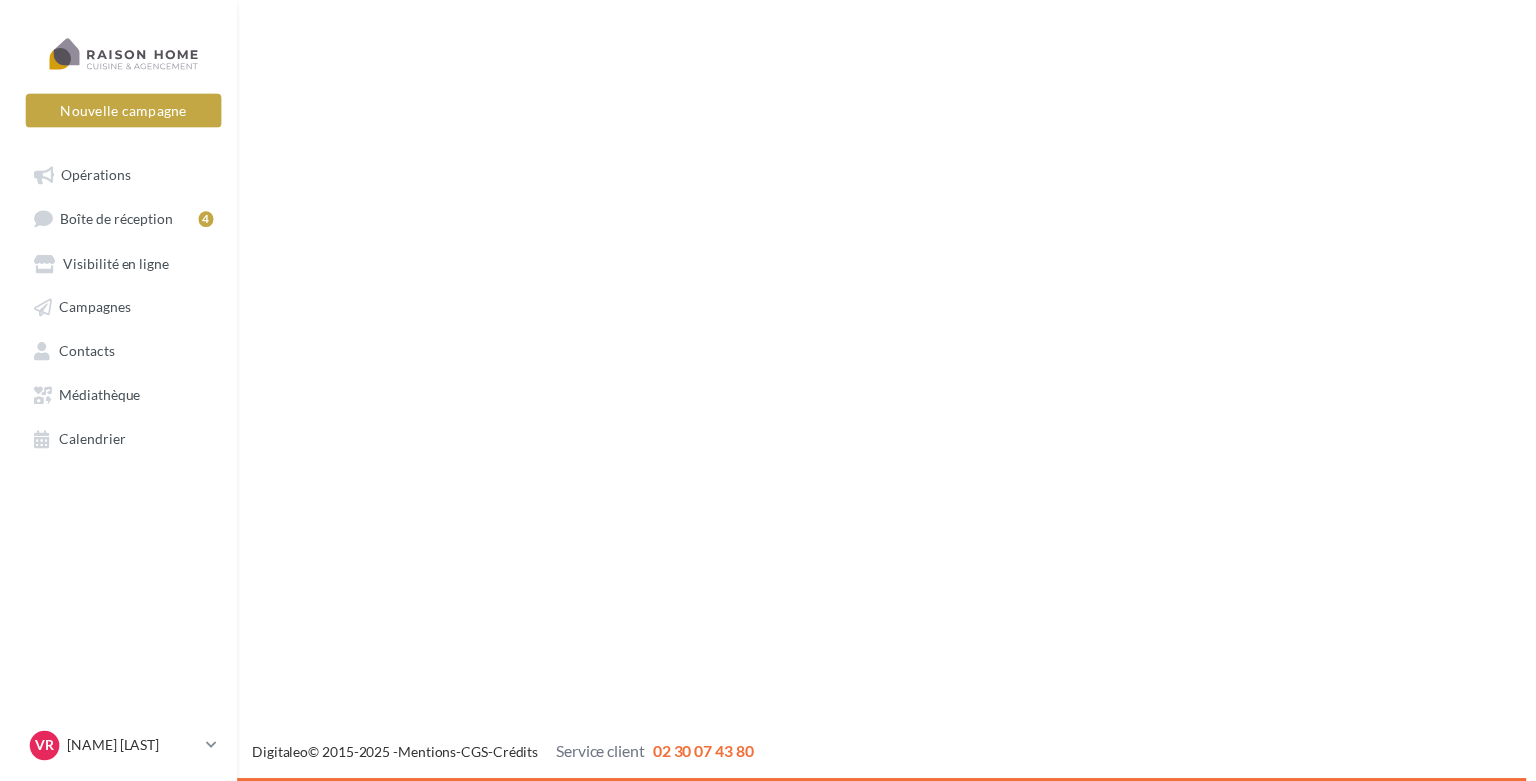 scroll, scrollTop: 0, scrollLeft: 0, axis: both 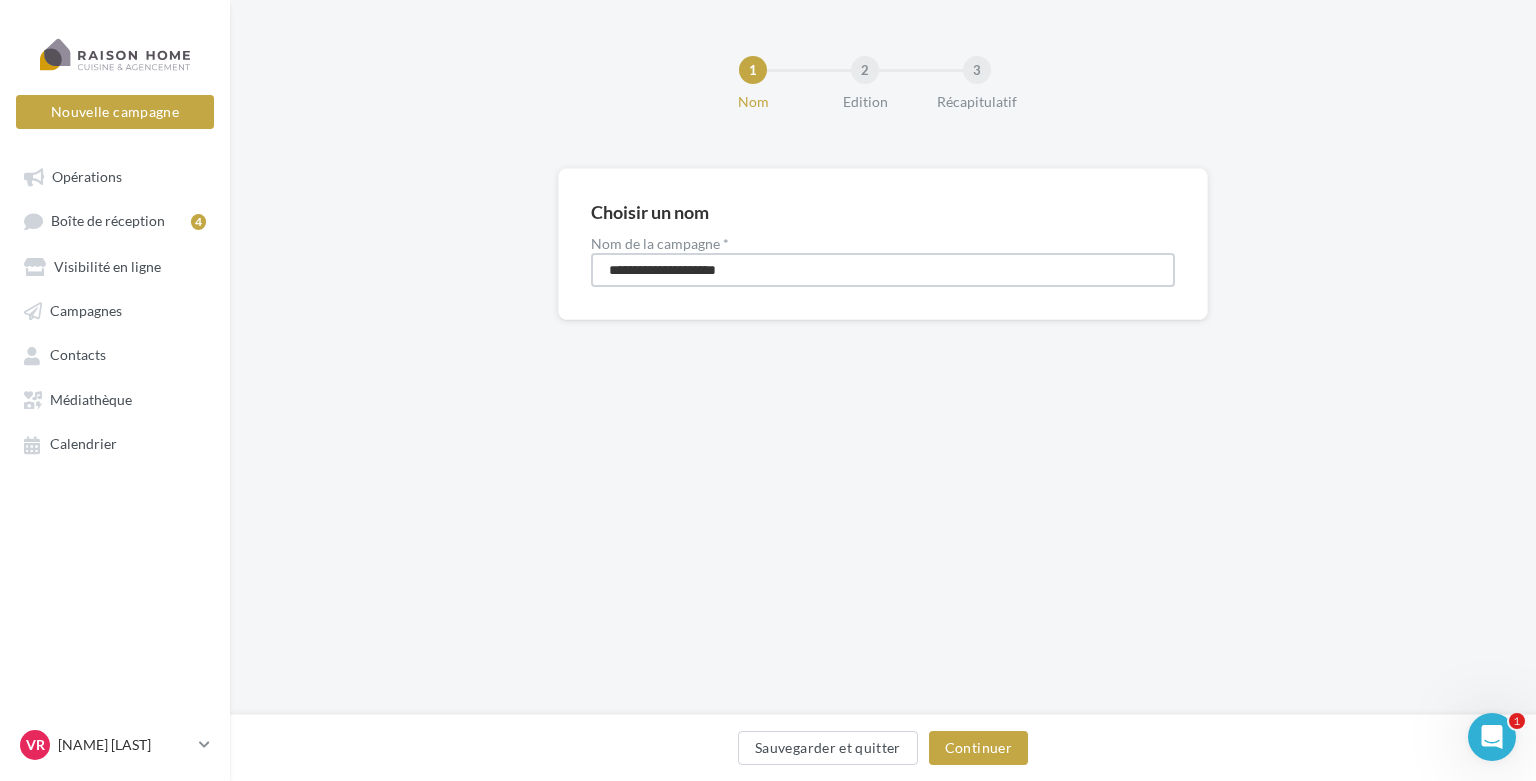 click on "**********" at bounding box center (883, 270) 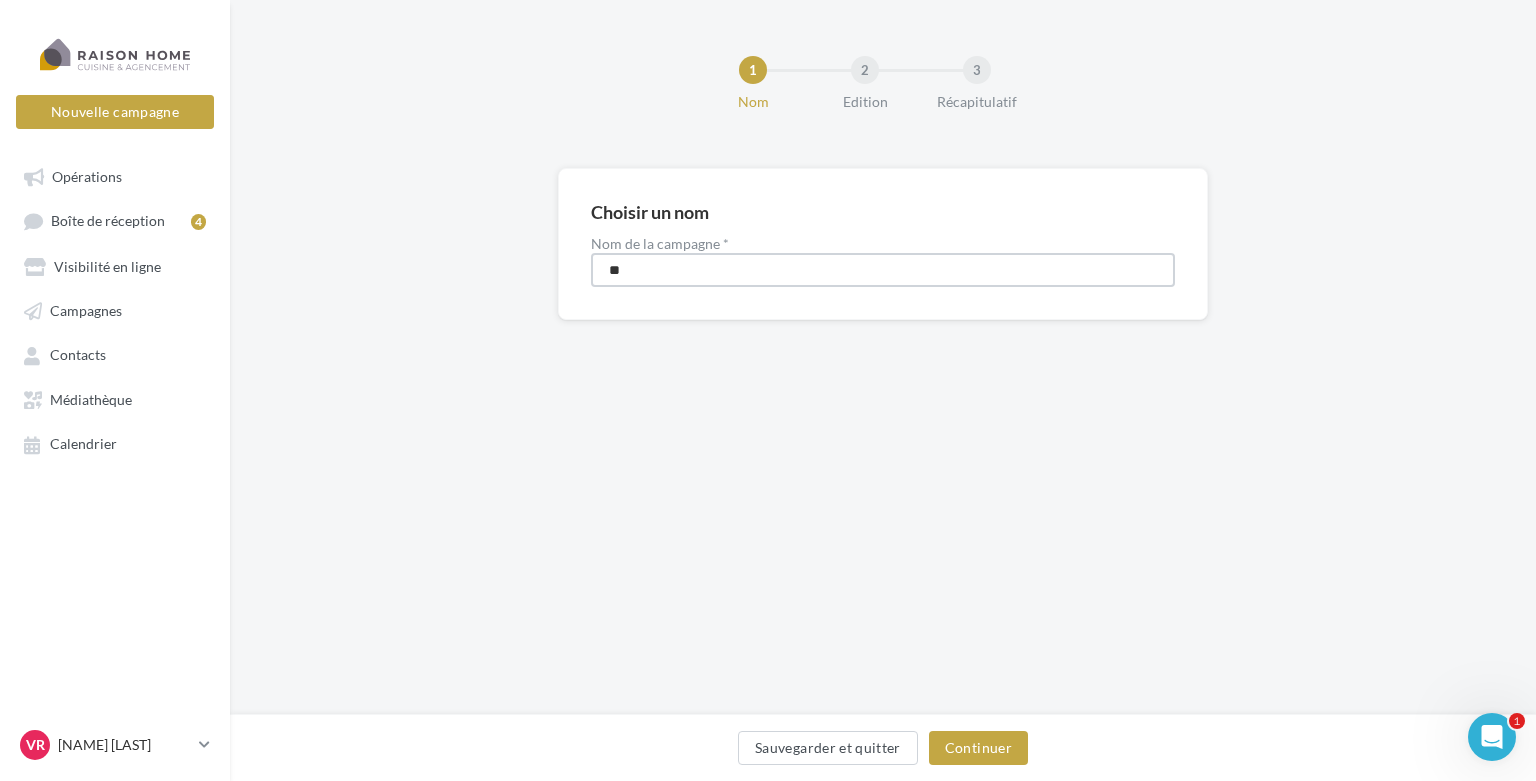 type on "*" 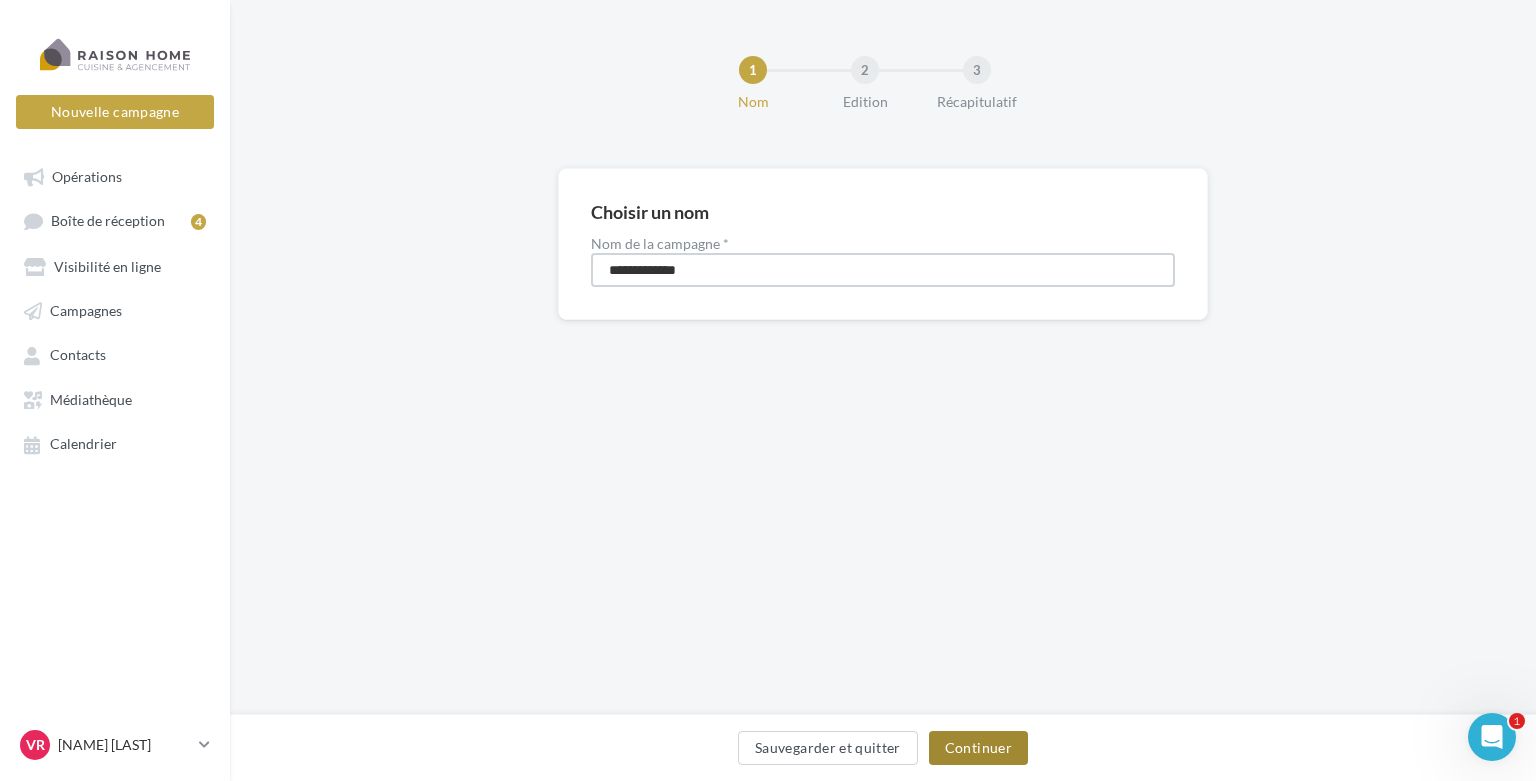 type on "**********" 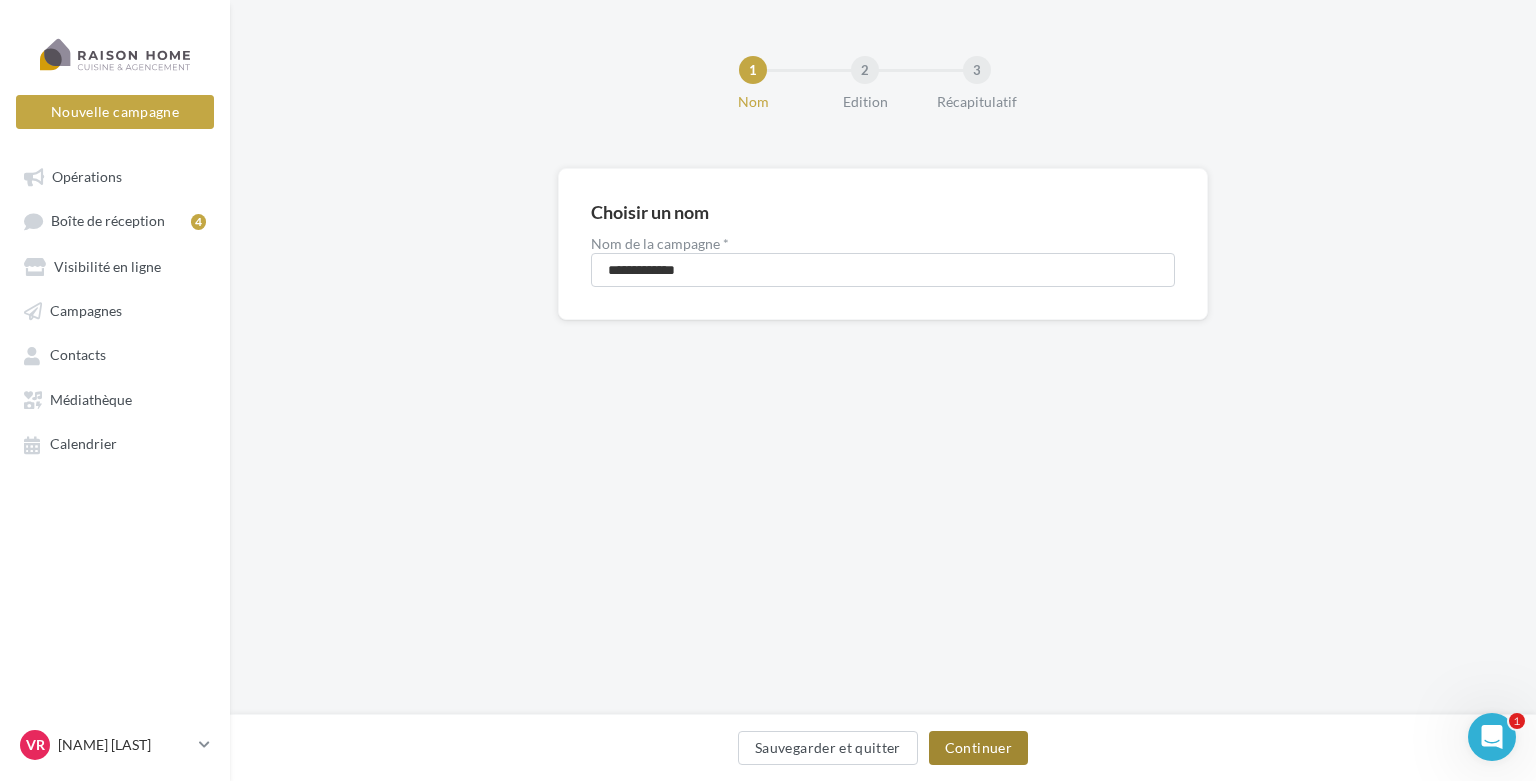 click on "Continuer" at bounding box center (978, 748) 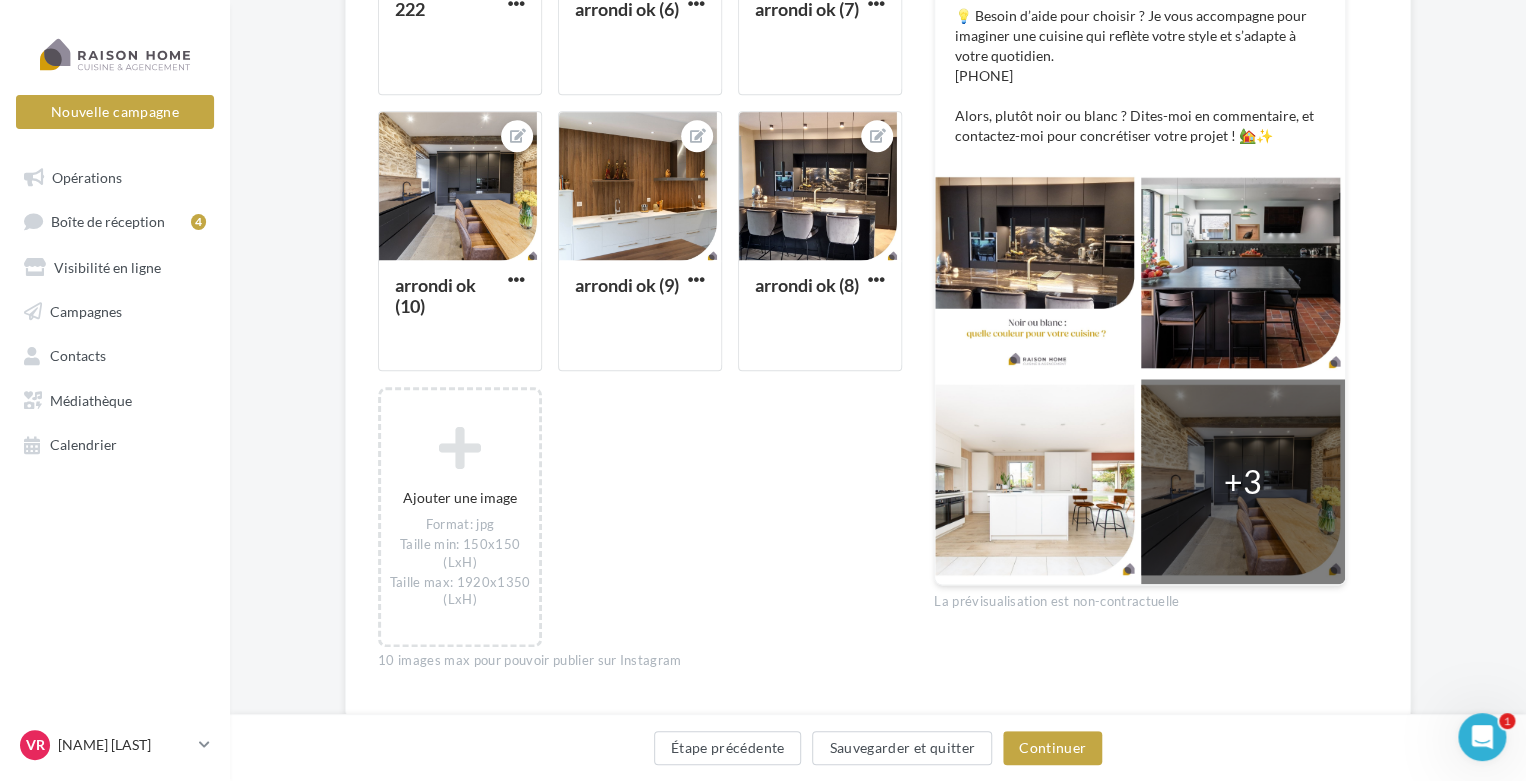 scroll, scrollTop: 874, scrollLeft: 0, axis: vertical 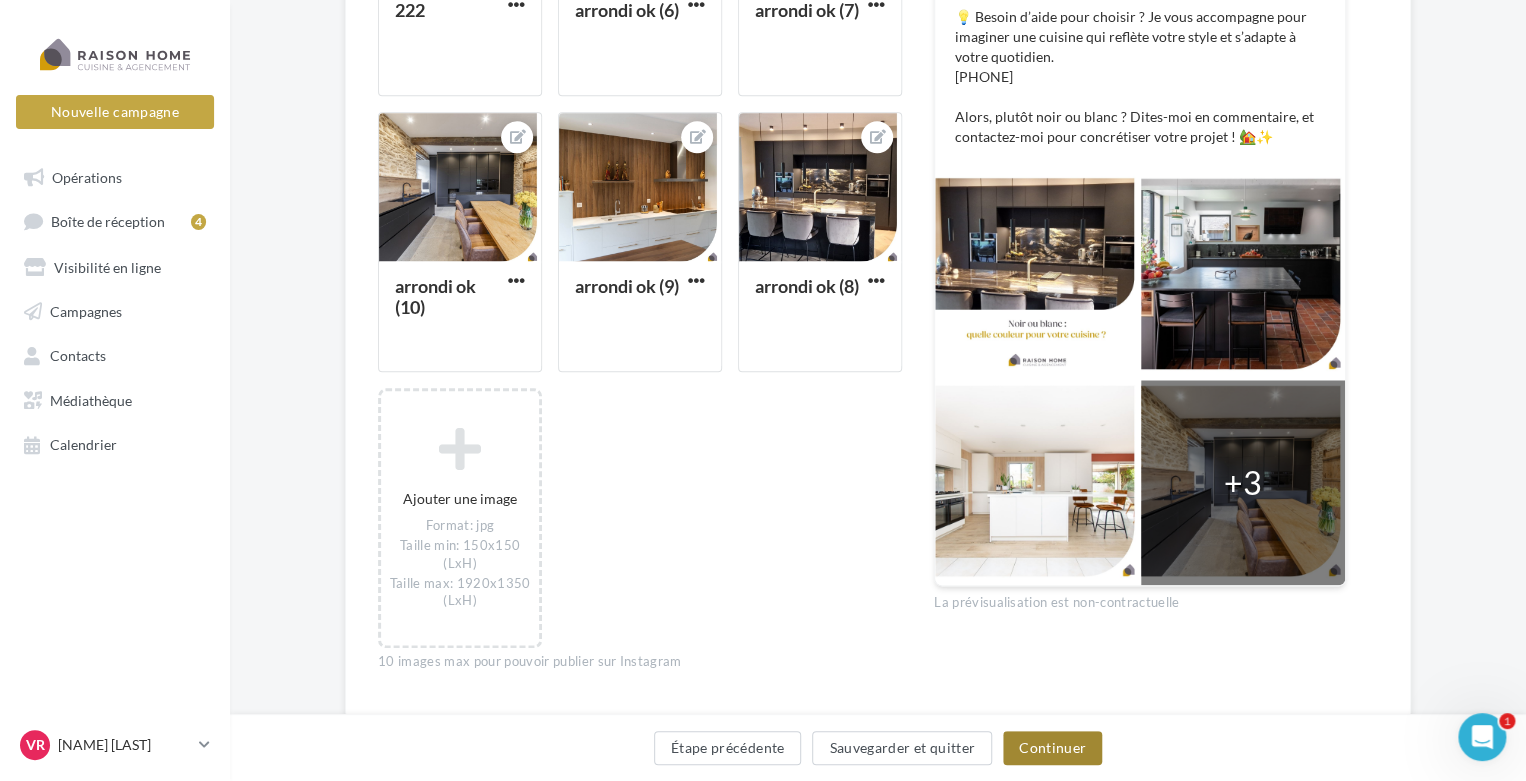 click on "Continuer" at bounding box center (1052, 748) 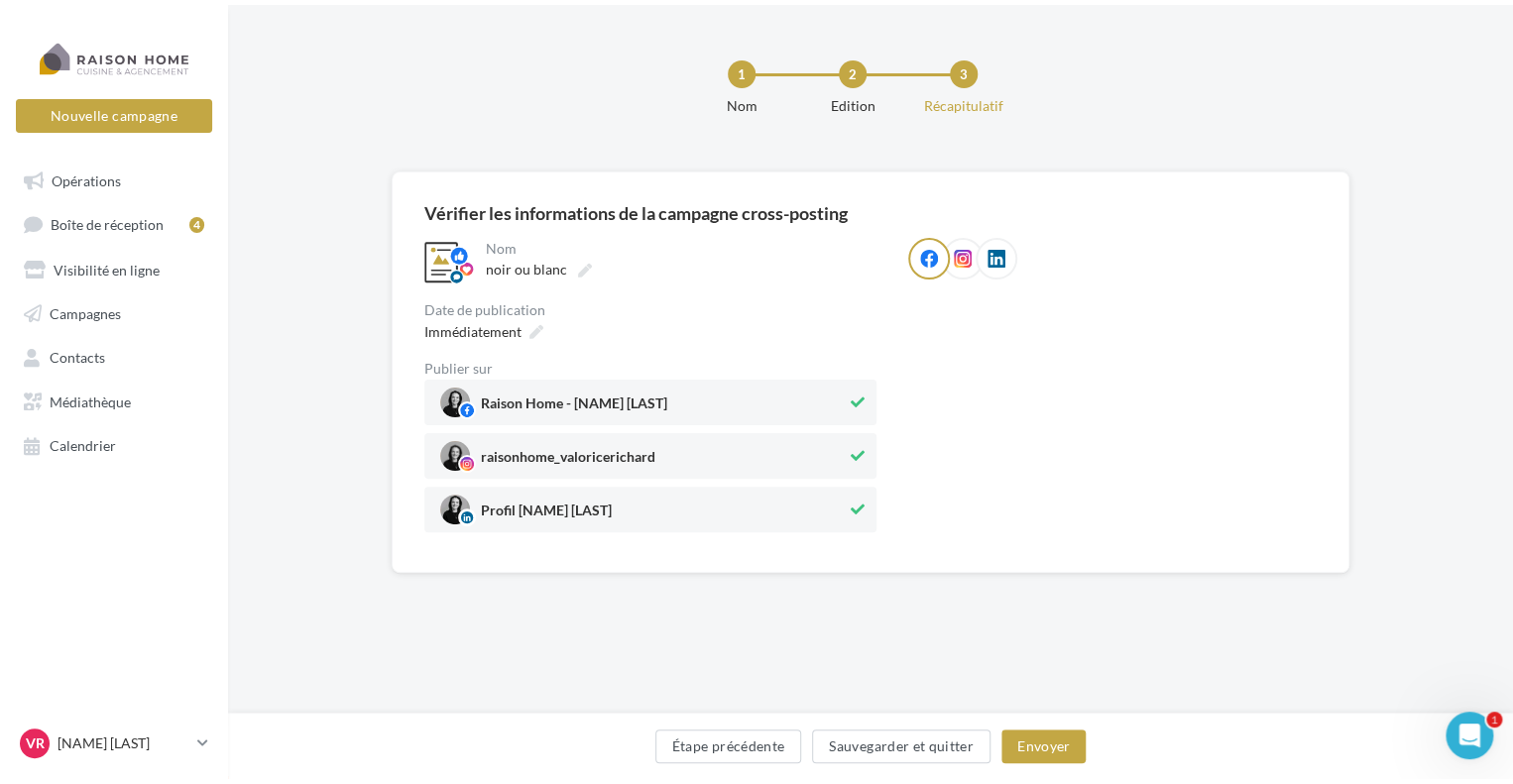 scroll, scrollTop: 0, scrollLeft: 0, axis: both 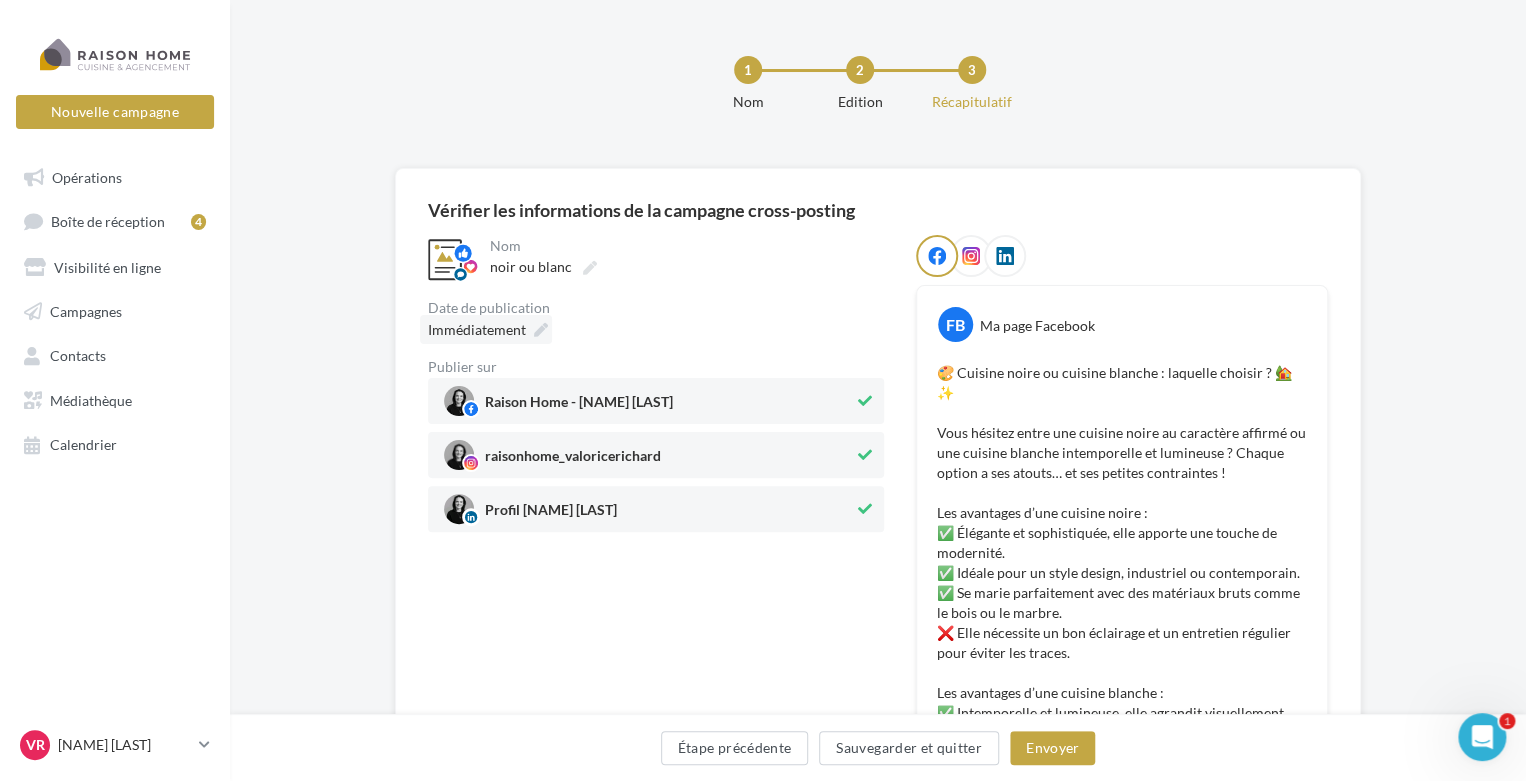 click on "Immédiatement" at bounding box center [477, 329] 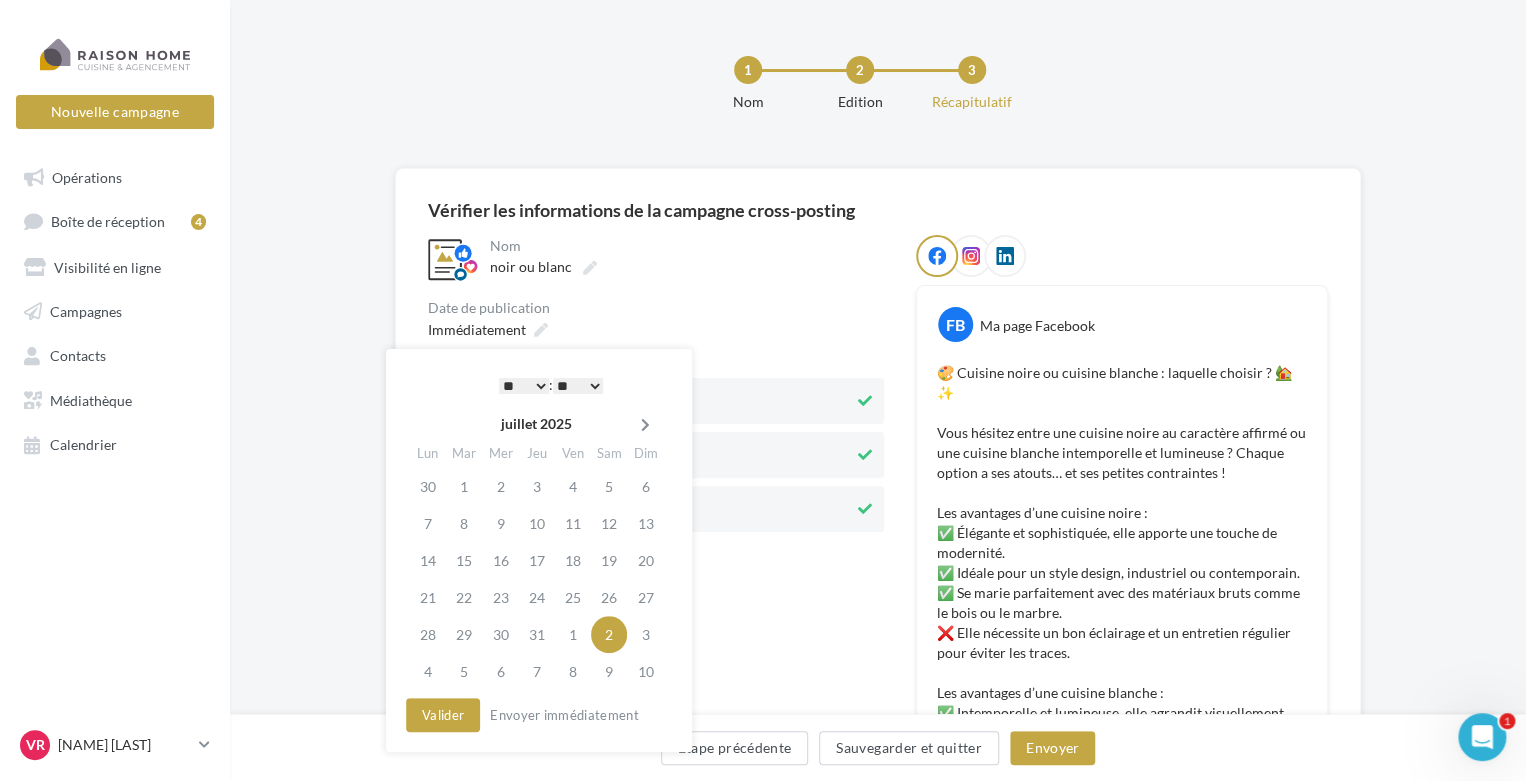 click at bounding box center [645, 425] 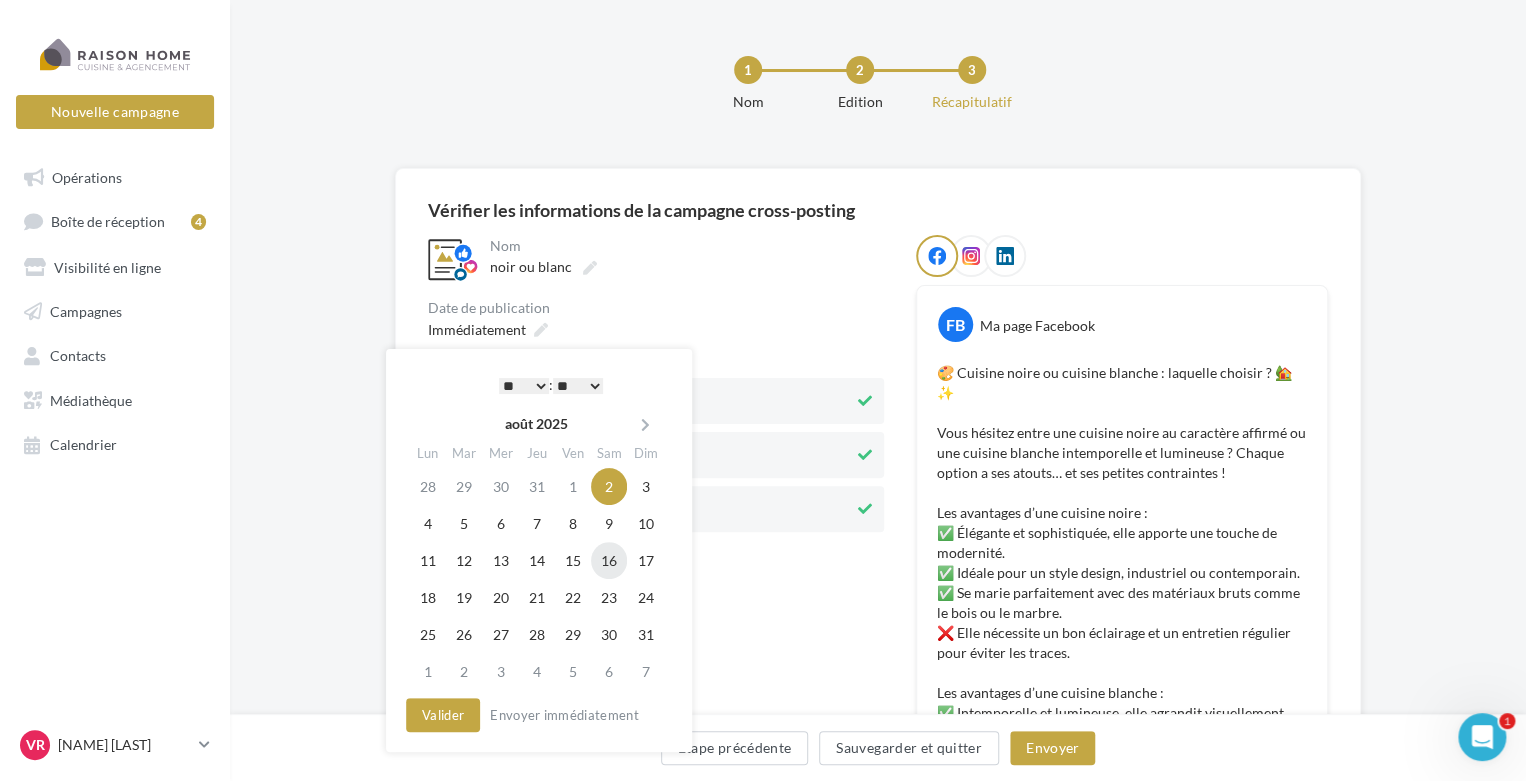 click on "16" at bounding box center (609, 560) 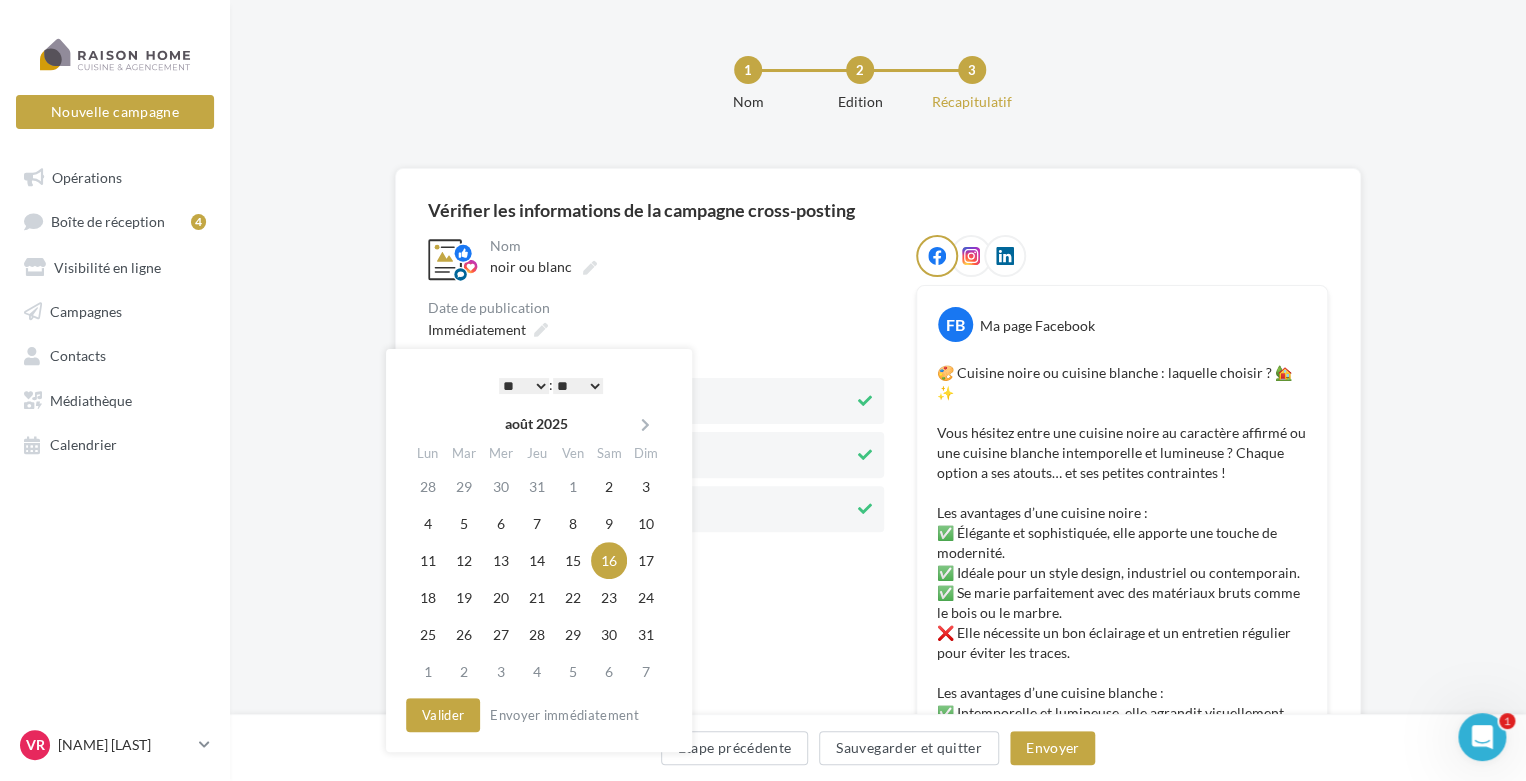 click on "* * * * * * * * * * ** ** ** ** ** ** ** ** ** ** ** ** ** **" at bounding box center [524, 386] 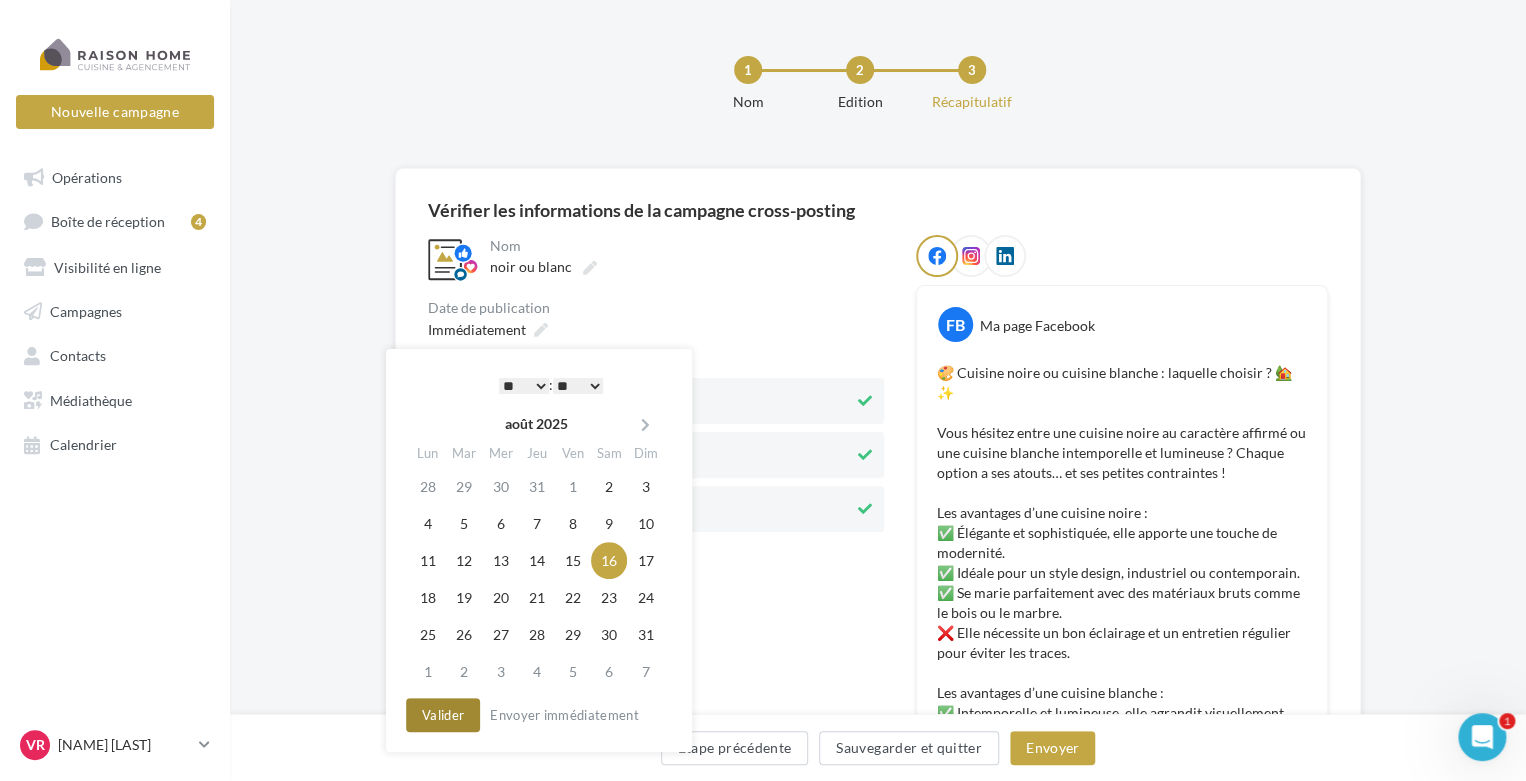 click on "Valider" at bounding box center [443, 715] 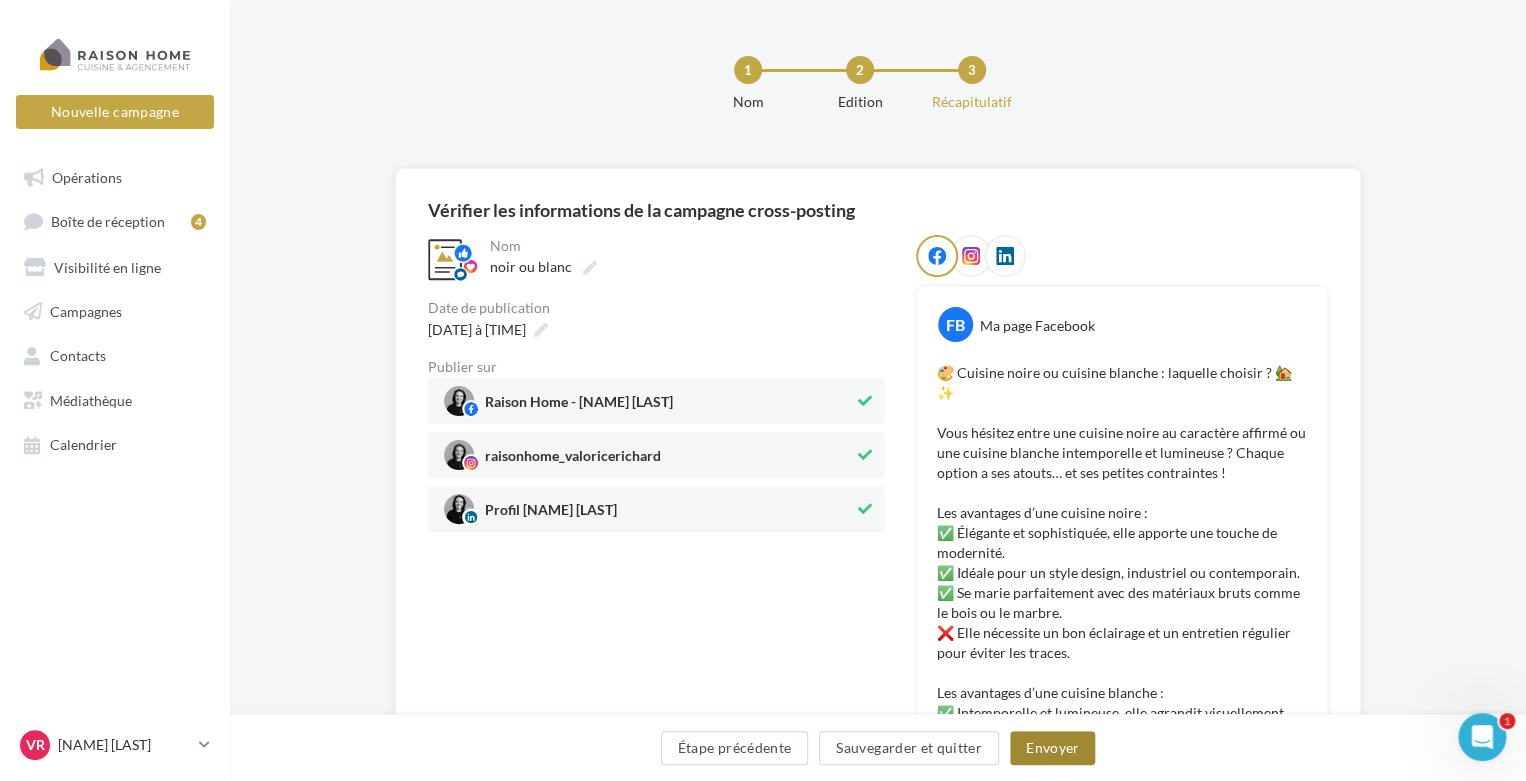 click on "Envoyer" at bounding box center (1052, 748) 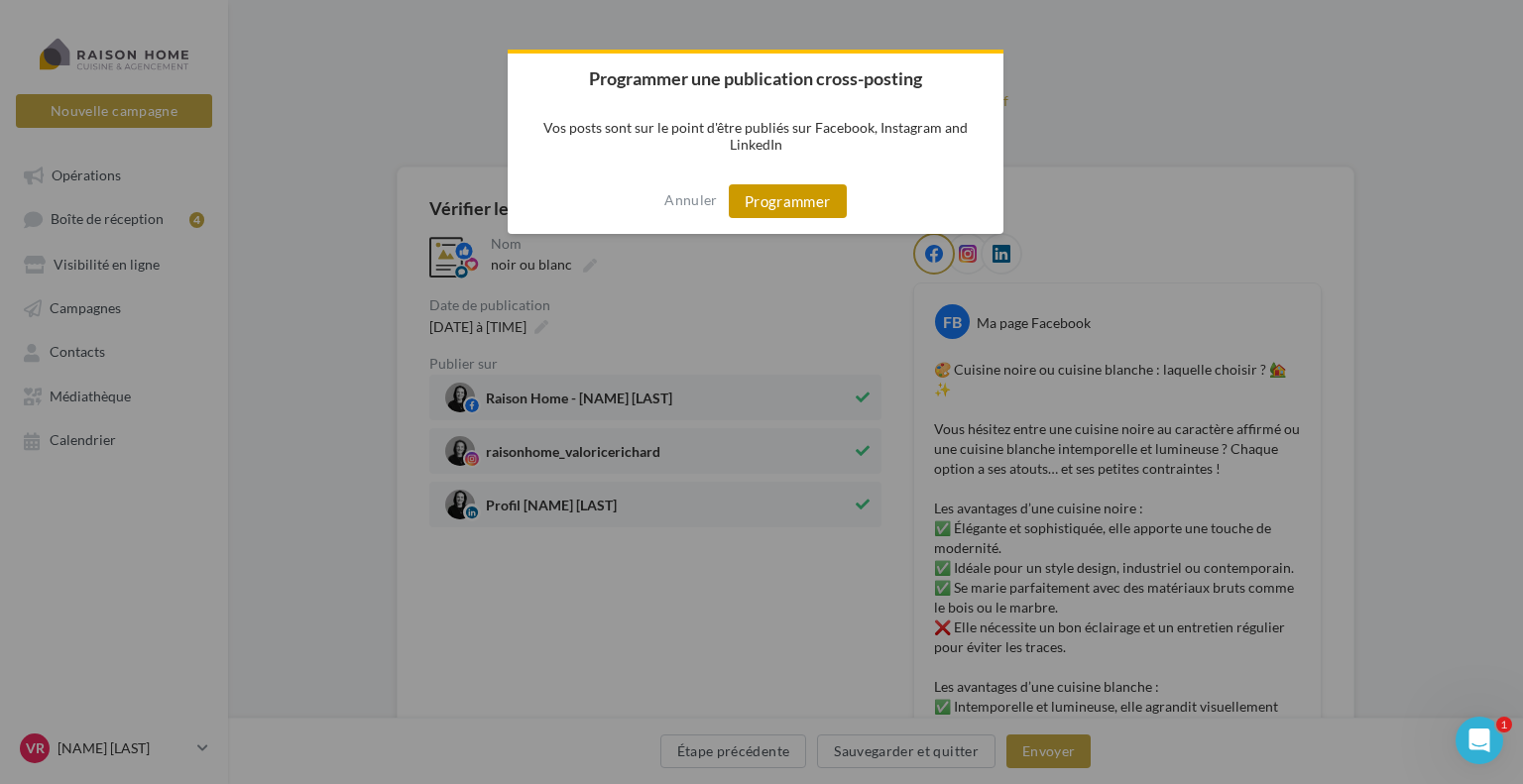 click on "Programmer" at bounding box center [787, 201] 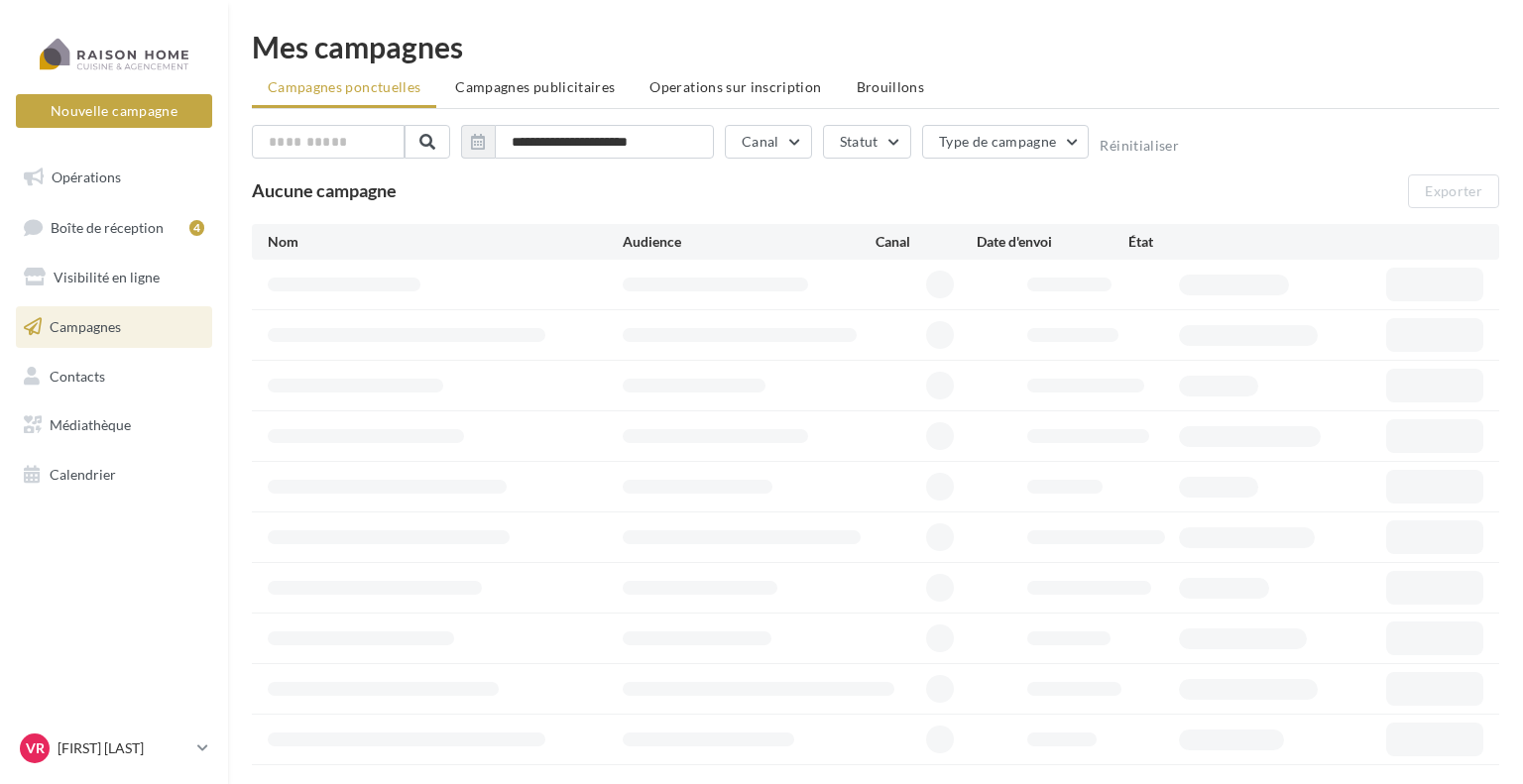 scroll, scrollTop: 0, scrollLeft: 0, axis: both 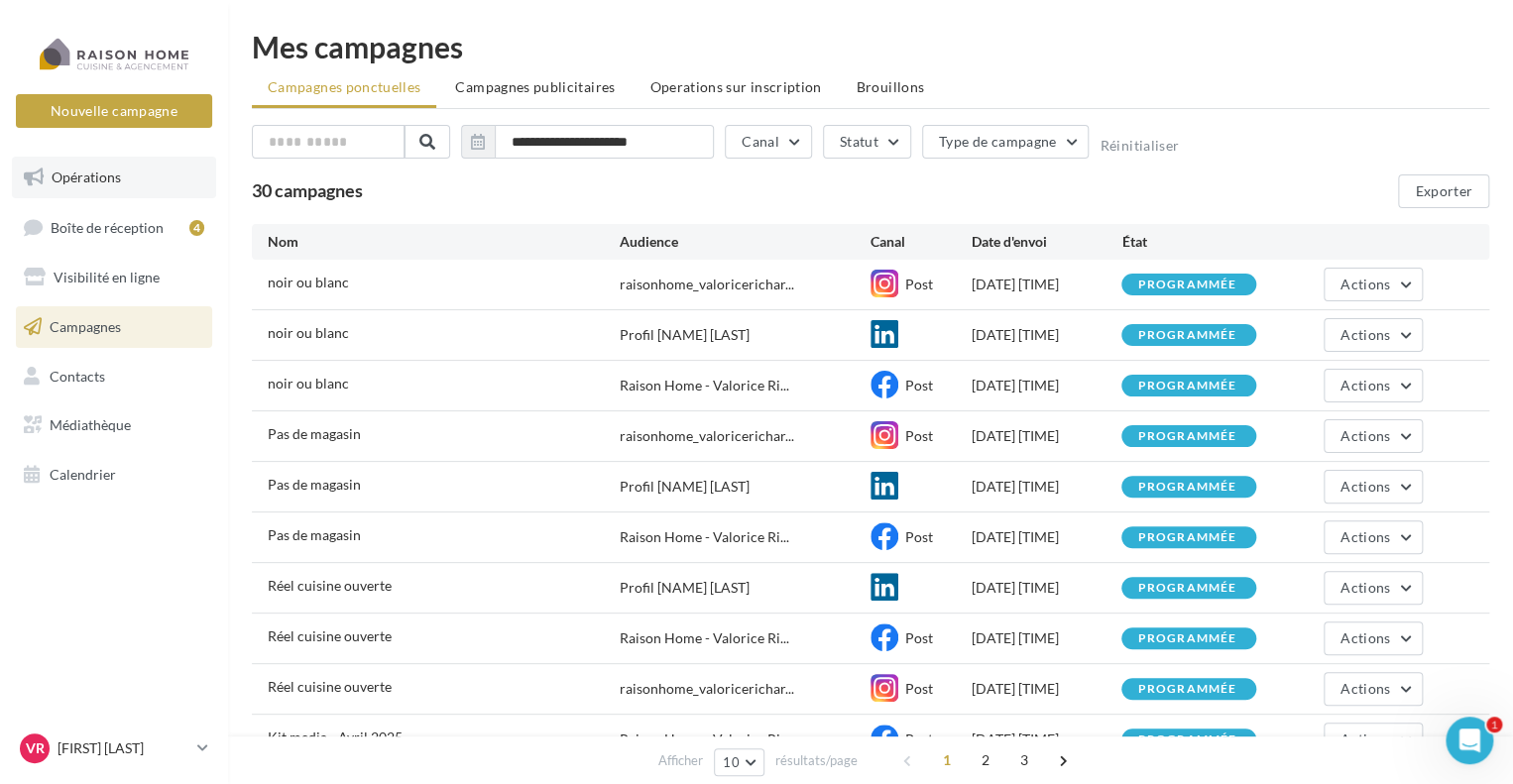 click on "Opérations" at bounding box center (86, 176) 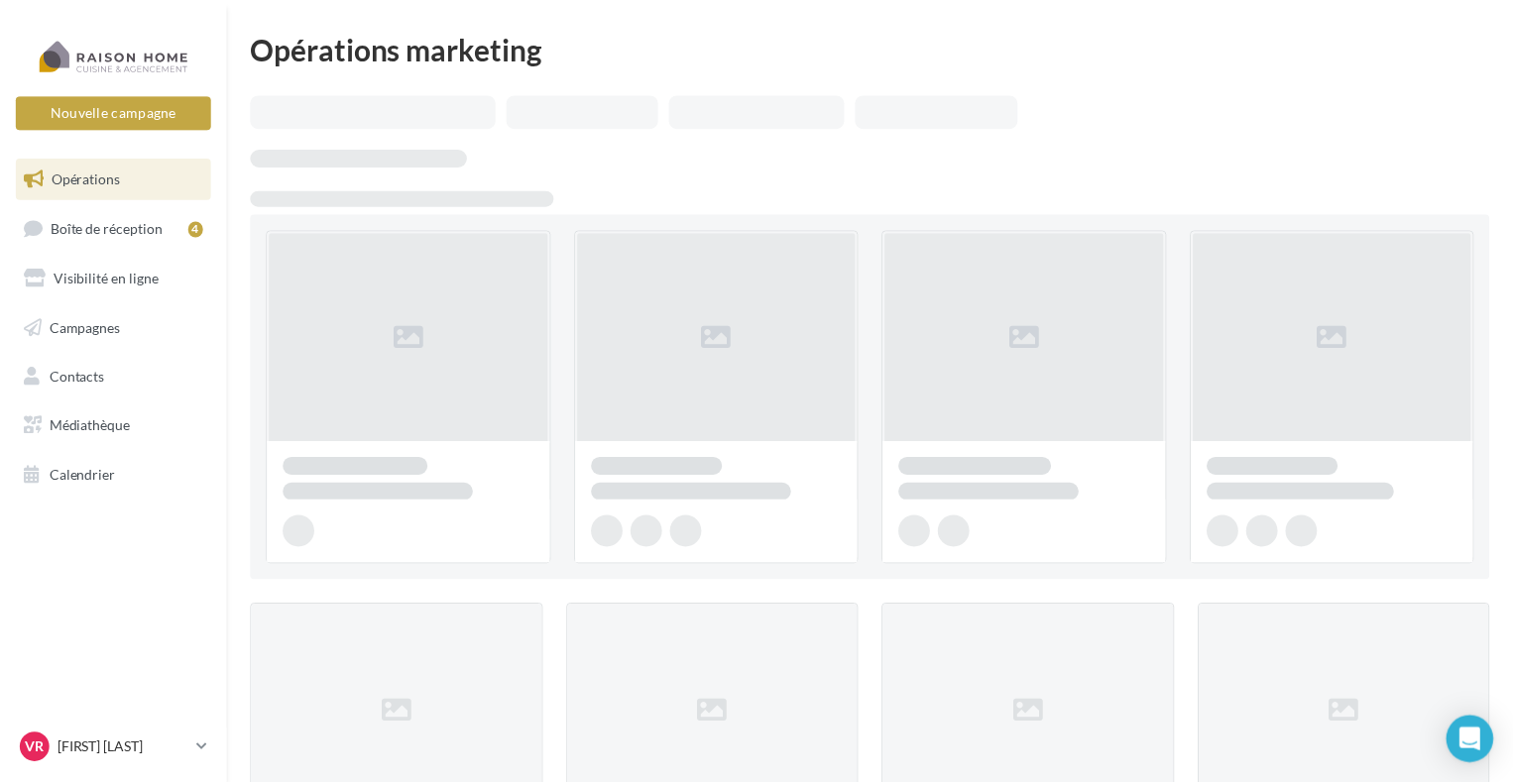 scroll, scrollTop: 0, scrollLeft: 0, axis: both 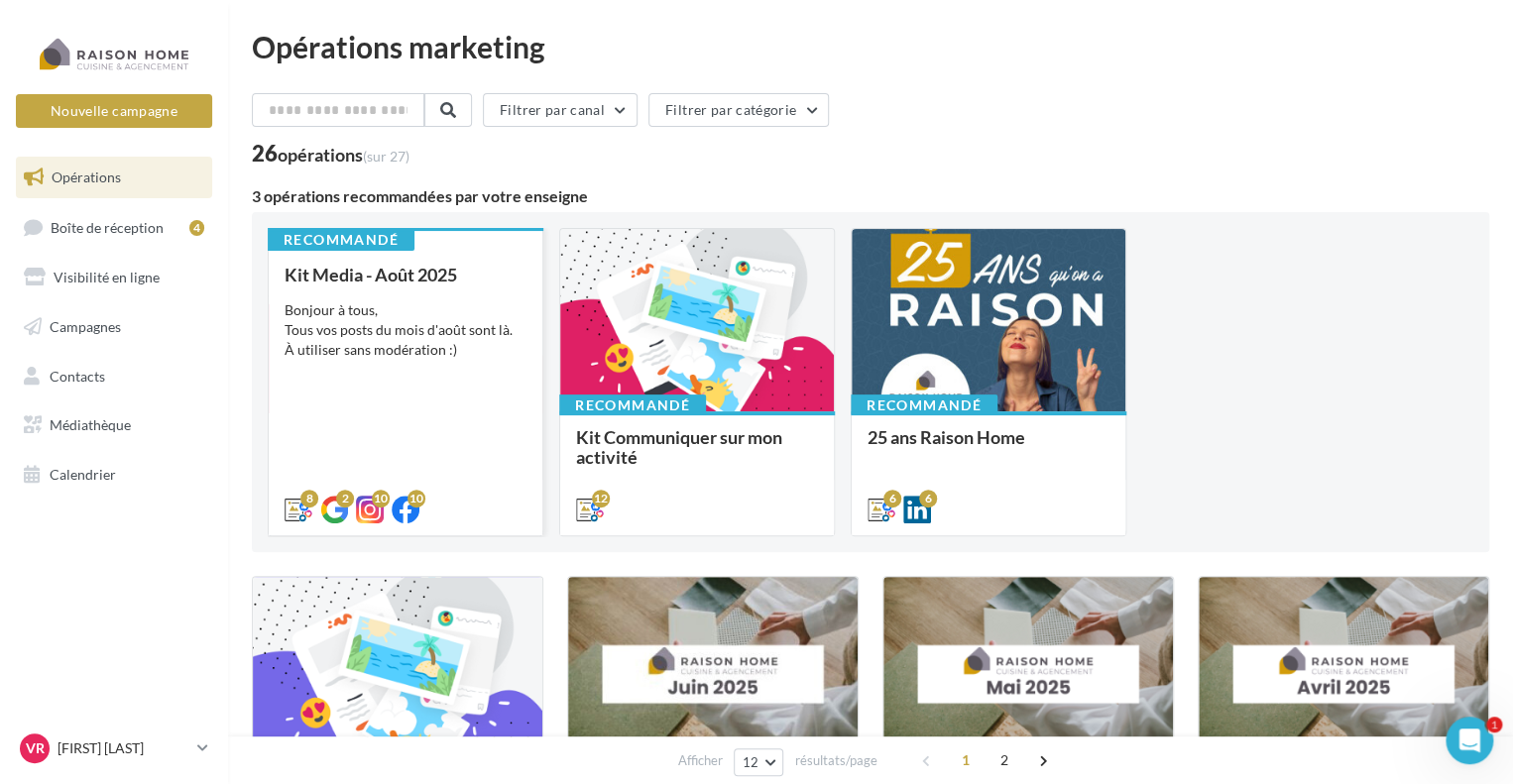 click on "Bonjour à tous,
Tous vos posts du mois d'août sont là.
À utiliser sans modération :)" at bounding box center (406, 330) 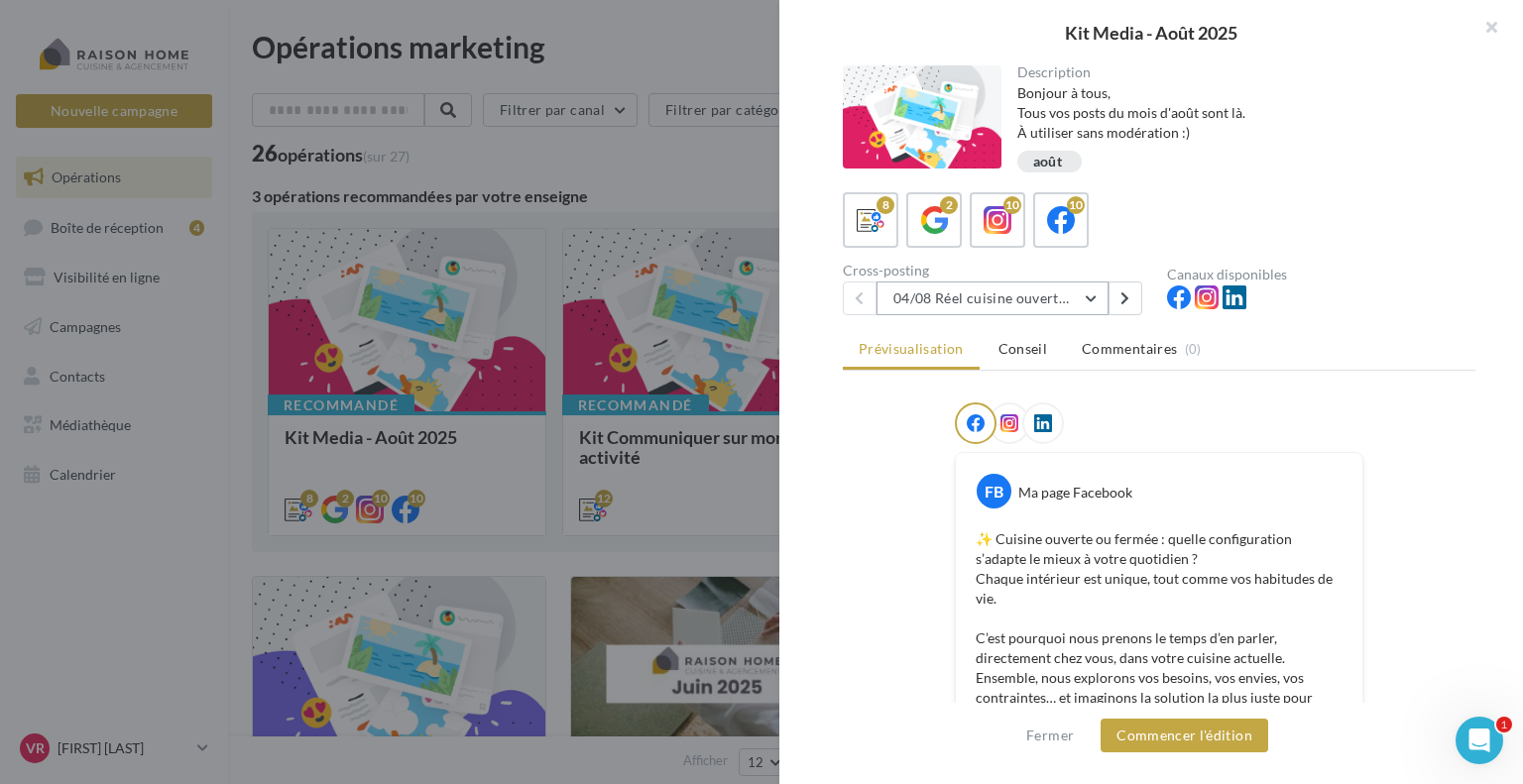 click on "04/08 Réel cuisine ouverte ou fermée" at bounding box center (993, 298) 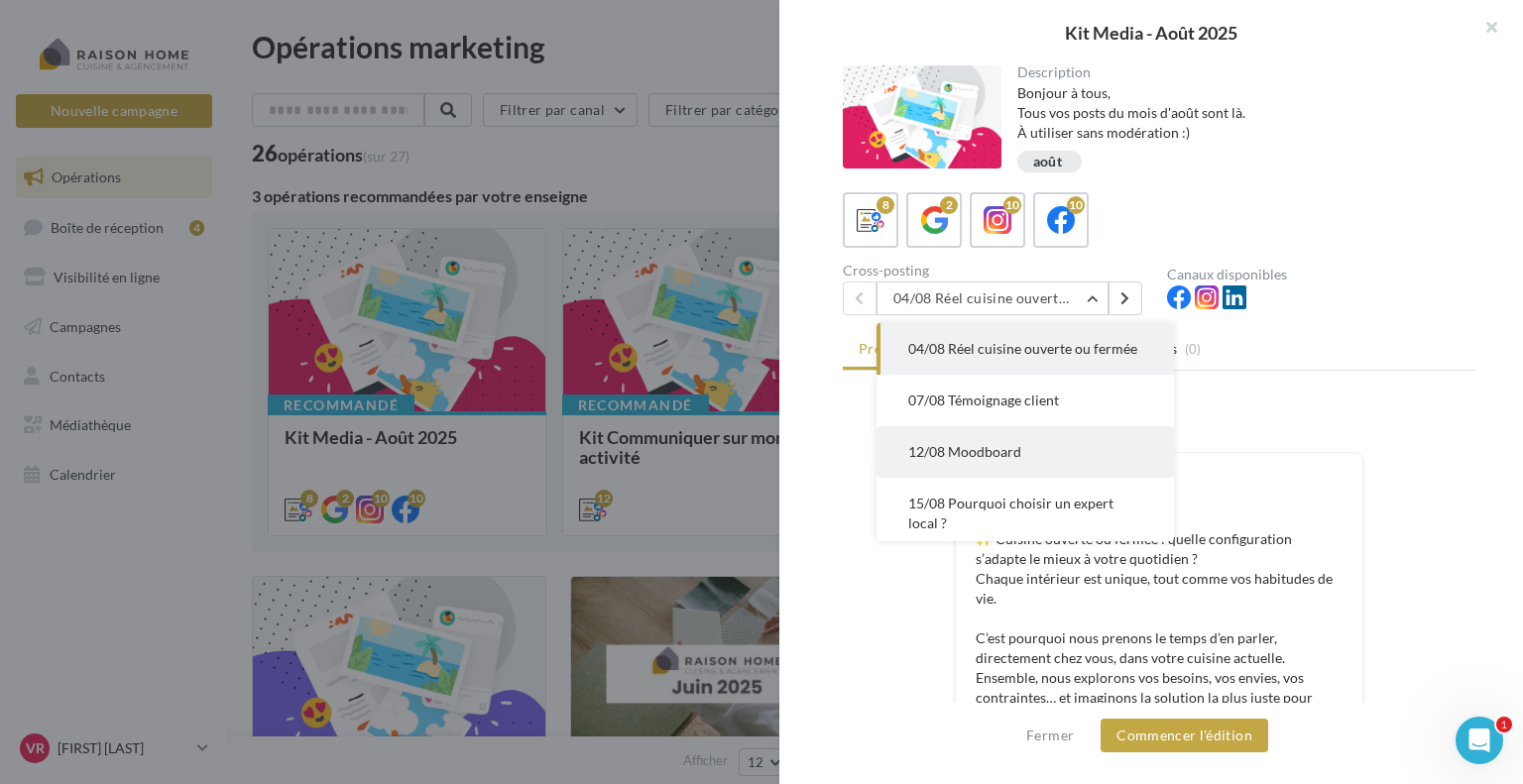 click on "12/08 Moodboard" at bounding box center [1025, 452] 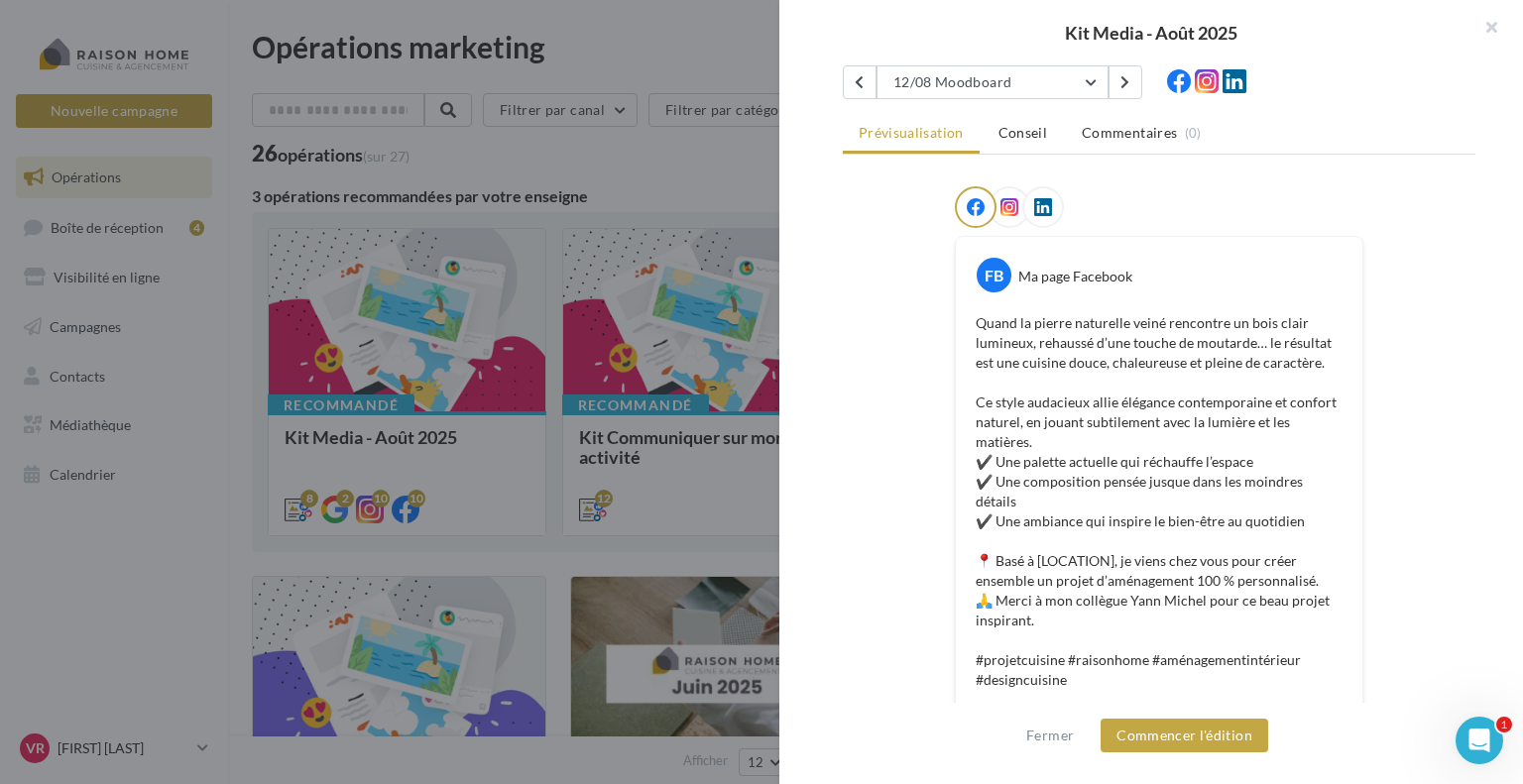 scroll, scrollTop: 0, scrollLeft: 0, axis: both 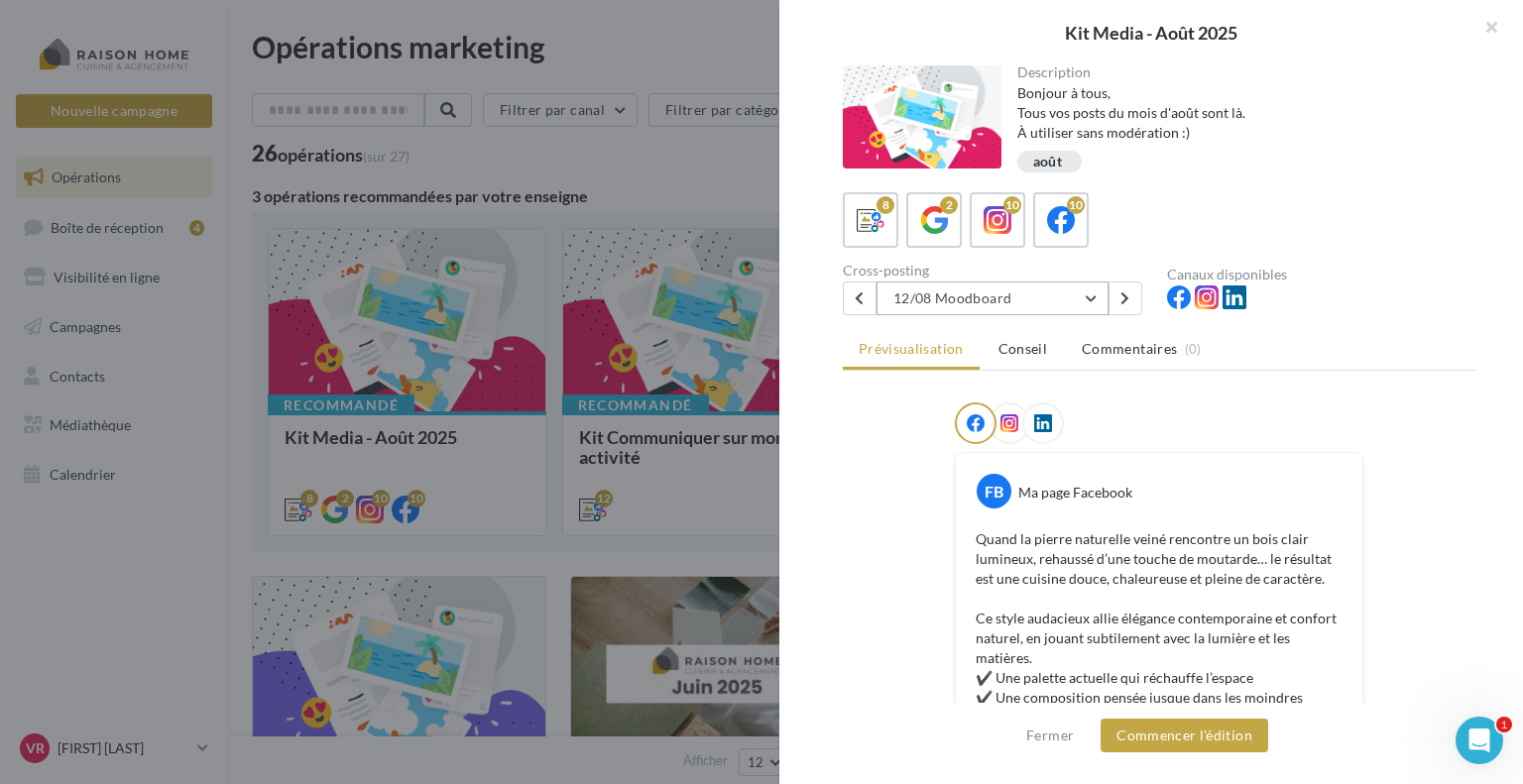 click on "12/08 Moodboard" at bounding box center [993, 298] 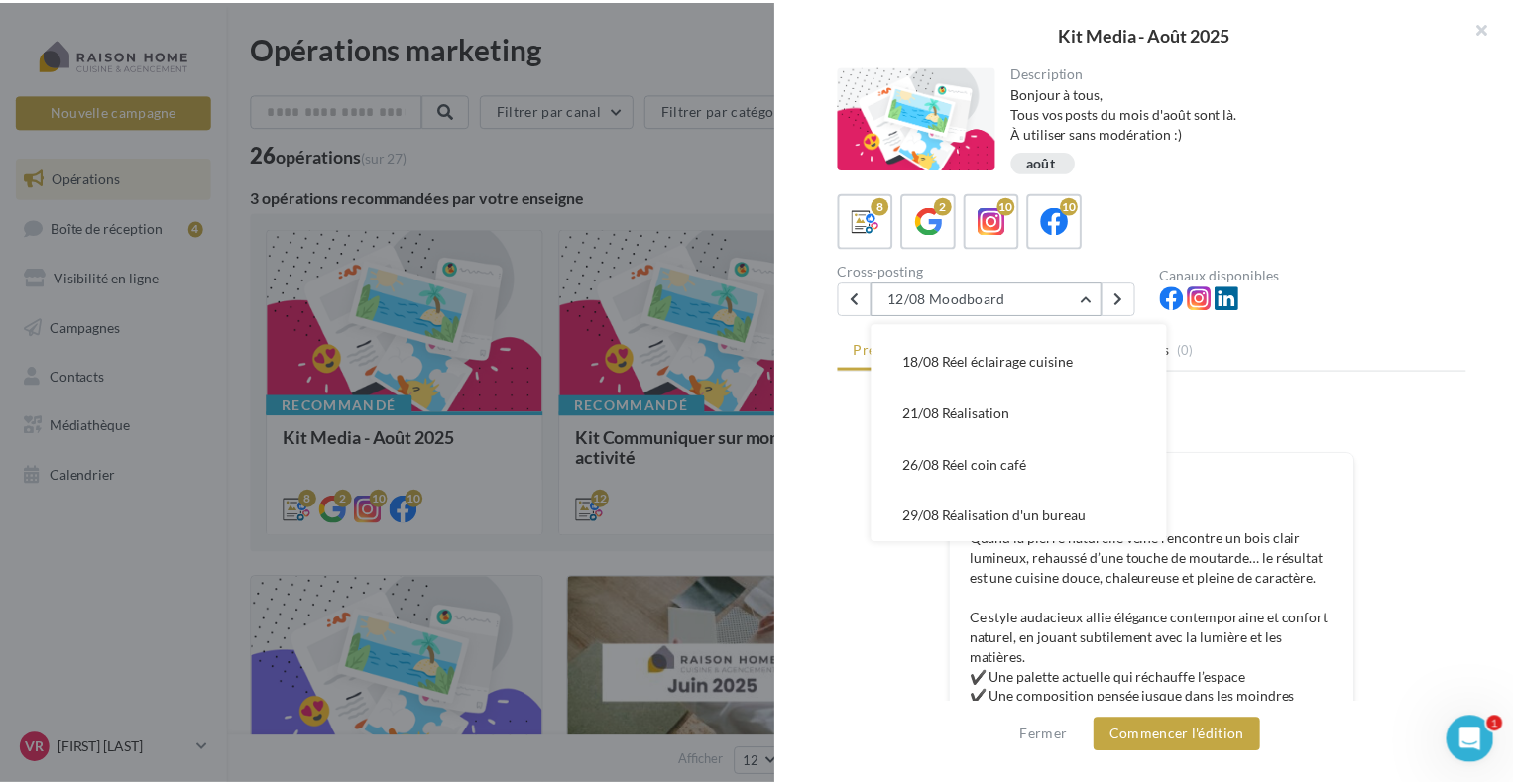 scroll, scrollTop: 233, scrollLeft: 0, axis: vertical 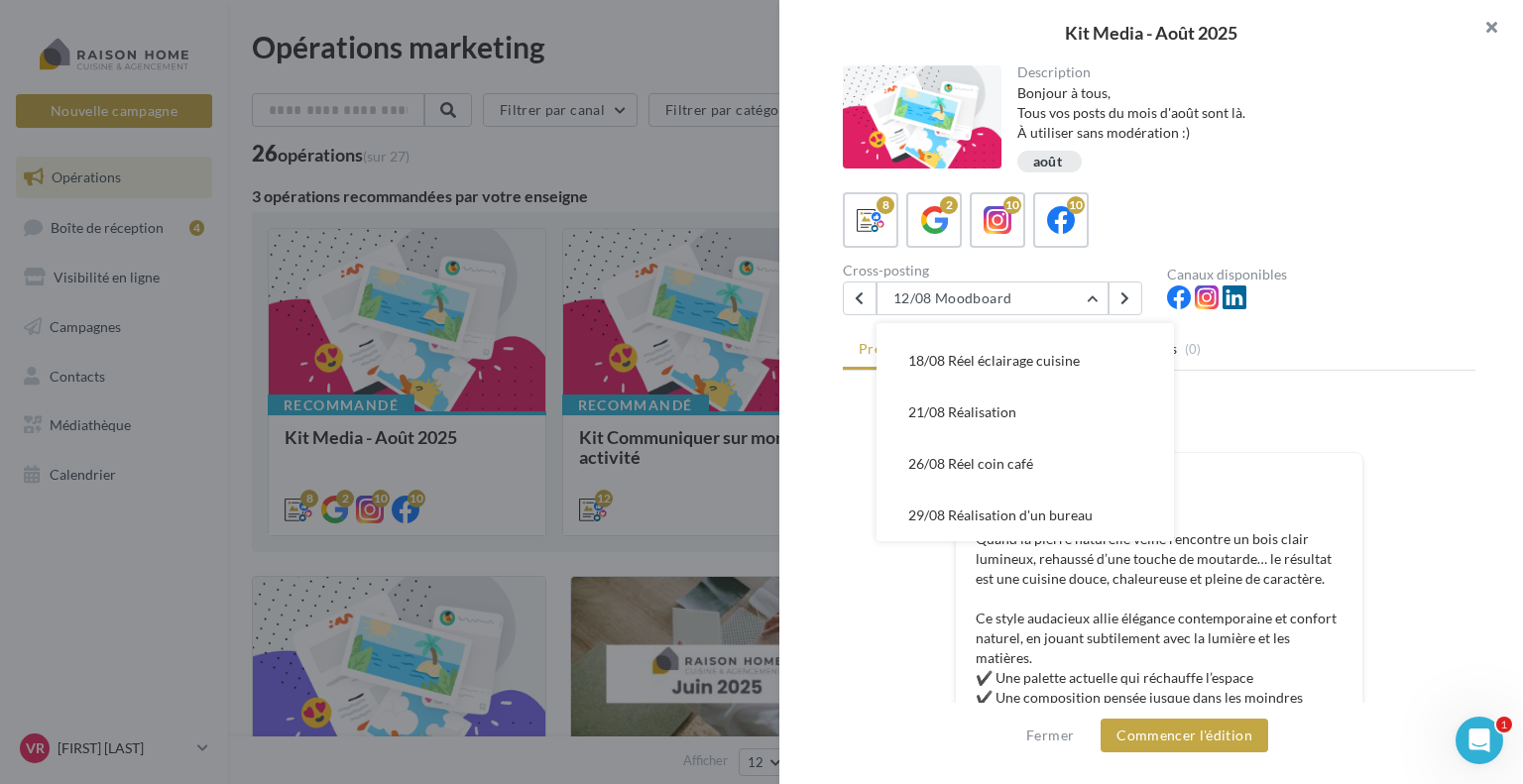 click at bounding box center (1483, 30) 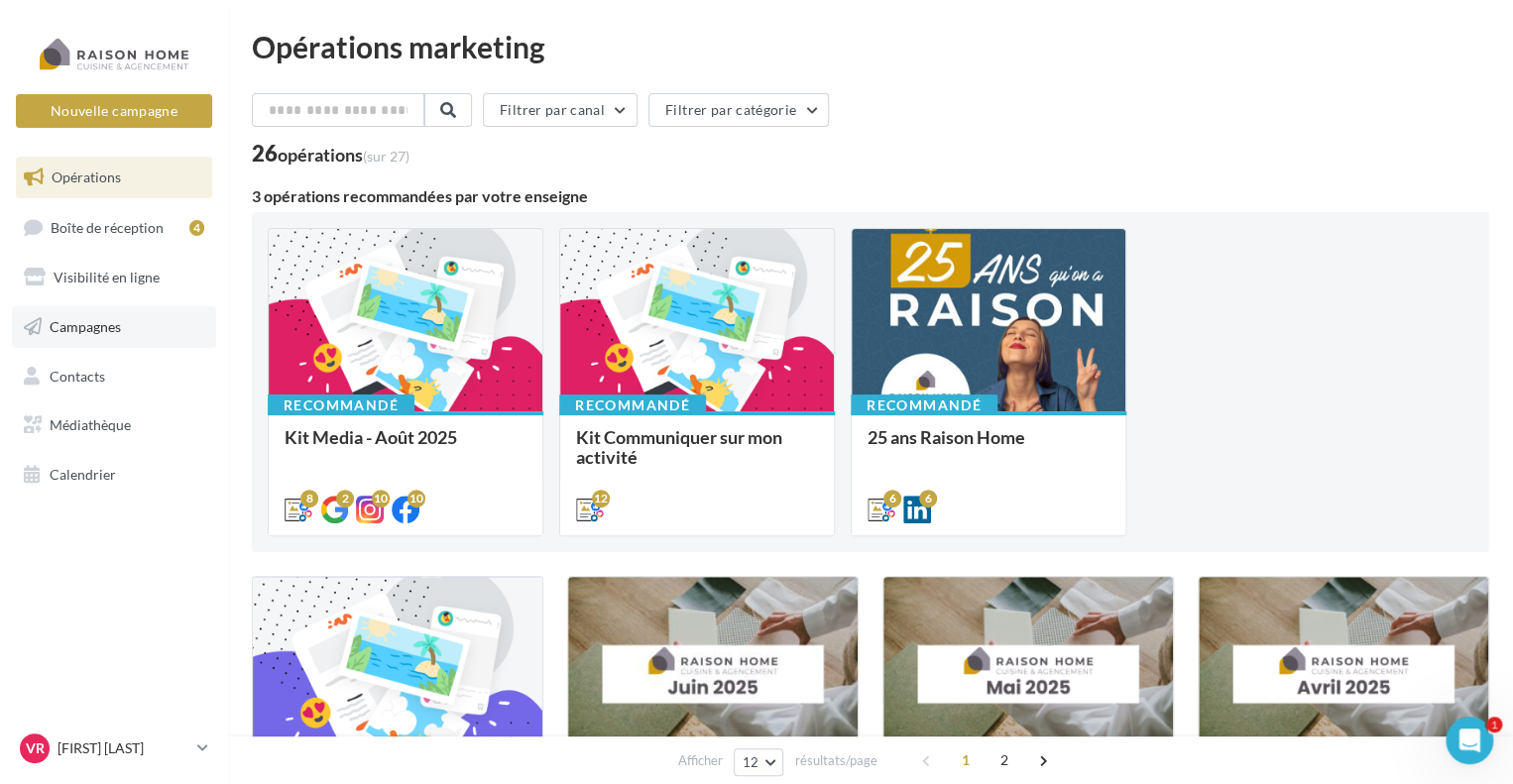 click on "Campagnes" at bounding box center [85, 326] 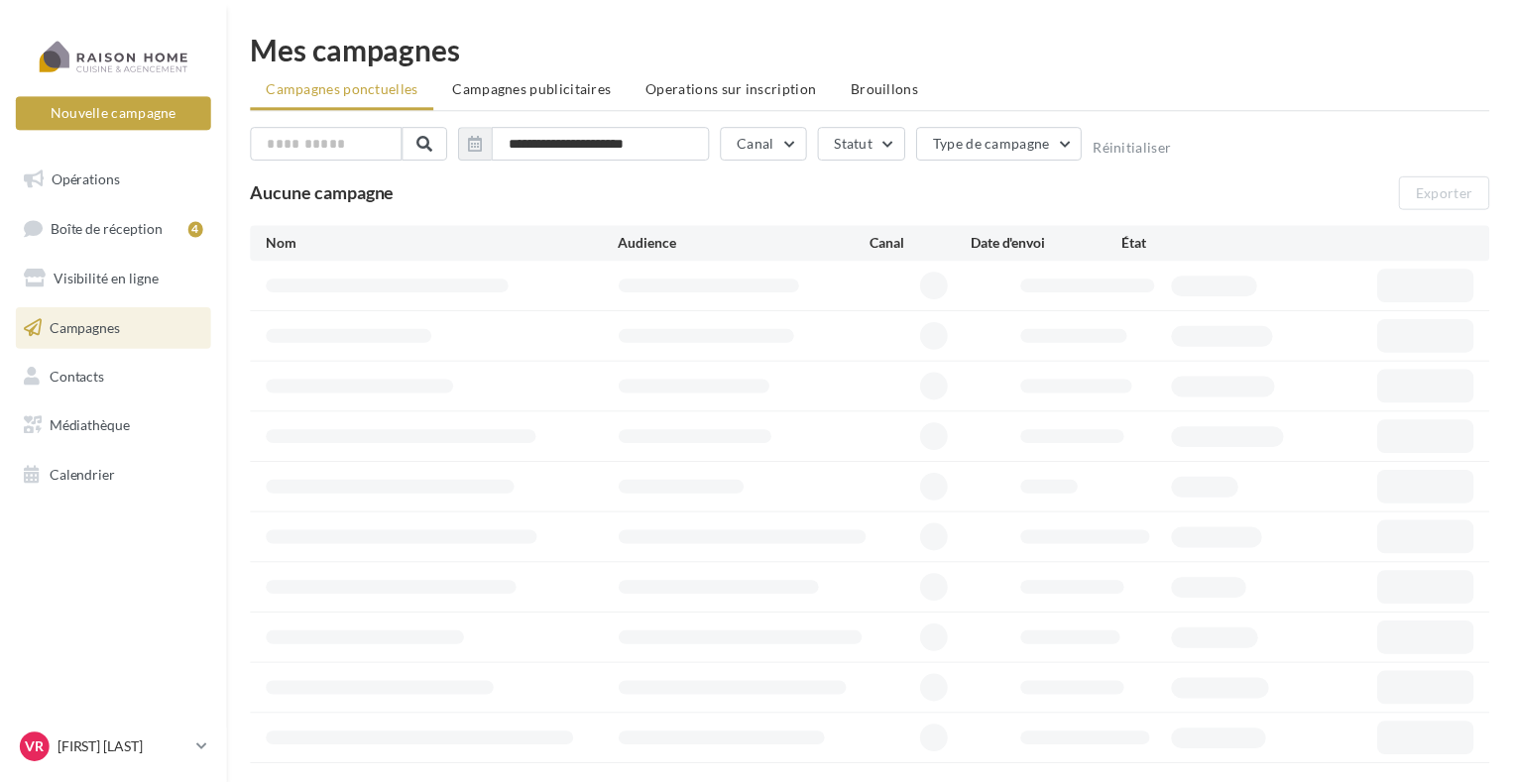 scroll, scrollTop: 0, scrollLeft: 0, axis: both 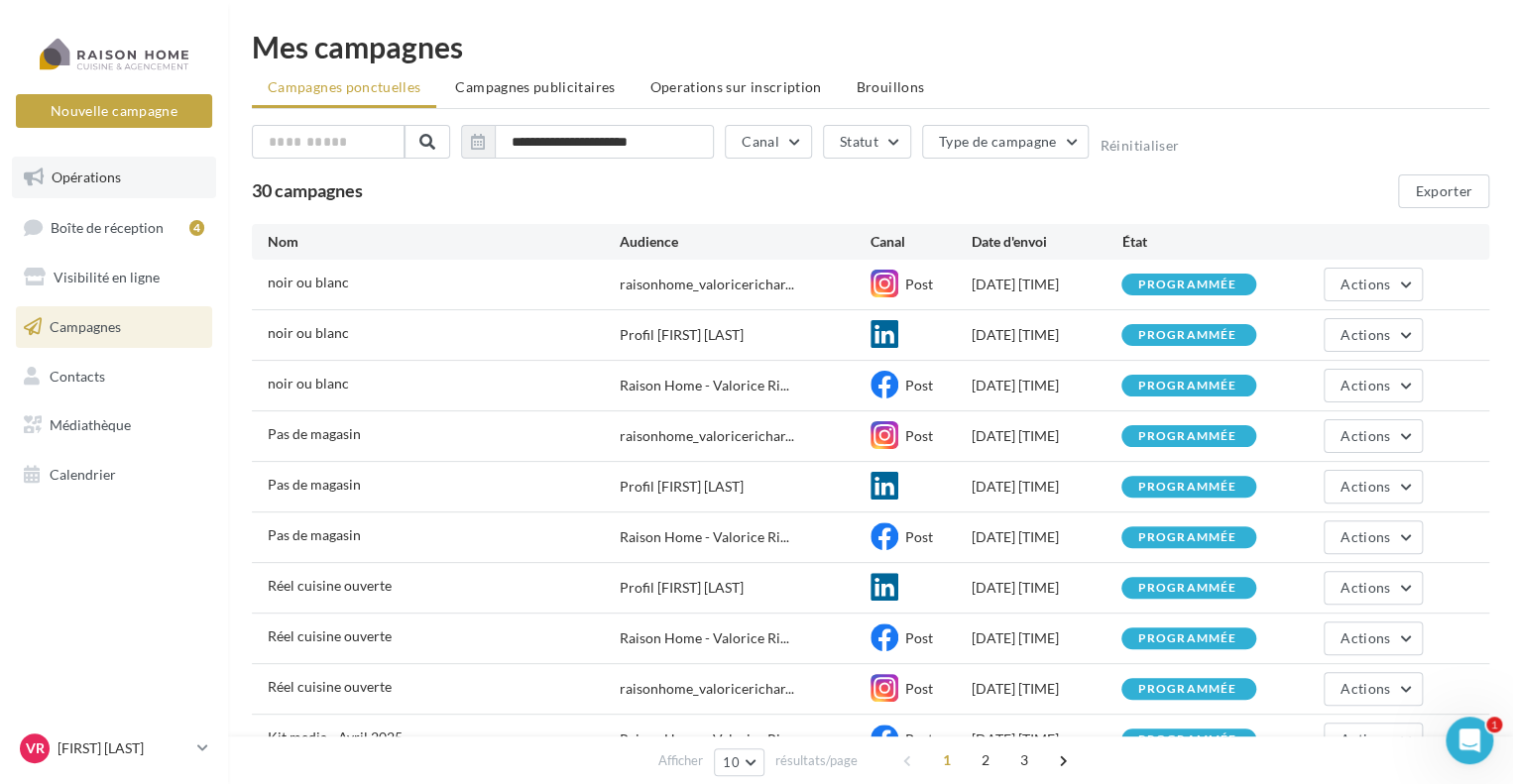 click on "Opérations" at bounding box center [114, 177] 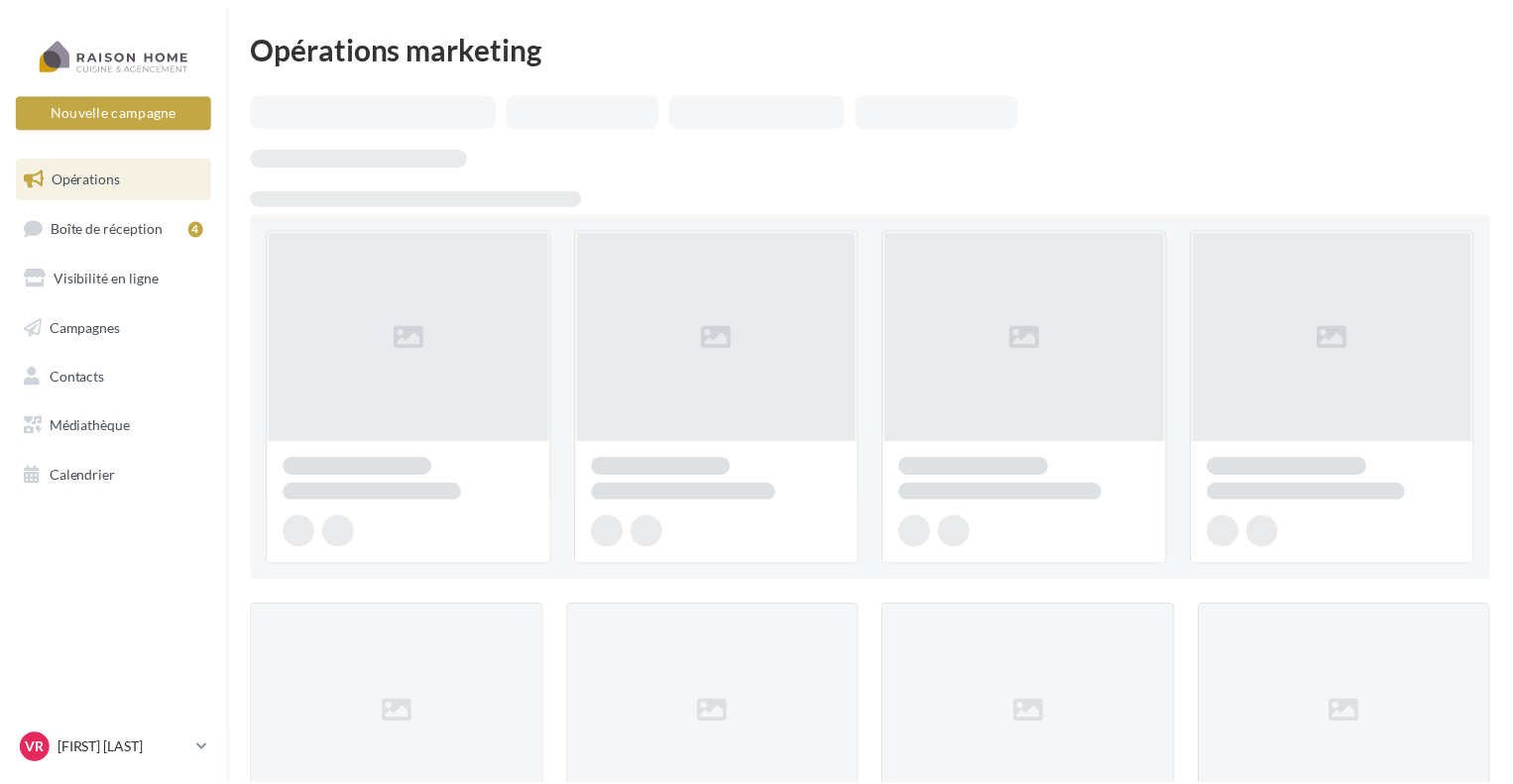 scroll, scrollTop: 0, scrollLeft: 0, axis: both 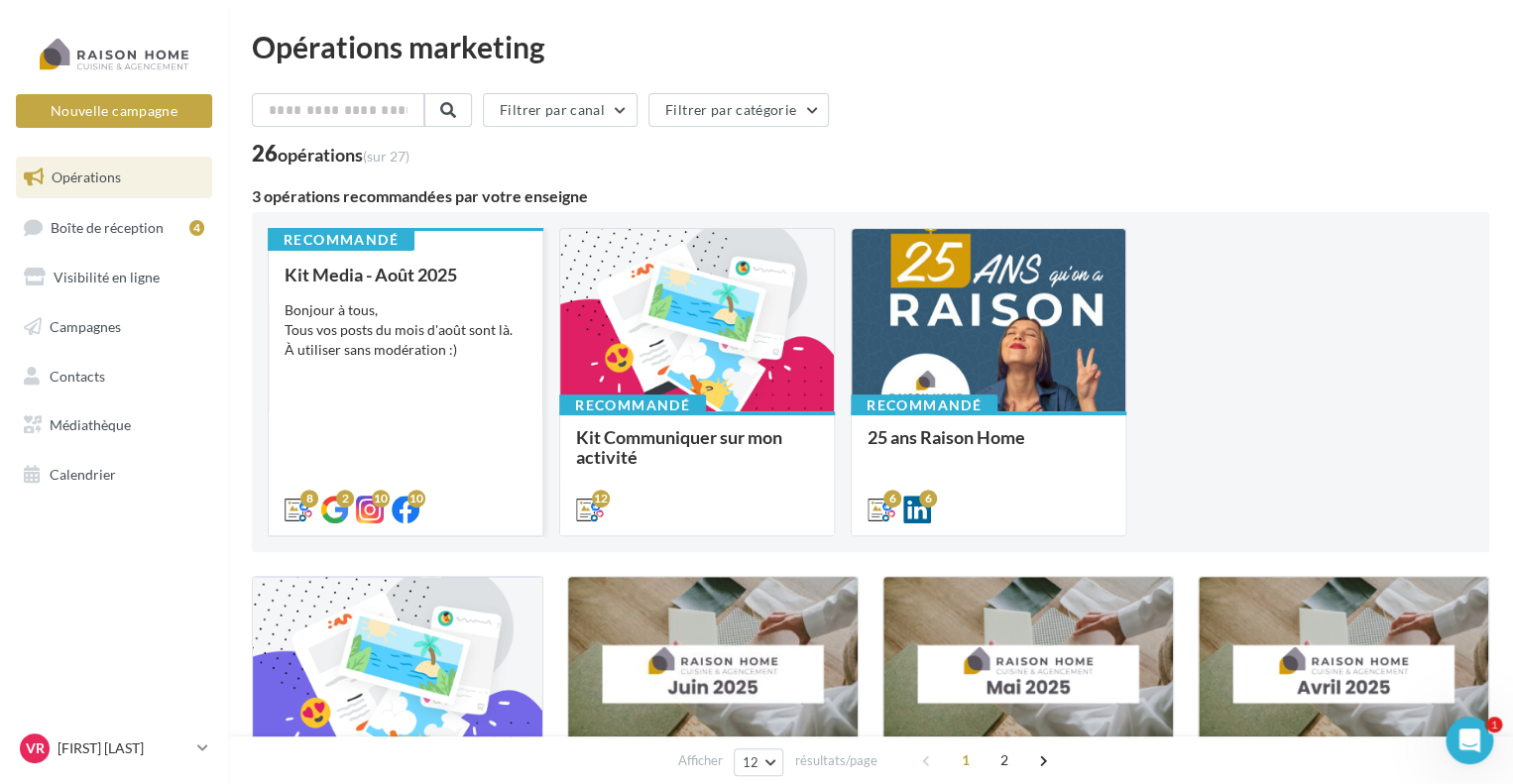click on "Bonjour à tous,
Tous vos posts du mois d'août sont là.
À utiliser sans modération :)" at bounding box center [406, 330] 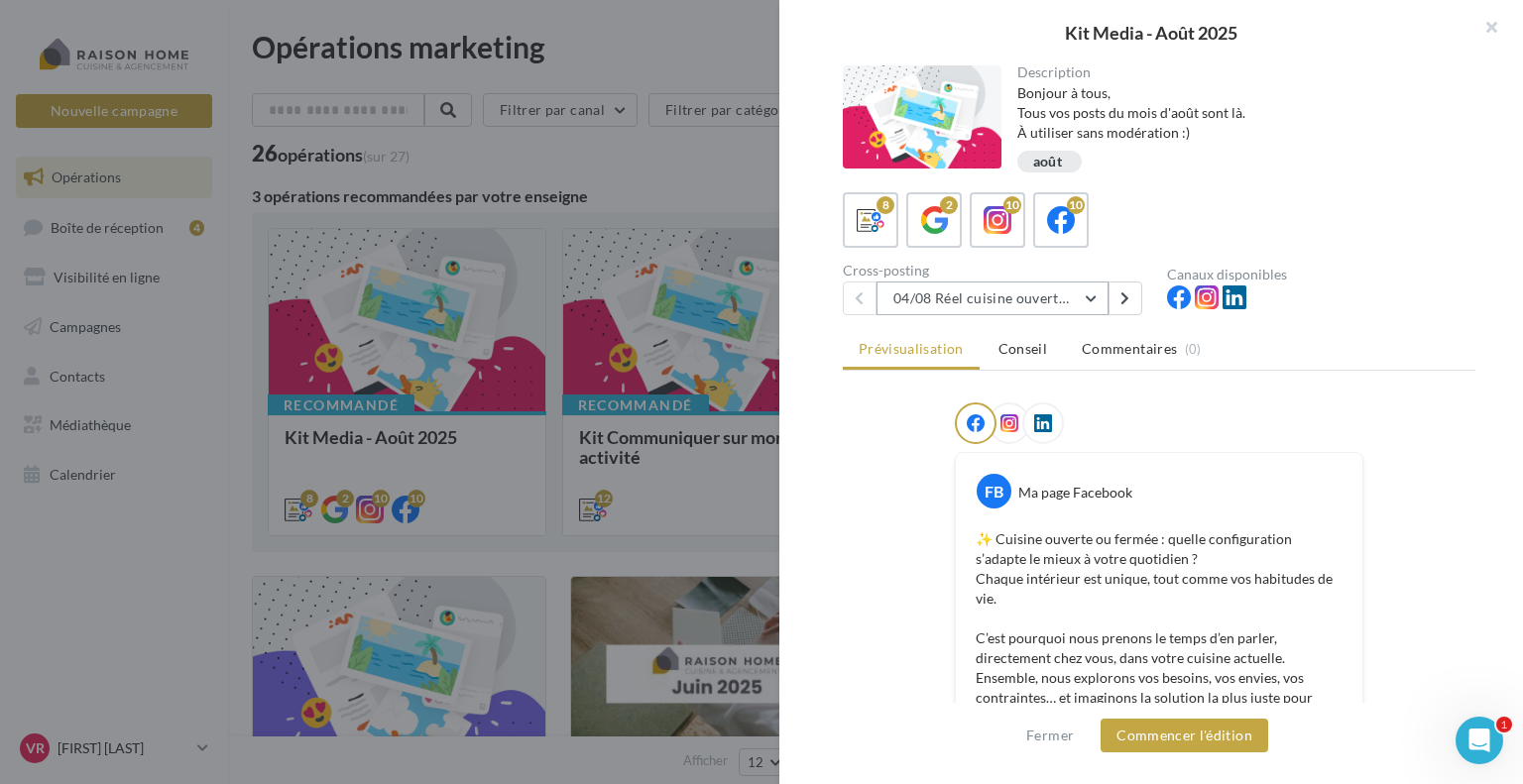 click on "04/08 Réel cuisine ouverte ou fermée" at bounding box center (993, 298) 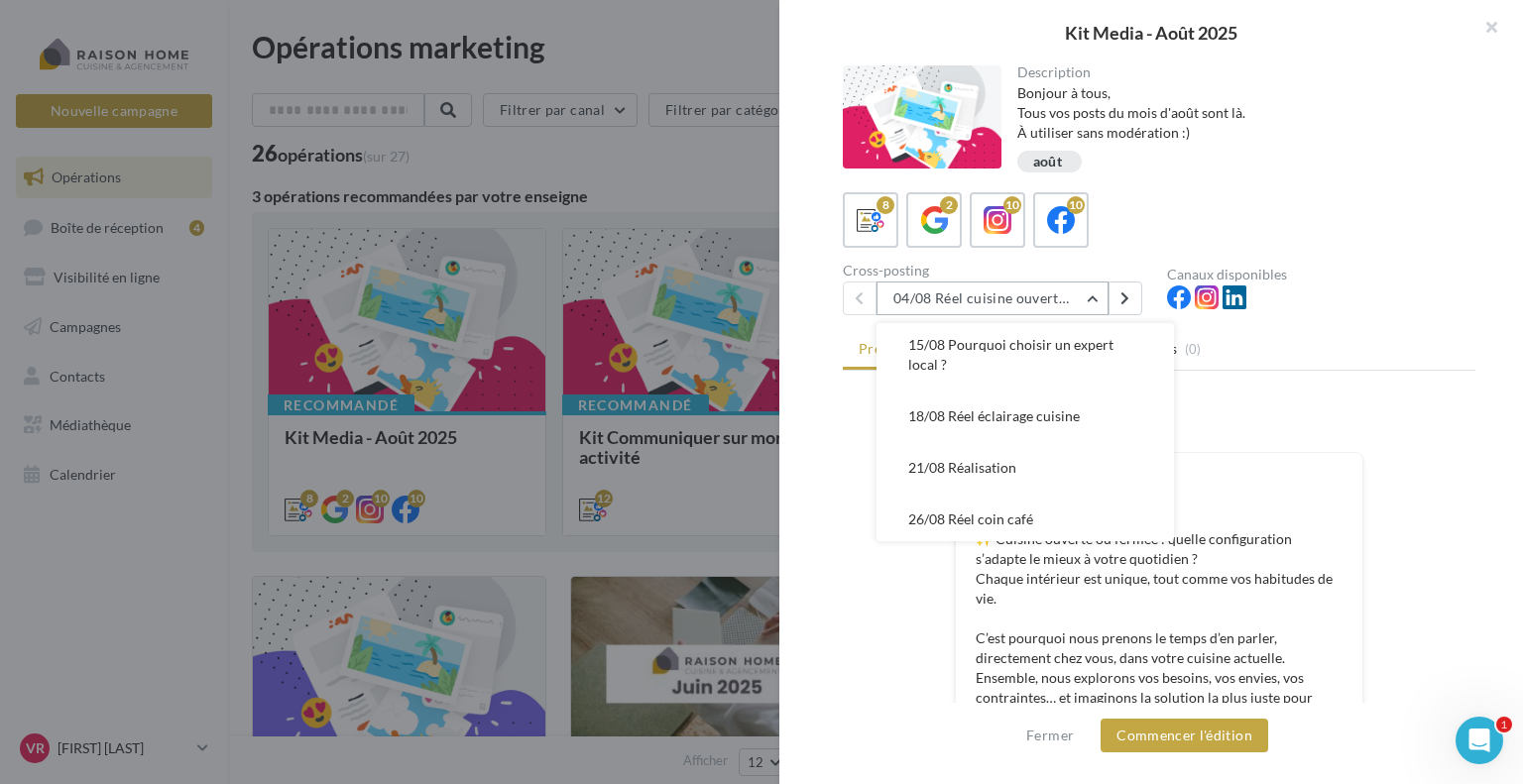 scroll, scrollTop: 234, scrollLeft: 0, axis: vertical 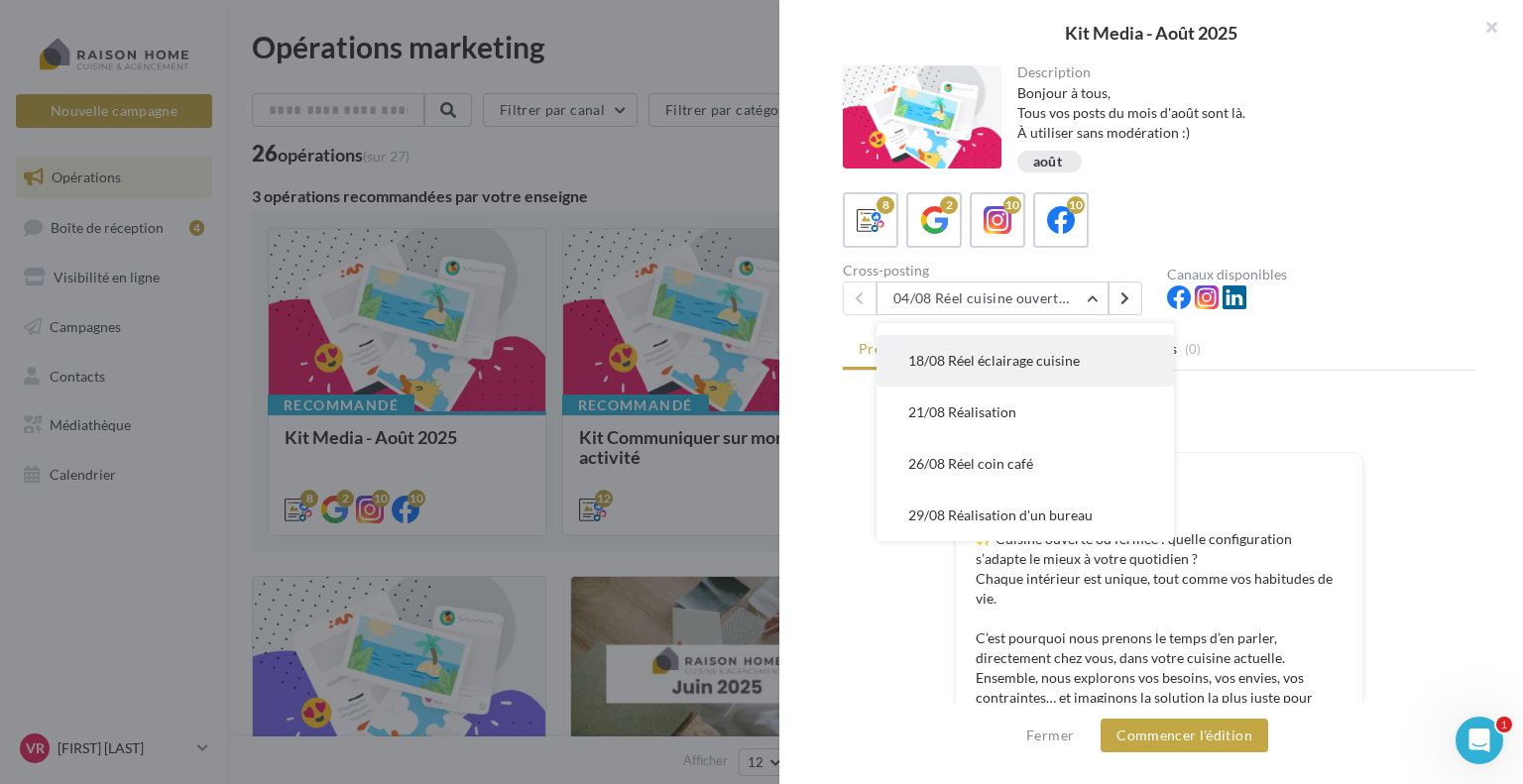 click on "18/08 Réel éclairage cuisine" at bounding box center [994, 360] 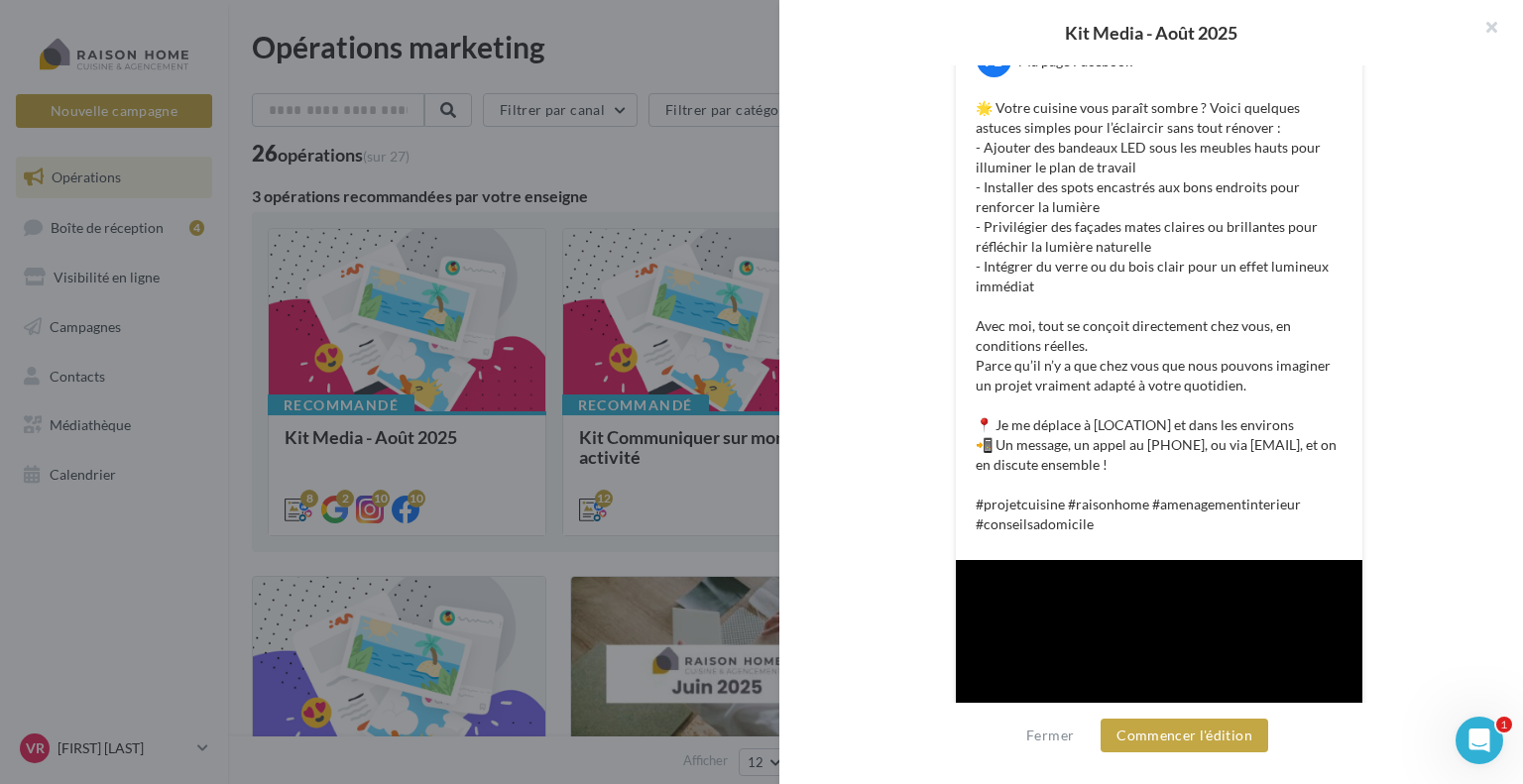 scroll, scrollTop: 432, scrollLeft: 0, axis: vertical 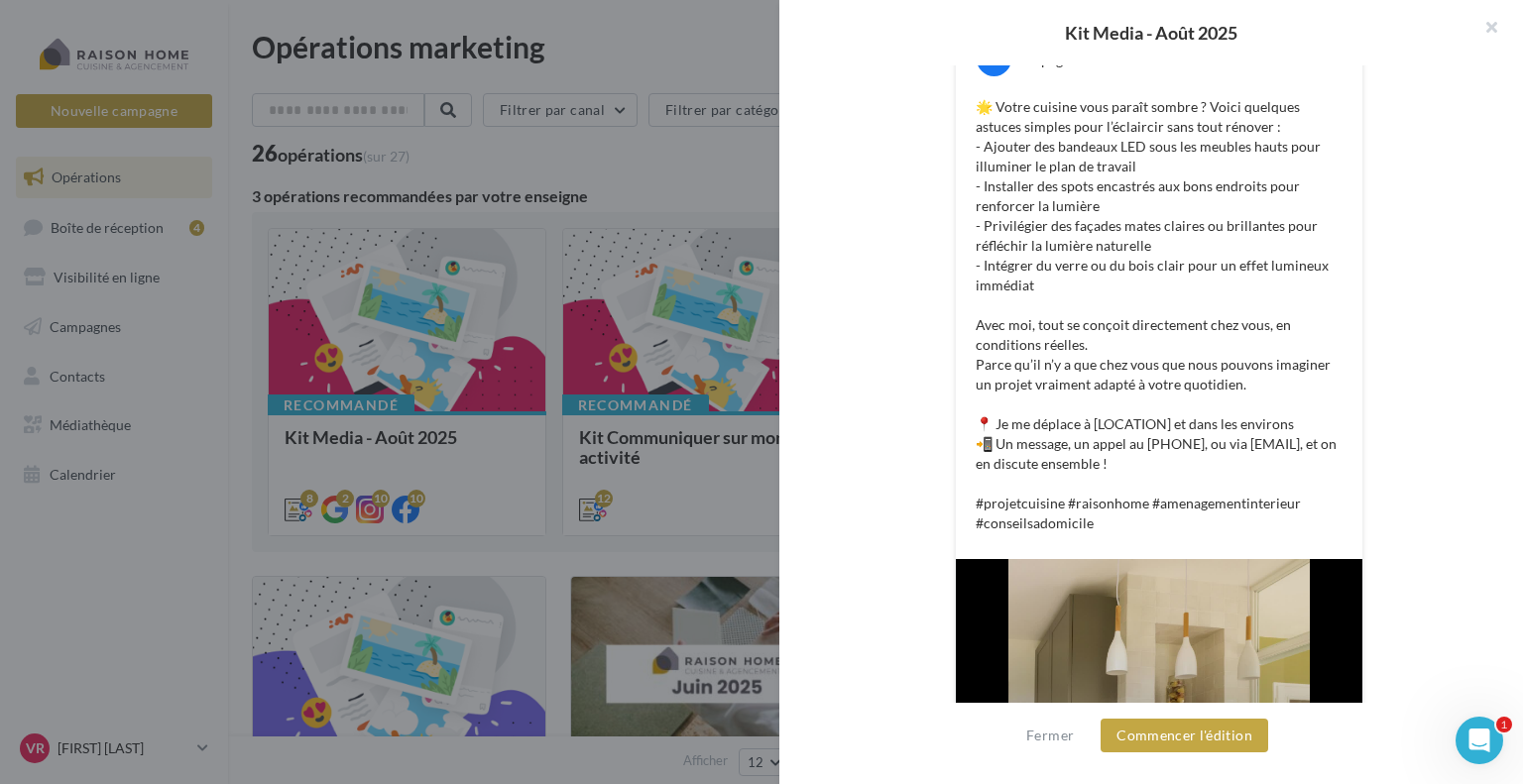 click on "🌟 Votre cuisine vous paraît sombre ? Voici quelques astuces simples pour l’éclaircir sans tout rénover : - Ajouter des bandeaux LED sous les meubles hauts pour illuminer le plan de travail - Installer des spots encastrés aux bons endroits pour renforcer la lumière - Privilégier des façades mates claires ou brillantes pour réfléchir la lumière naturelle - Intégrer du verre ou du bois clair pour un effet lumineux immédiat Avec moi, tout se conçoit directement chez vous, en conditions réelles. Parce qu’il n’y a que chez vous que nous pouvons imaginer un projet vraiment adapté à votre quotidien. 📍 Je me déplace à [LOCATION] et dans les environs 📲 Un message, un appel au [PHONE], ou via [EMAIL], et on en discute ensemble ! #projetcuisine #raisonhome #amenagementinterieur #conseilsadomicile" at bounding box center [1159, 315] 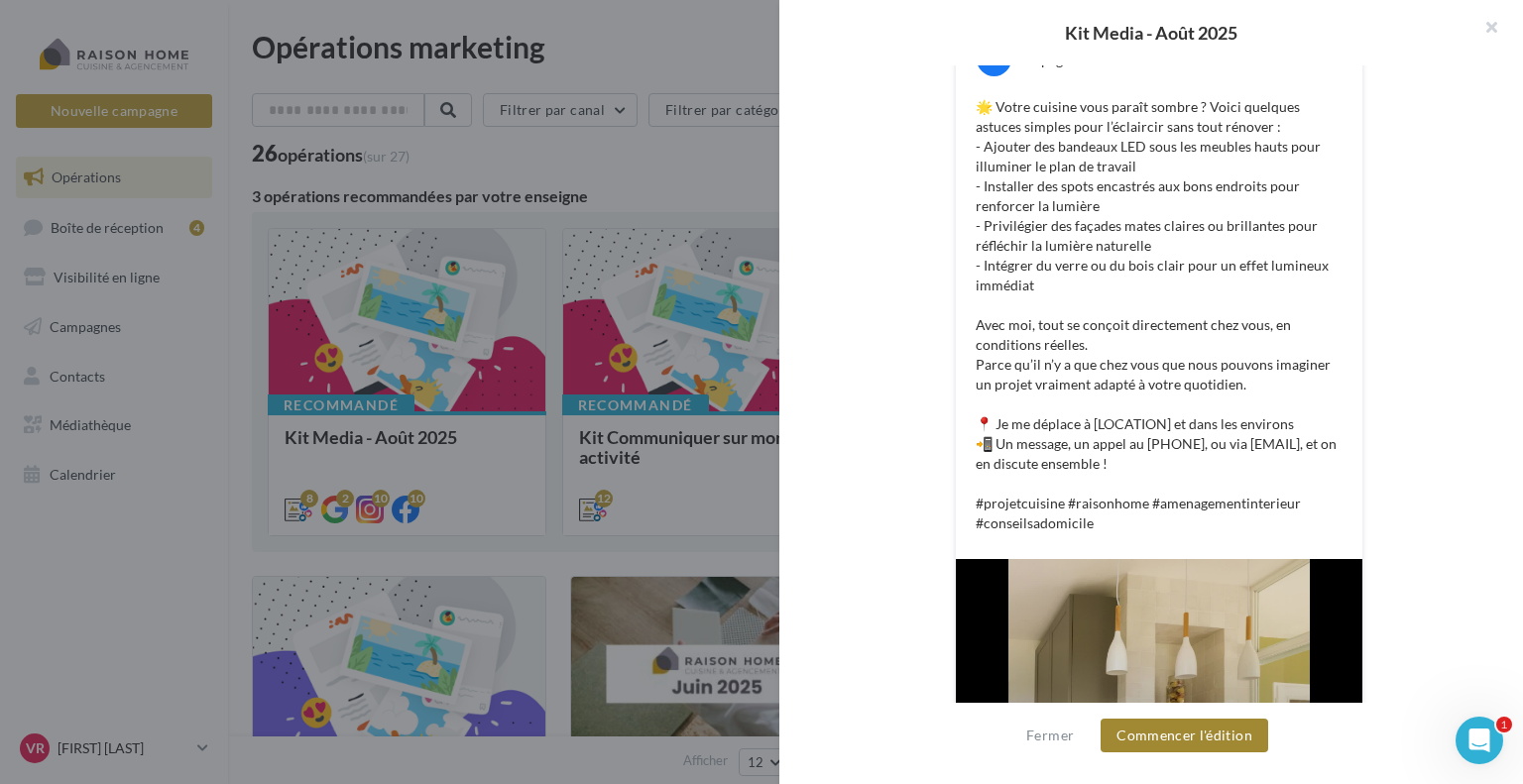 click on "Commencer l'édition" at bounding box center (1184, 735) 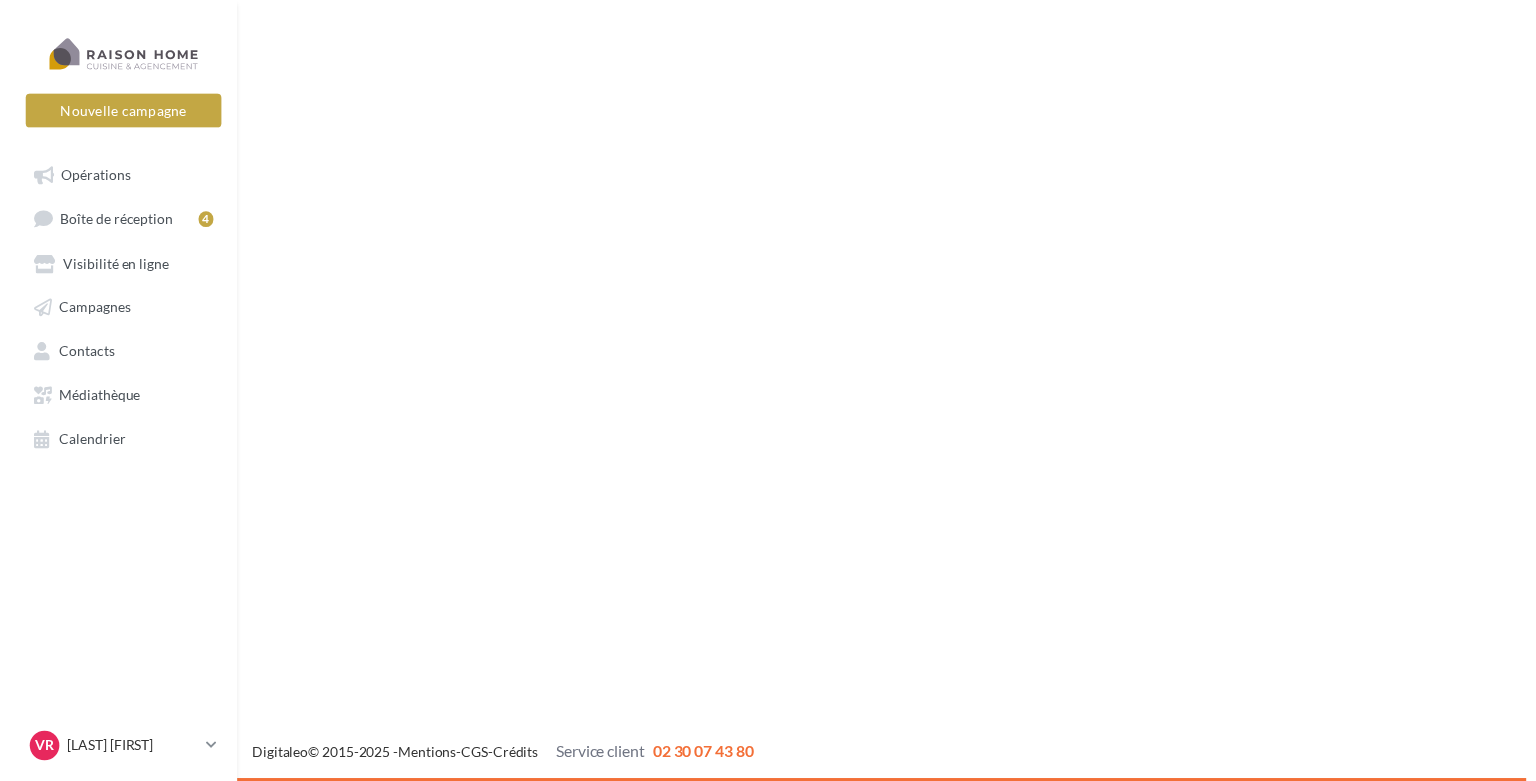 scroll, scrollTop: 0, scrollLeft: 0, axis: both 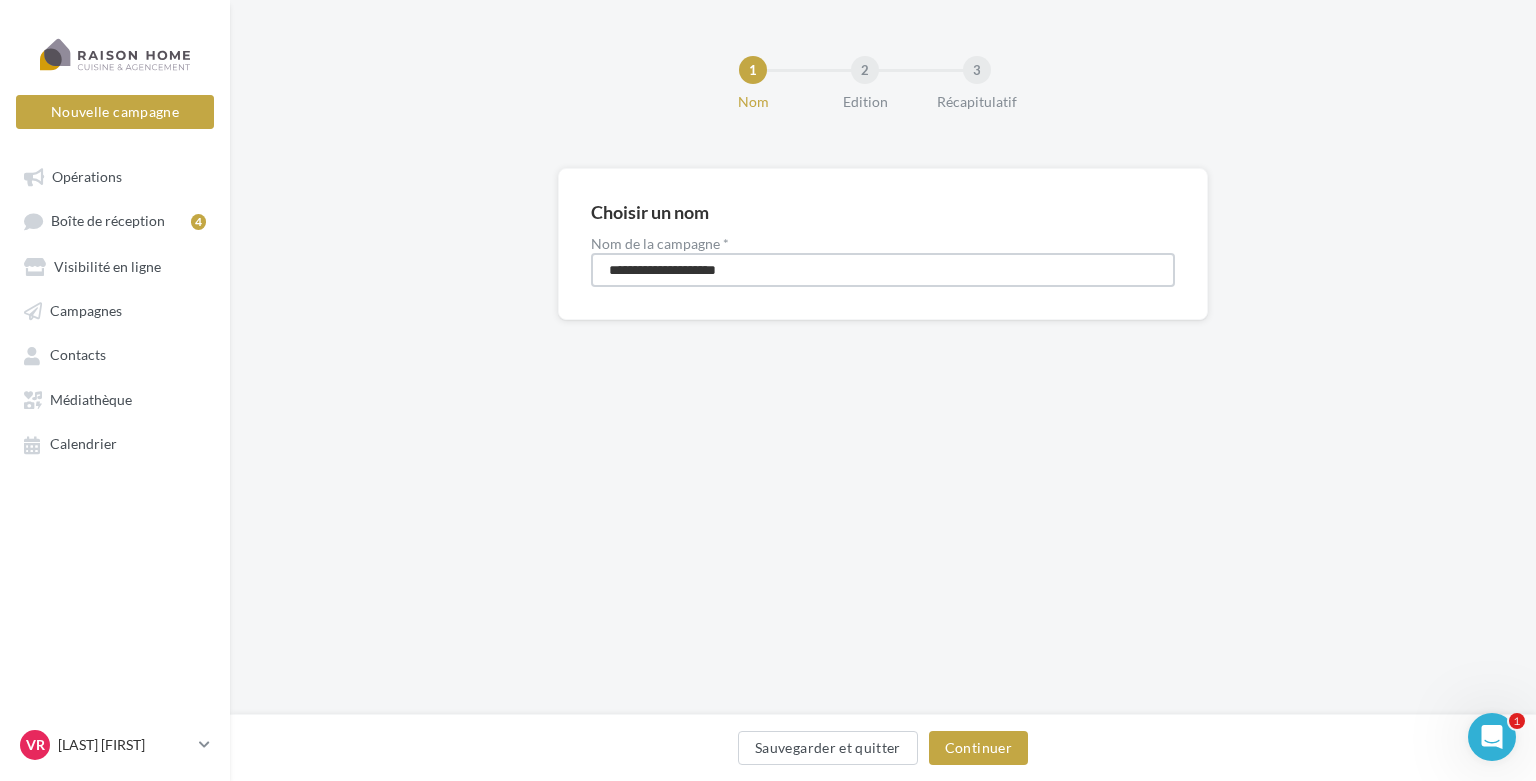 click on "**********" at bounding box center (883, 270) 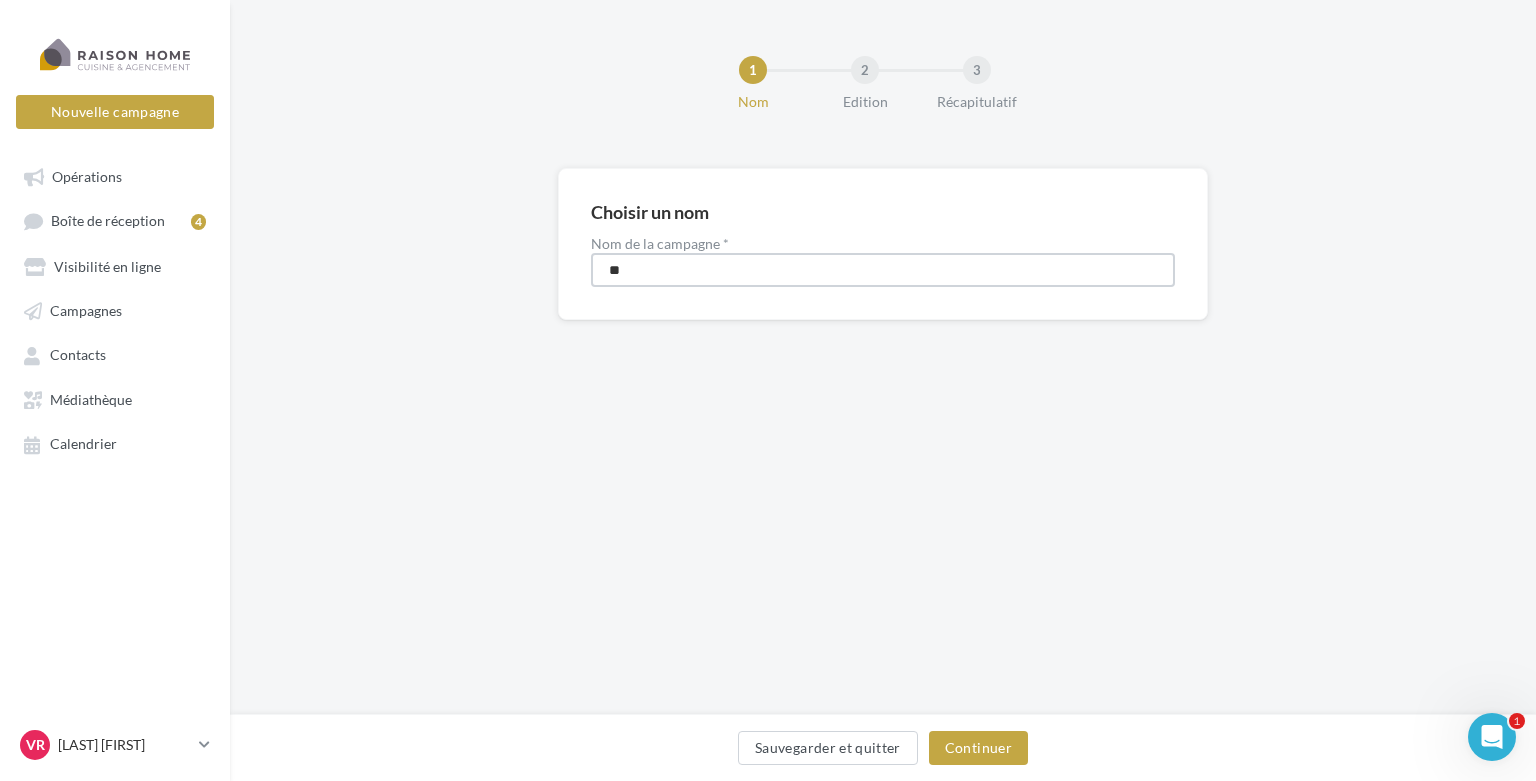 type on "*" 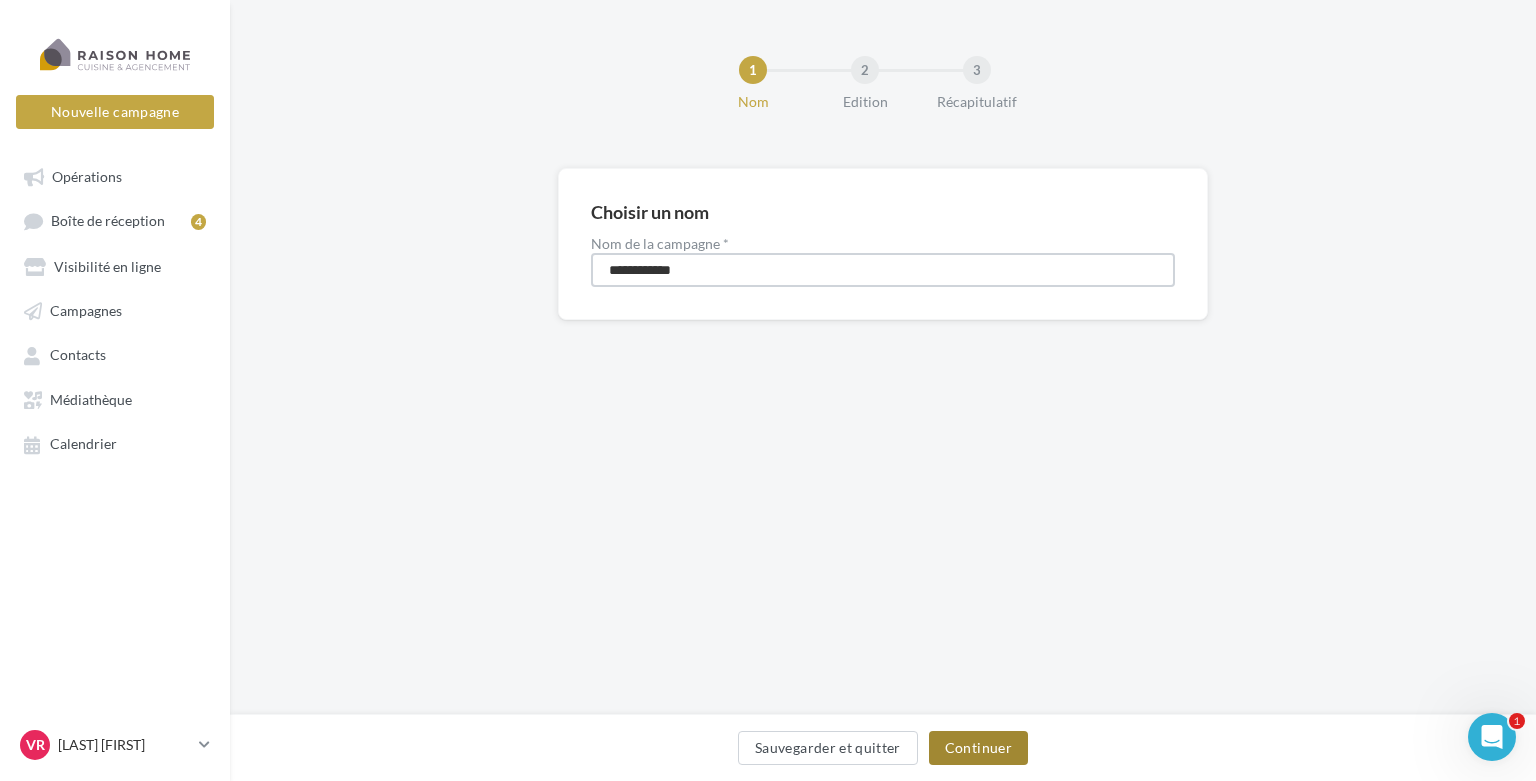 type on "**********" 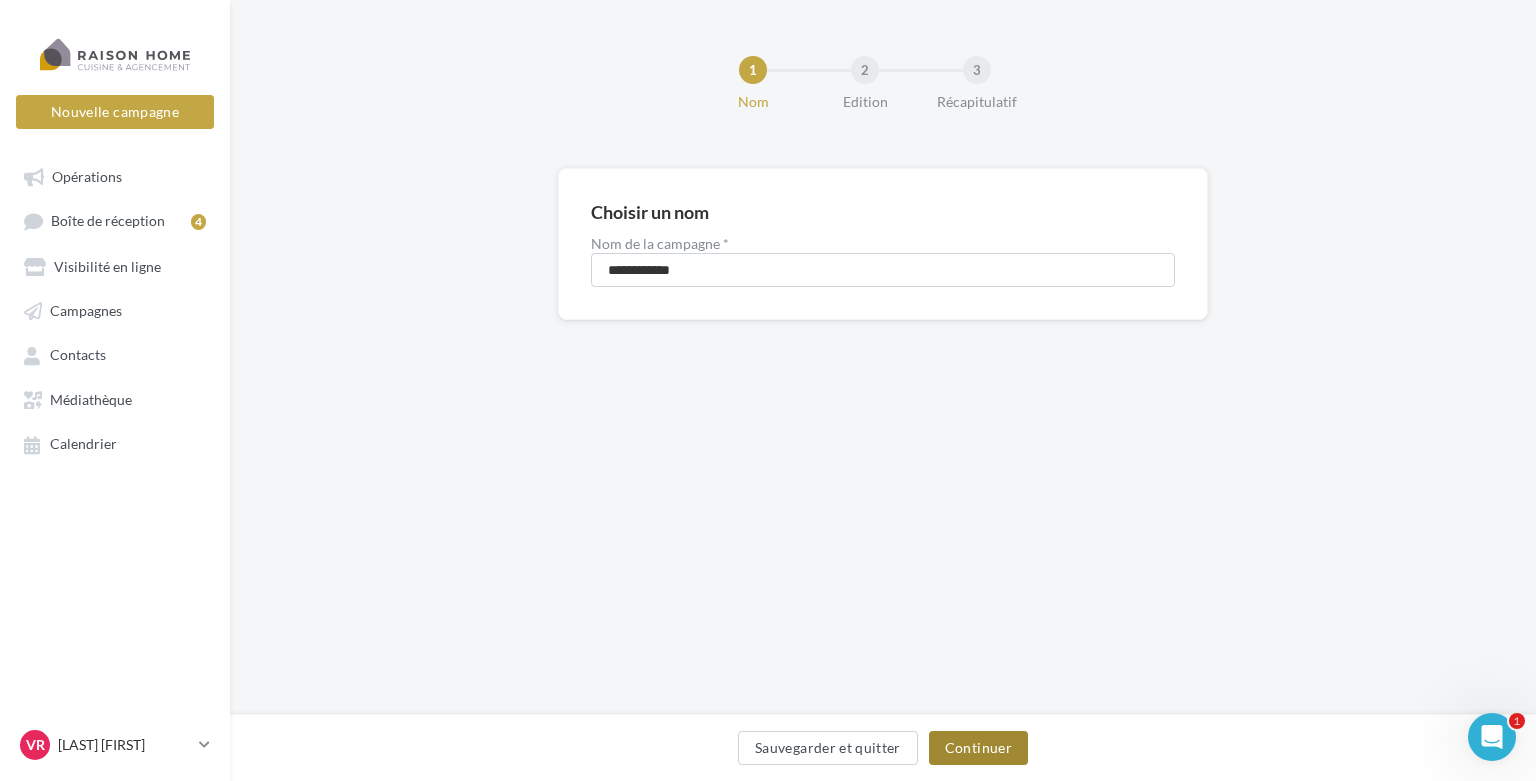 click on "Continuer" at bounding box center (978, 748) 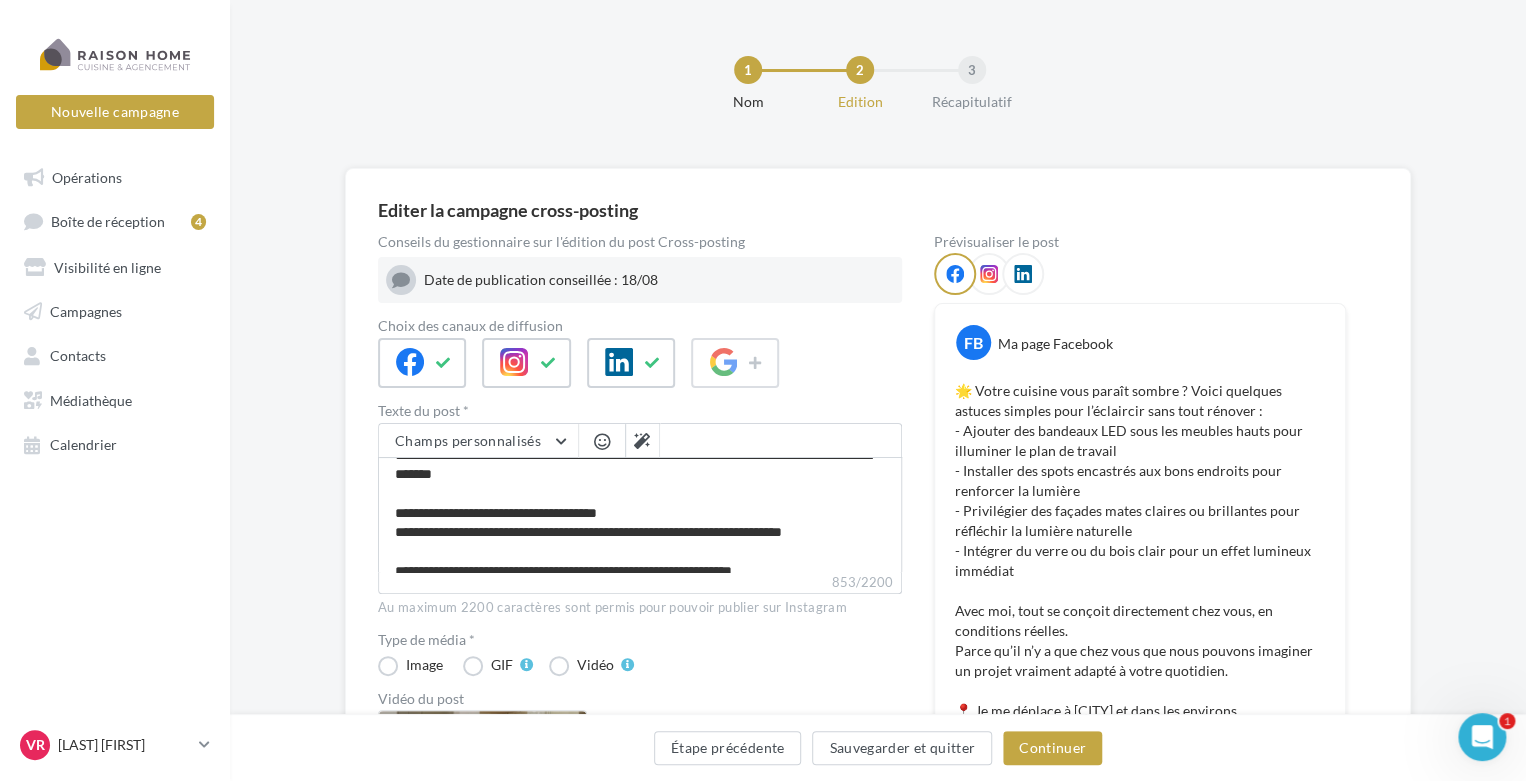 scroll, scrollTop: 175, scrollLeft: 0, axis: vertical 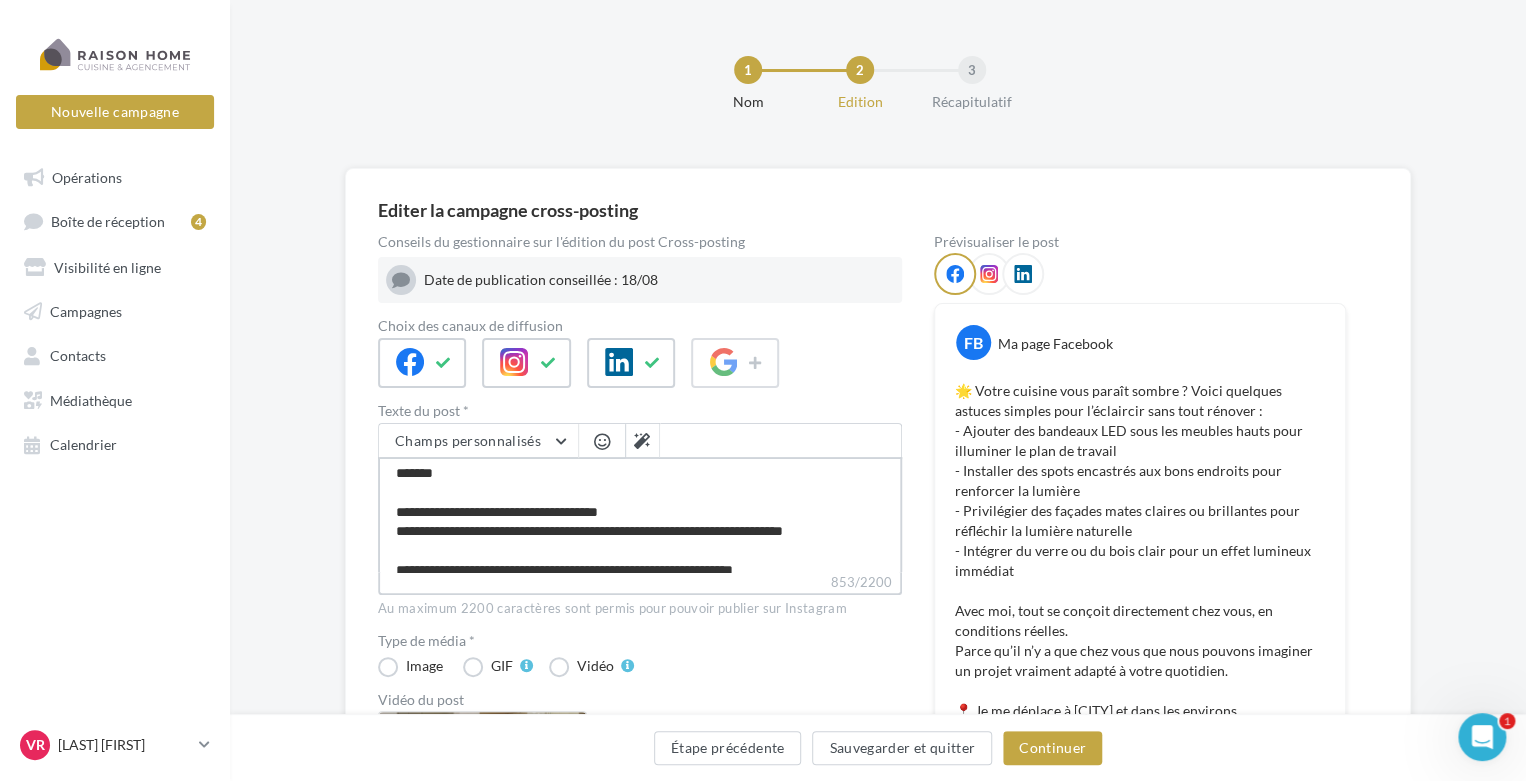click on "**********" at bounding box center [640, 514] 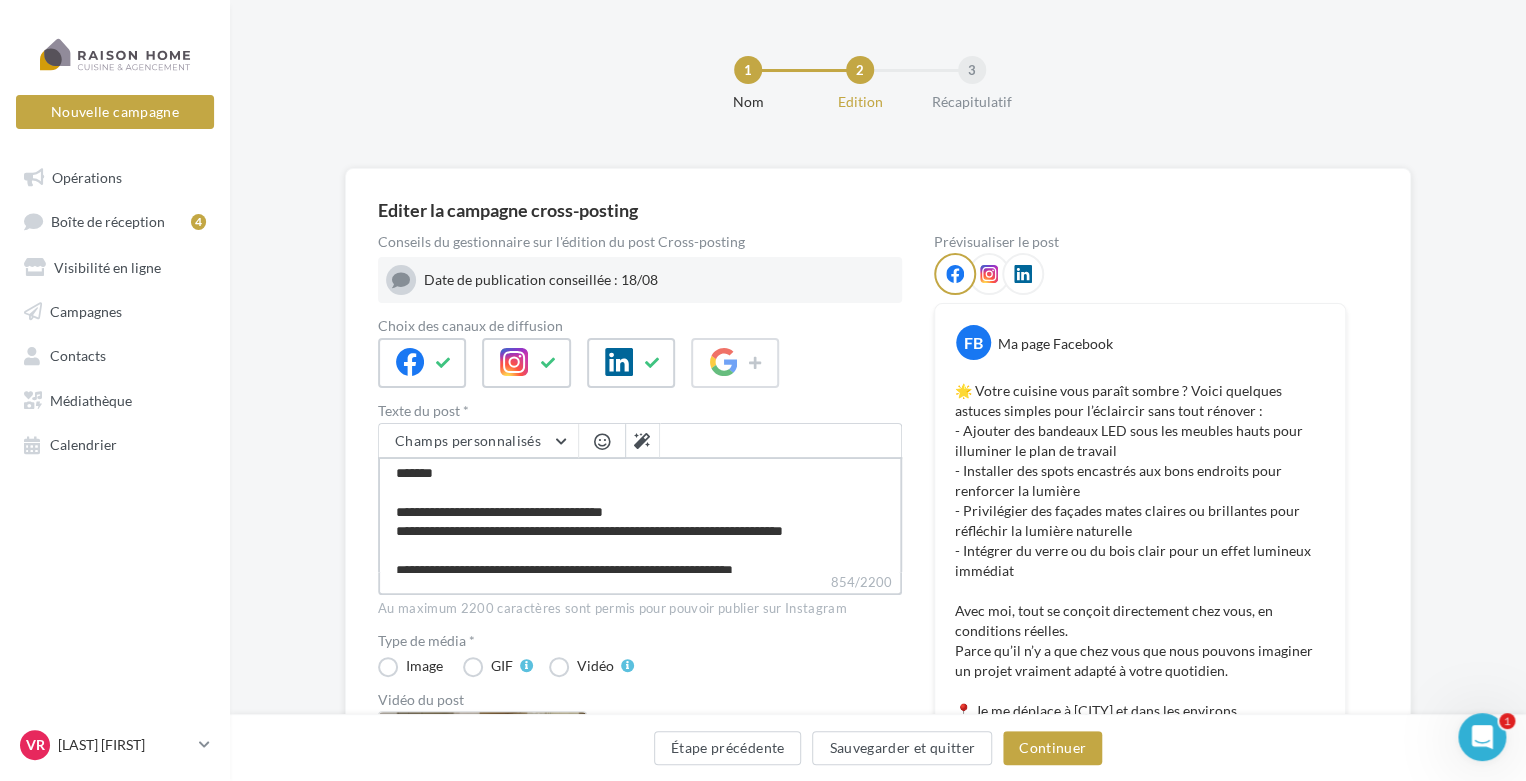 type on "**********" 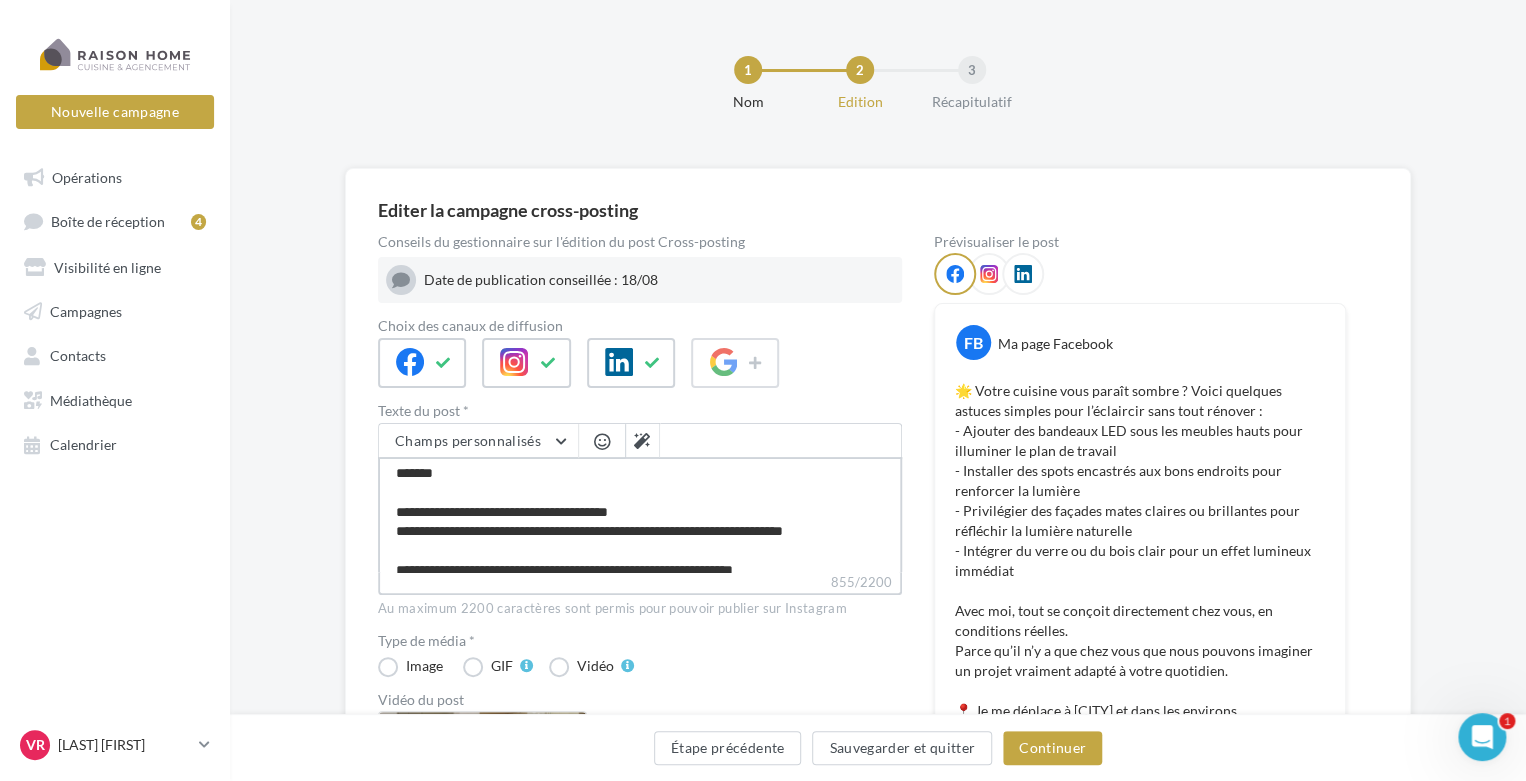 type on "**********" 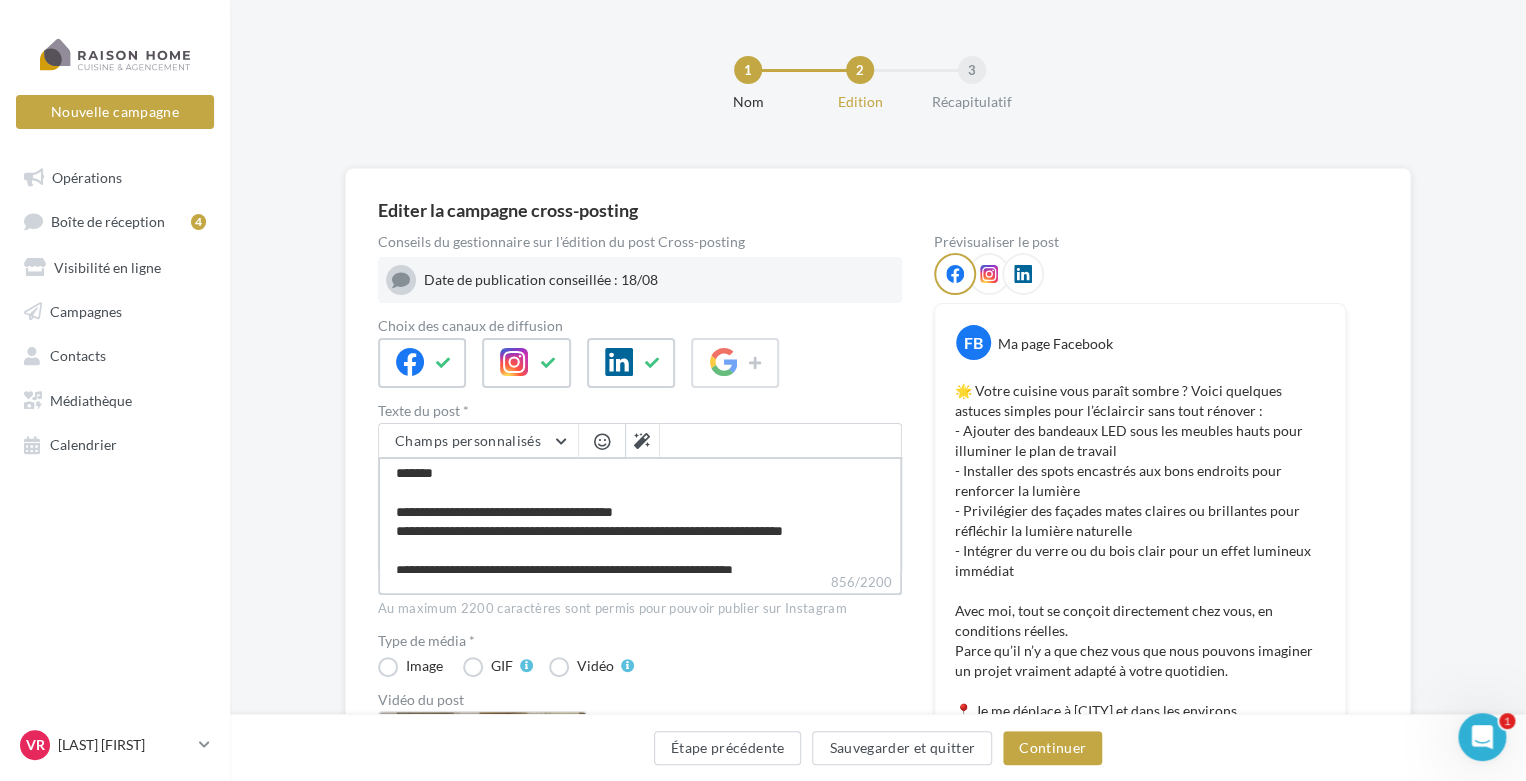 type on "**********" 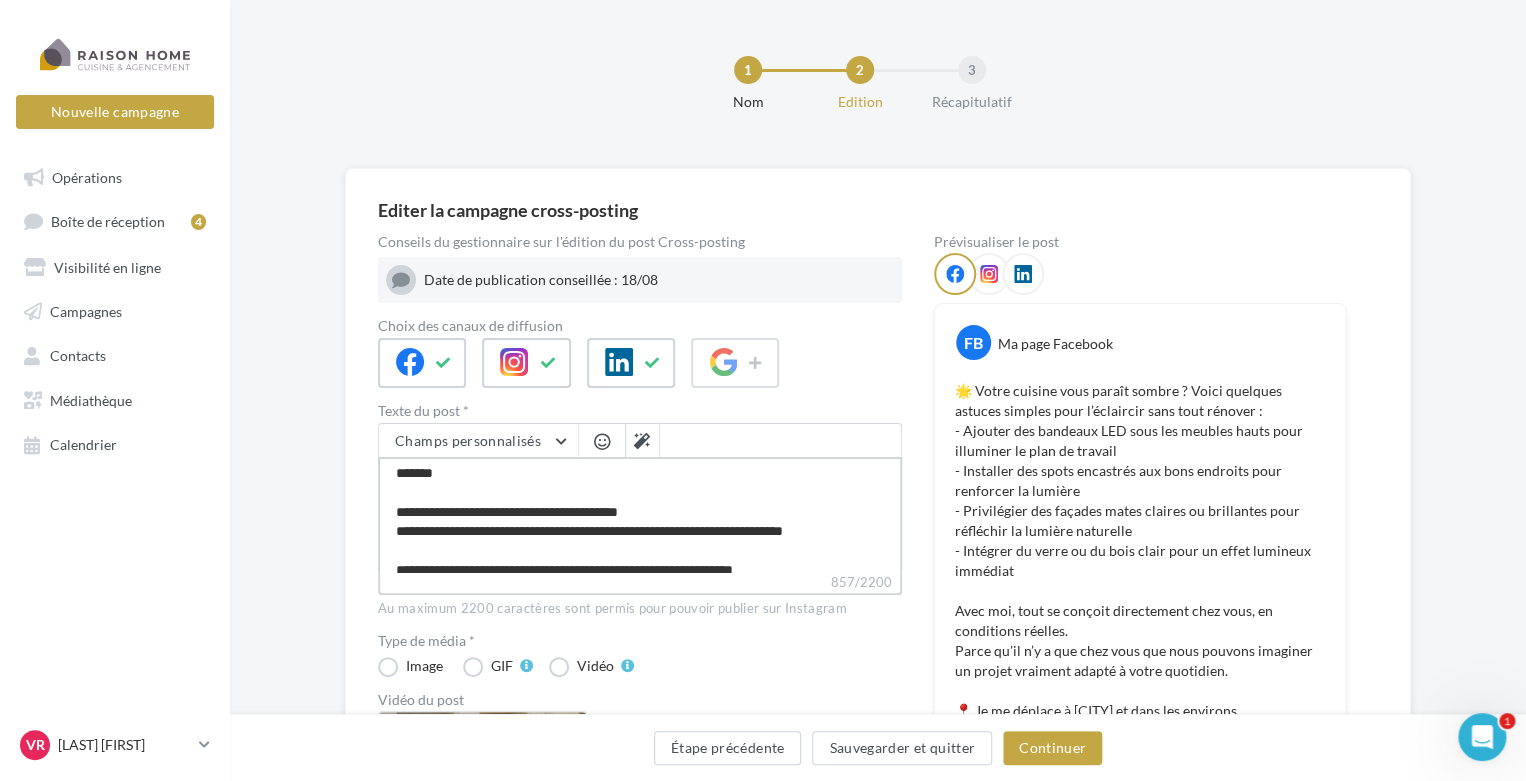 type on "**********" 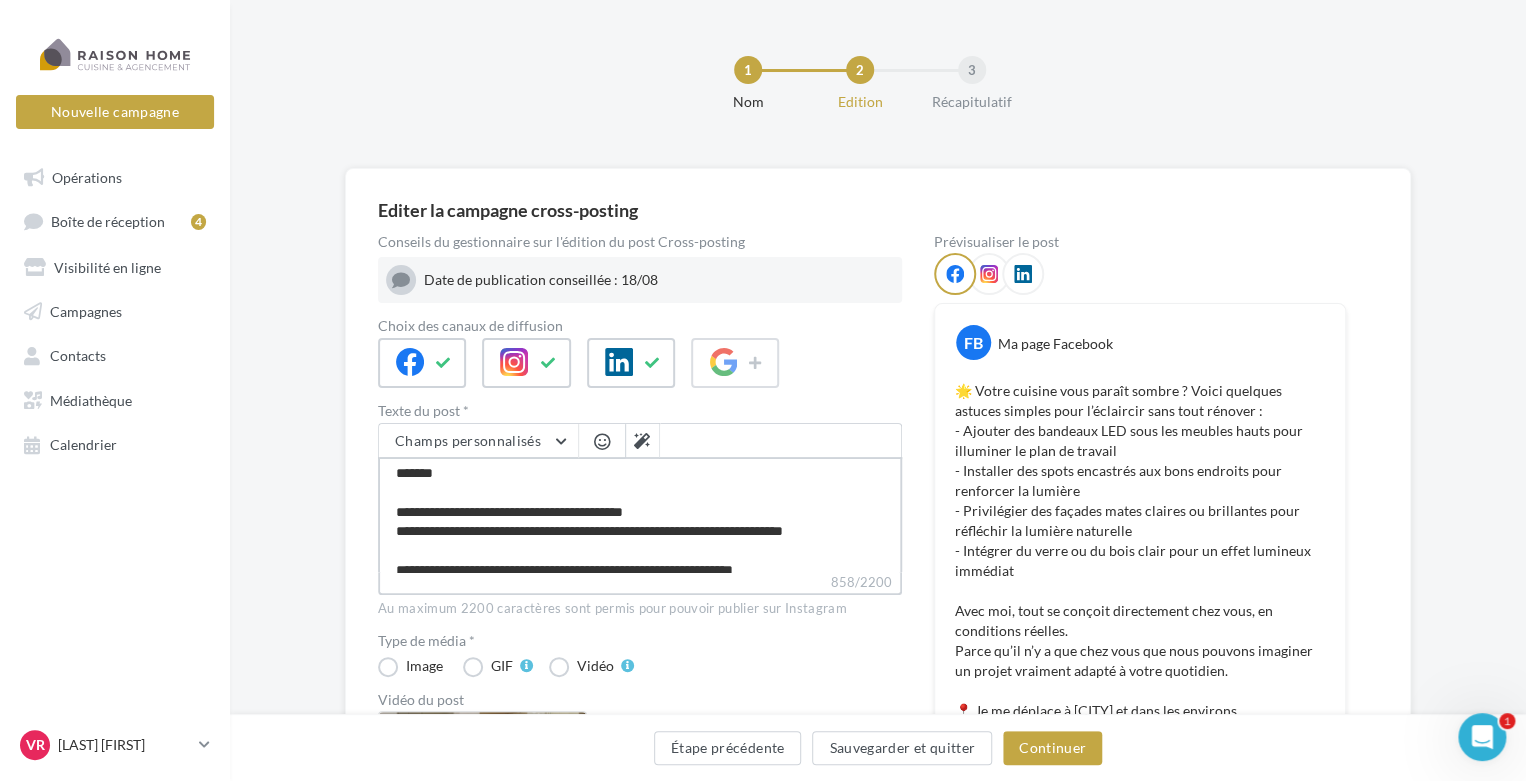 type on "**********" 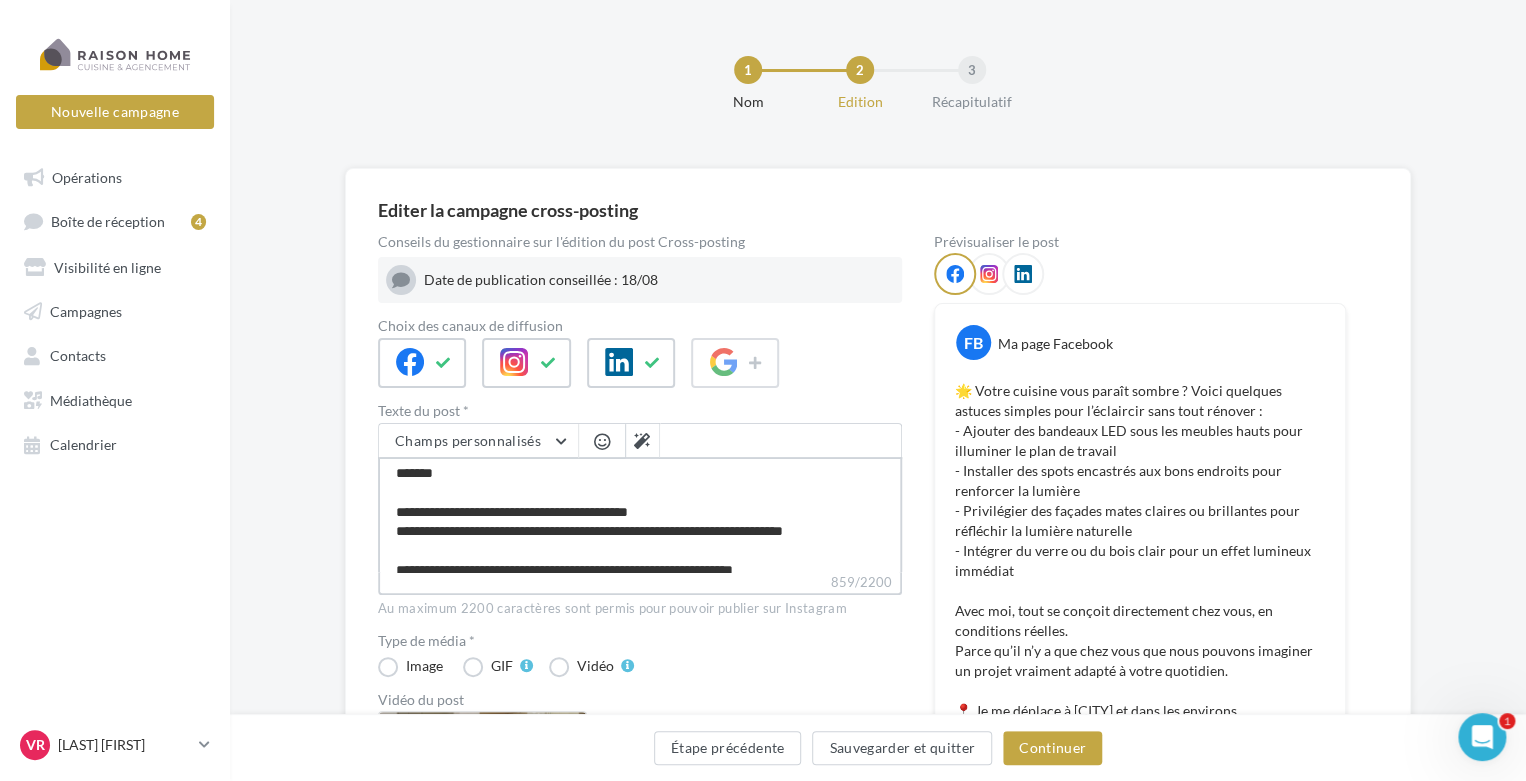 type on "**********" 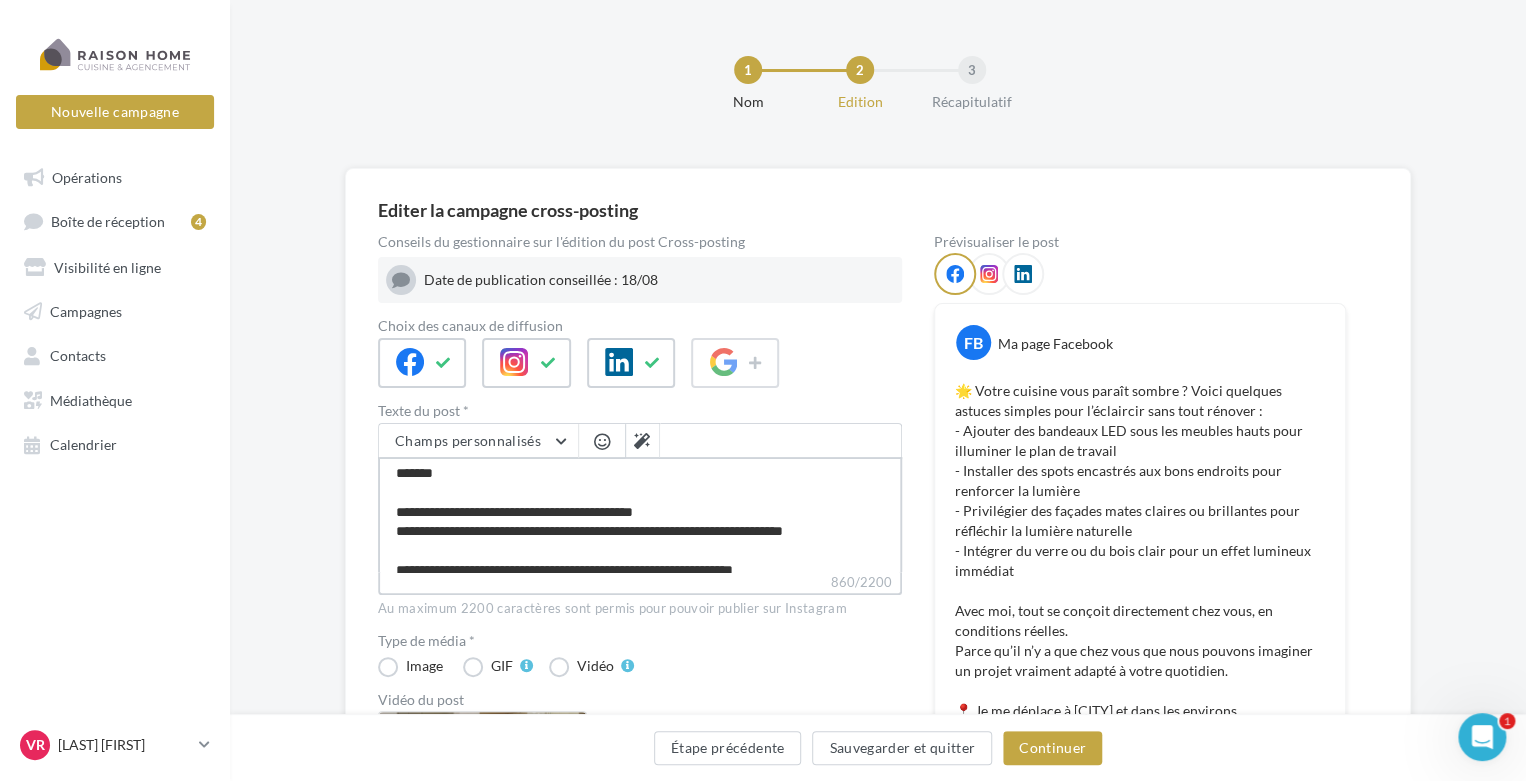 type on "**********" 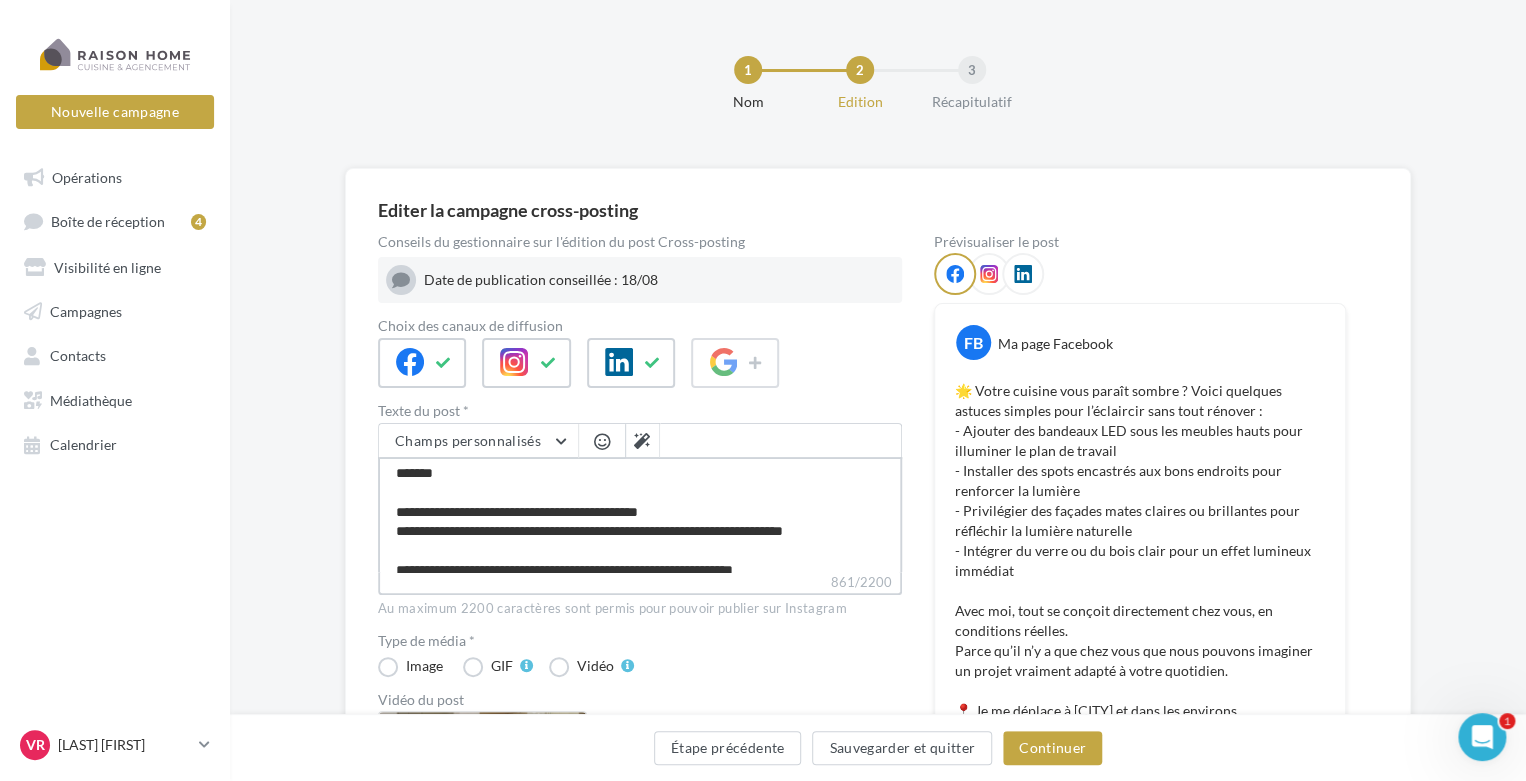 type on "**********" 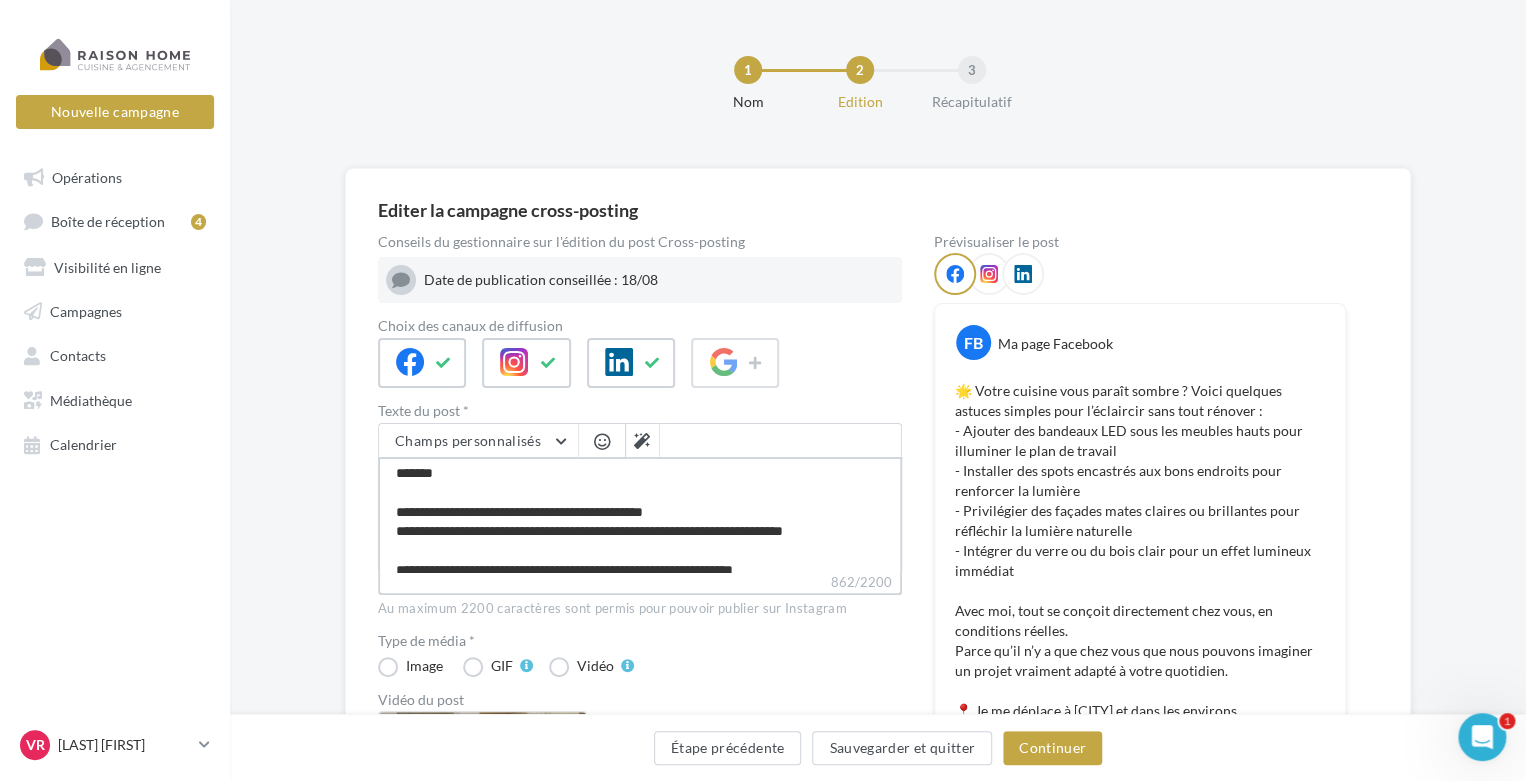 type on "**********" 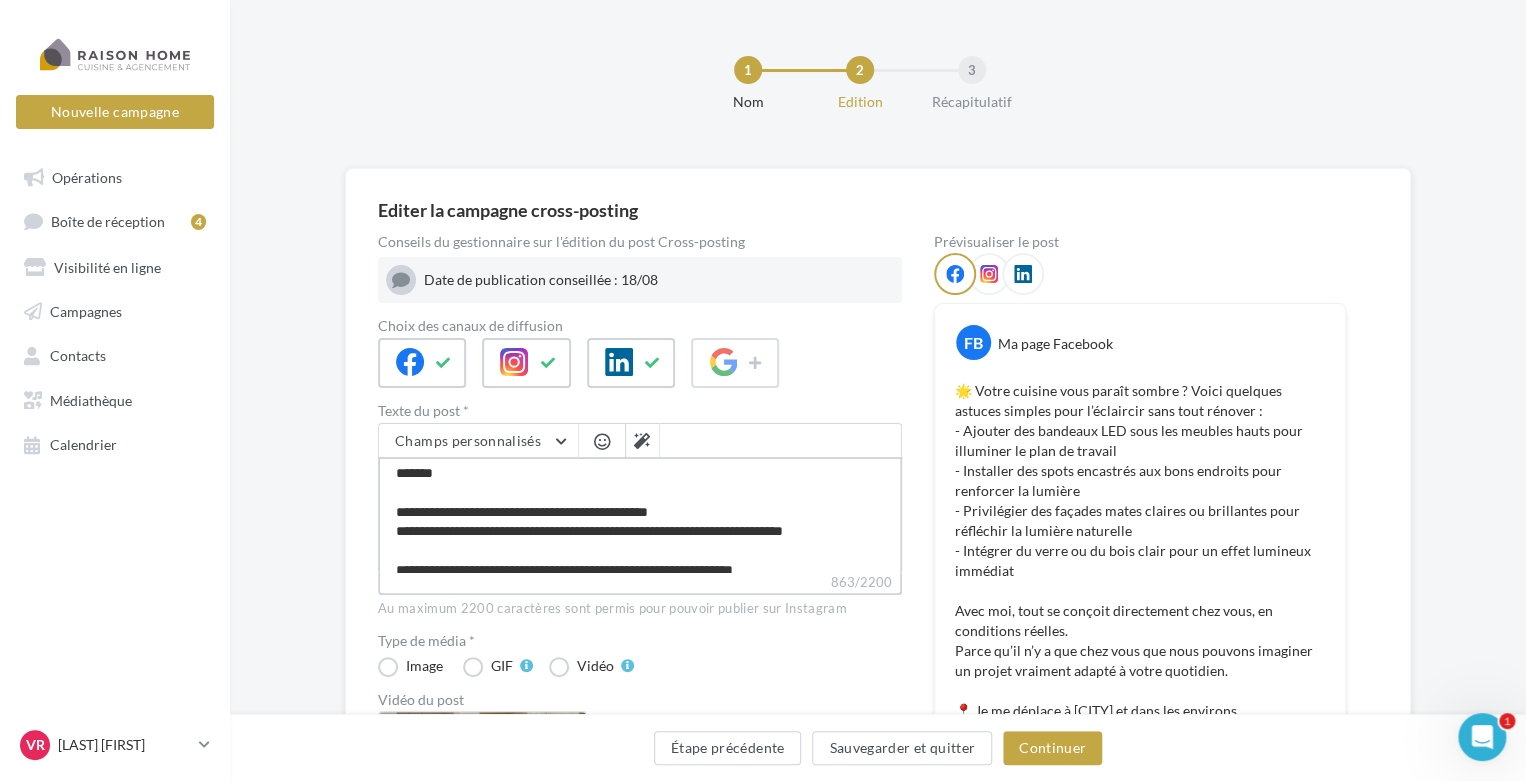 type on "**********" 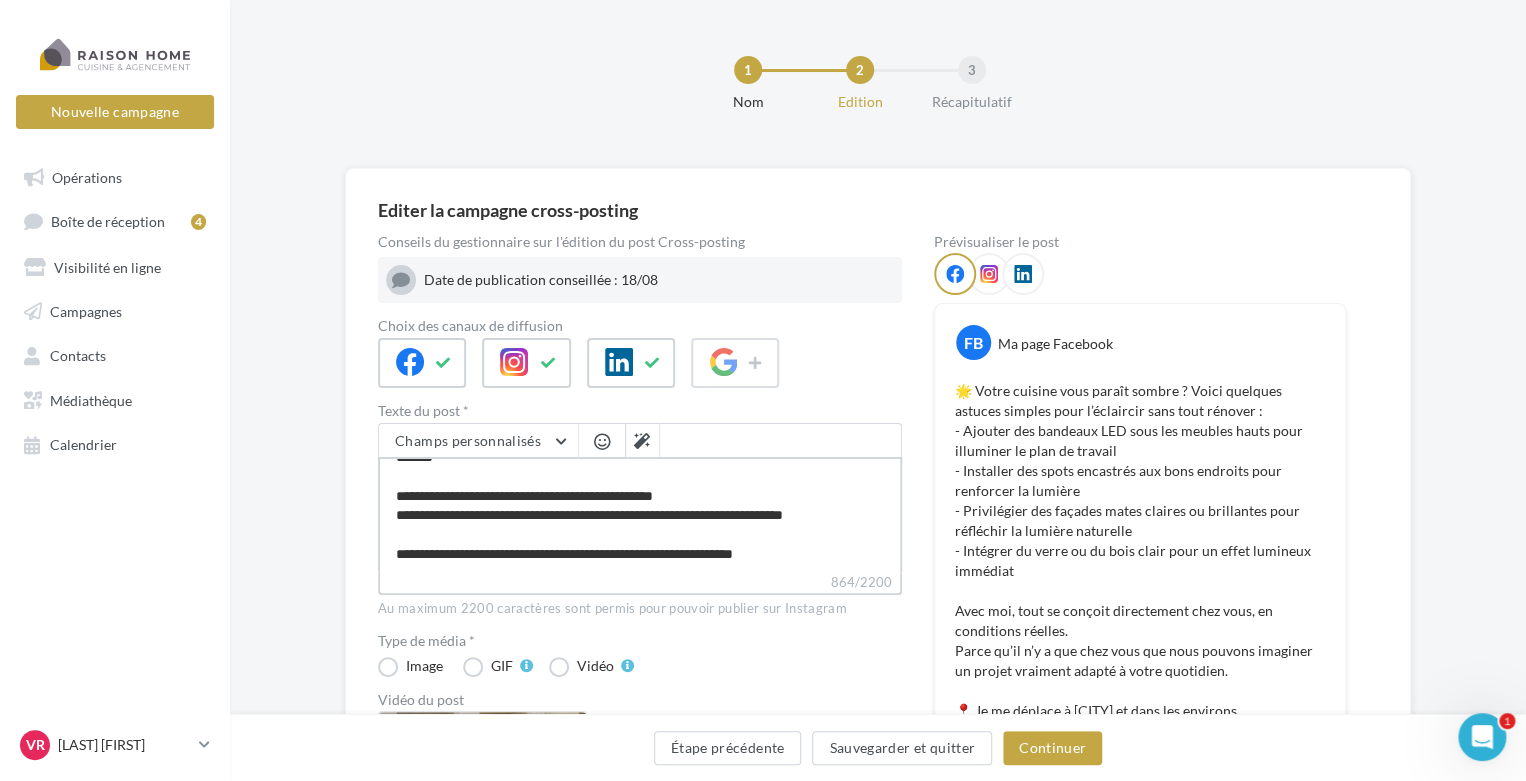 scroll, scrollTop: 215, scrollLeft: 0, axis: vertical 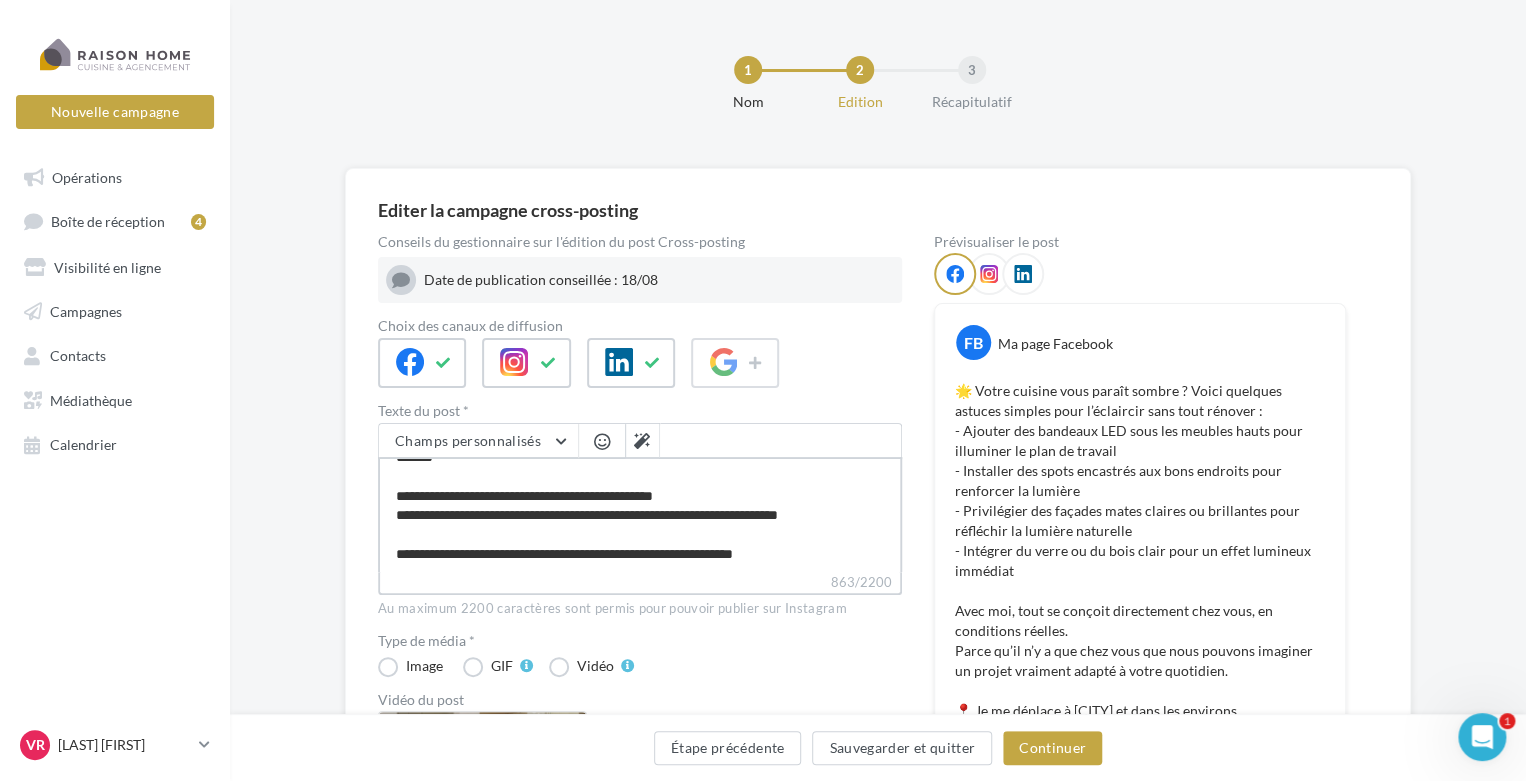 type on "**********" 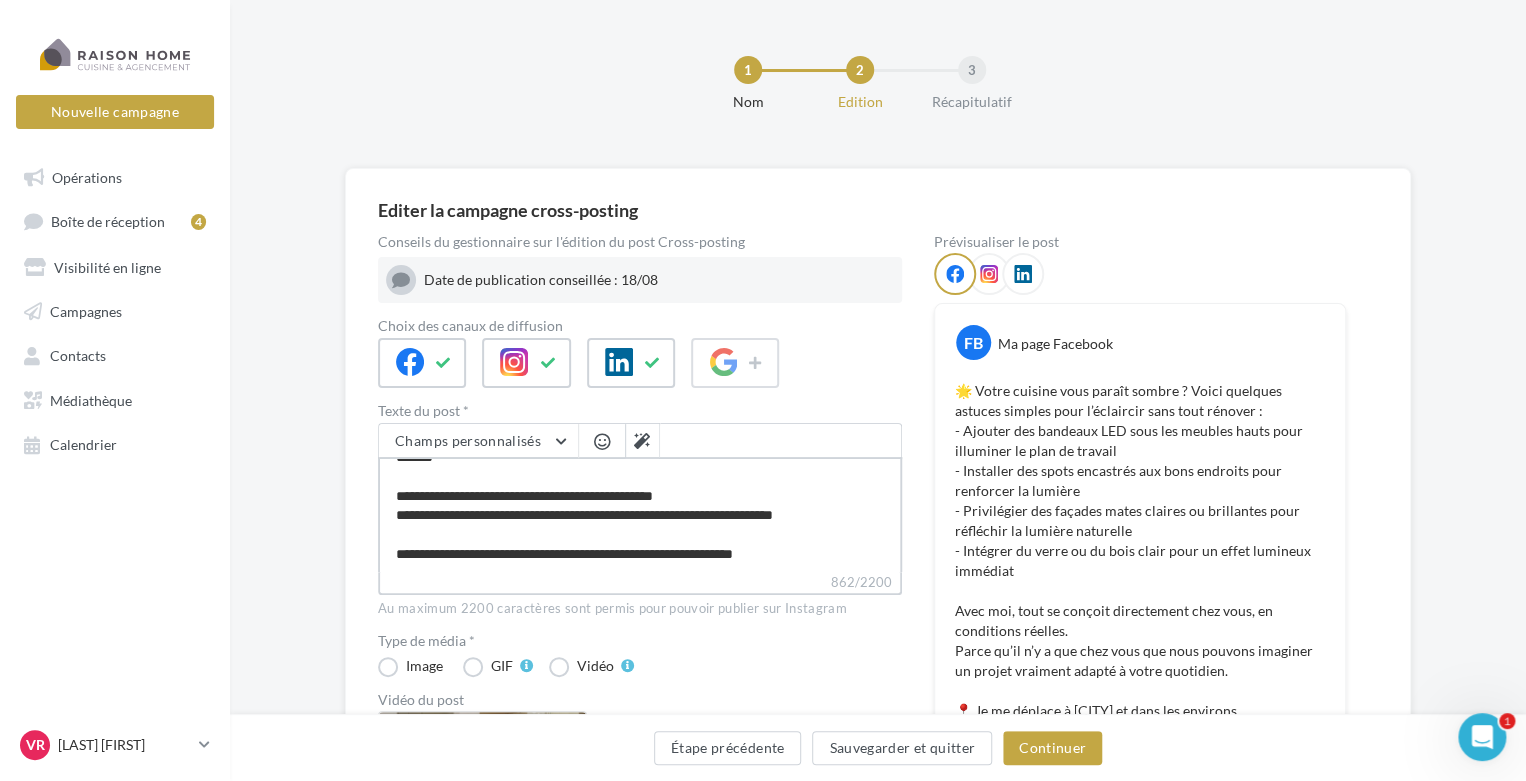 type on "**********" 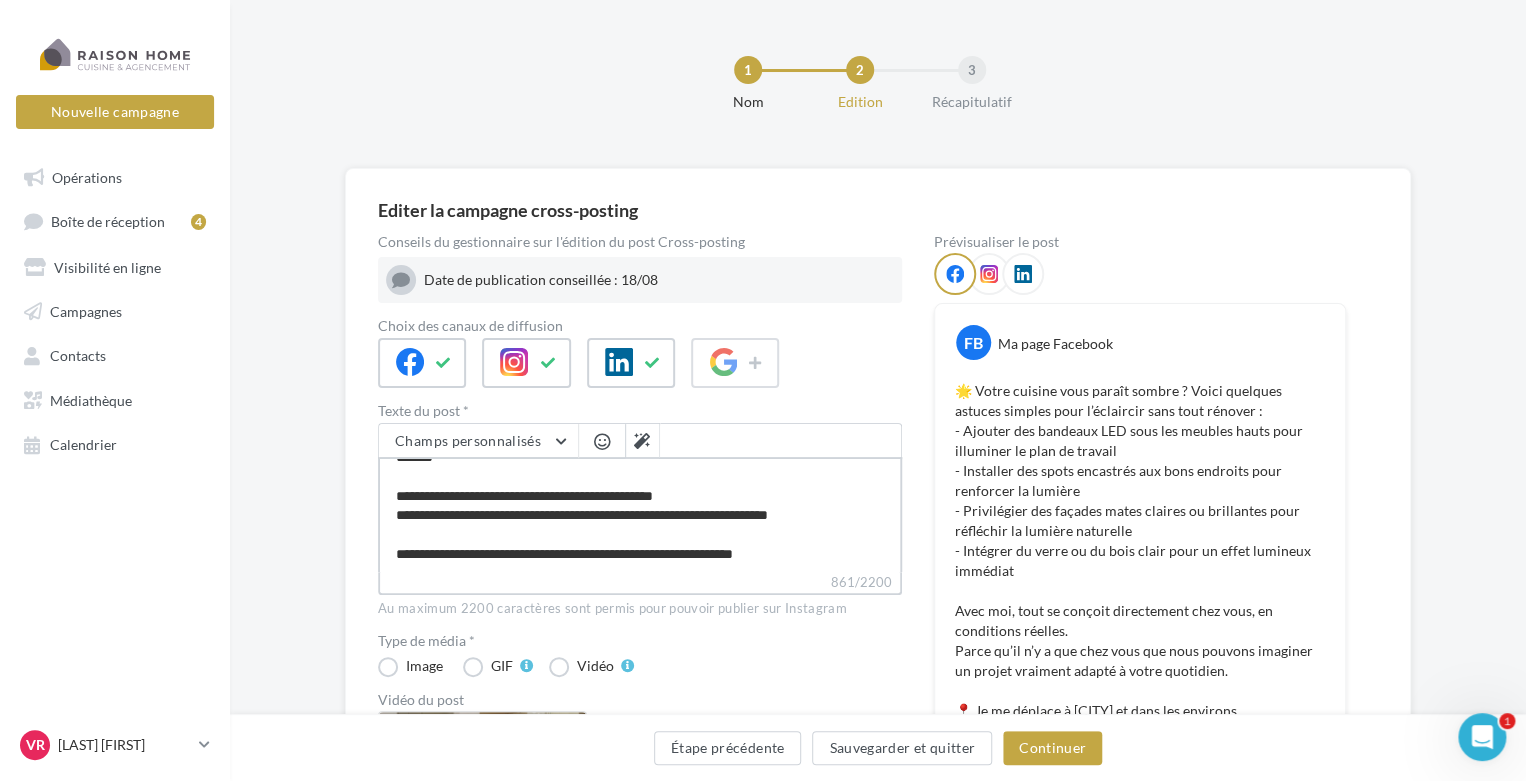 type on "**********" 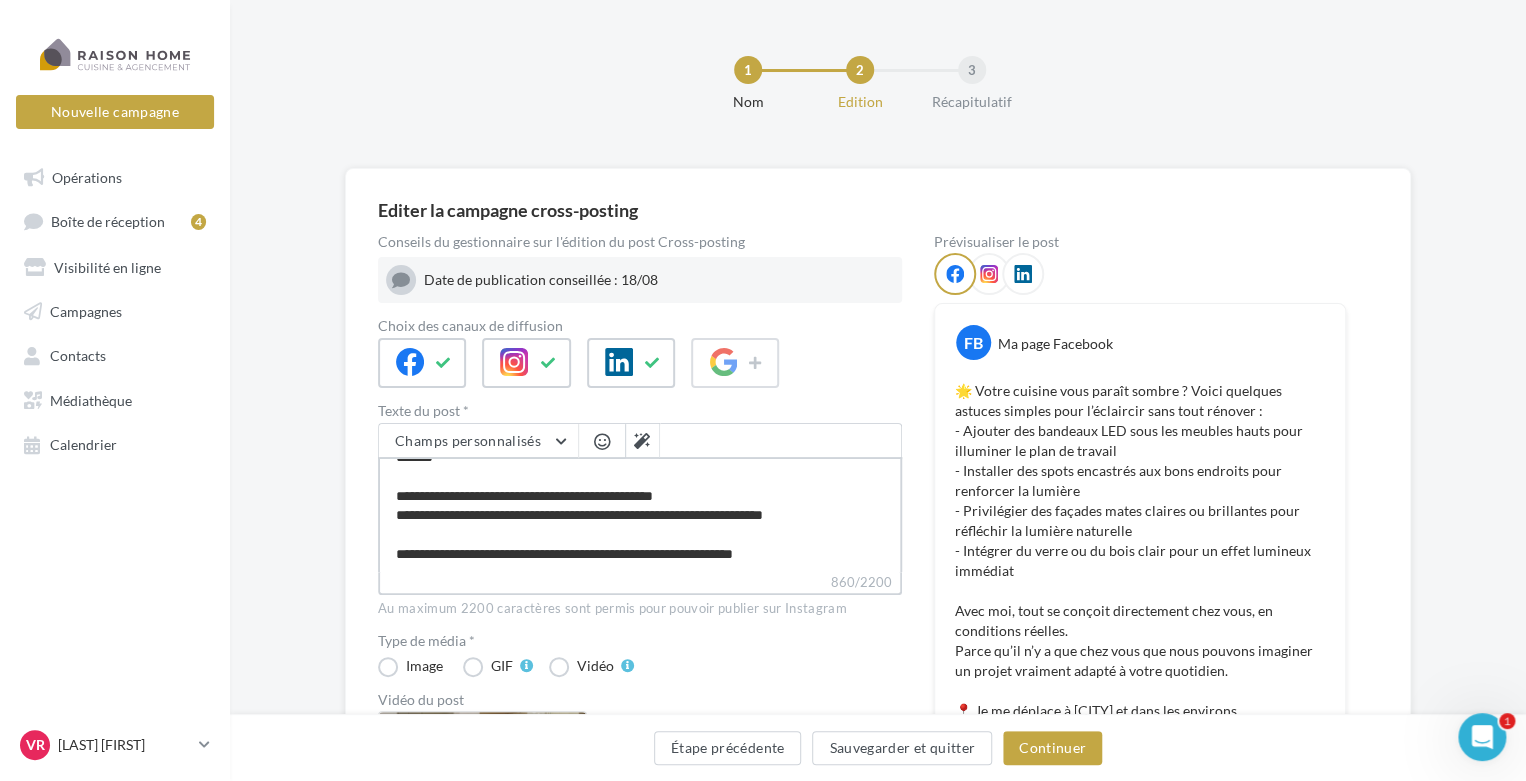 type on "**********" 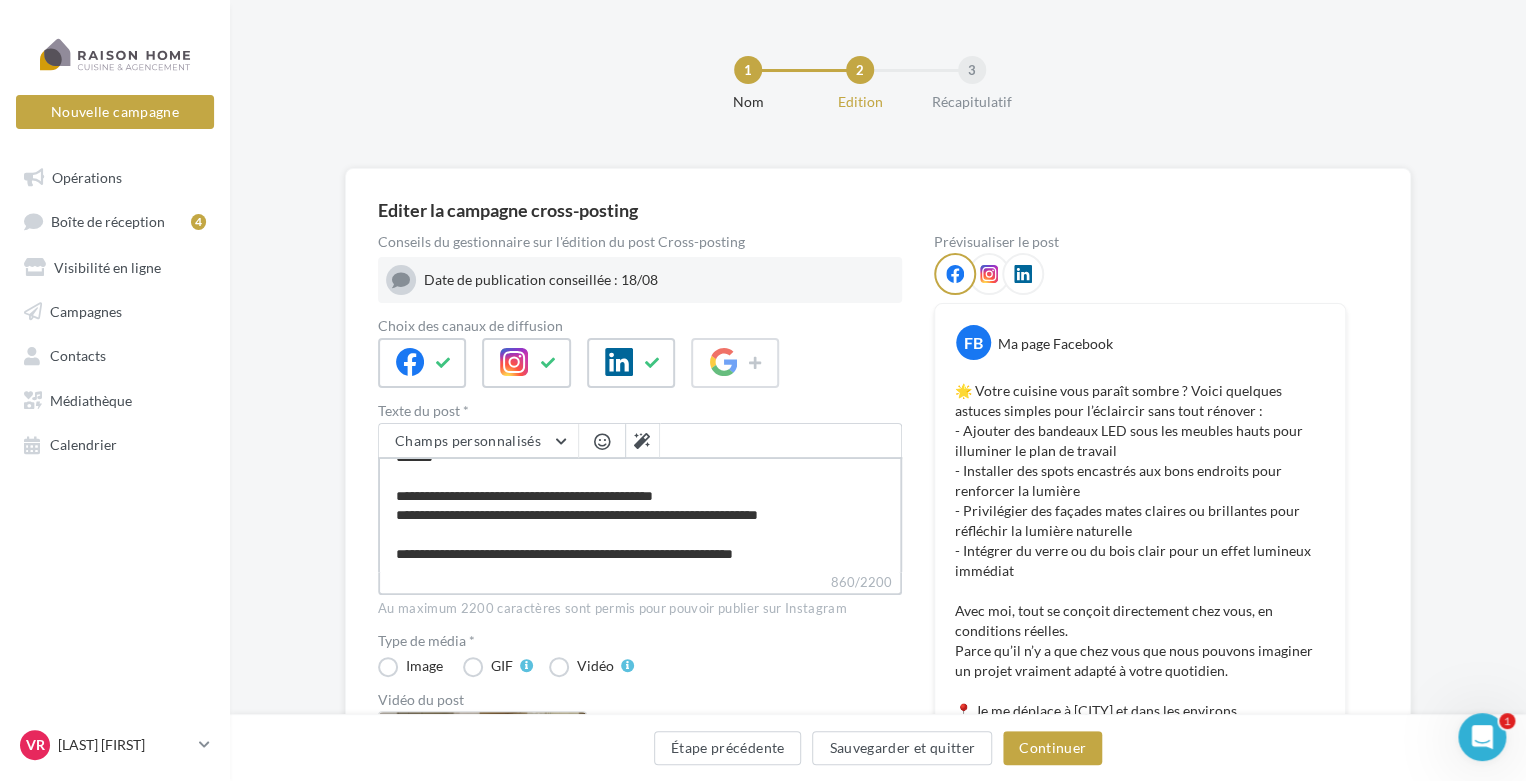 type on "**********" 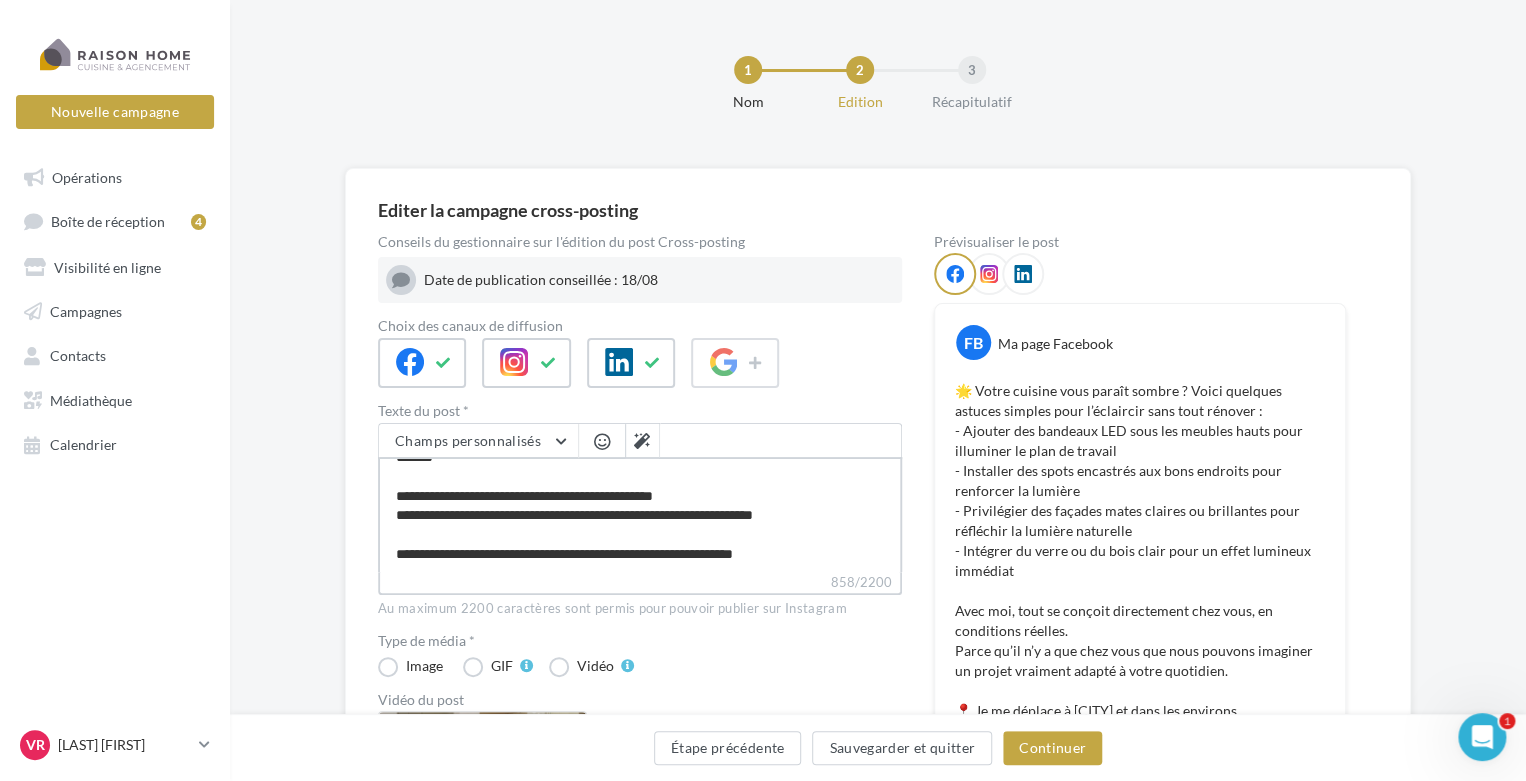 type on "**********" 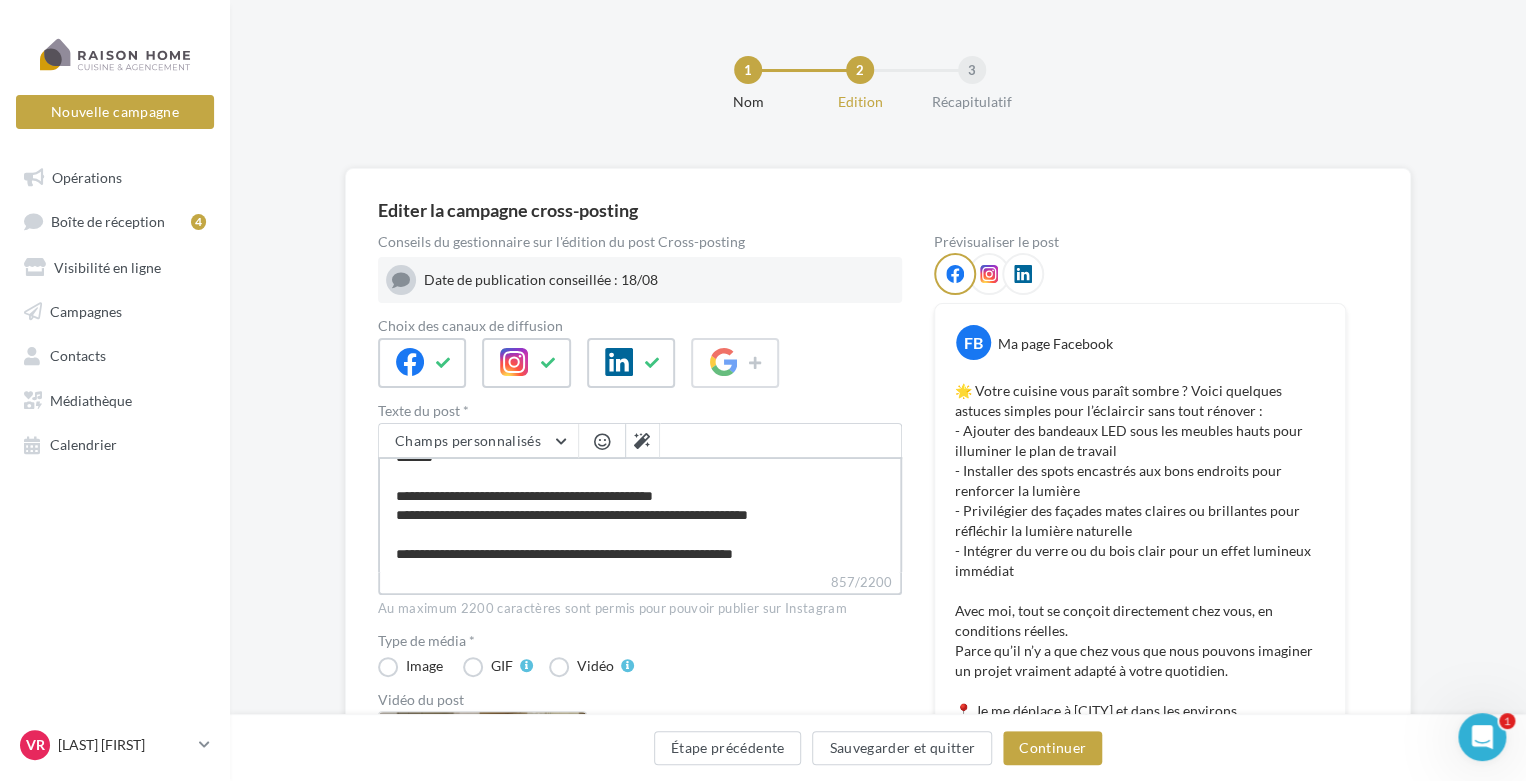 type on "**********" 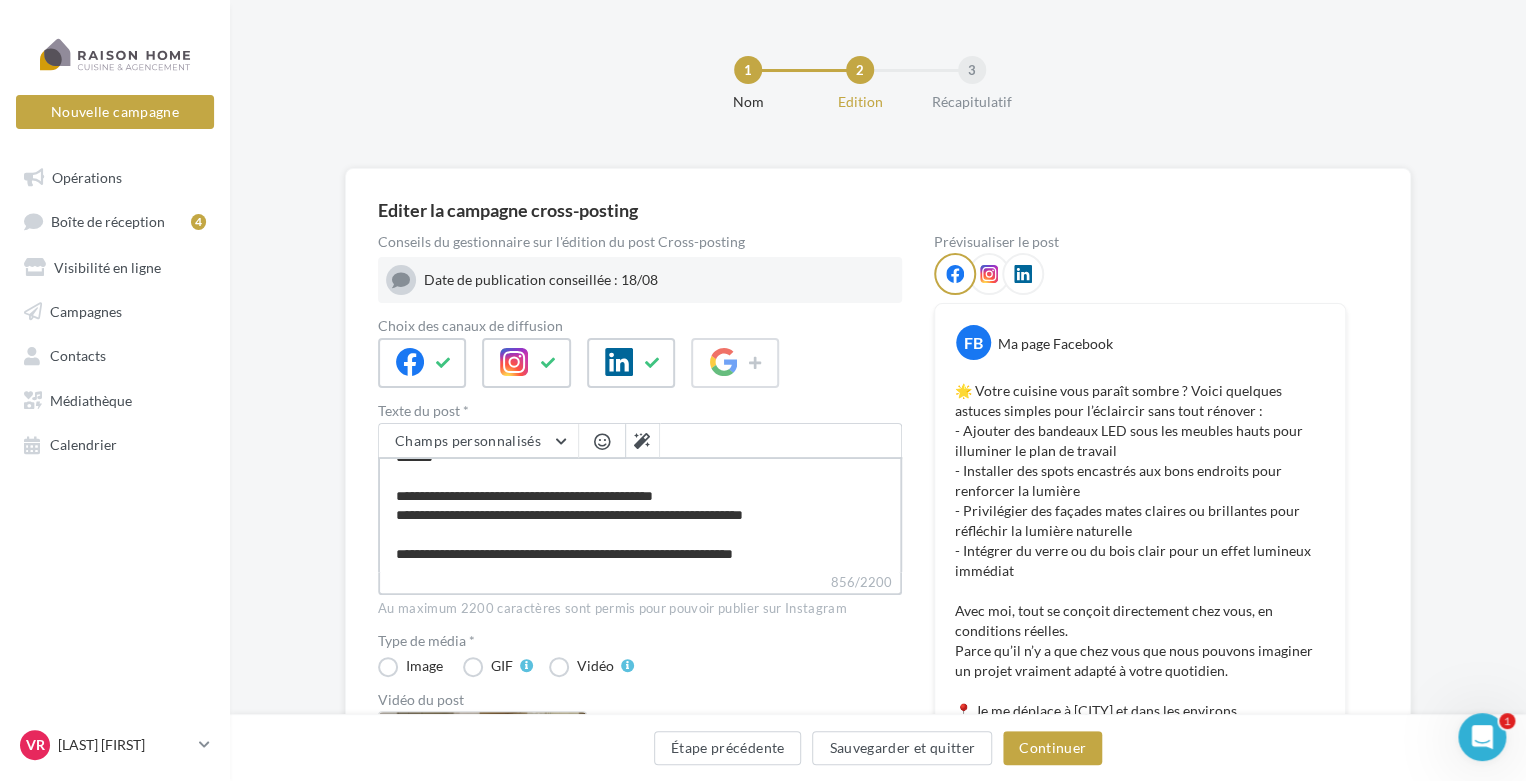 type on "**********" 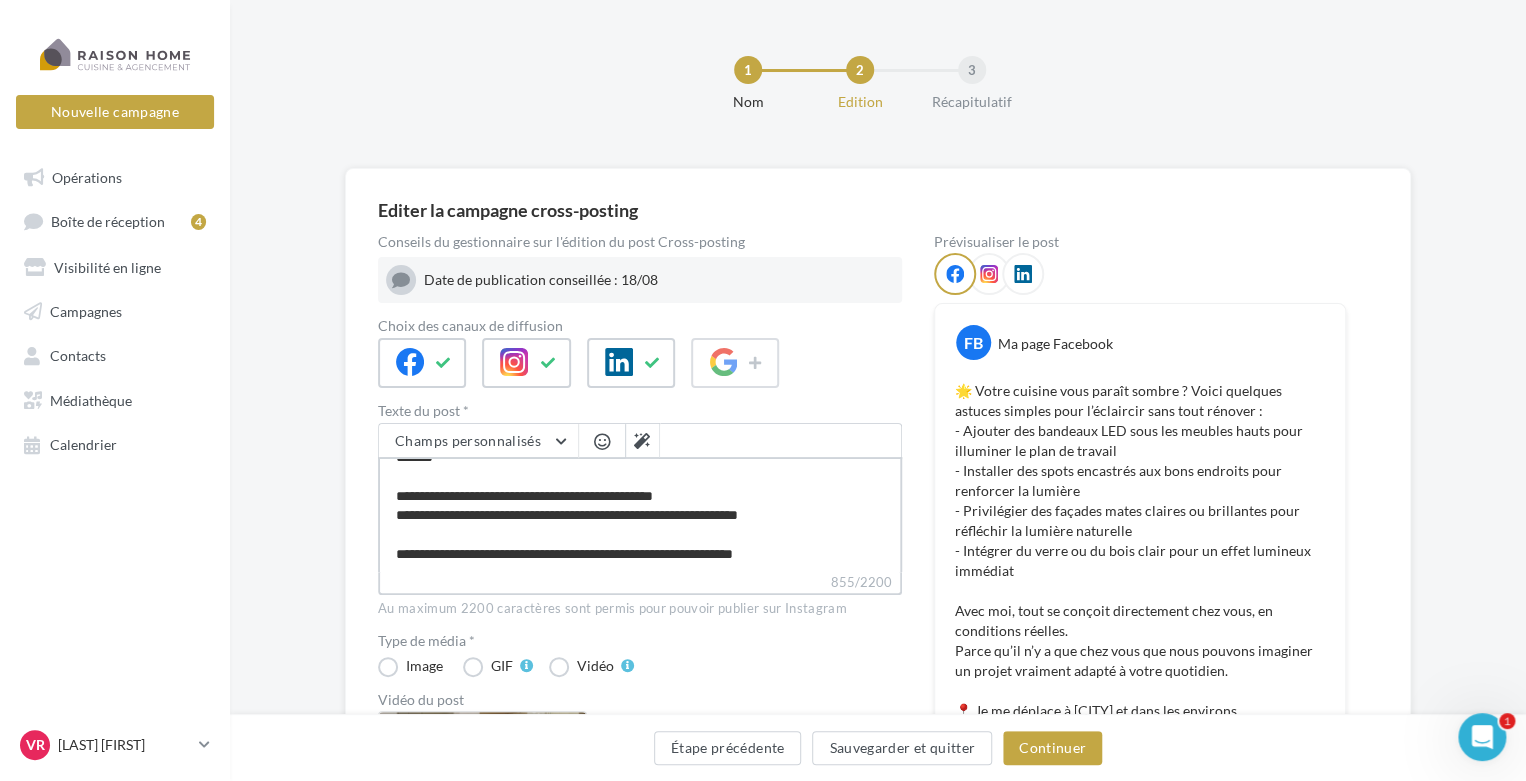 type on "**********" 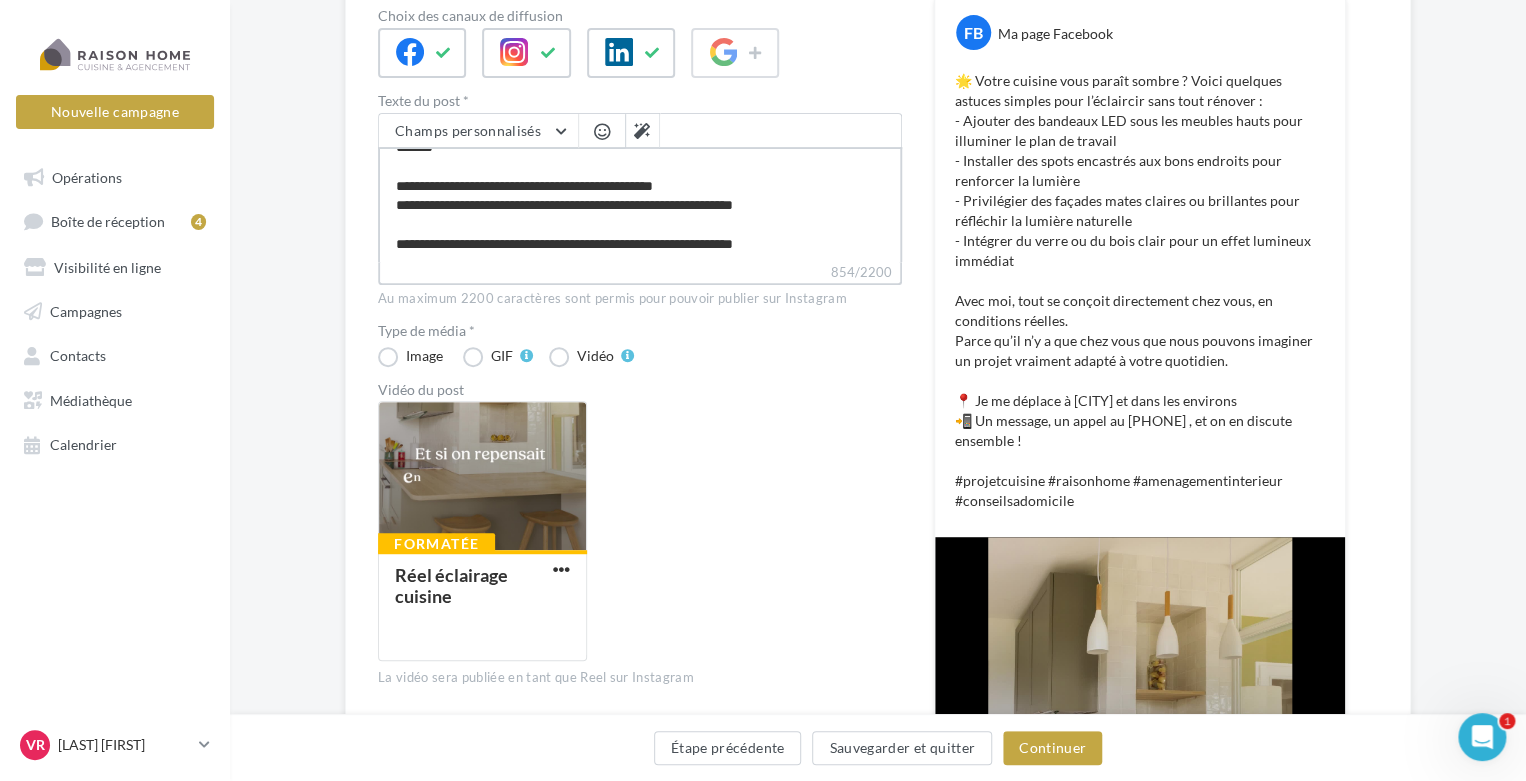 scroll, scrollTop: 0, scrollLeft: 0, axis: both 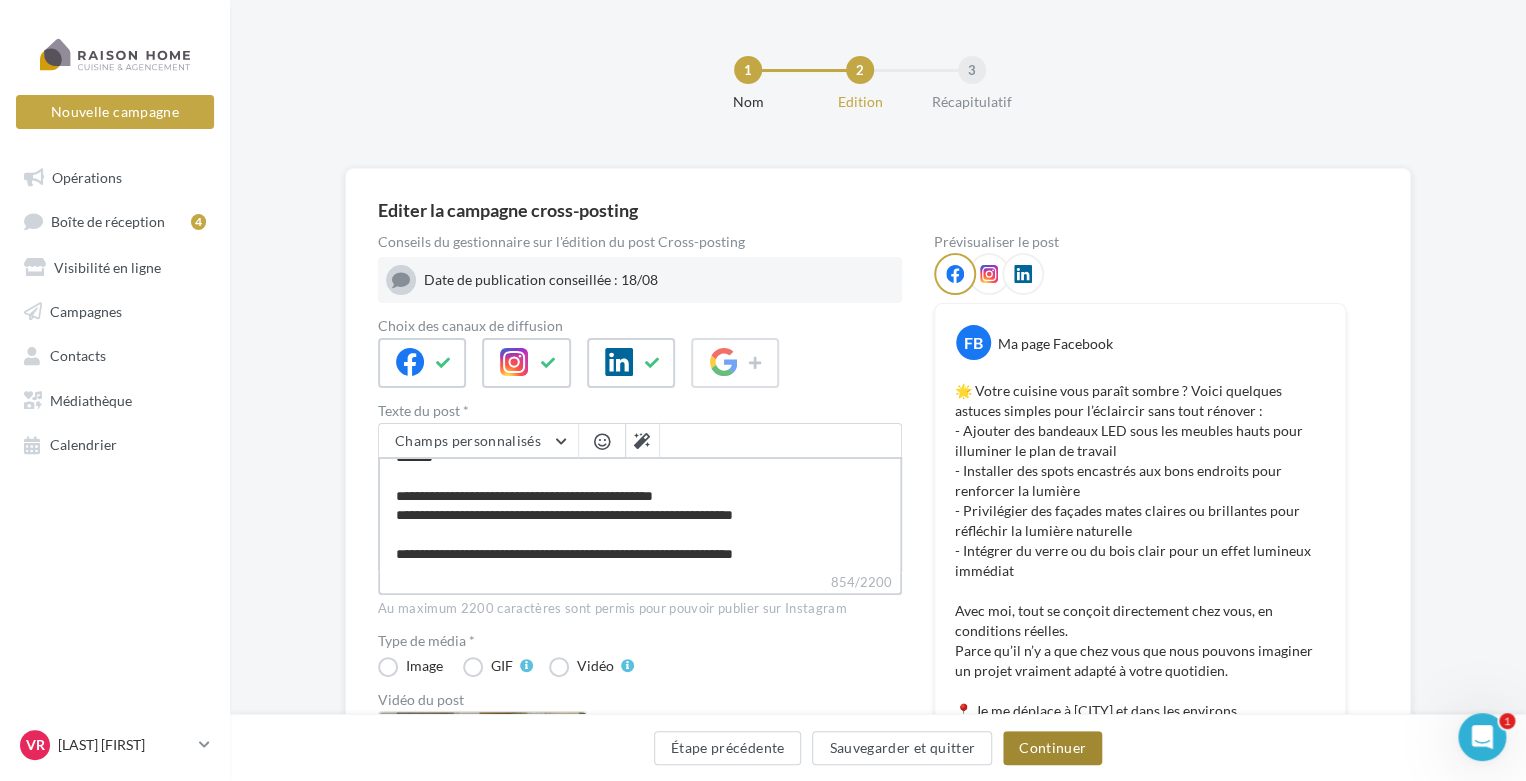type on "**********" 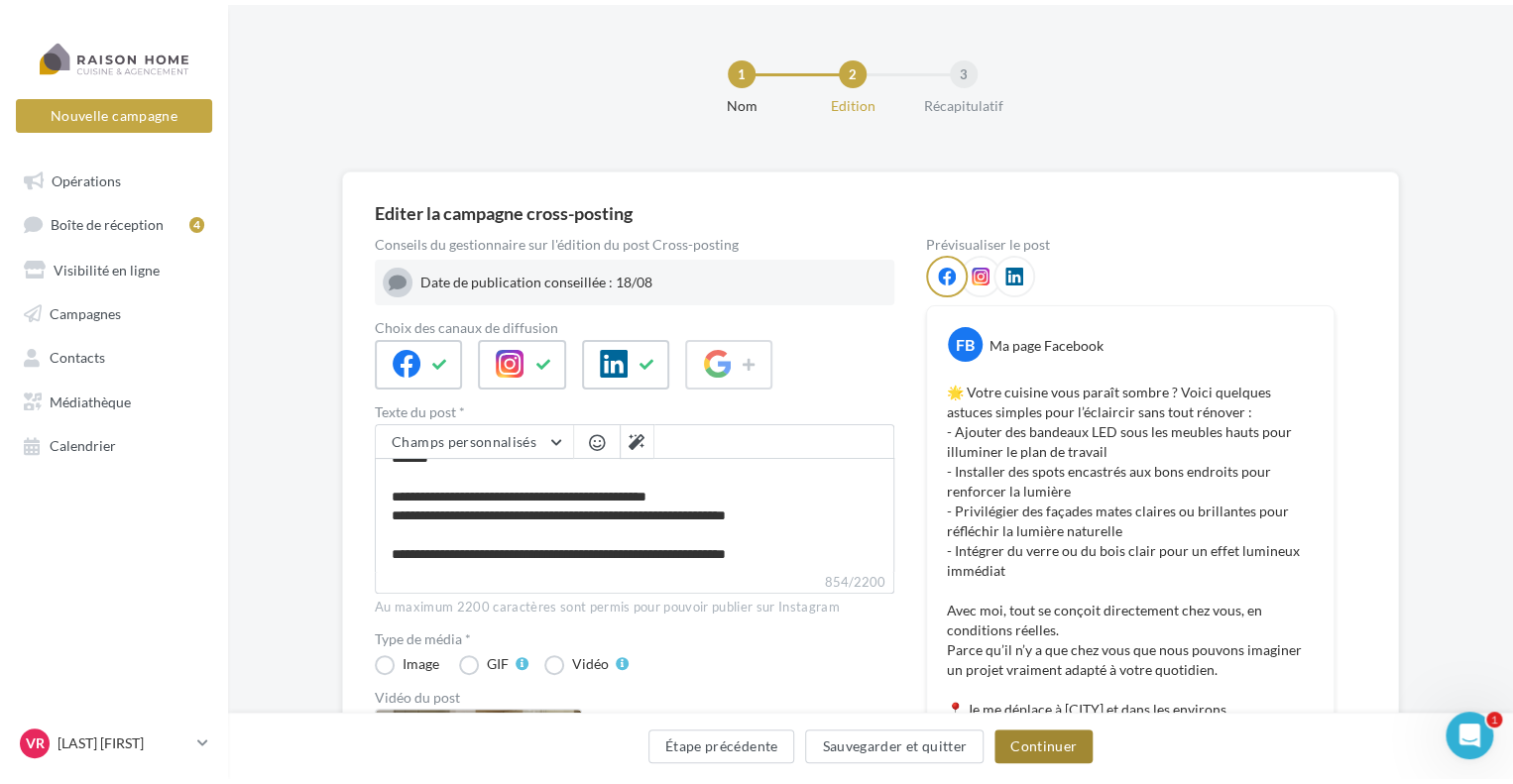 scroll, scrollTop: 212, scrollLeft: 0, axis: vertical 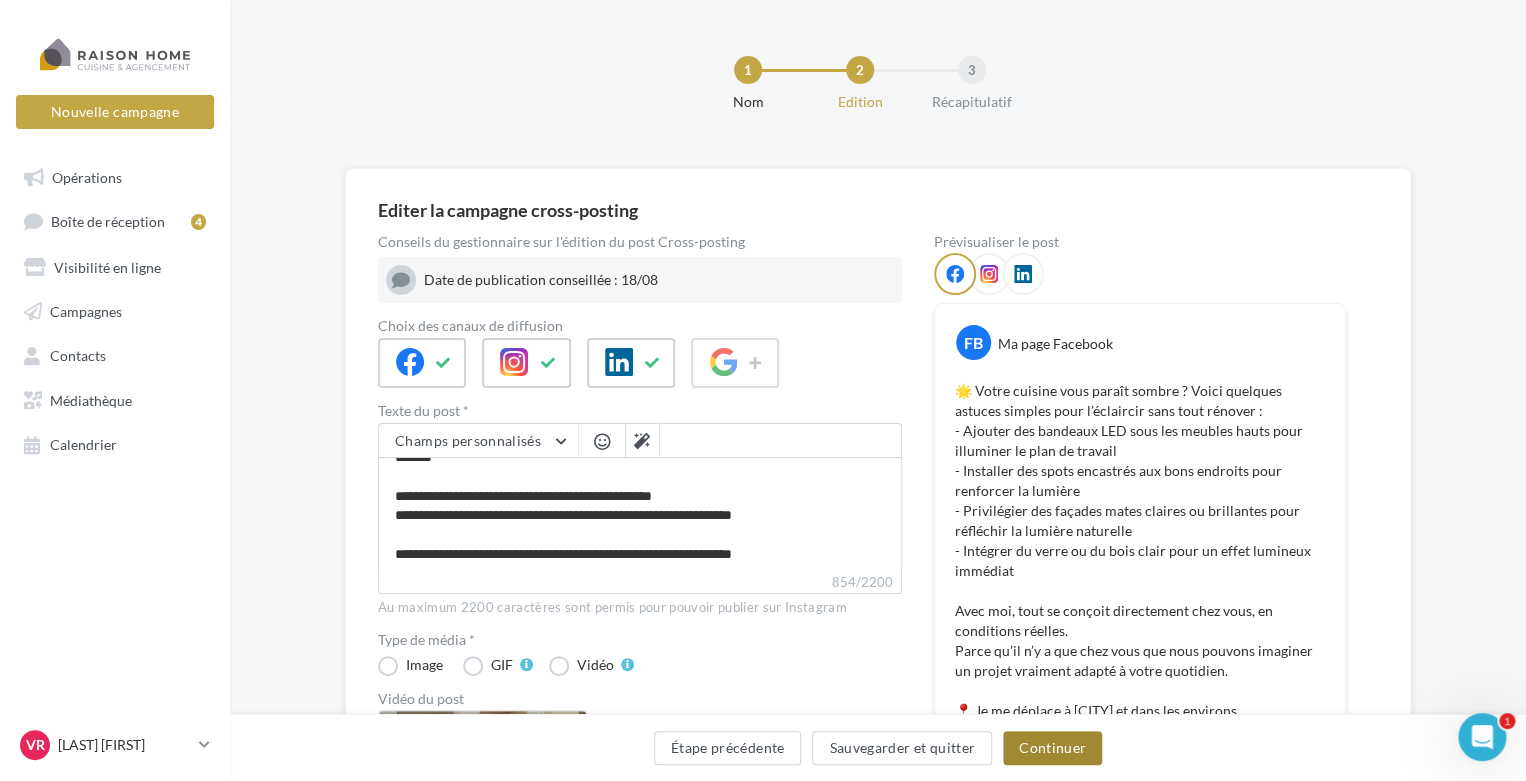 click on "Continuer" at bounding box center [1052, 748] 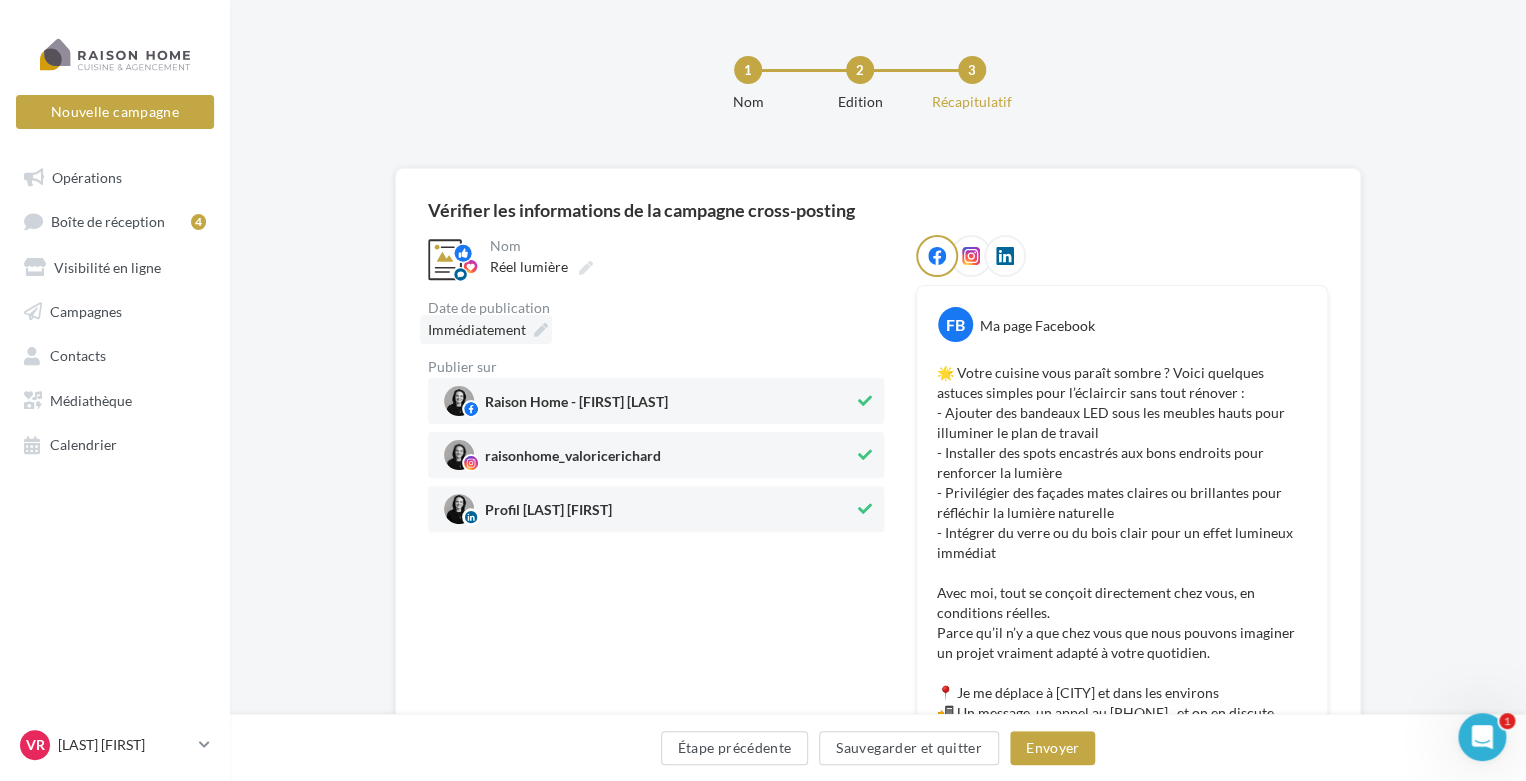 click on "Immédiatement" at bounding box center (477, 329) 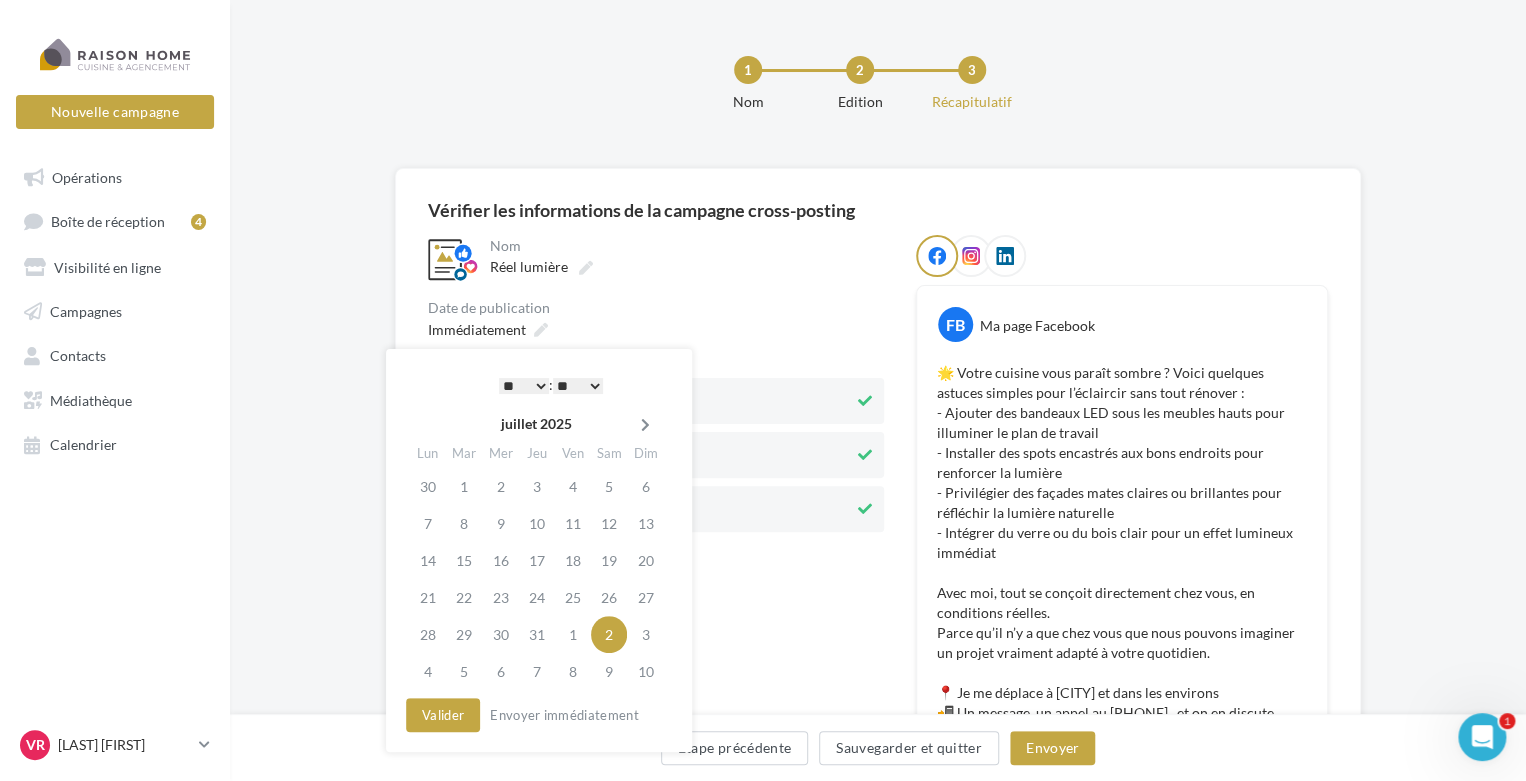 click at bounding box center (645, 425) 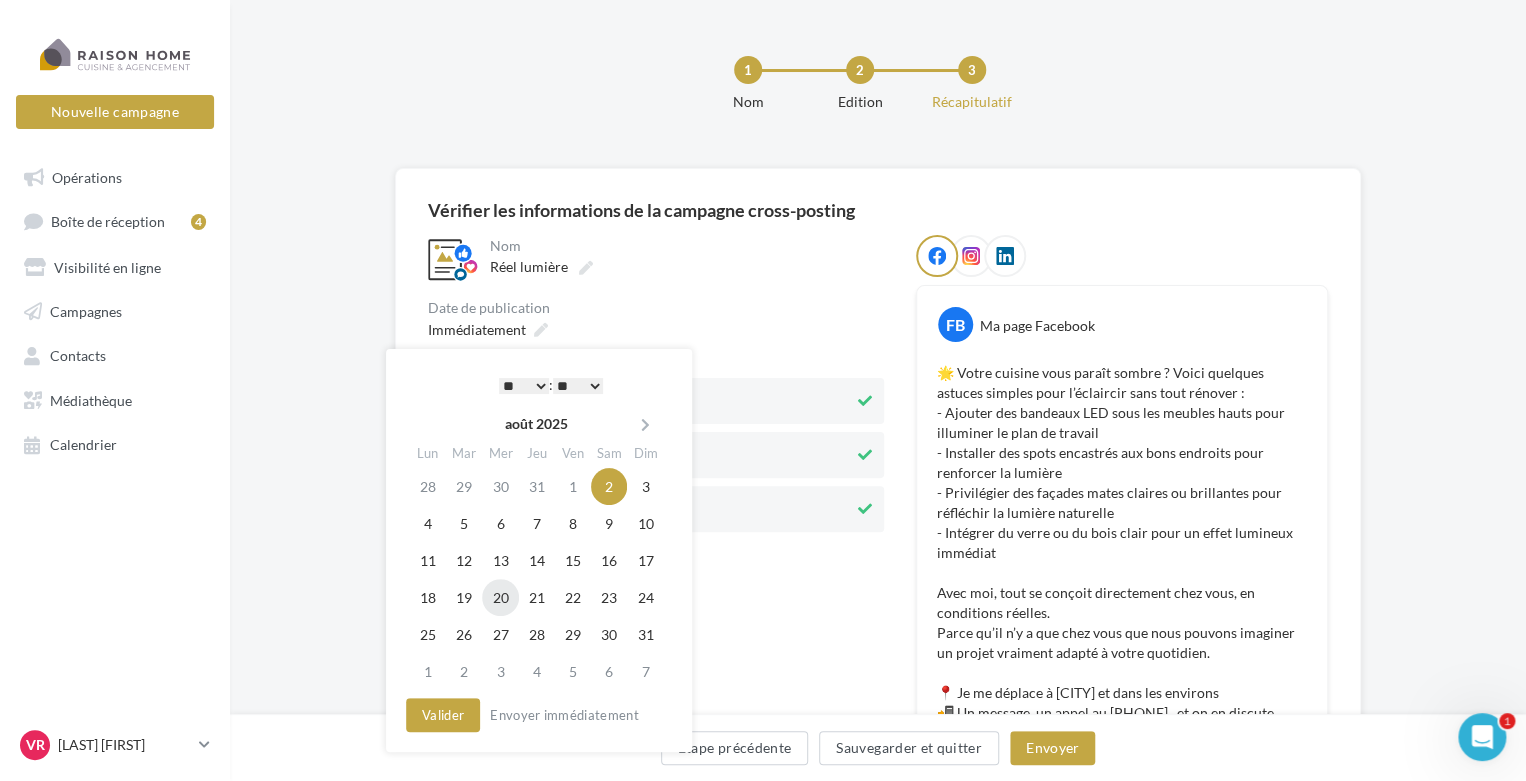 click on "20" at bounding box center (500, 597) 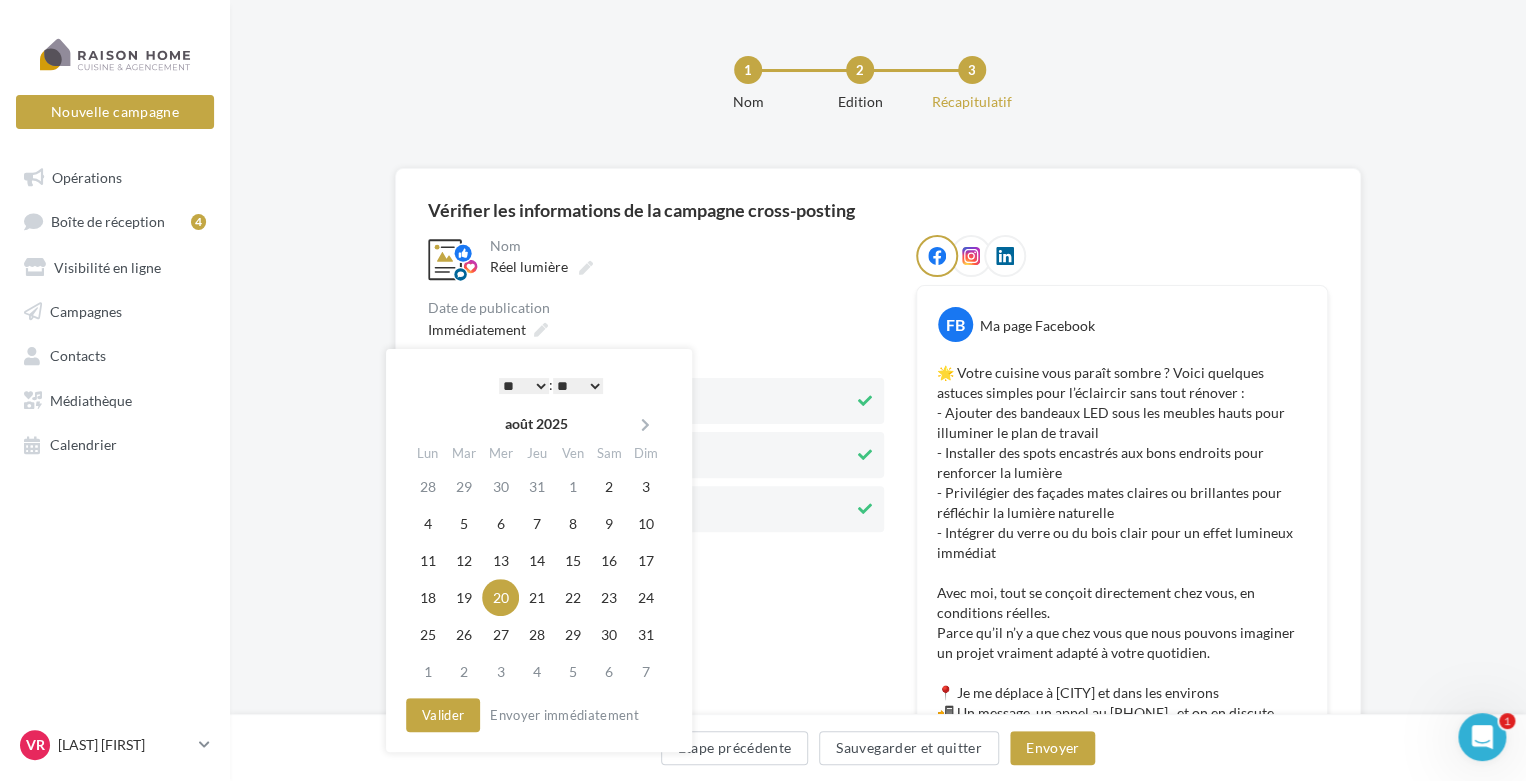click on "* * * * * * * * * * ** ** ** ** ** ** ** ** ** ** ** ** ** **" at bounding box center (524, 386) 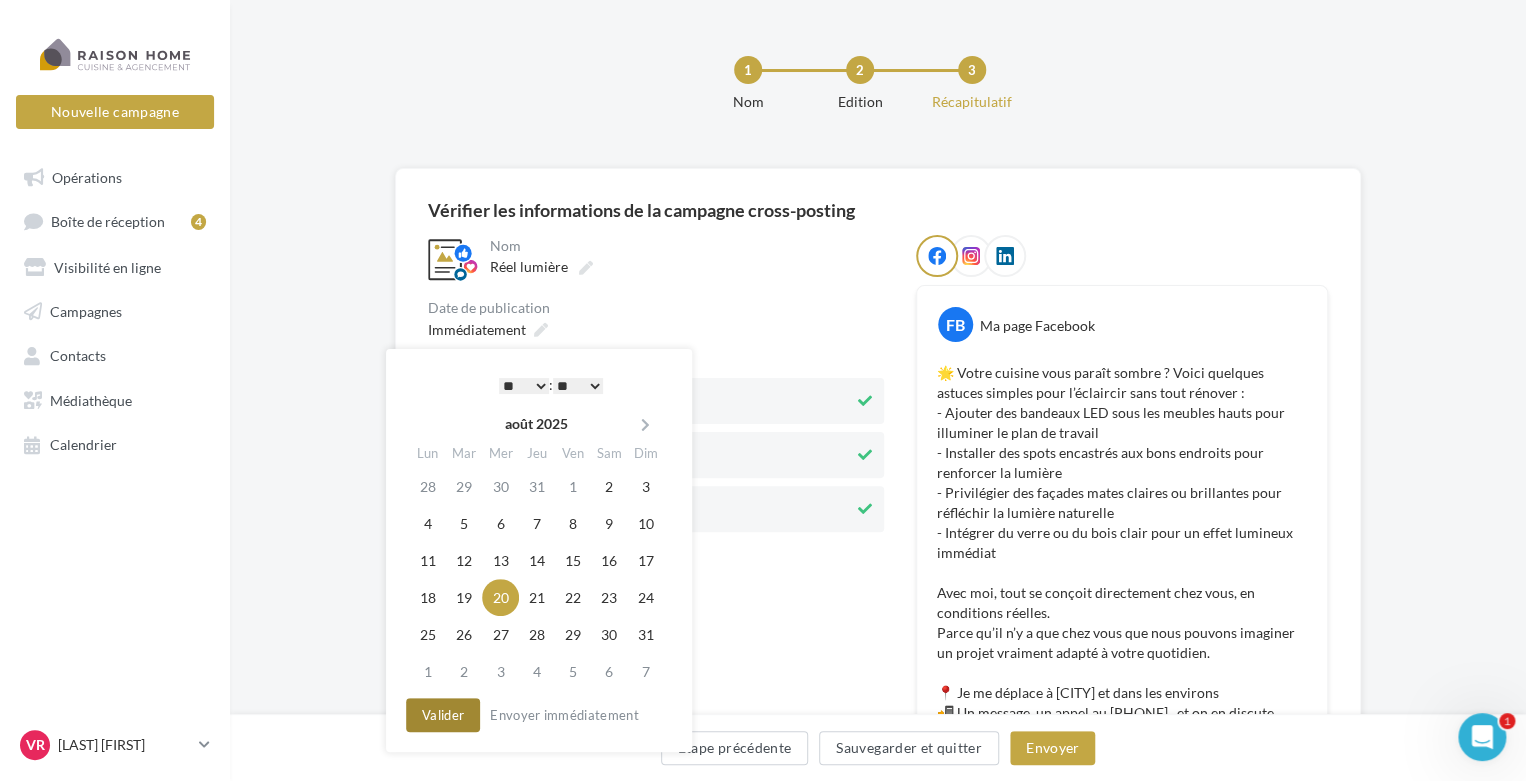 click on "Valider" at bounding box center (443, 715) 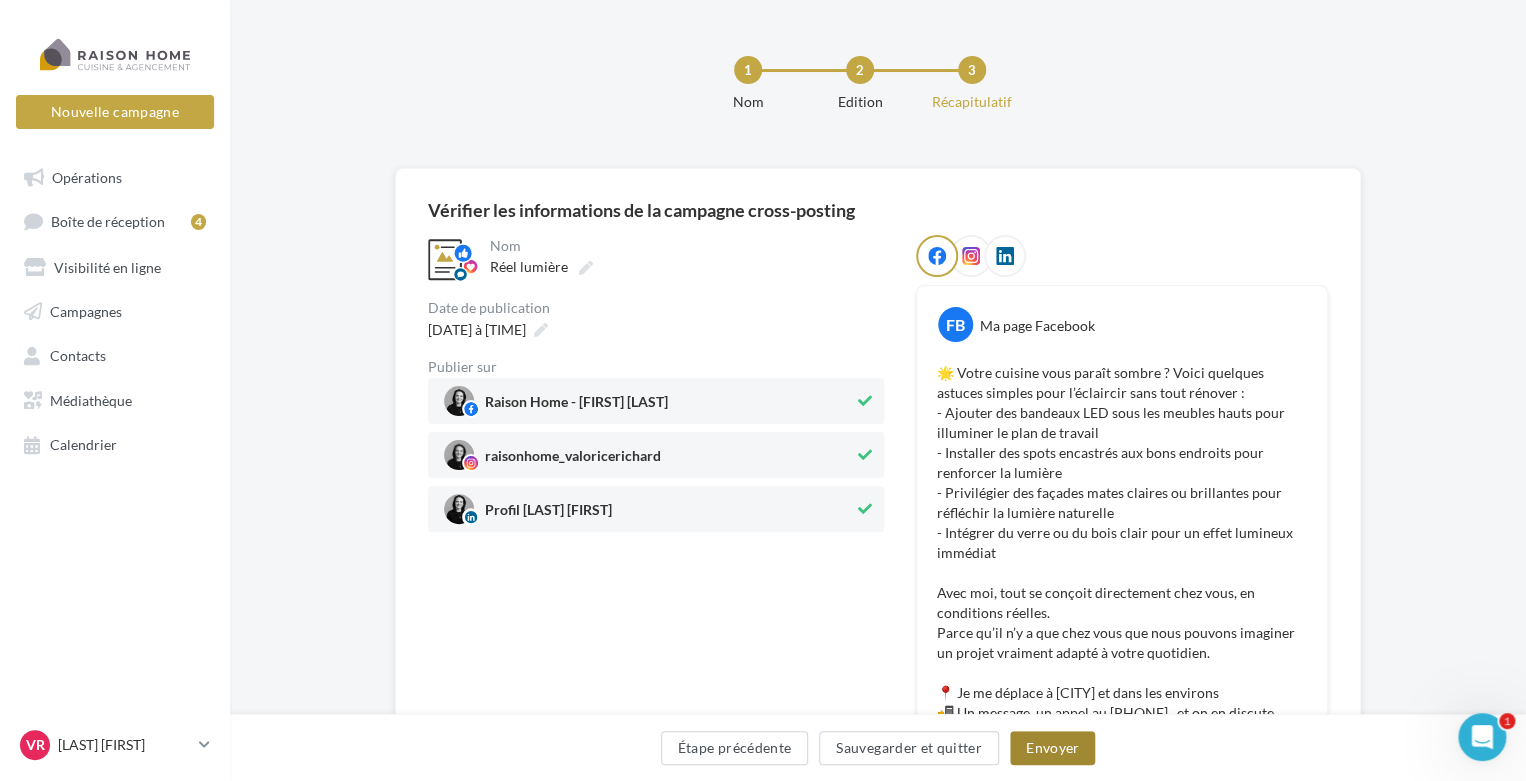 click on "Envoyer" at bounding box center [1052, 748] 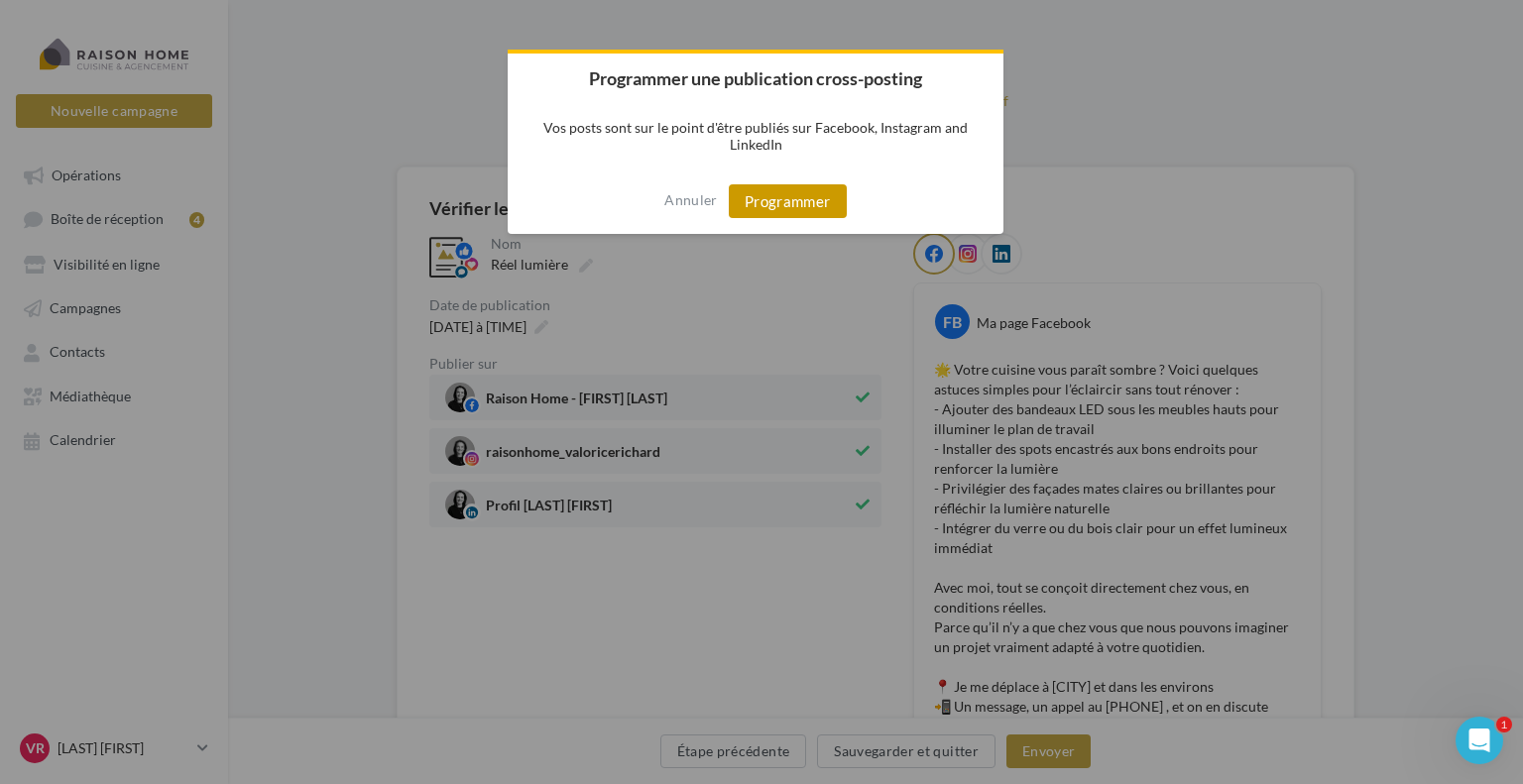 click on "Programmer" at bounding box center (787, 201) 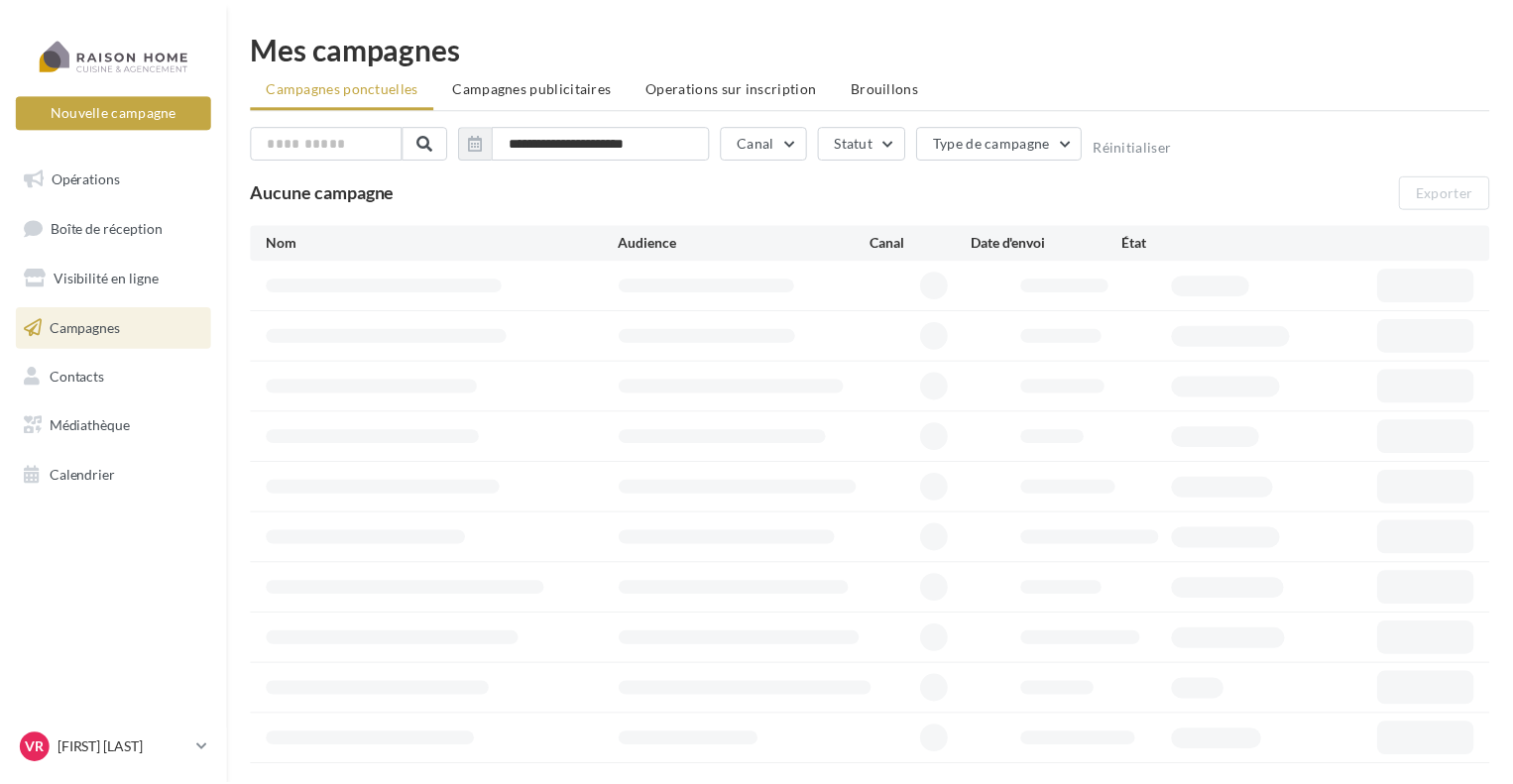 scroll, scrollTop: 0, scrollLeft: 0, axis: both 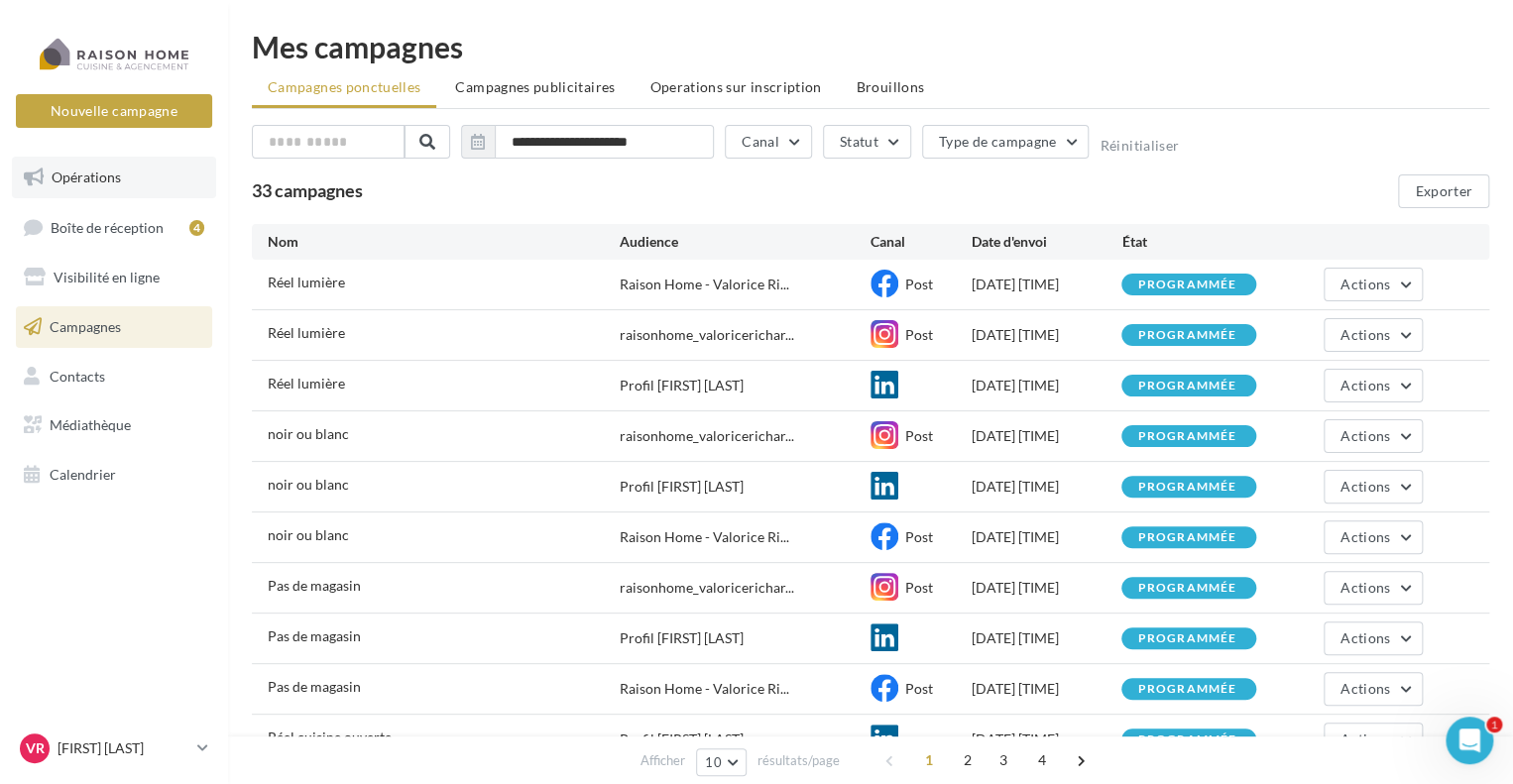 click on "Opérations" at bounding box center [86, 176] 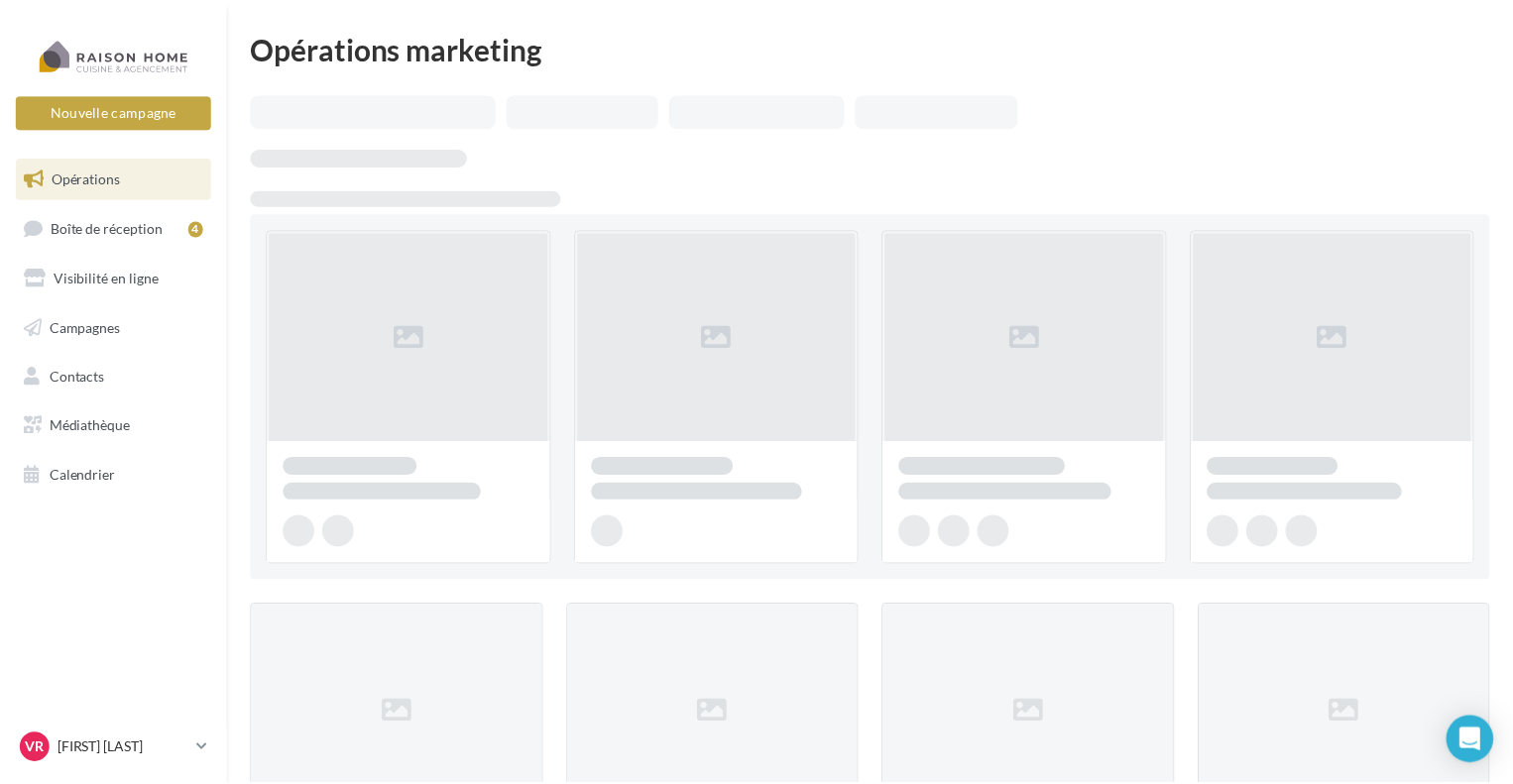 scroll, scrollTop: 0, scrollLeft: 0, axis: both 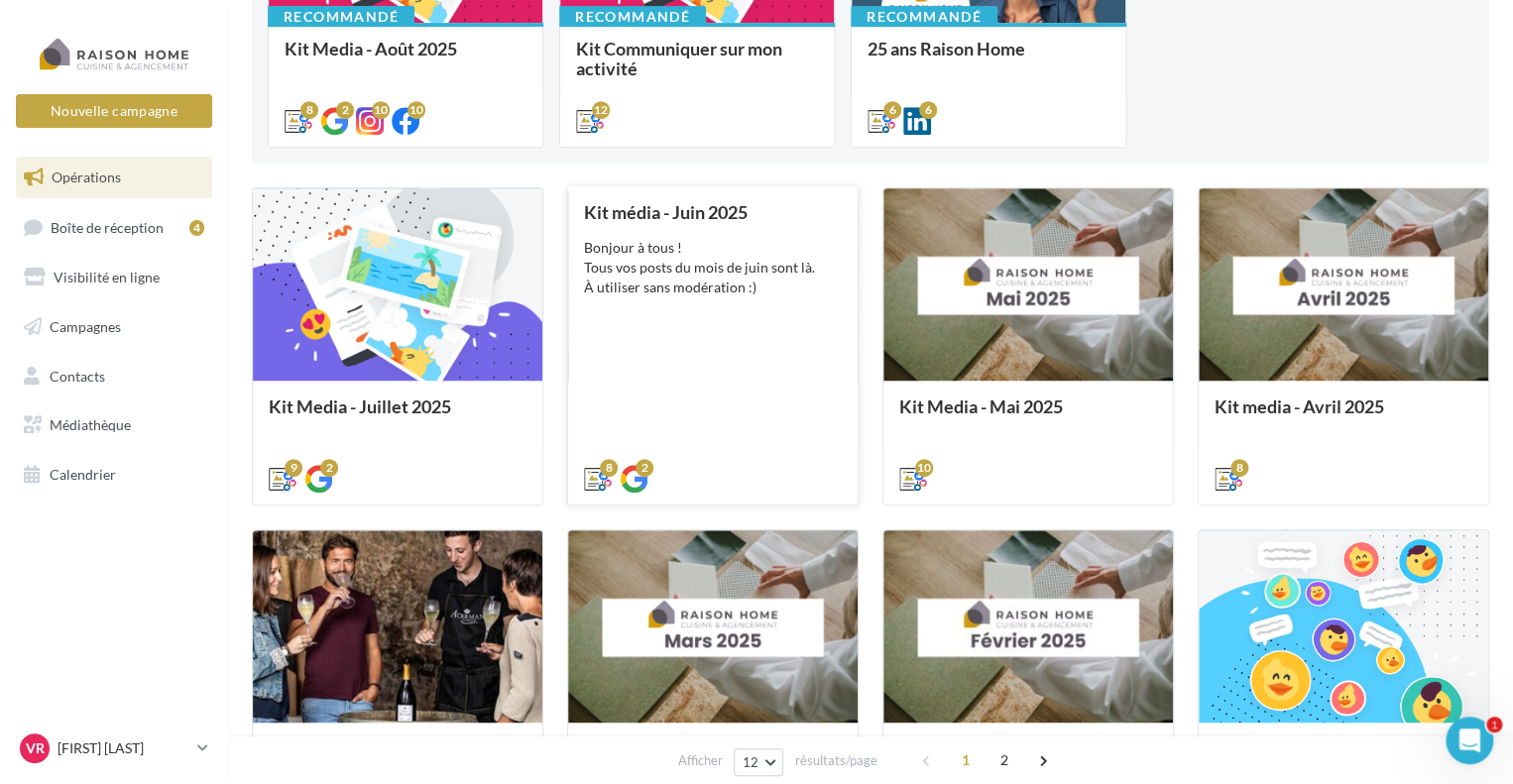 click on "Kit média - [MONTH]        Bonjour à tous !
Tous vos posts du mois de [MONTH] sont là.
À utiliser sans modération :)" at bounding box center [713, 344] 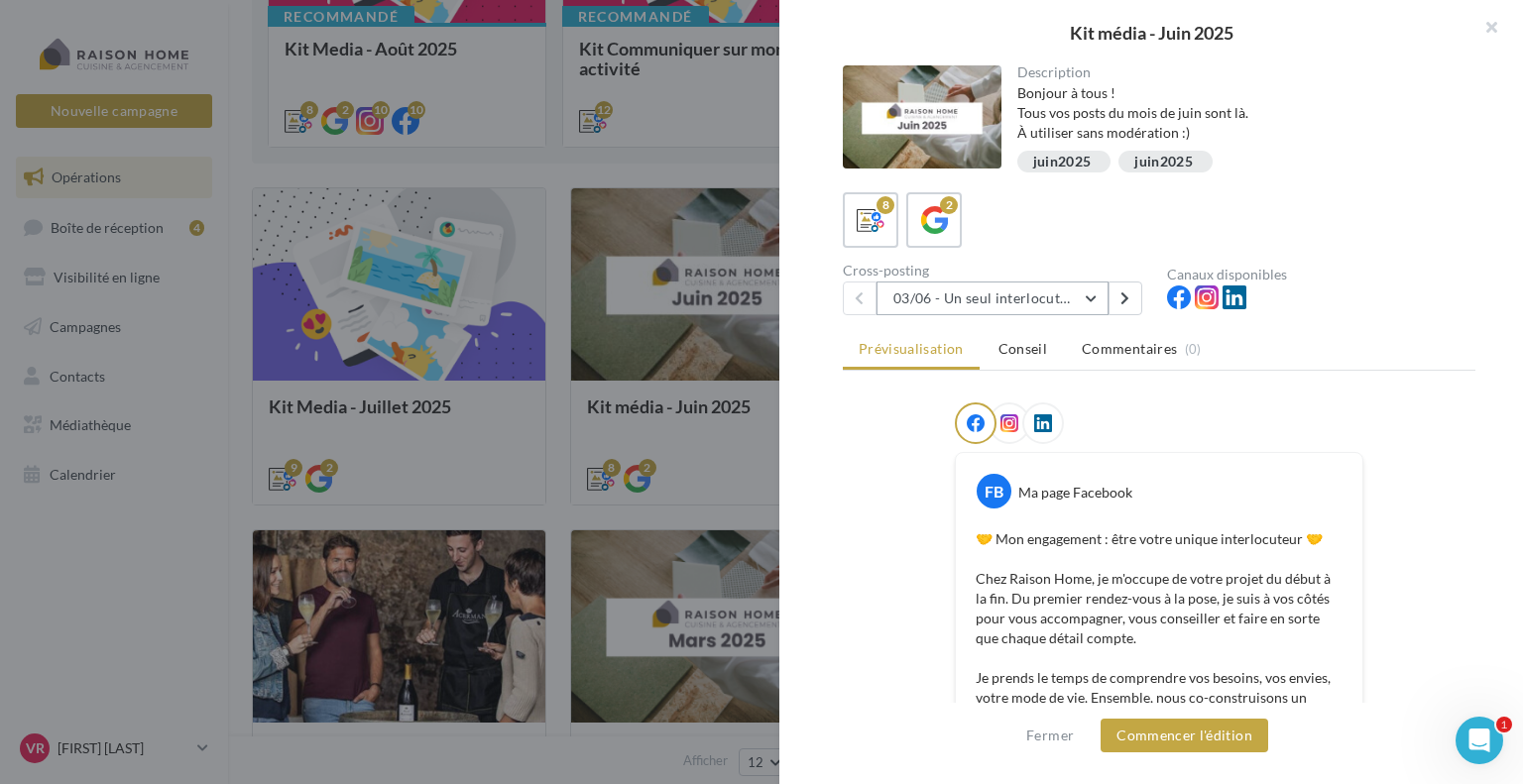 click on "03/06 - Un seul interlocuteur pour votre projet" at bounding box center (993, 298) 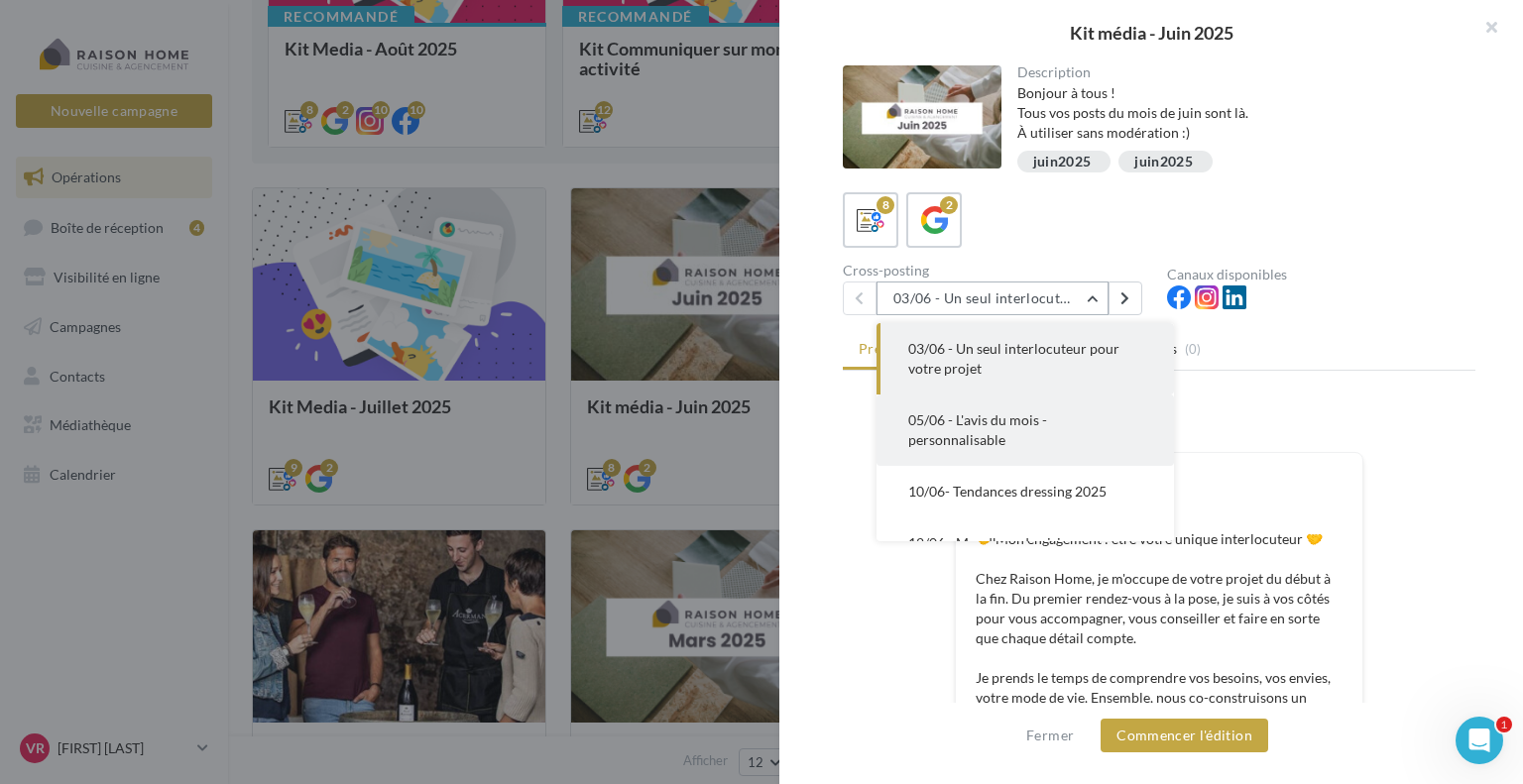 scroll, scrollTop: 119, scrollLeft: 0, axis: vertical 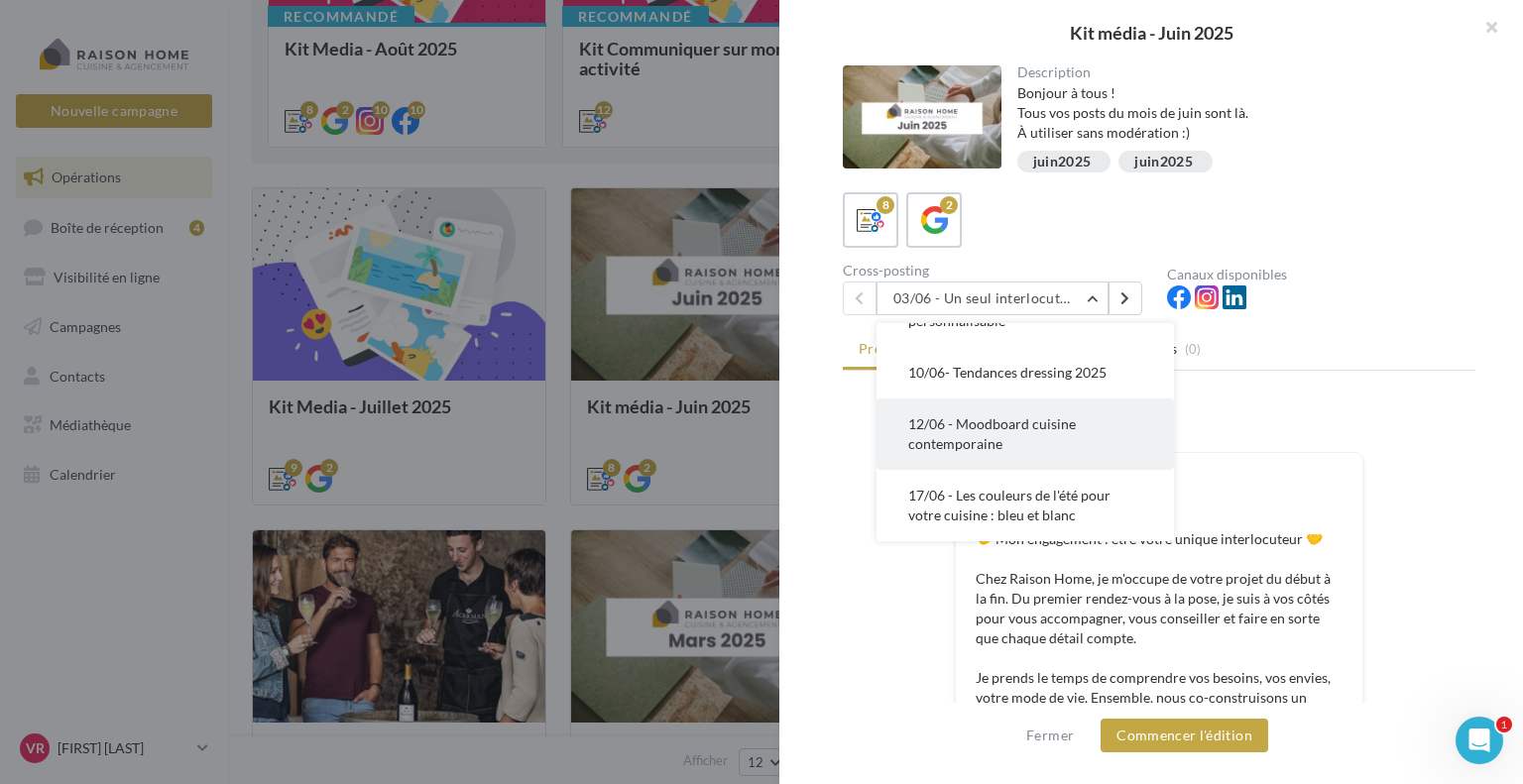 click on "12/06 - Moodboard cuisine contemporaine" at bounding box center [992, 433] 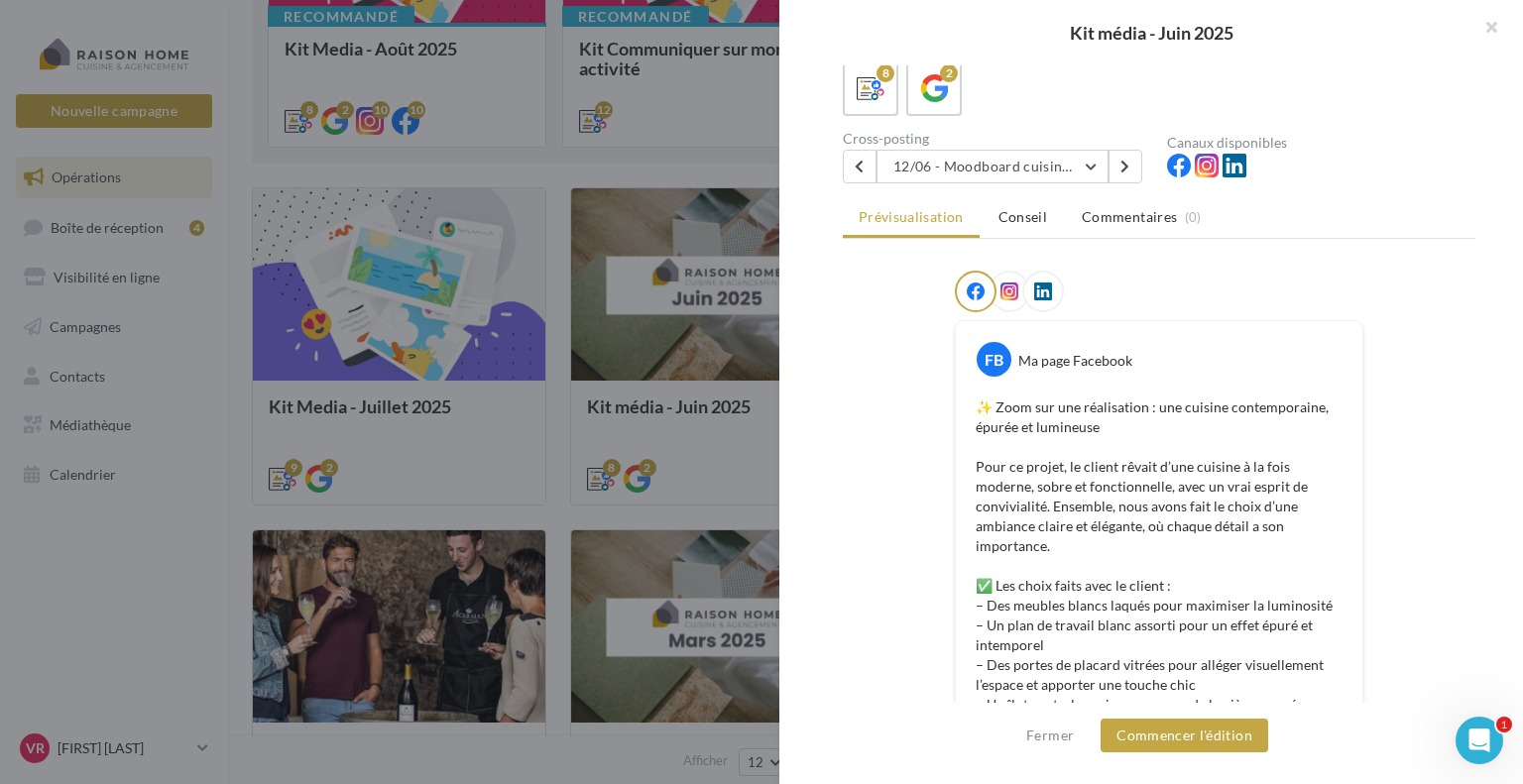 scroll, scrollTop: 0, scrollLeft: 0, axis: both 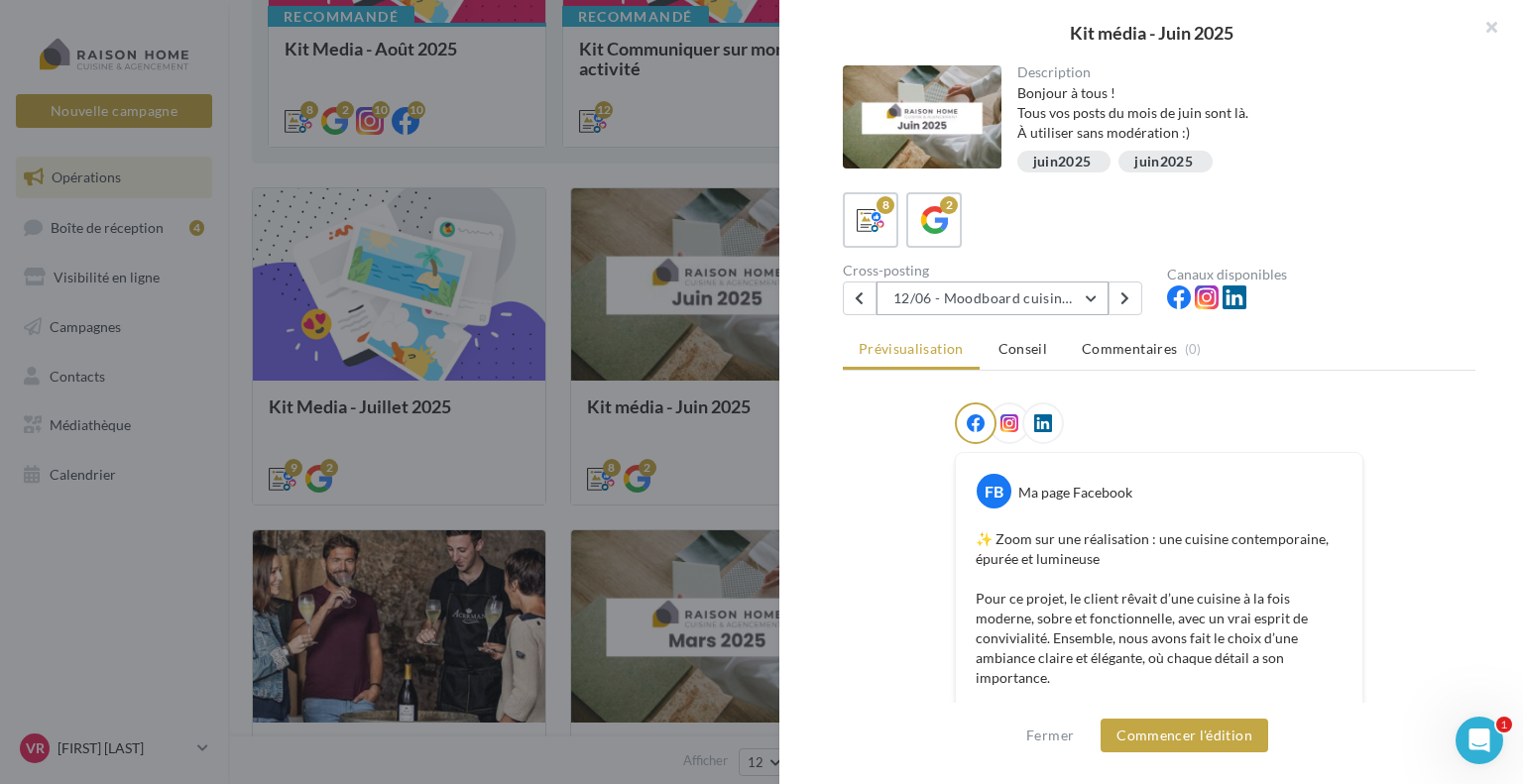 click on "12/06 - Moodboard cuisine contemporaine" at bounding box center [993, 298] 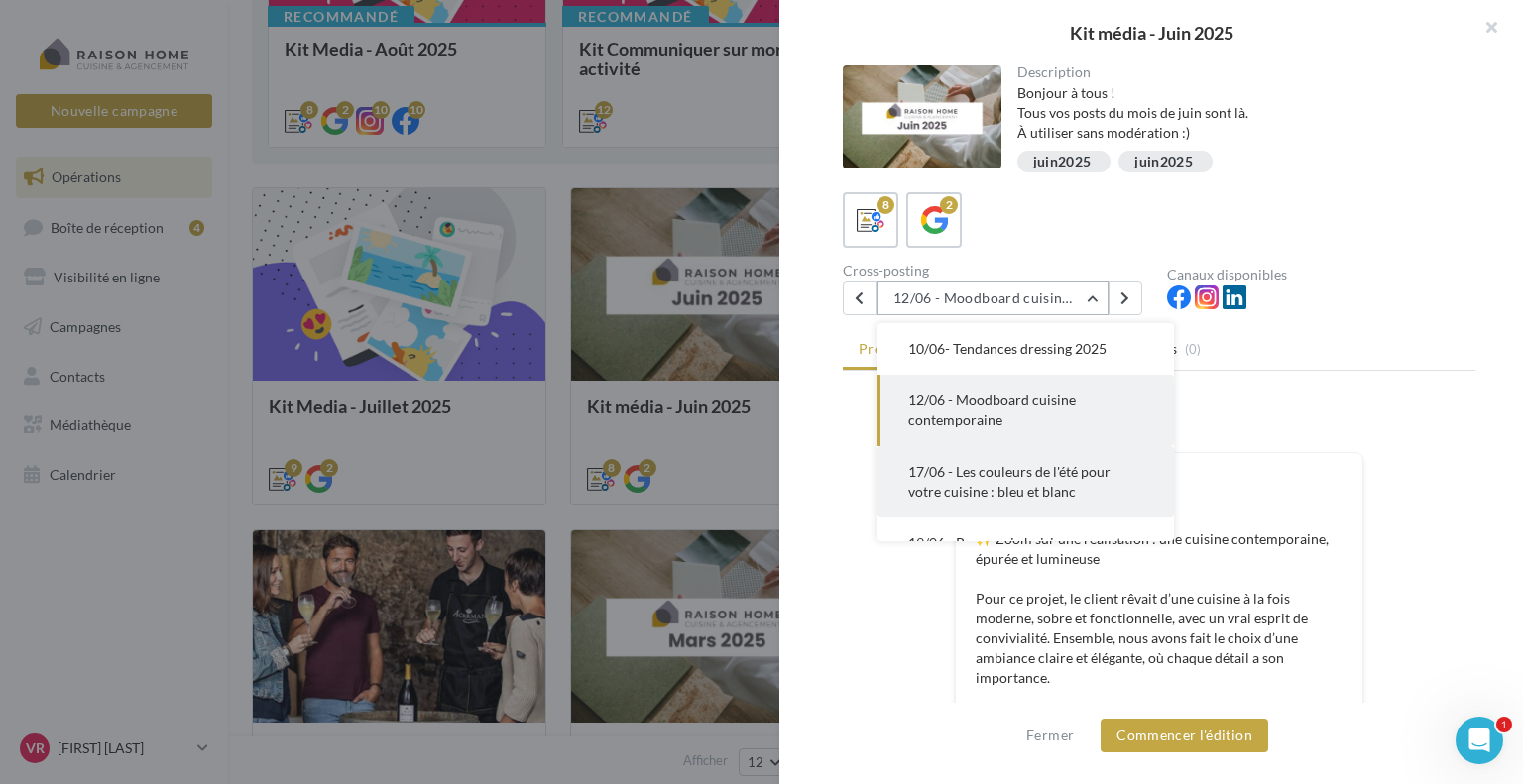 scroll, scrollTop: 297, scrollLeft: 0, axis: vertical 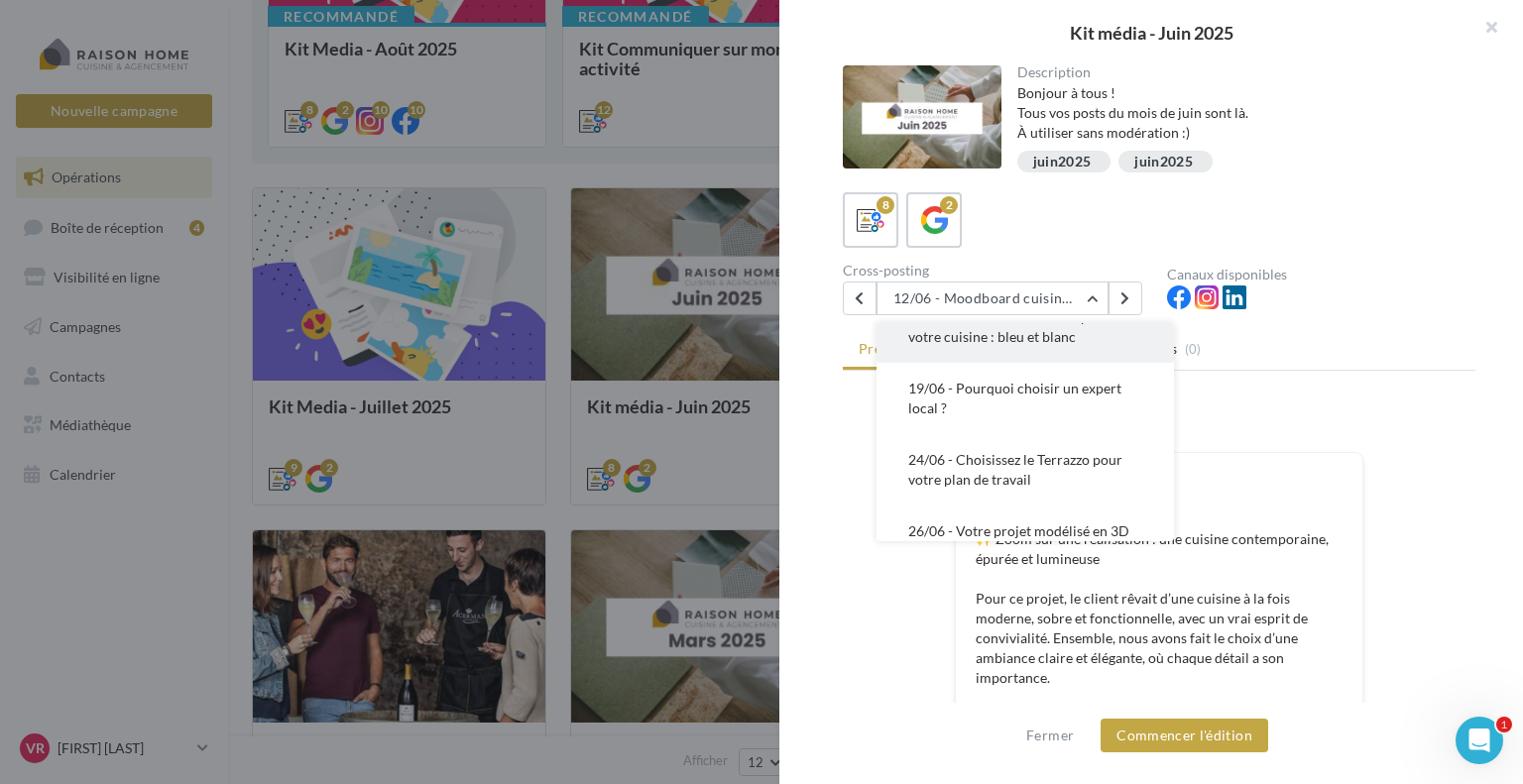 click on "17/06 - Les couleurs de l'été pour votre cuisine : bleu et blanc" at bounding box center (1009, 326) 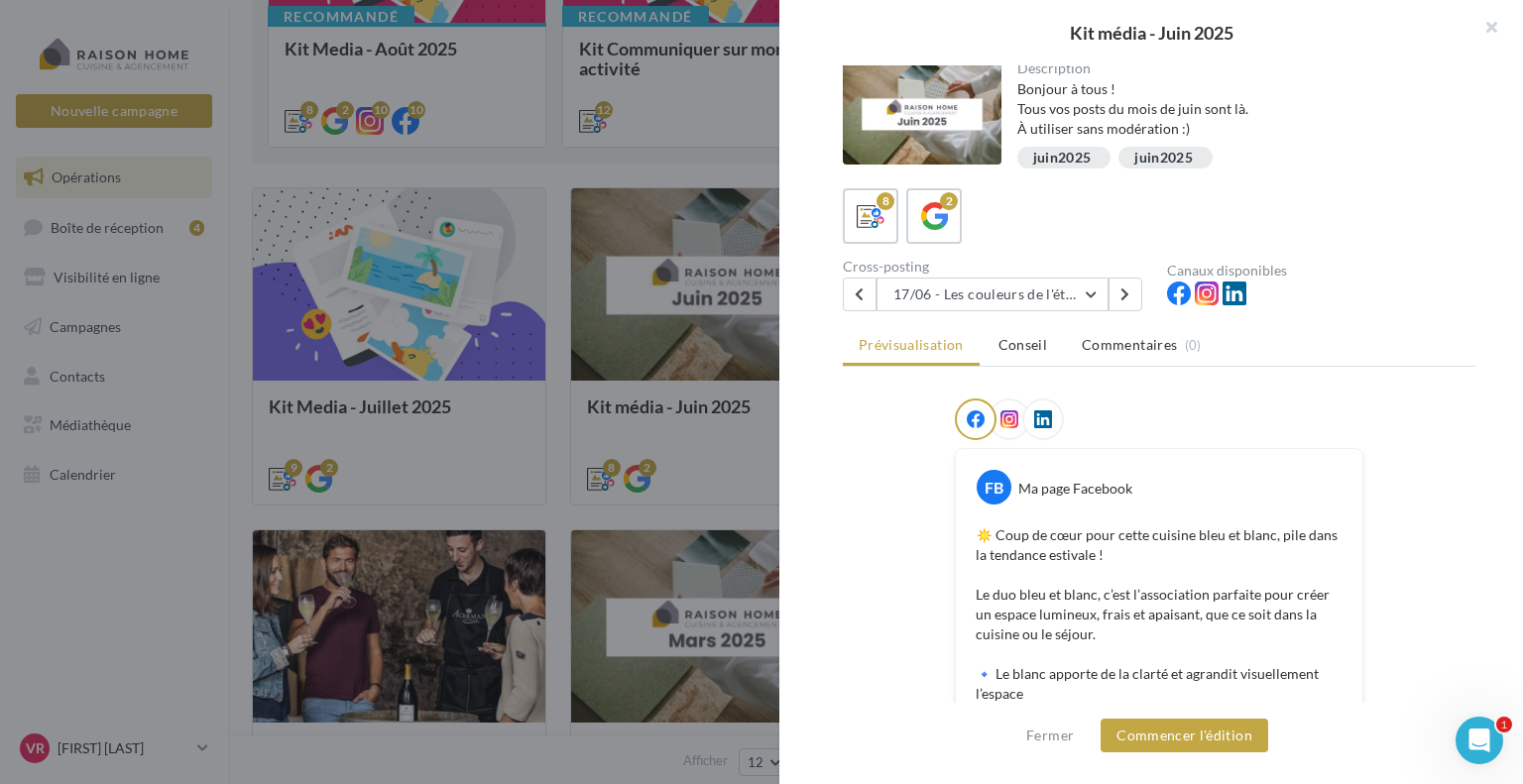 scroll, scrollTop: 0, scrollLeft: 0, axis: both 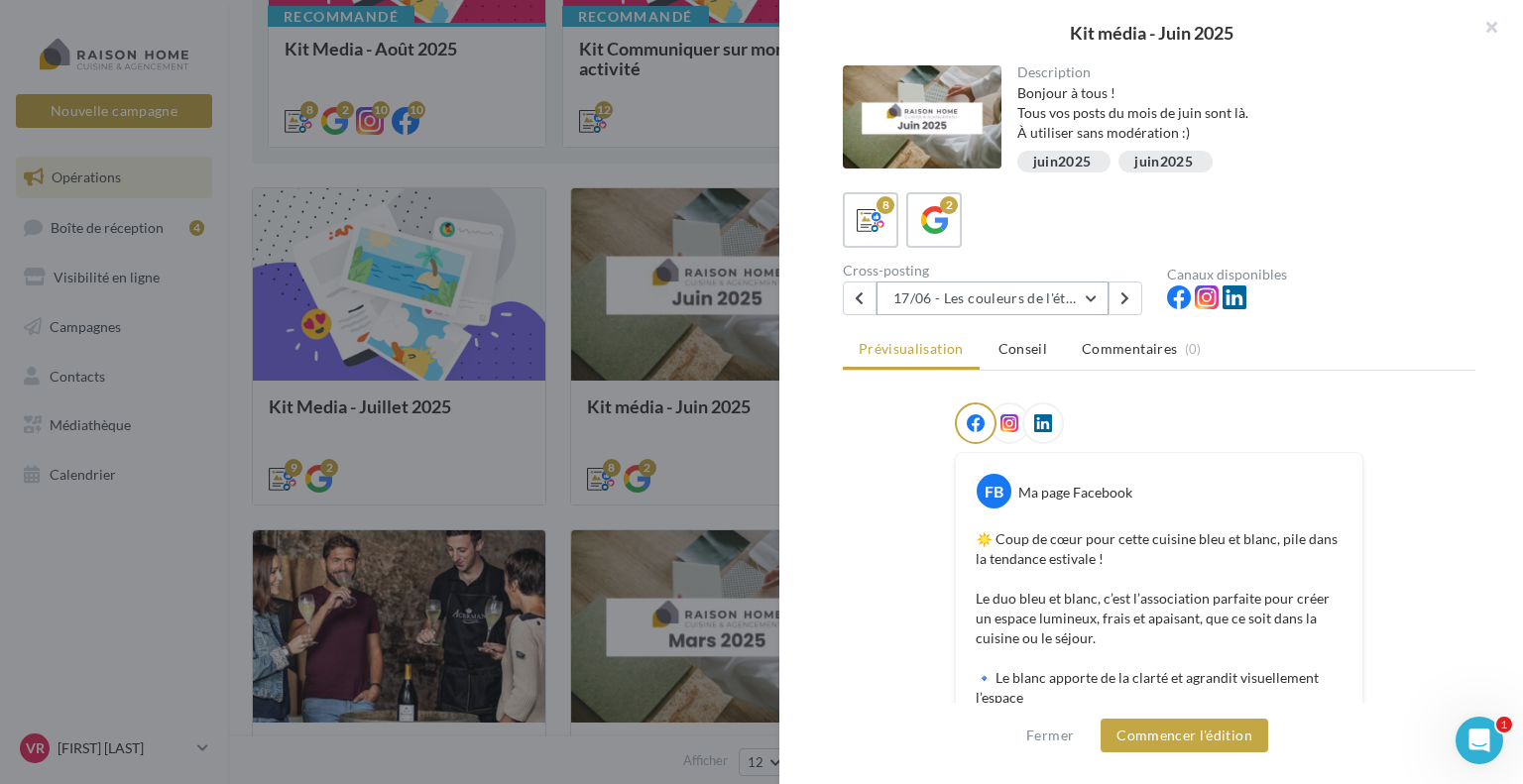 click on "17/06 - Les couleurs de l'été pour votre cuisine : bleu et blanc" at bounding box center [993, 298] 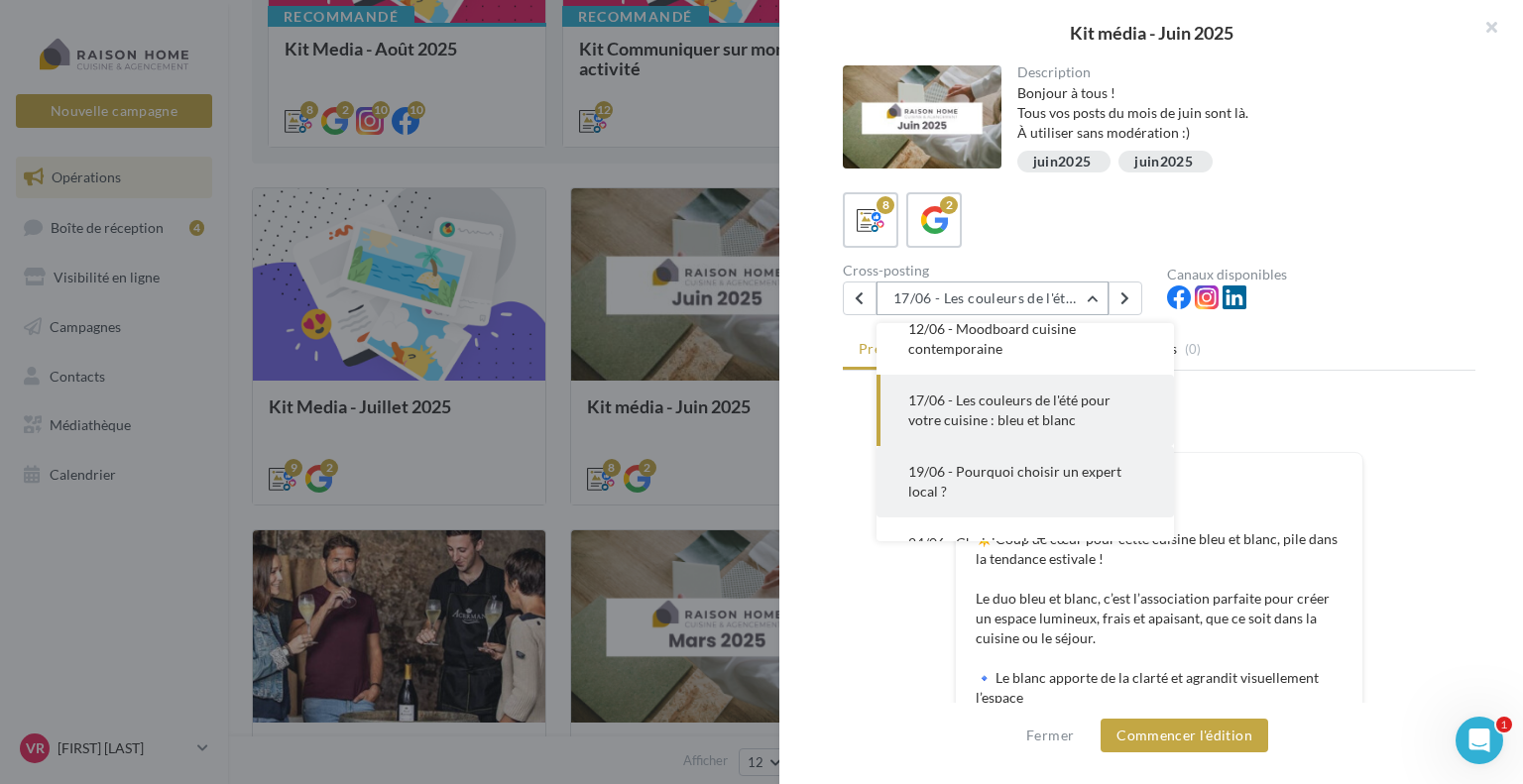 scroll, scrollTop: 333, scrollLeft: 0, axis: vertical 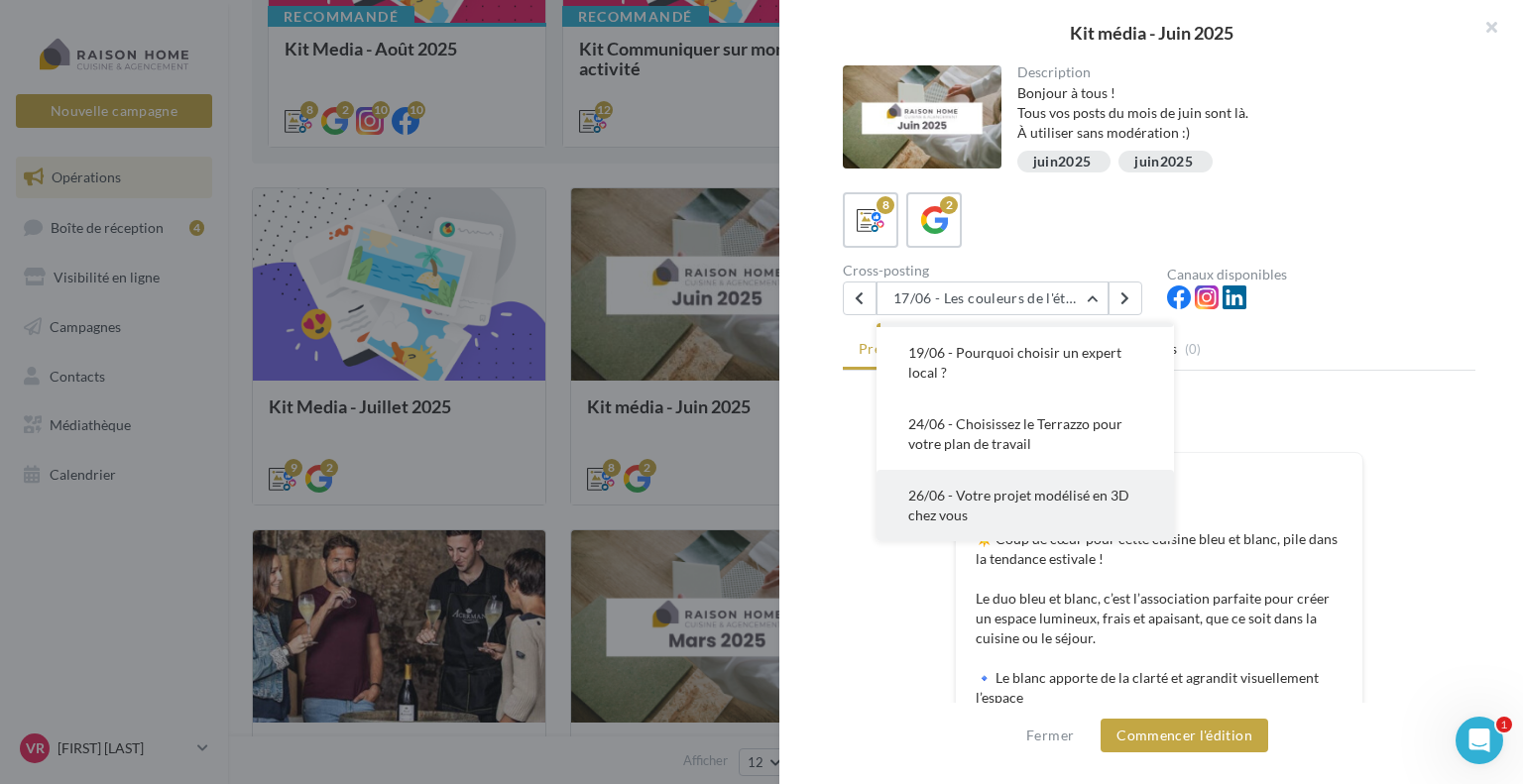 click on "26/06 - Votre projet modélisé en 3D chez vous" at bounding box center (1018, 504) 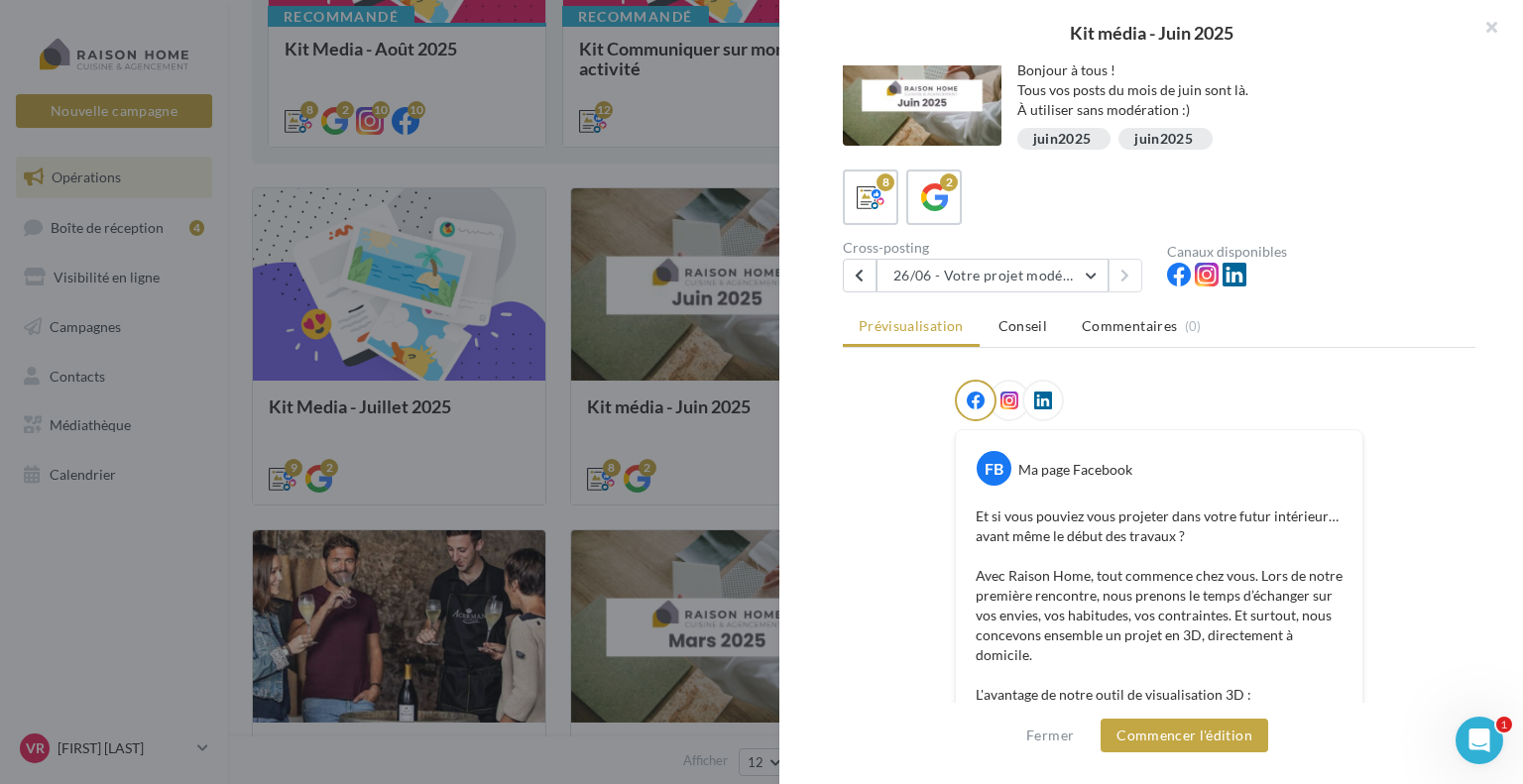 scroll, scrollTop: 2, scrollLeft: 0, axis: vertical 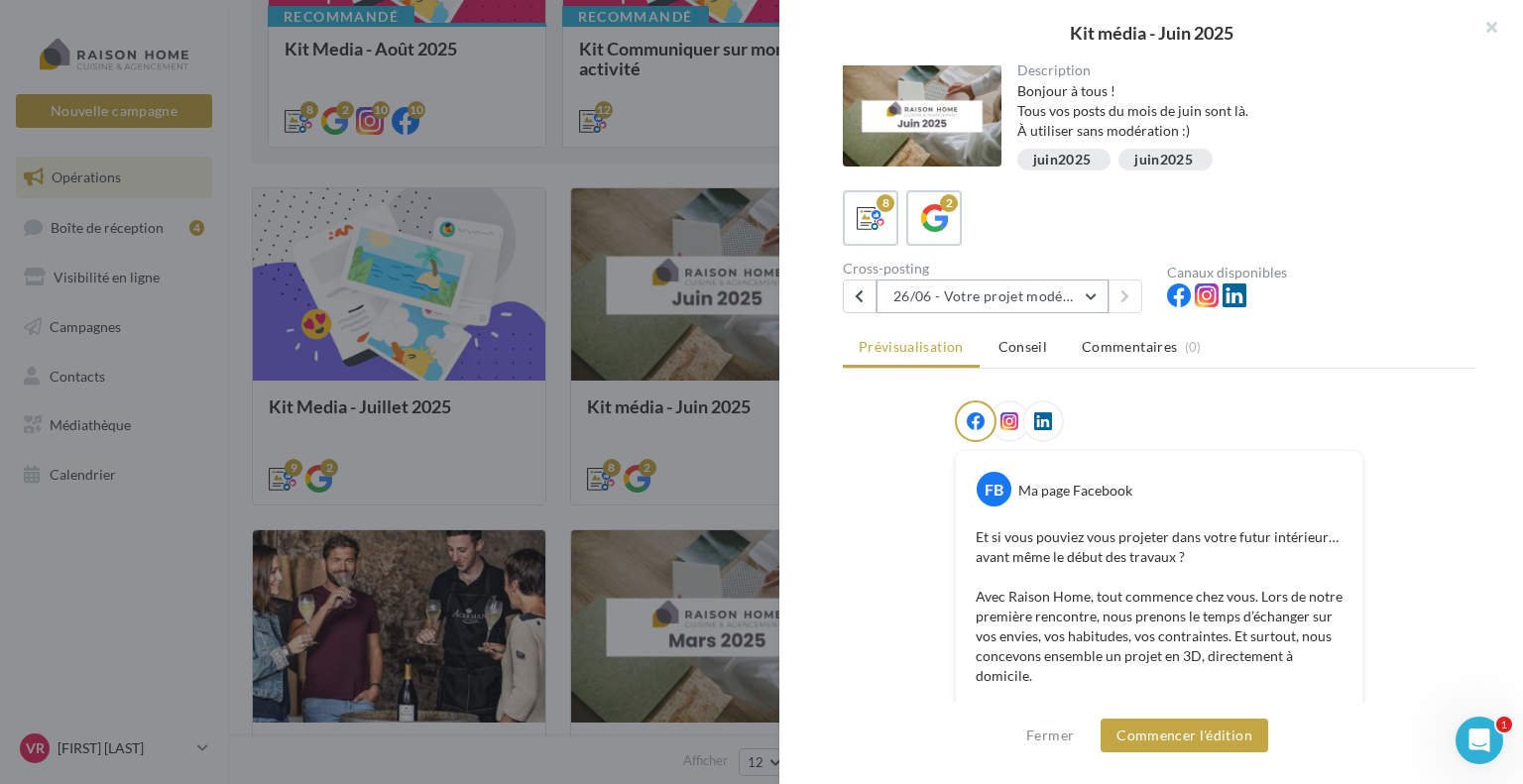 click on "26/06 - Votre projet modélisé en 3D chez vous" at bounding box center [993, 296] 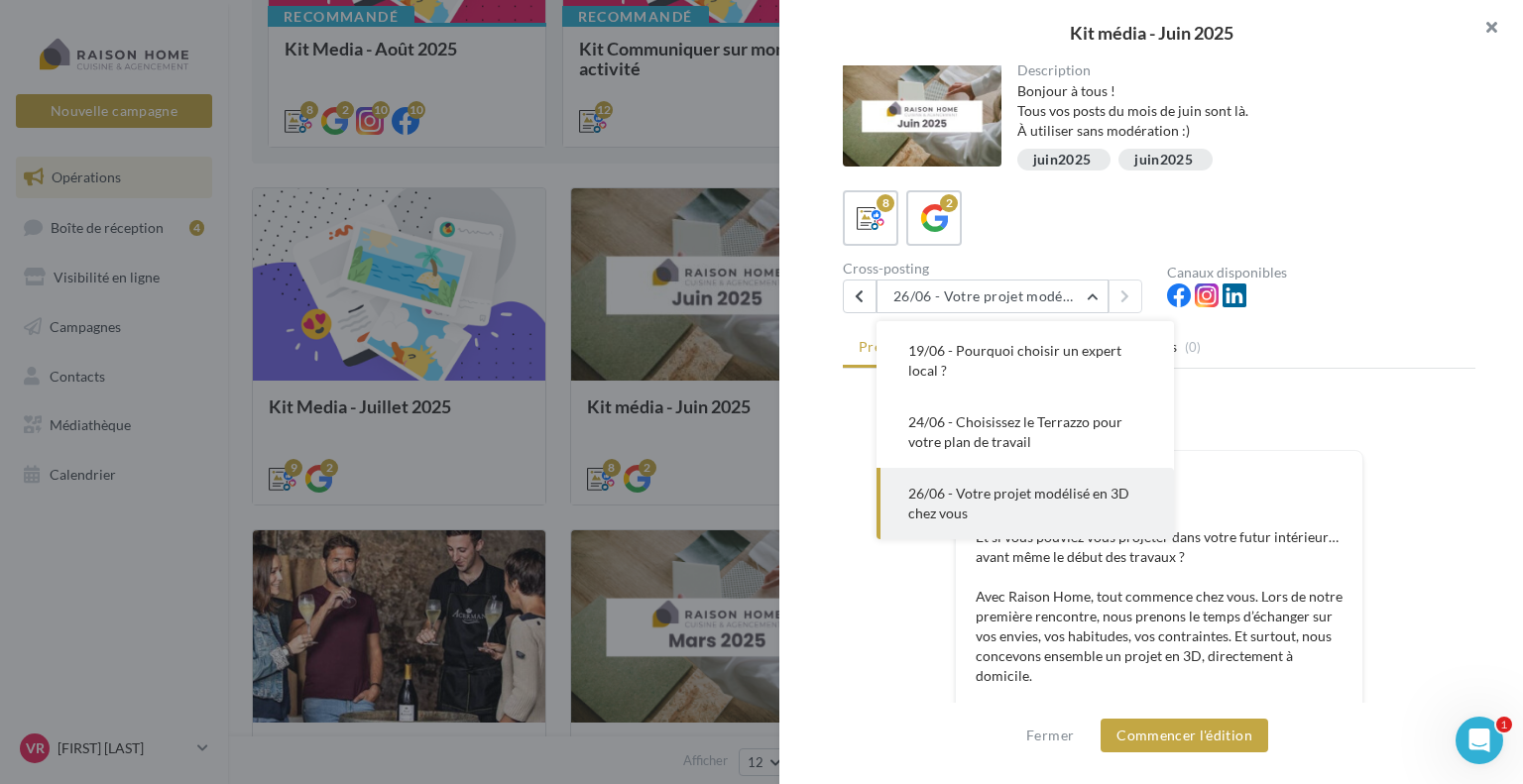 click at bounding box center (1483, 30) 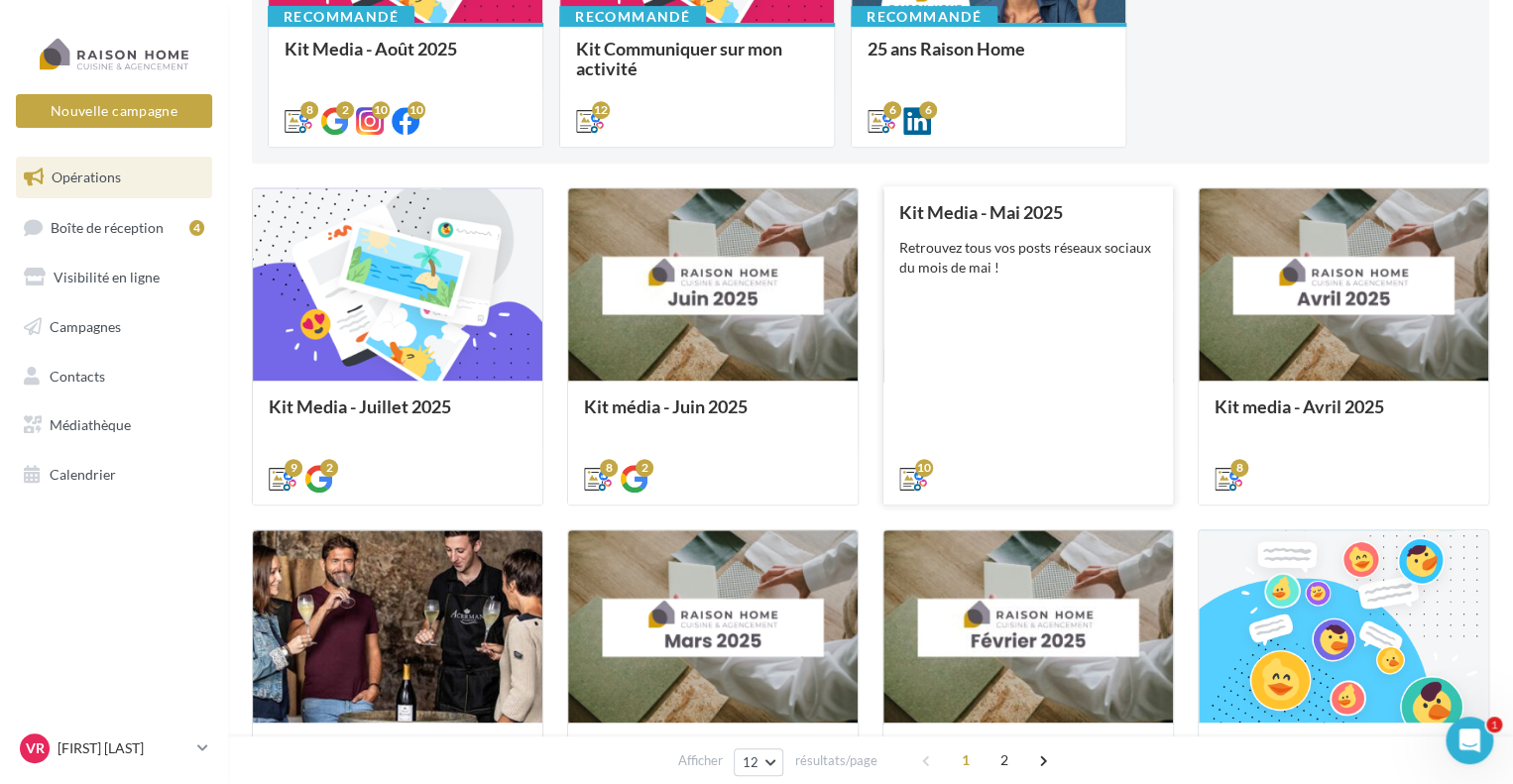 click on "Kit Media - Mai 2025        Retrouvez tous vos posts réseaux sociaux du mois de mai !" at bounding box center [1028, 344] 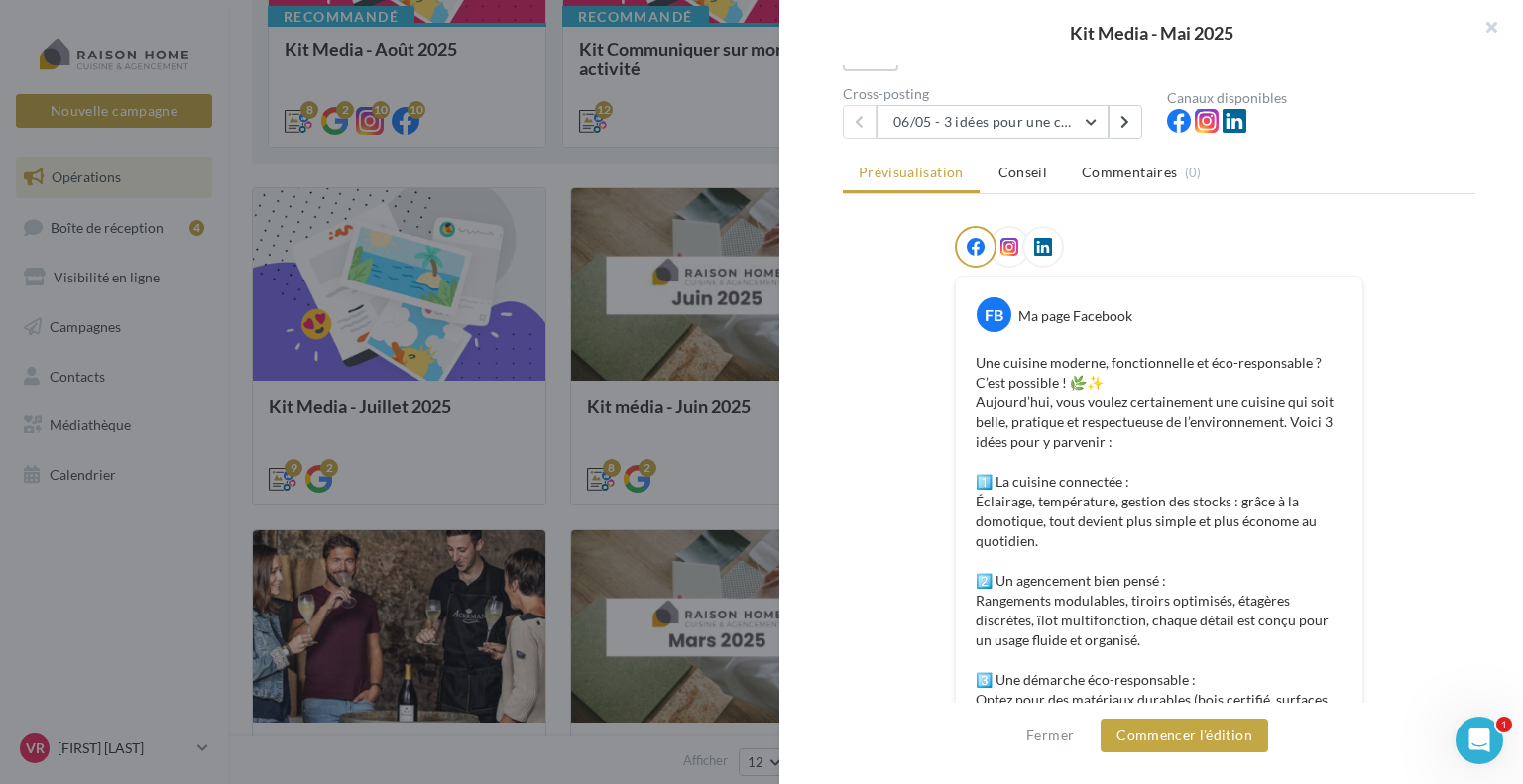 scroll, scrollTop: 0, scrollLeft: 0, axis: both 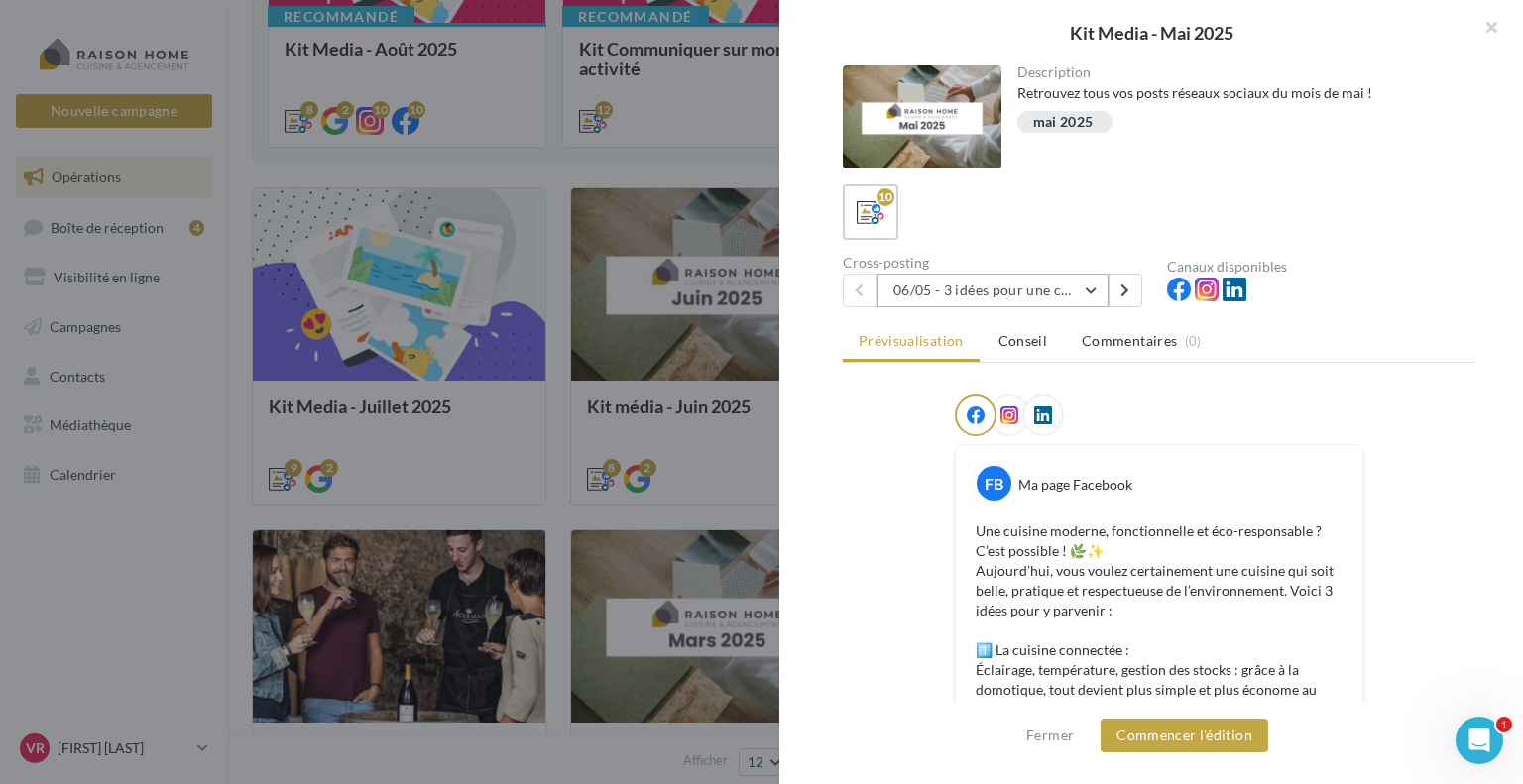 click on "06/05 - 3 idées pour une cuisine moderne, fonctionnelle et éco-responsable" at bounding box center (993, 290) 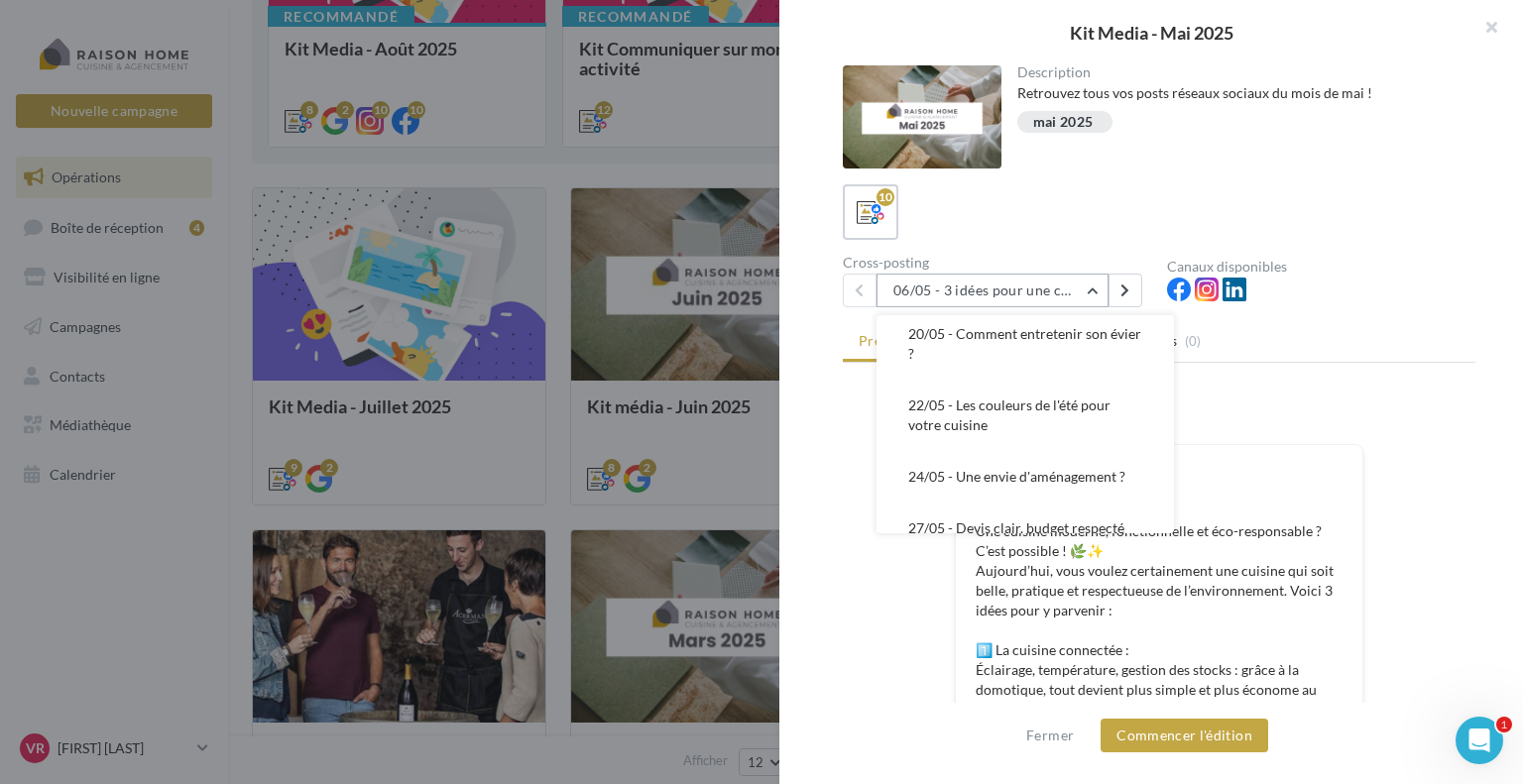 scroll, scrollTop: 311, scrollLeft: 0, axis: vertical 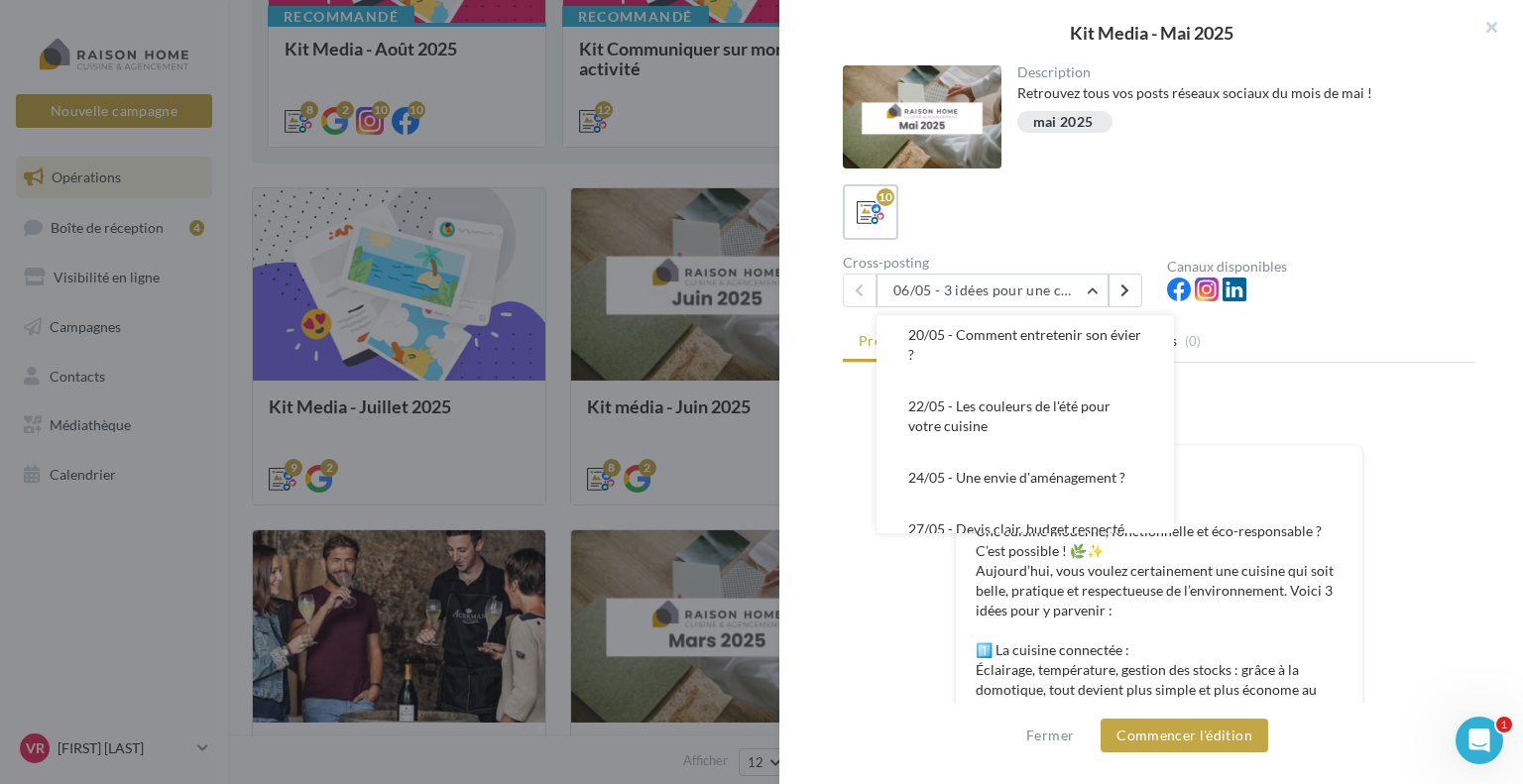 click on "22/05 - Les couleurs de l'été pour votre cuisine" at bounding box center [1025, 416] 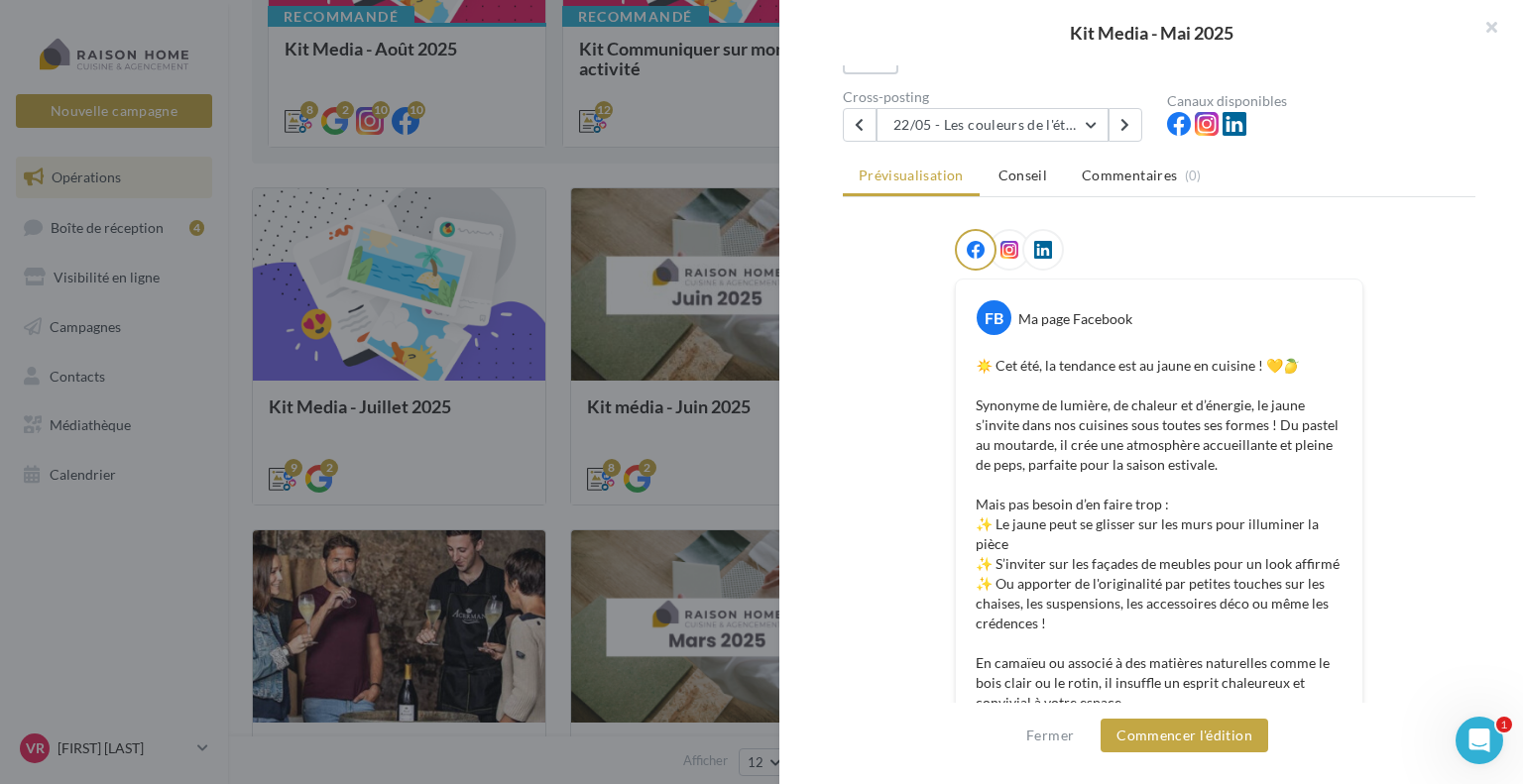 scroll, scrollTop: 124, scrollLeft: 0, axis: vertical 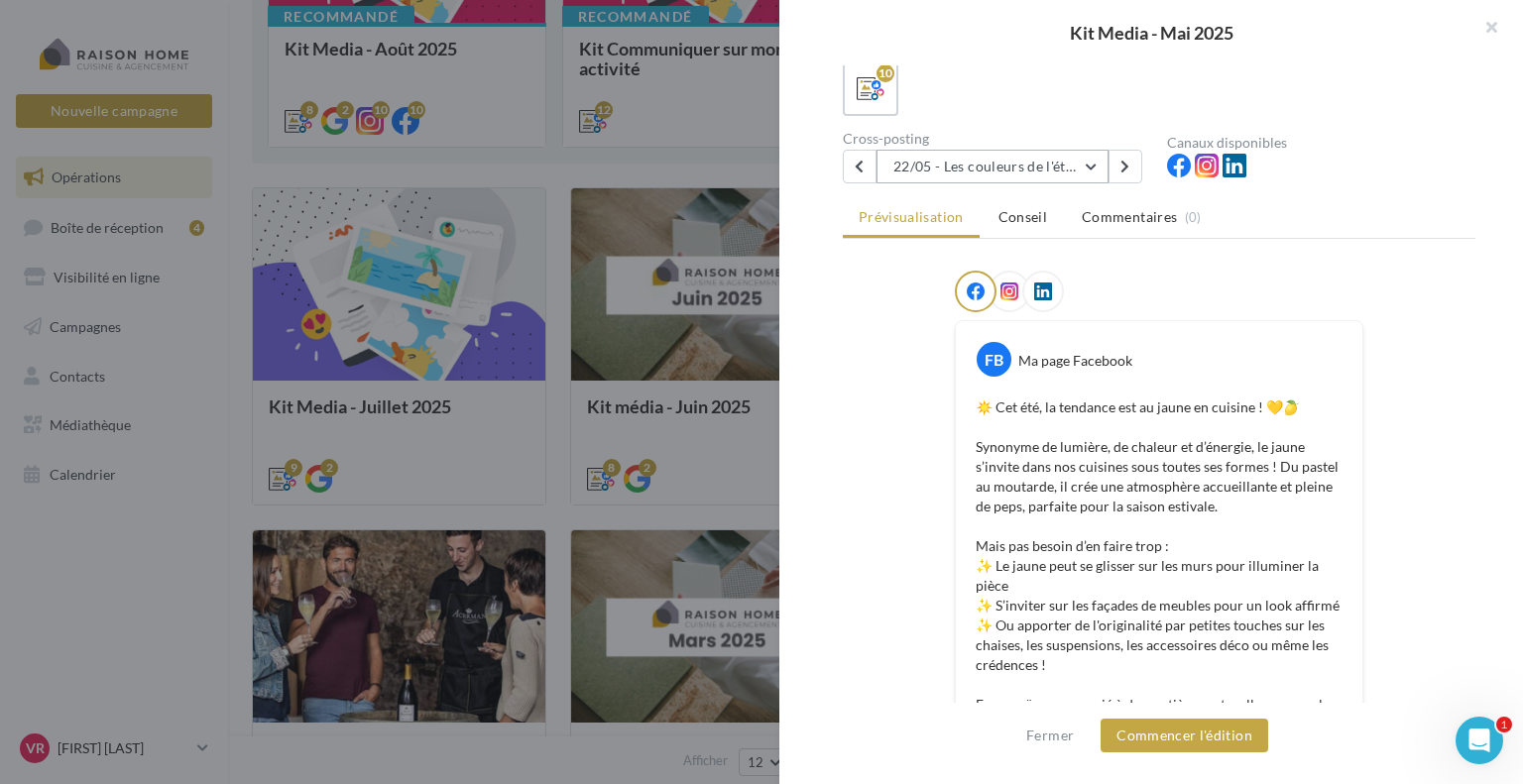 click on "22/05 - Les couleurs de l'été pour votre cuisine" at bounding box center [993, 167] 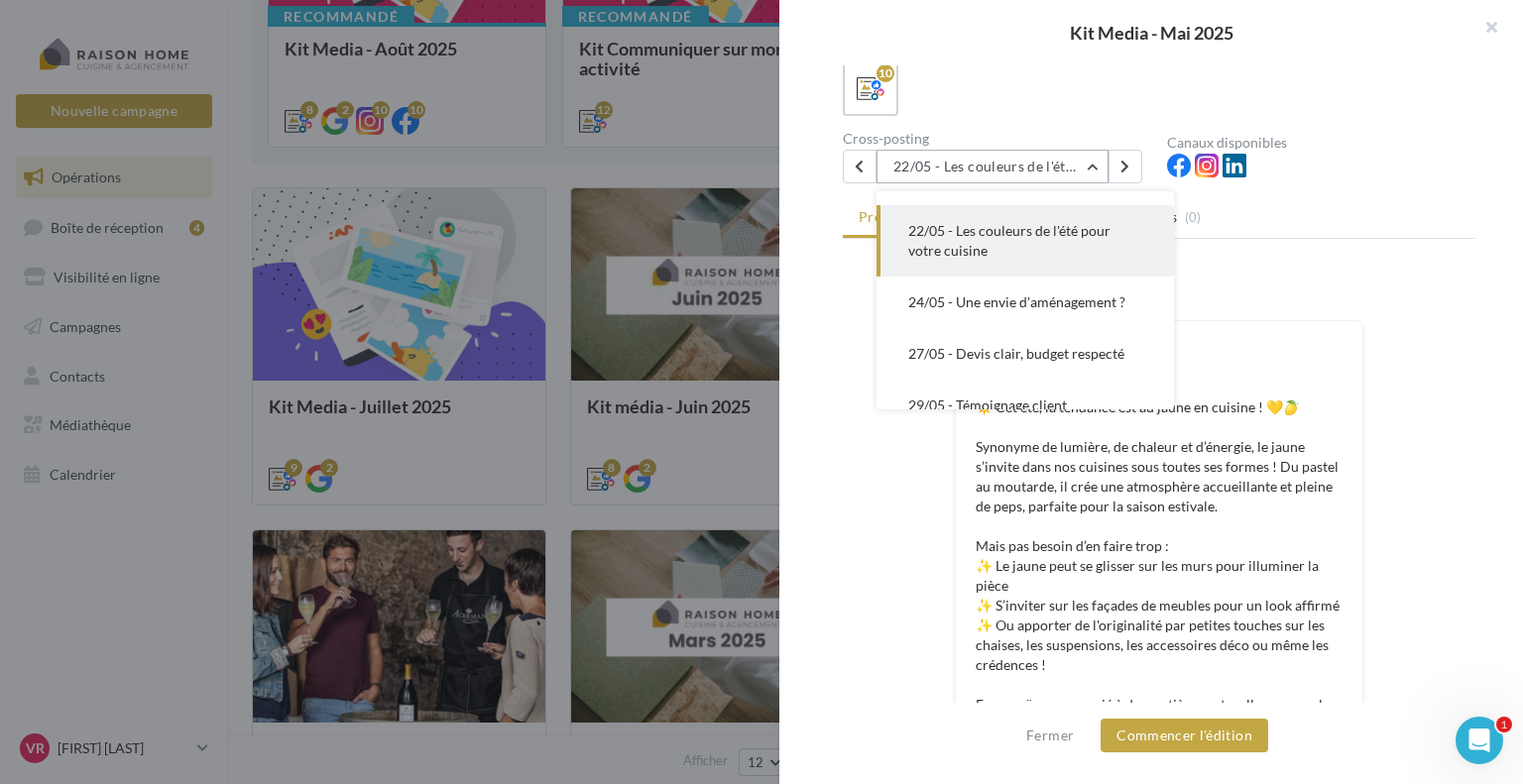 scroll, scrollTop: 364, scrollLeft: 0, axis: vertical 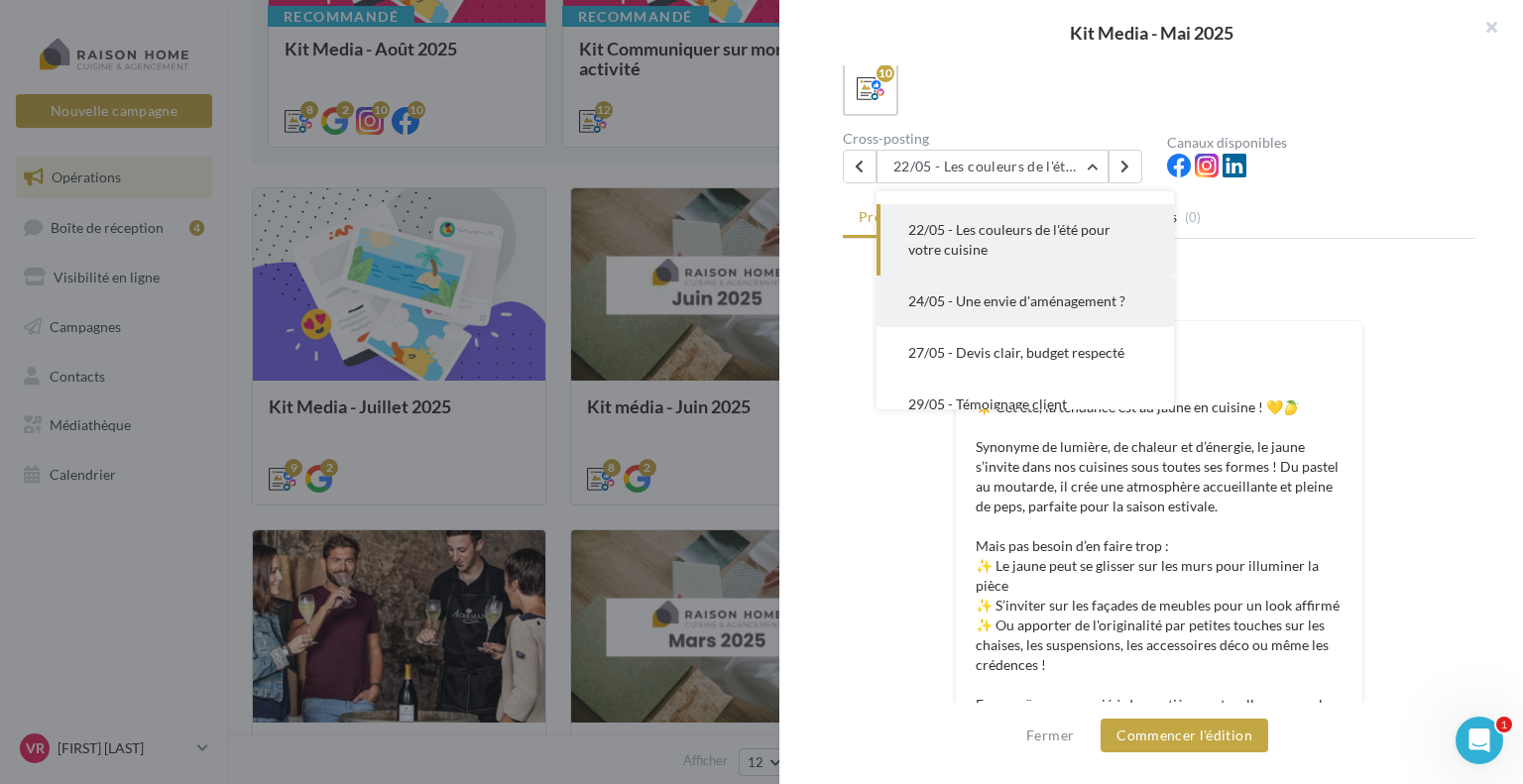 click on "24/05 - Une envie d'aménagement ?" at bounding box center [1016, 300] 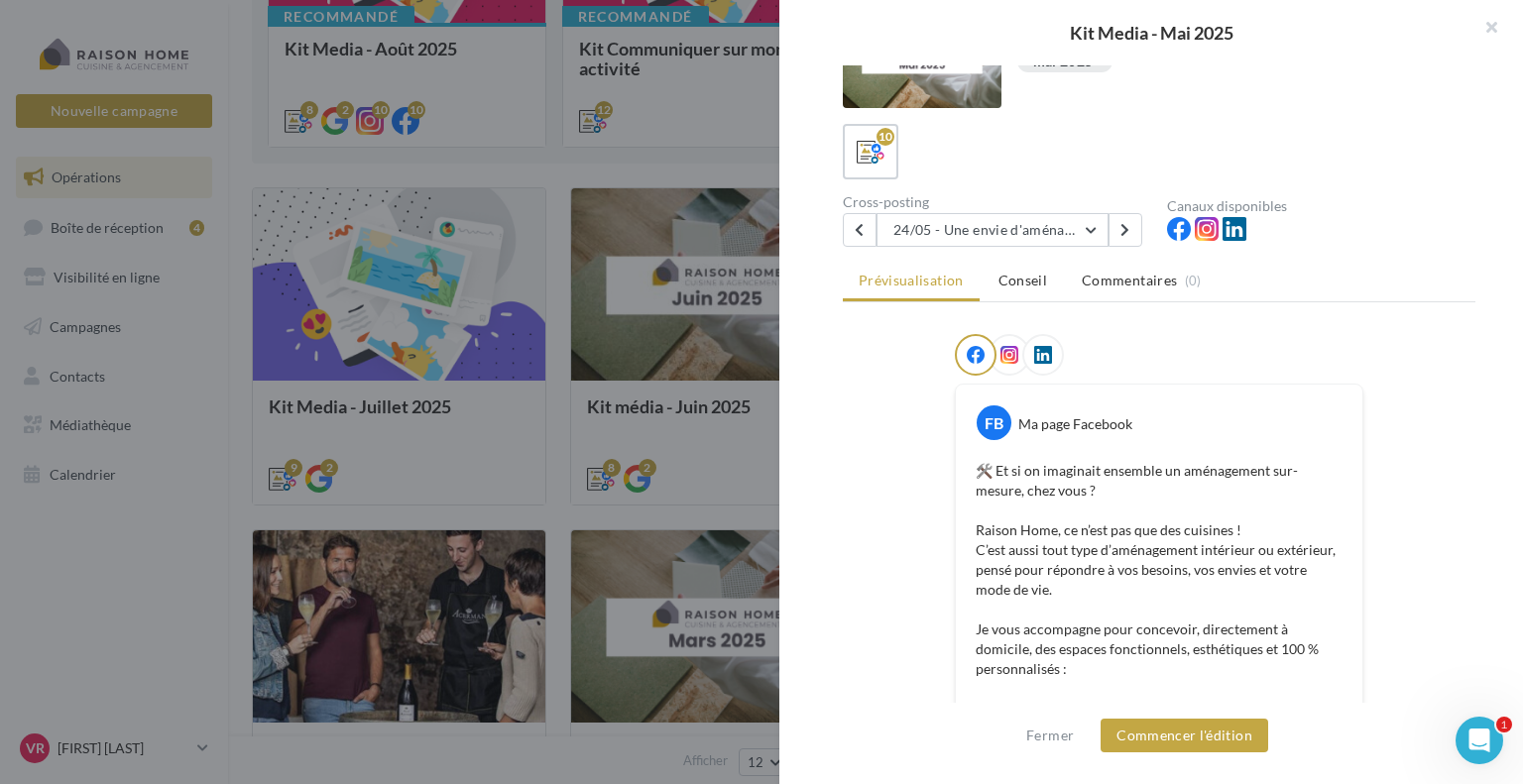 scroll, scrollTop: 0, scrollLeft: 0, axis: both 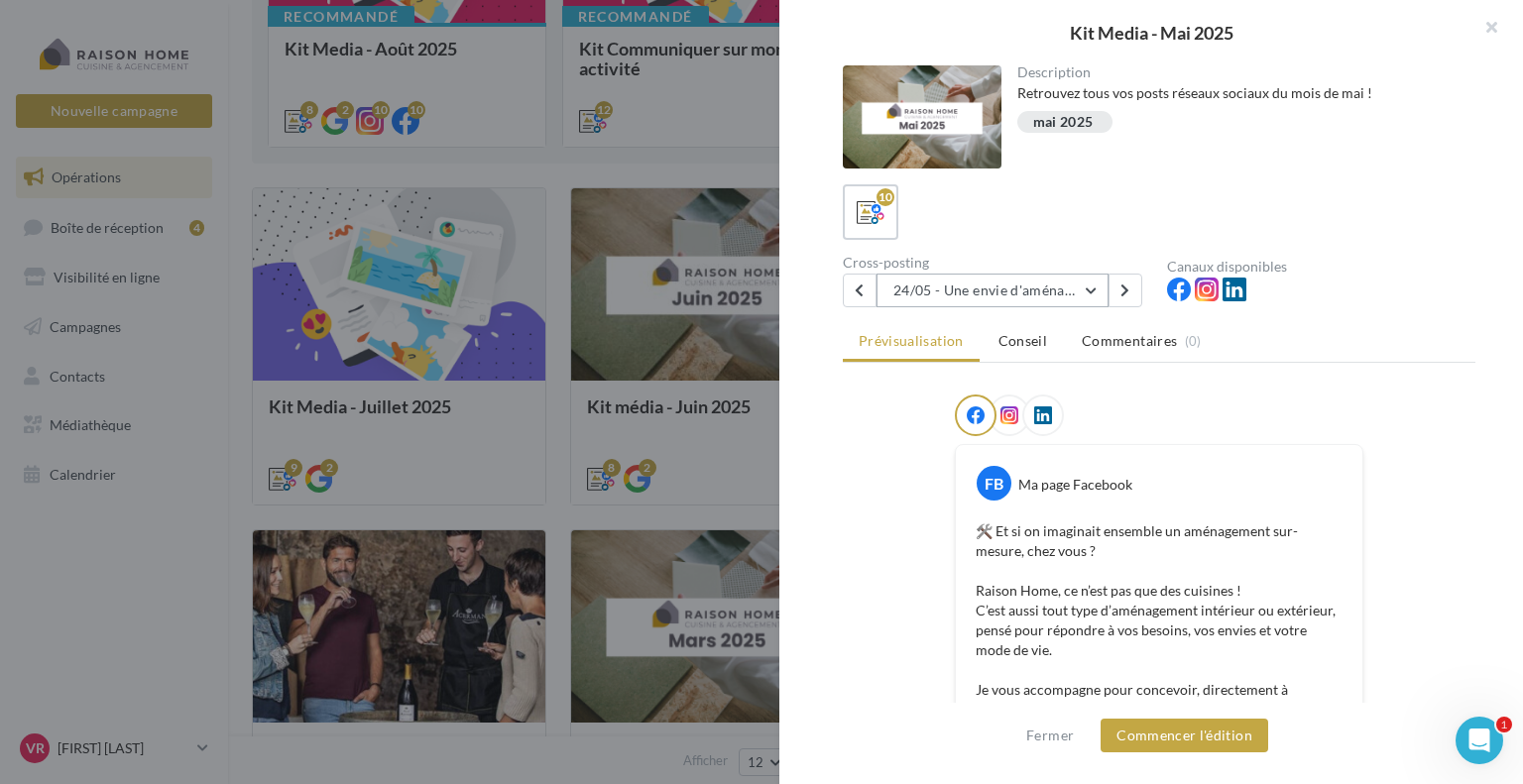 click on "24/05 - Une envie d'aménagement ?" at bounding box center [993, 290] 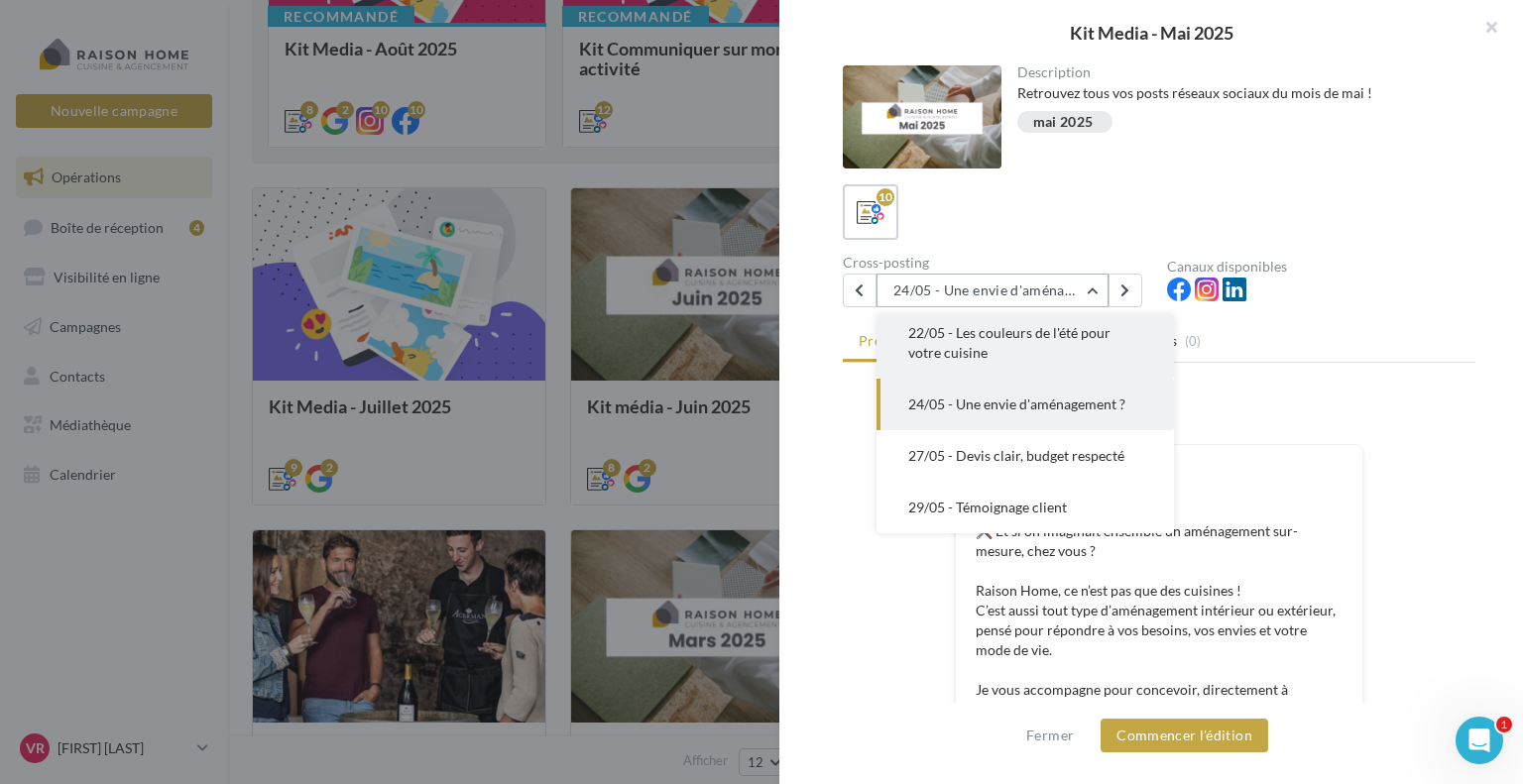 scroll, scrollTop: 456, scrollLeft: 0, axis: vertical 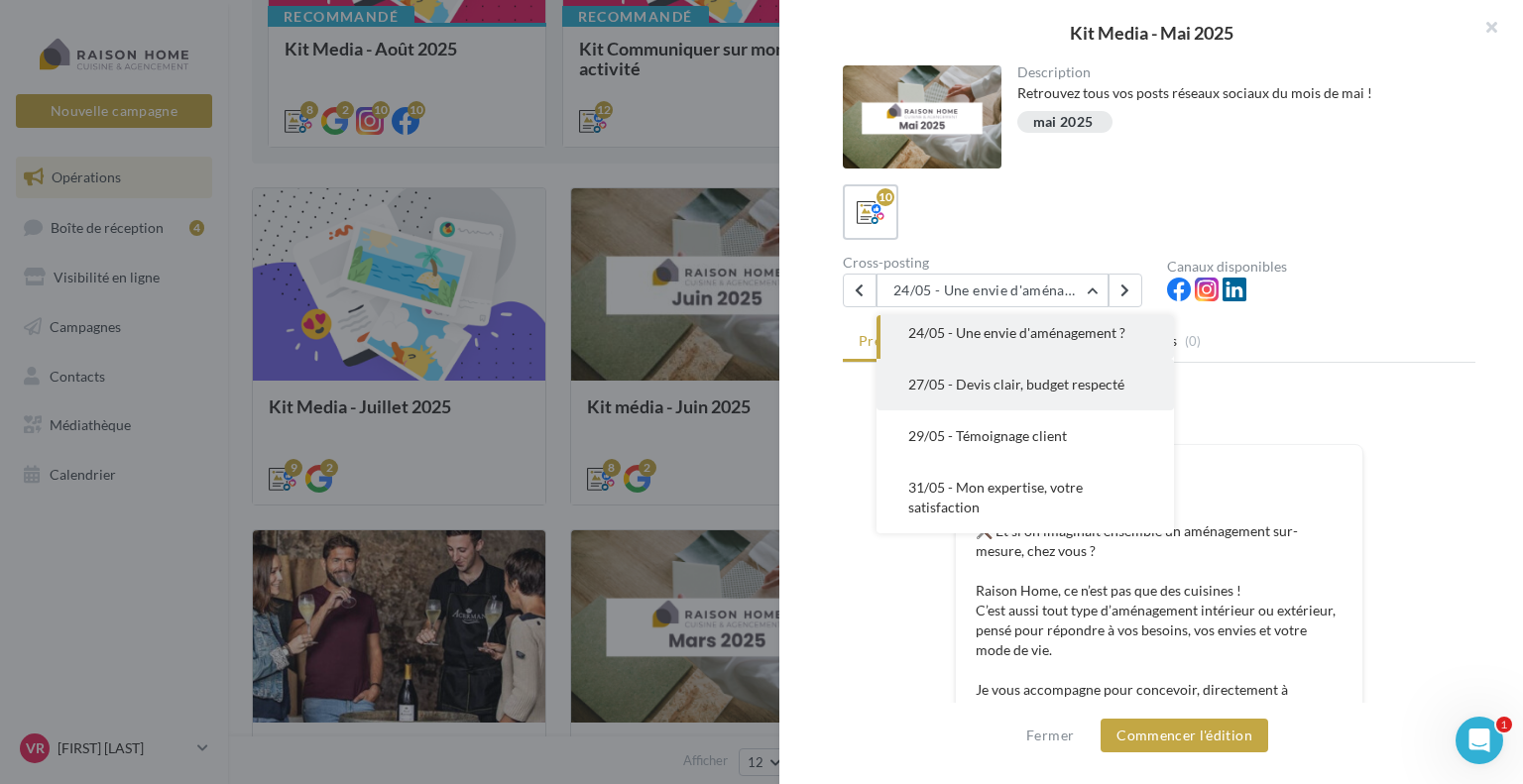 click on "27/05 - Devis clair, budget respecté" at bounding box center (1016, 384) 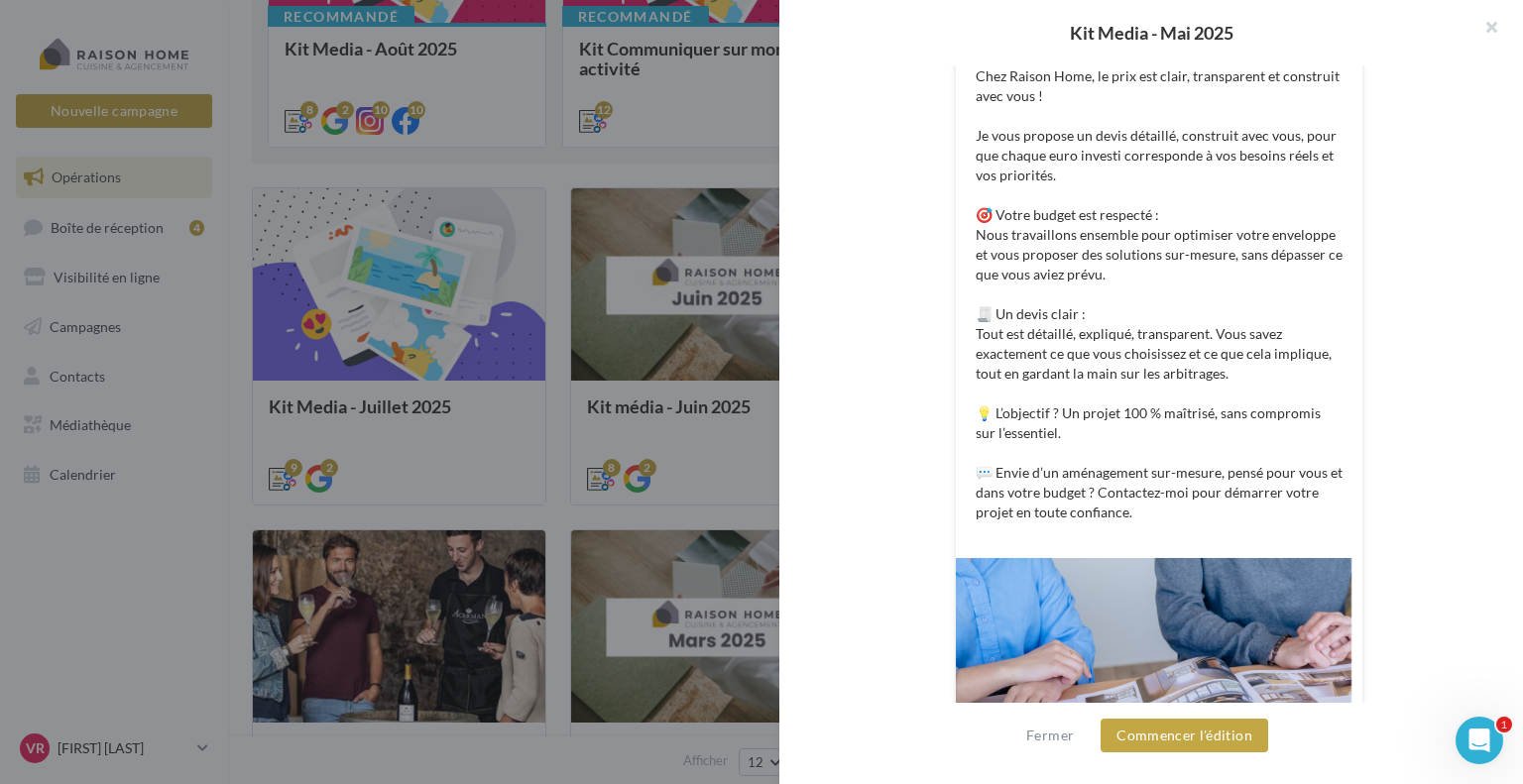 scroll, scrollTop: 713, scrollLeft: 0, axis: vertical 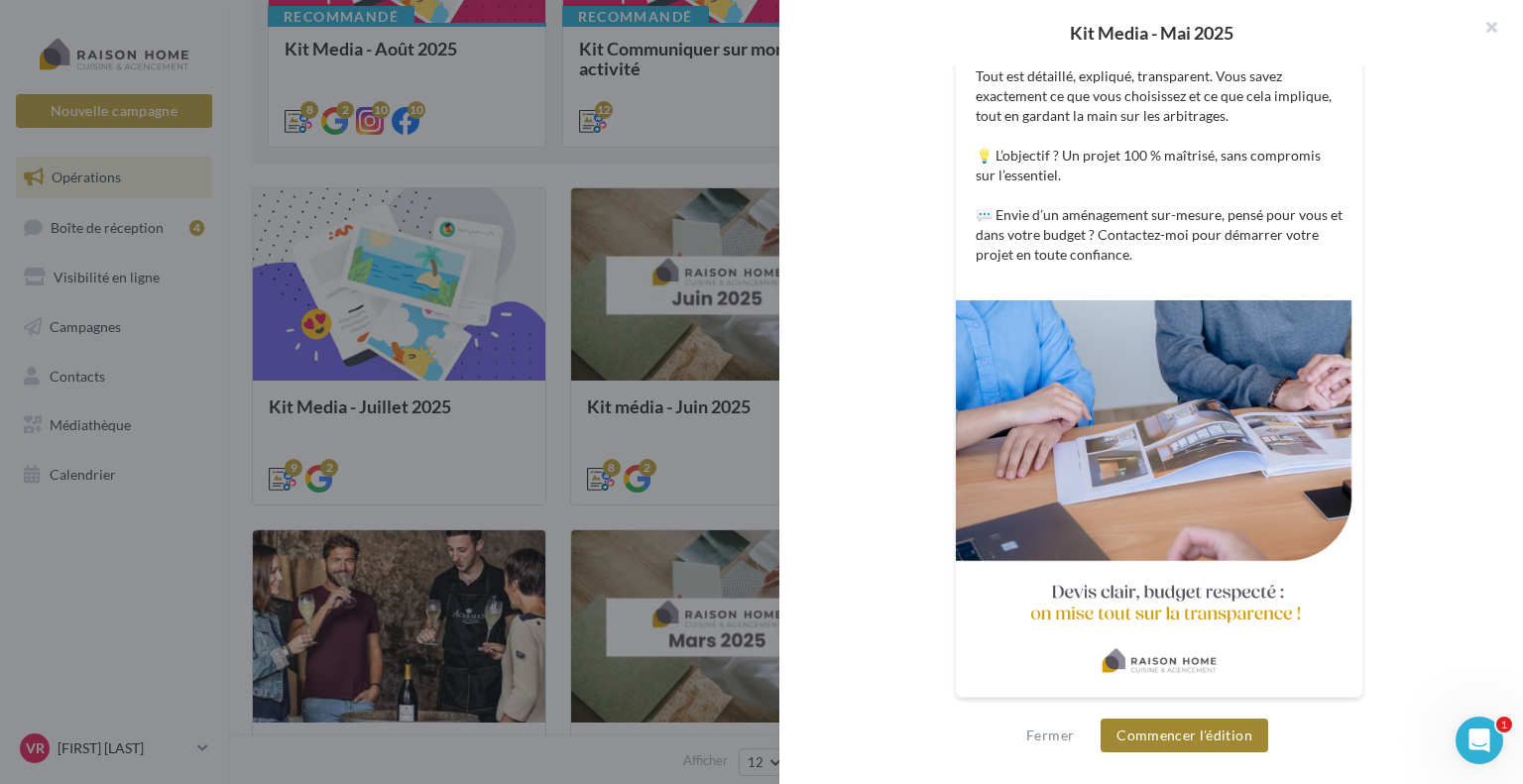 click on "Commencer l'édition" at bounding box center (1184, 735) 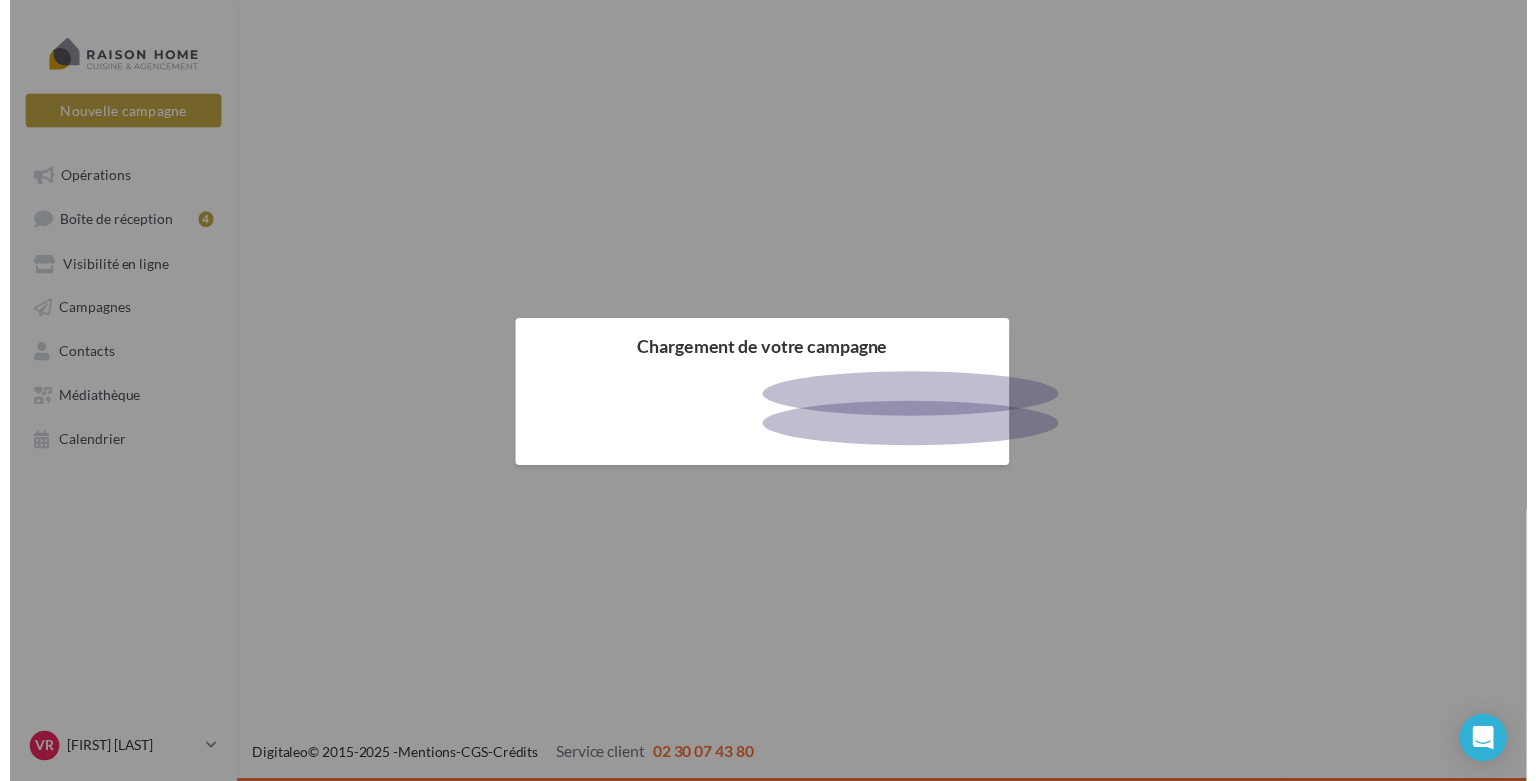 scroll, scrollTop: 0, scrollLeft: 0, axis: both 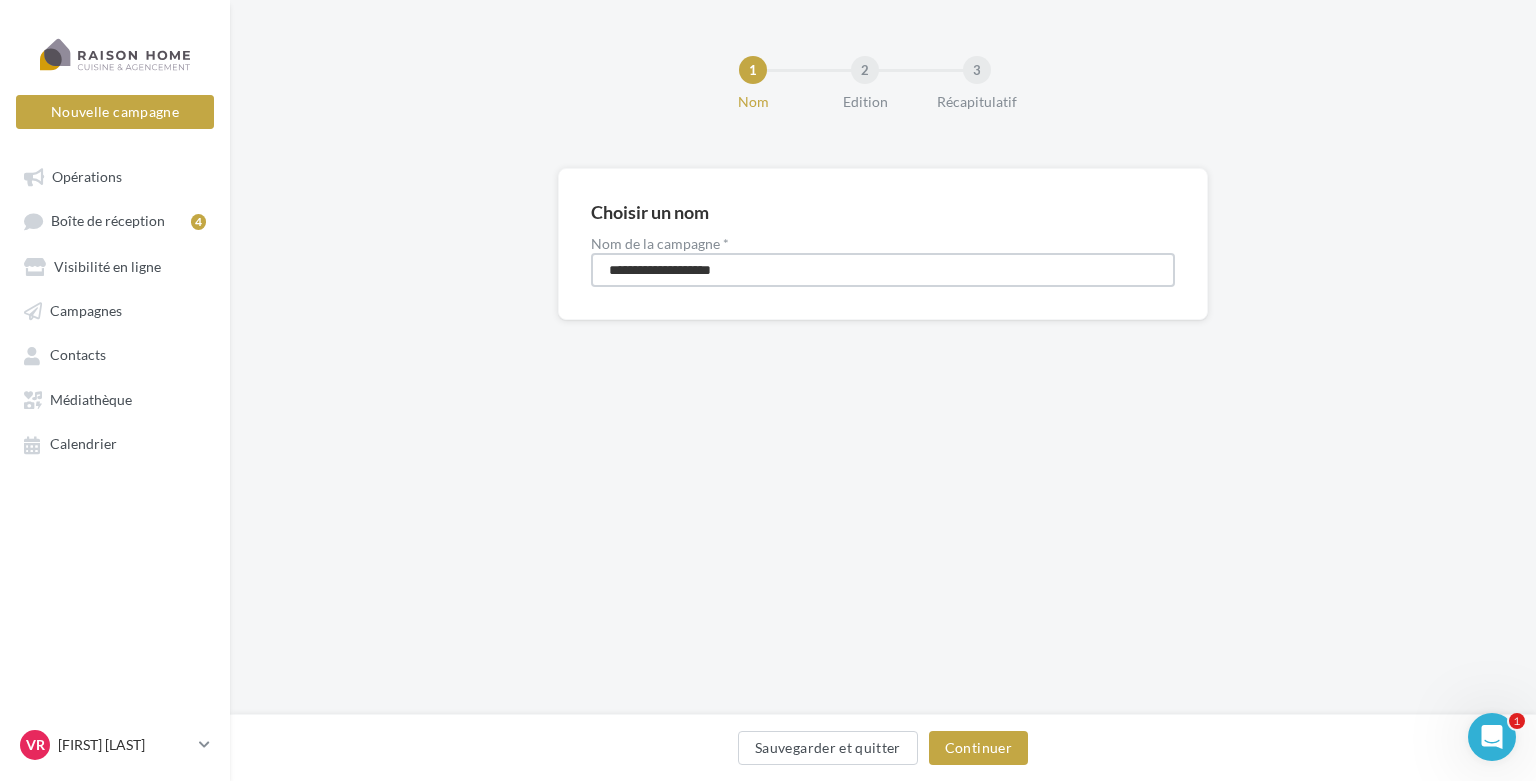 click on "**********" at bounding box center [883, 270] 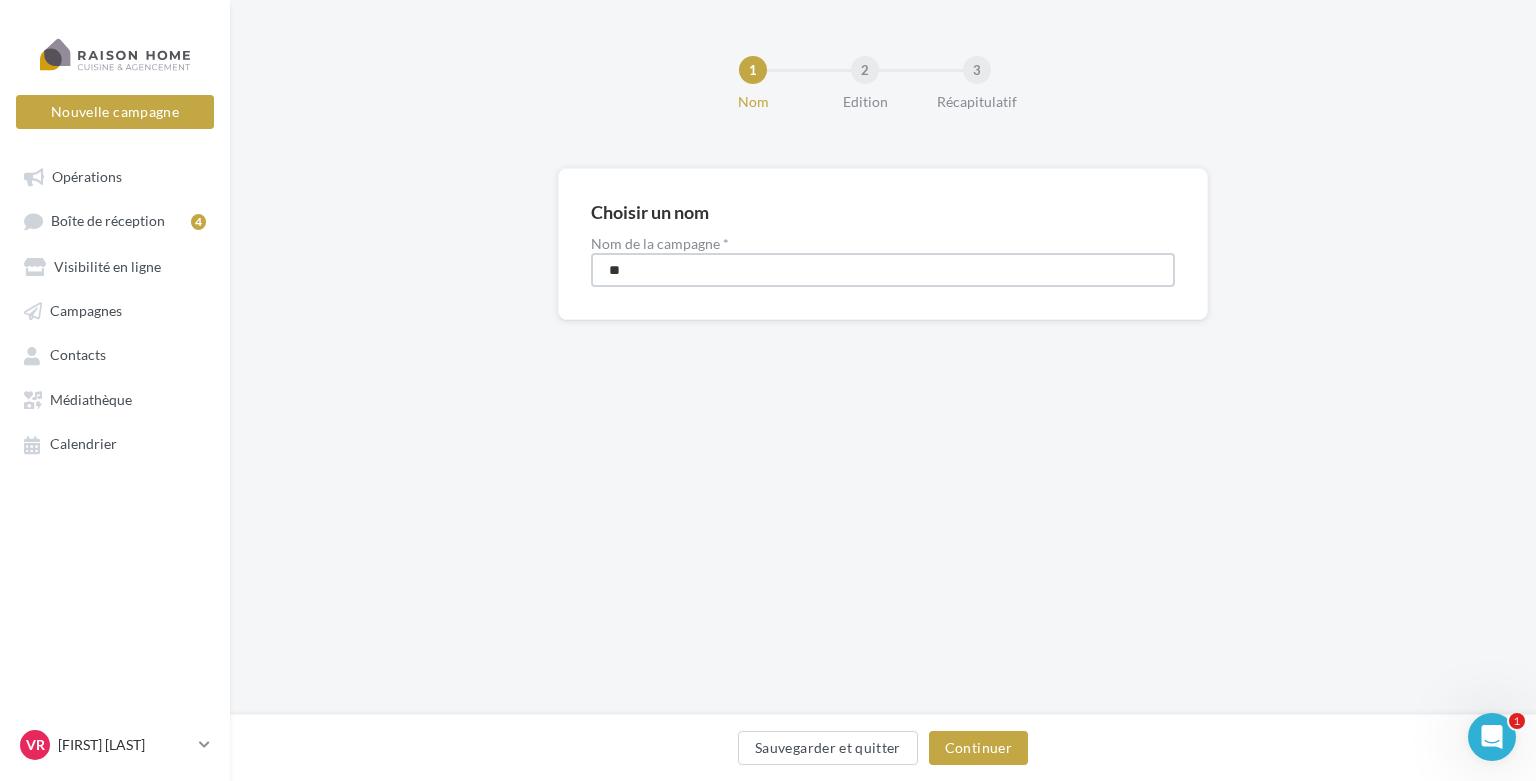 type on "*" 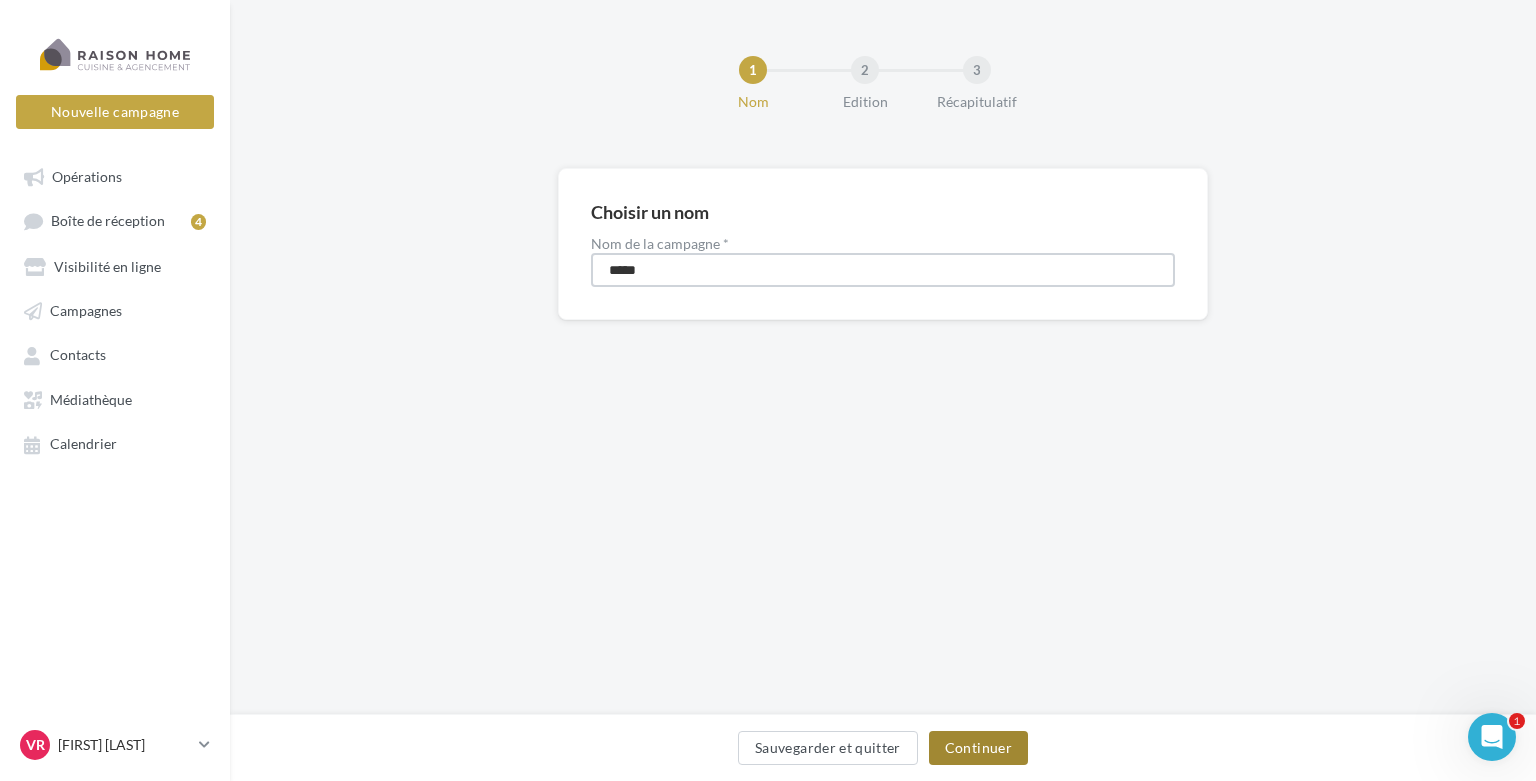 type on "*****" 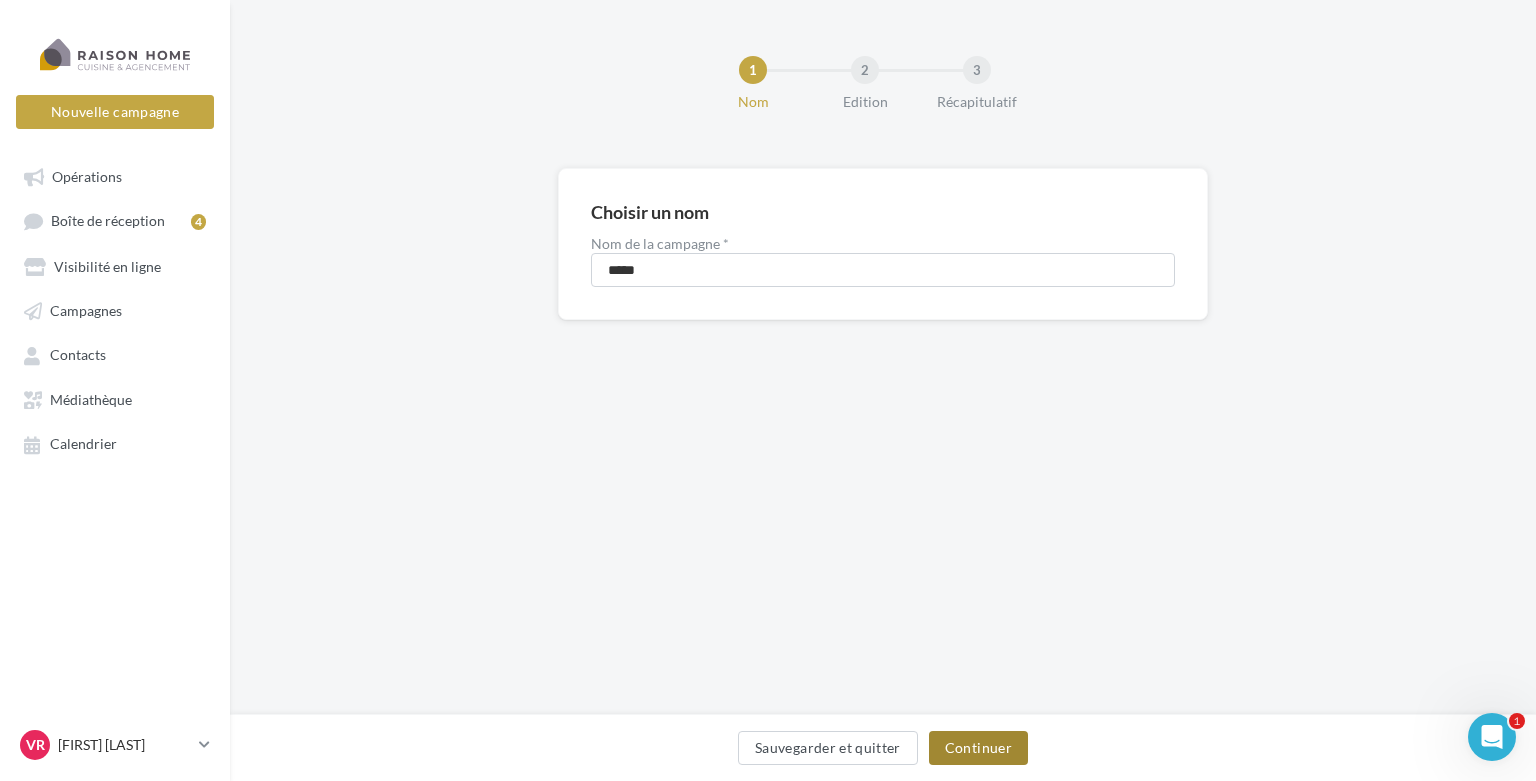 click on "Continuer" at bounding box center [978, 748] 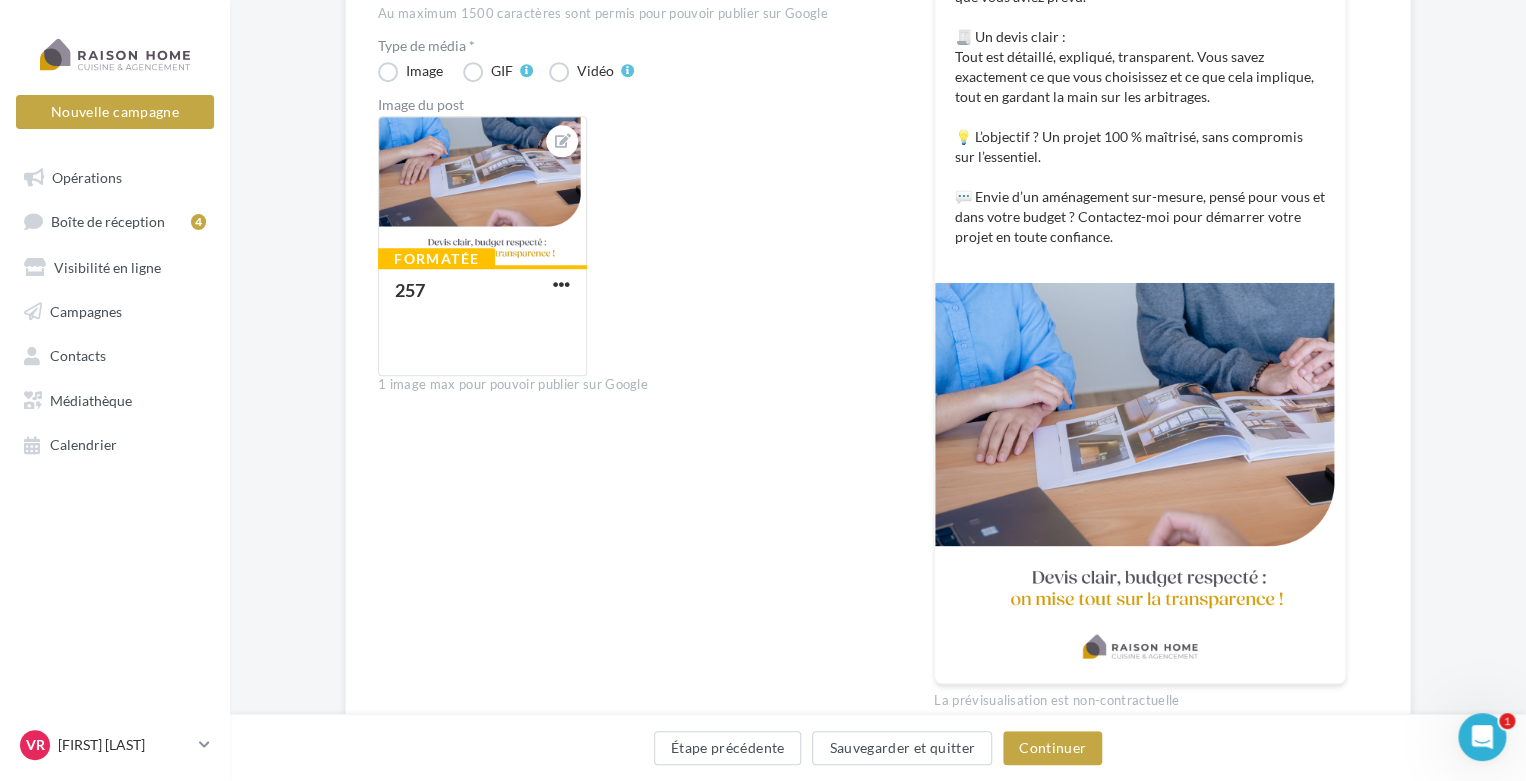 scroll, scrollTop: 600, scrollLeft: 0, axis: vertical 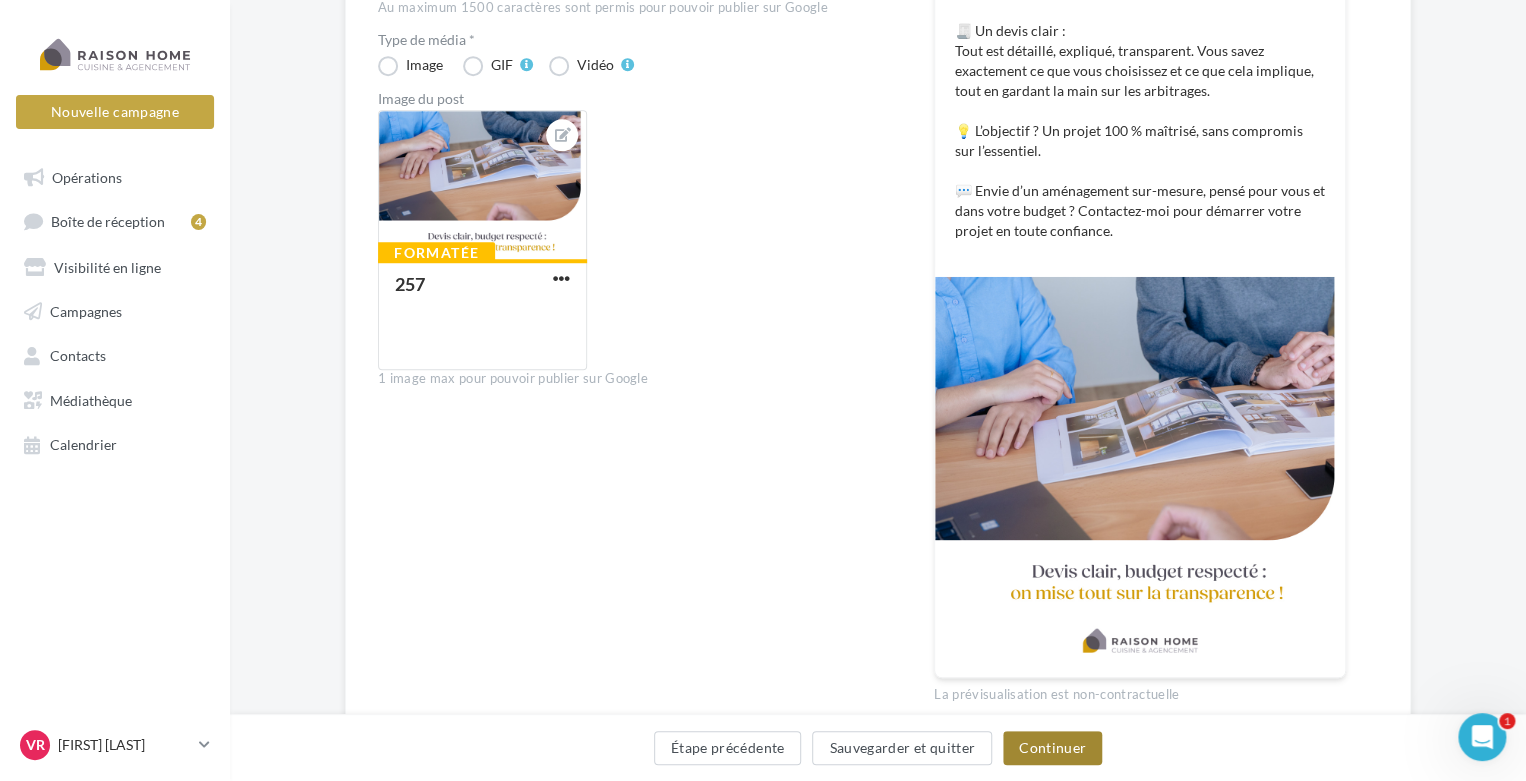 click on "Continuer" at bounding box center (1052, 748) 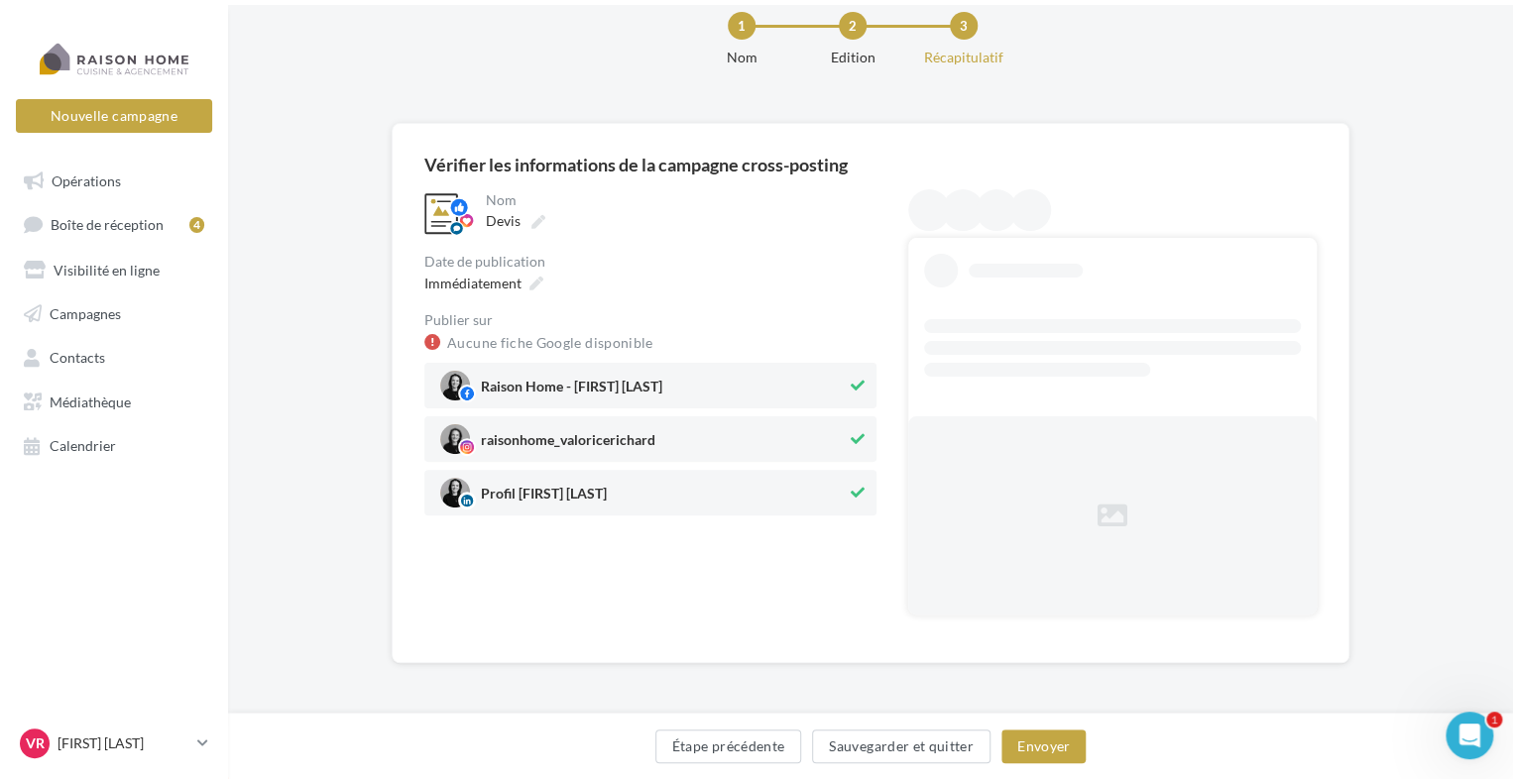 scroll, scrollTop: 0, scrollLeft: 0, axis: both 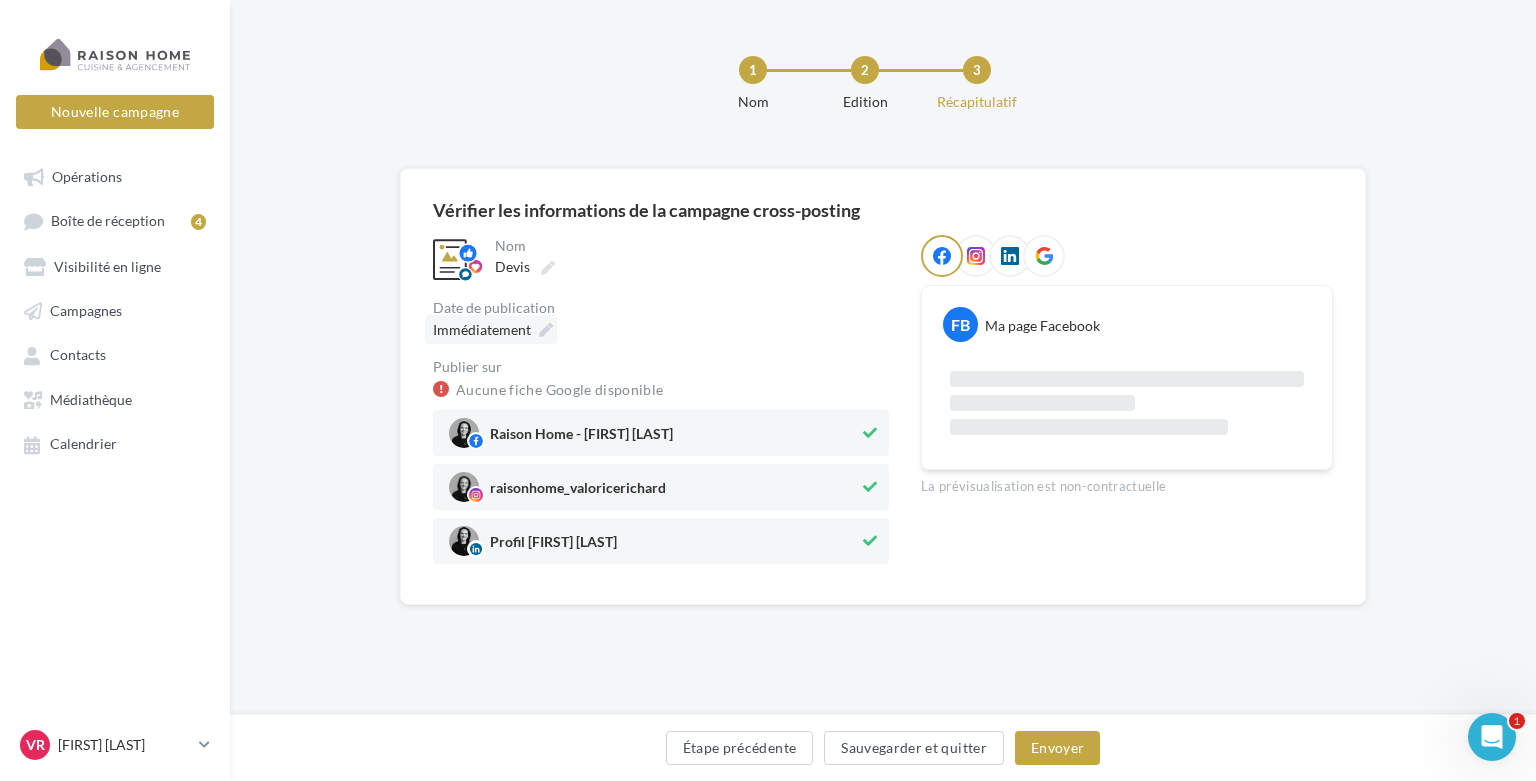 click on "Immédiatement" at bounding box center (482, 329) 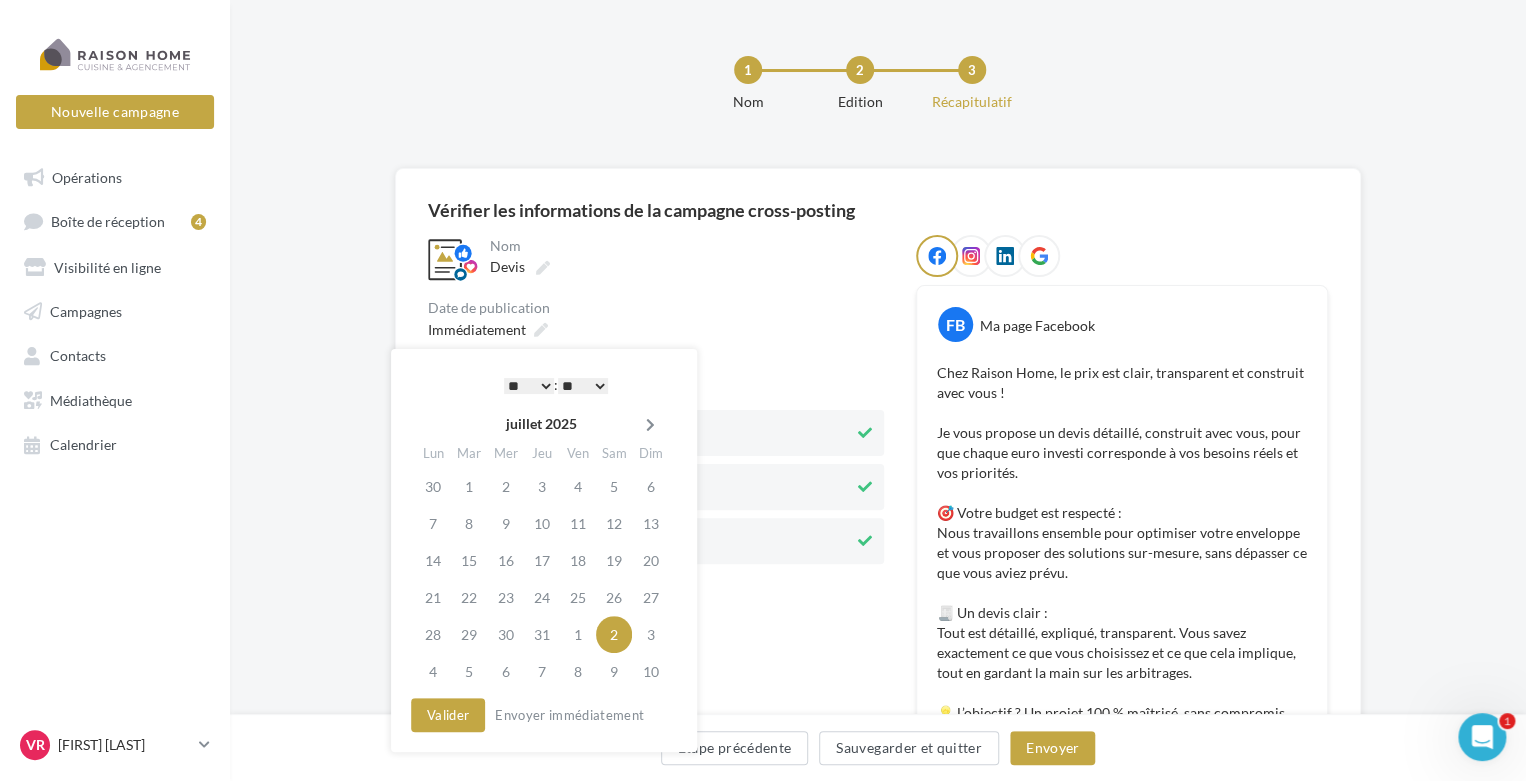click at bounding box center (650, 425) 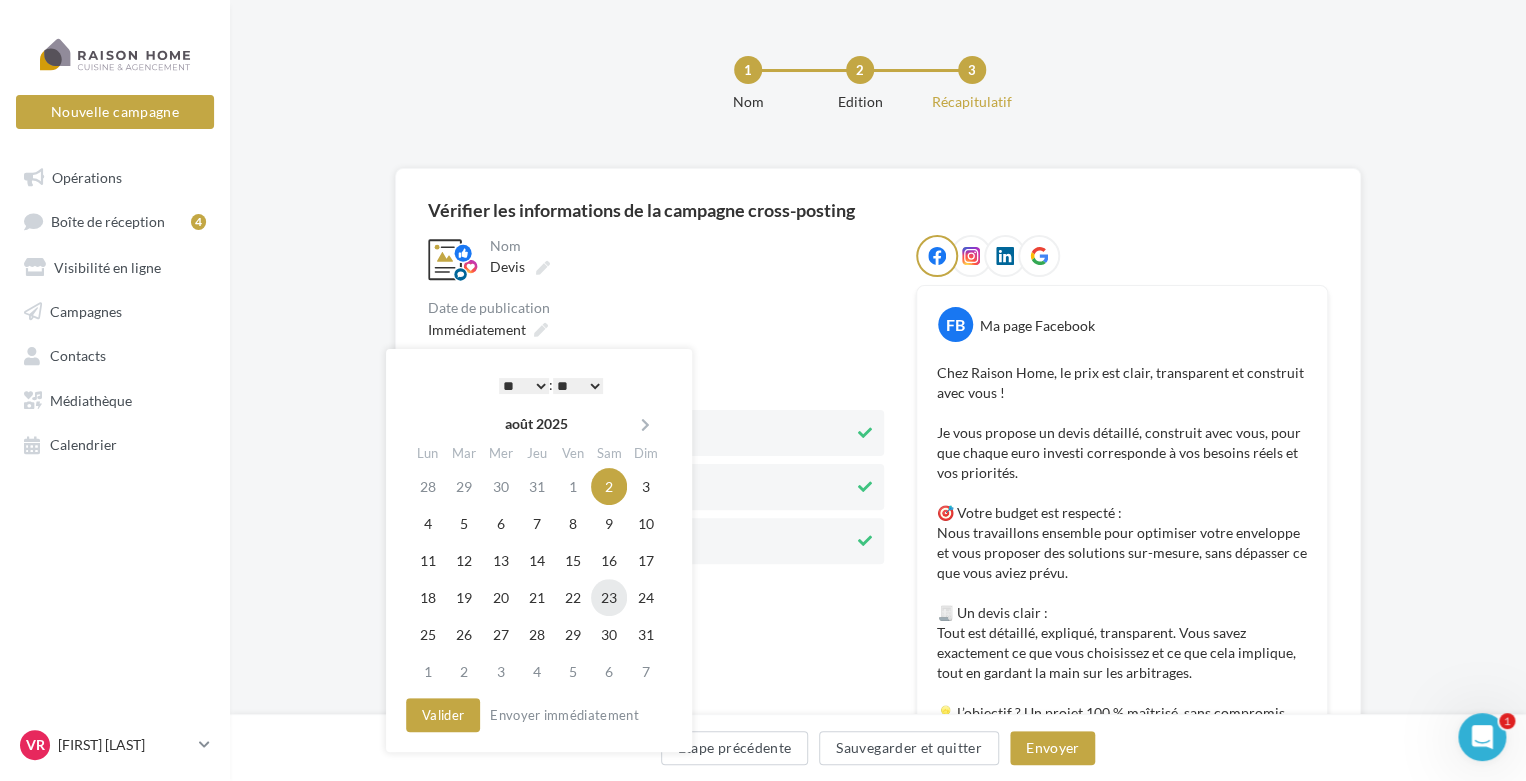 click on "23" at bounding box center (609, 597) 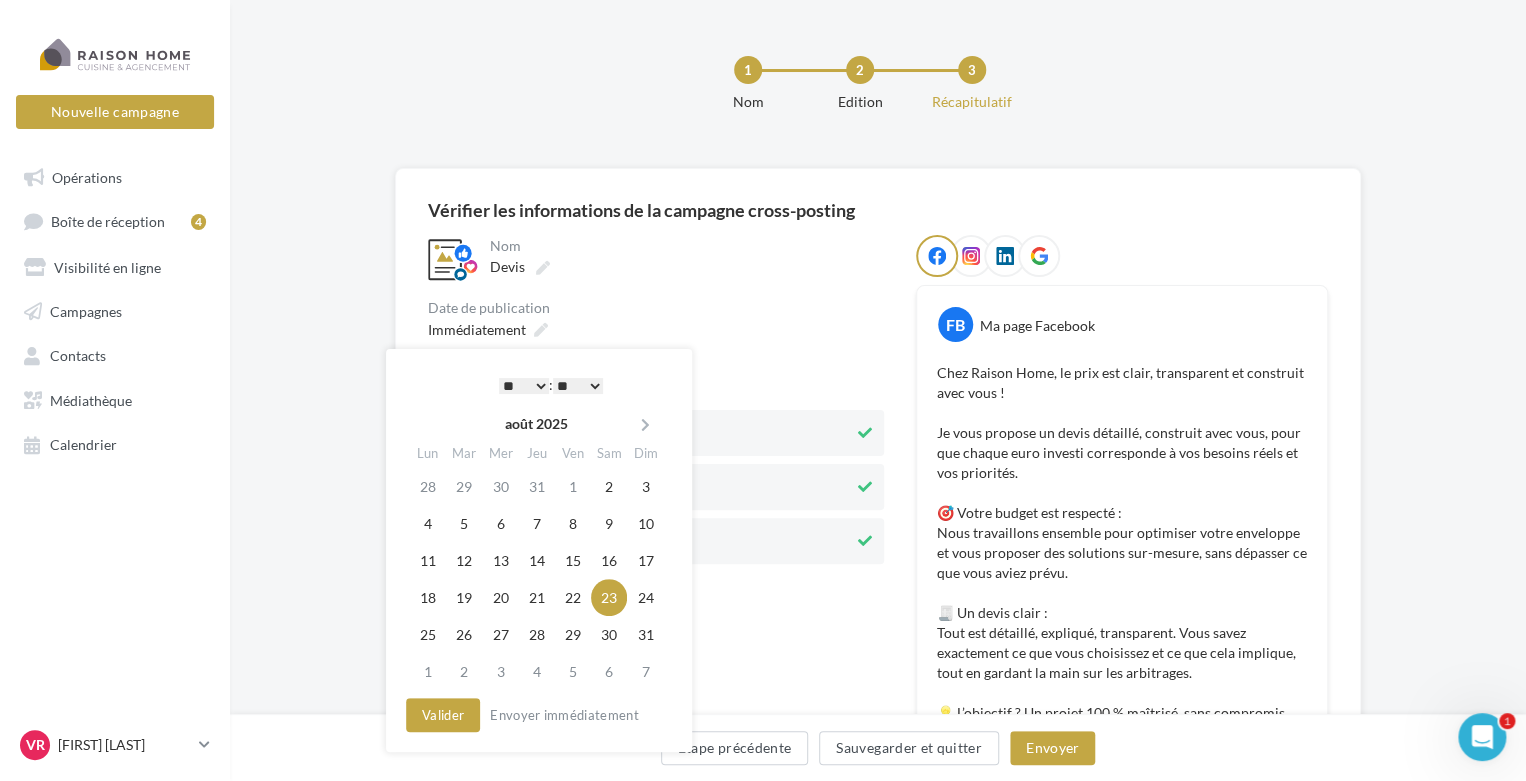 click on "* * * * * * * * * * ** ** ** ** ** ** ** ** ** ** ** ** ** **" at bounding box center [524, 386] 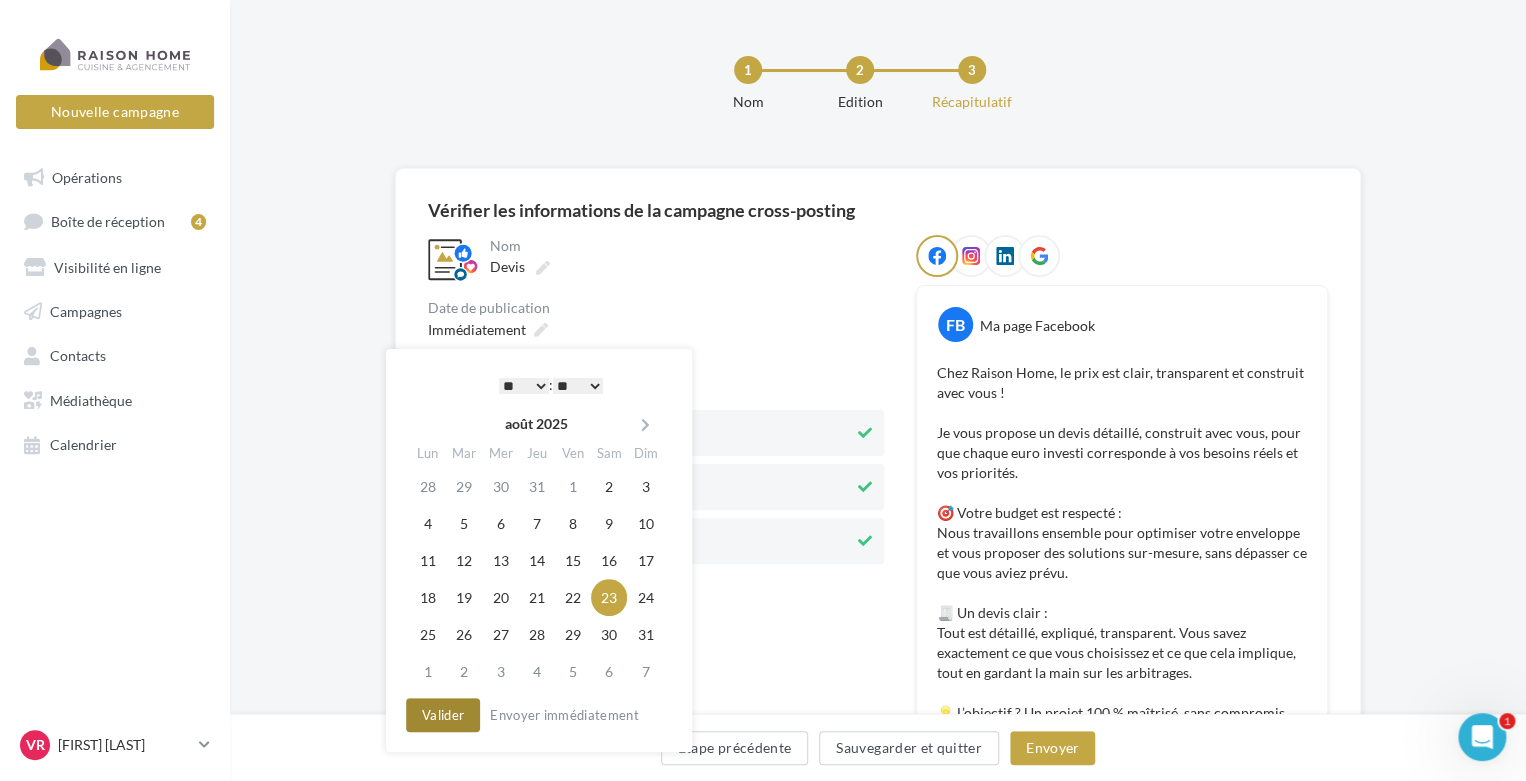 click on "Valider" at bounding box center (443, 715) 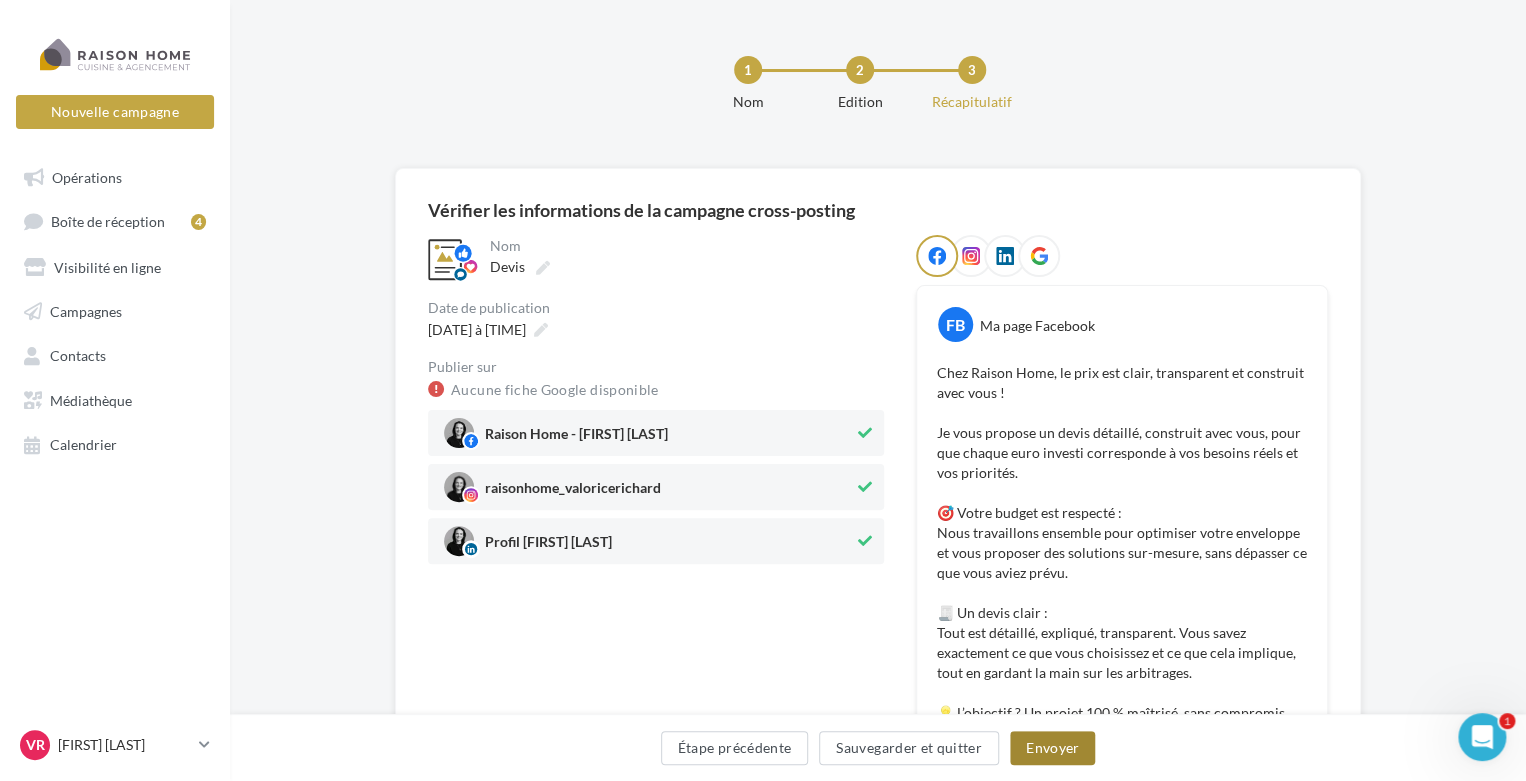 click on "Envoyer" at bounding box center [1052, 748] 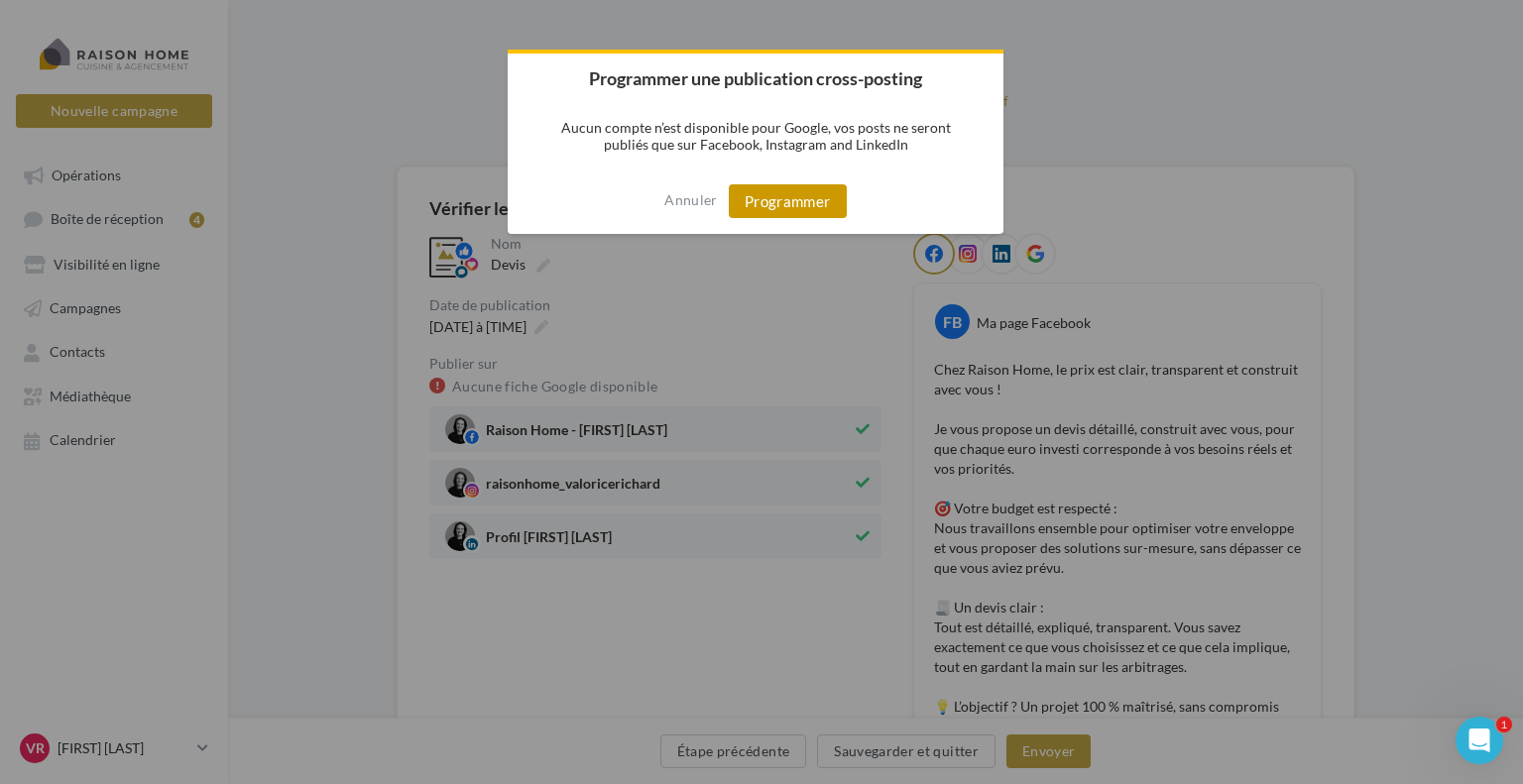click on "Programmer" at bounding box center (787, 201) 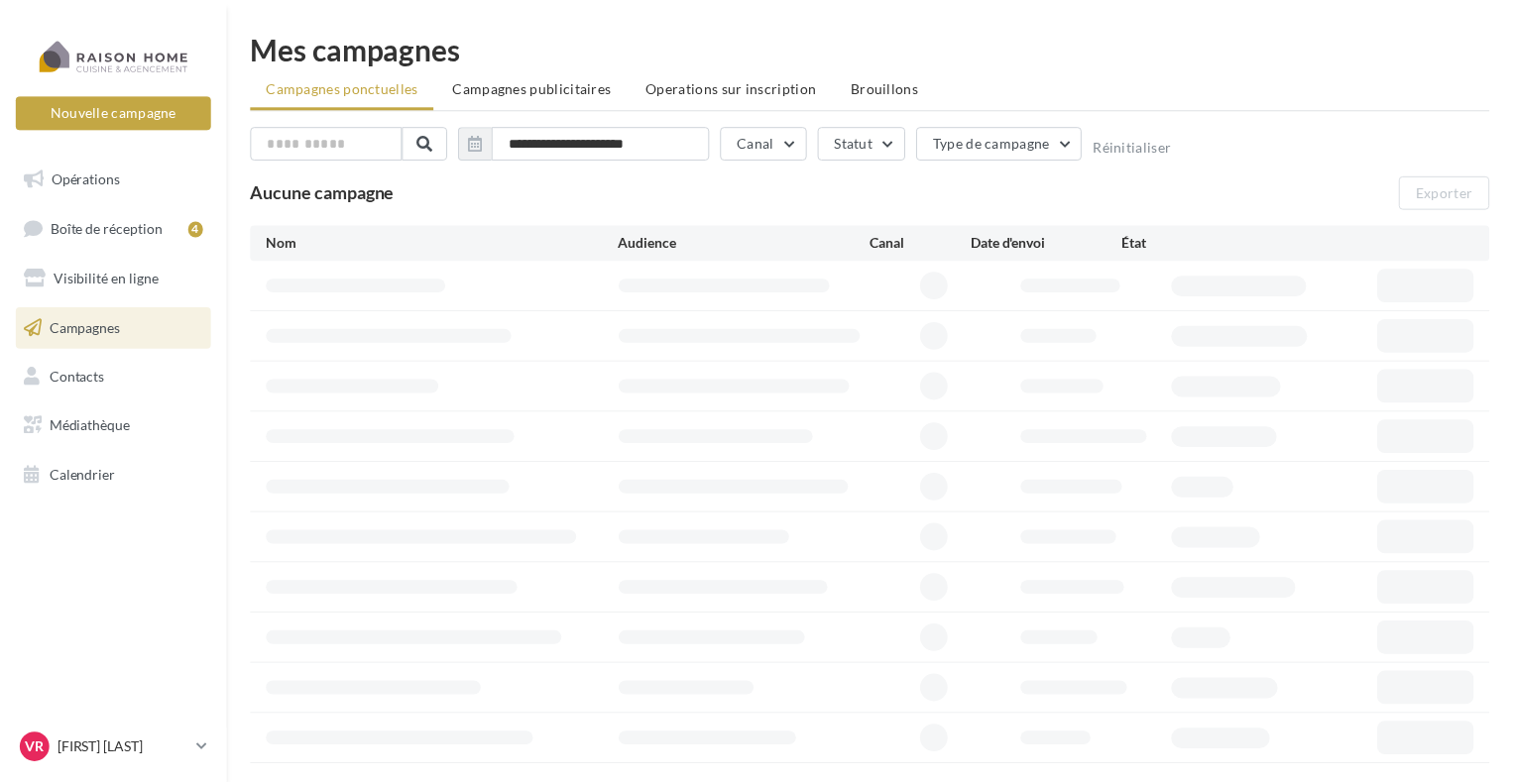 scroll, scrollTop: 0, scrollLeft: 0, axis: both 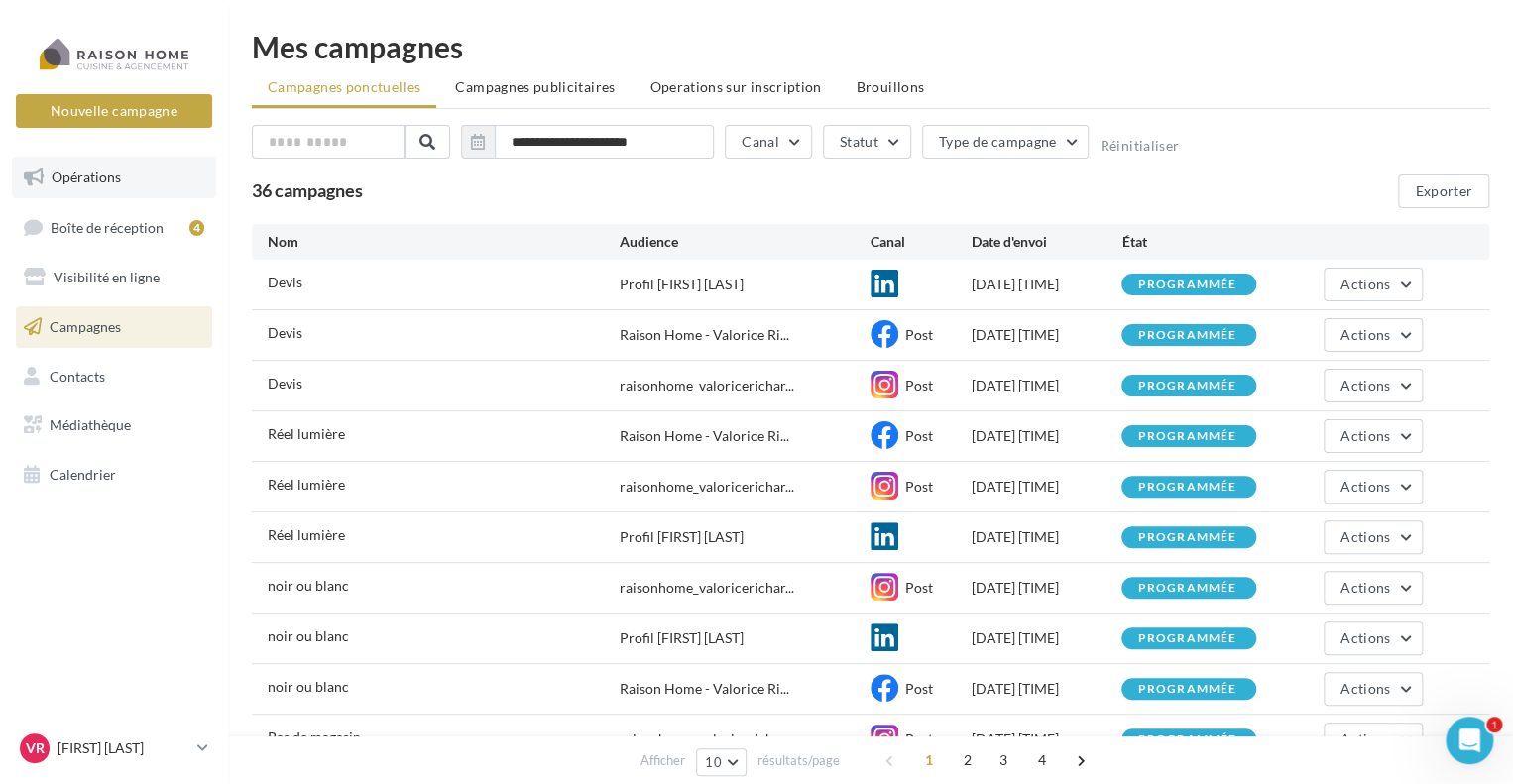 click on "Opérations" at bounding box center [114, 177] 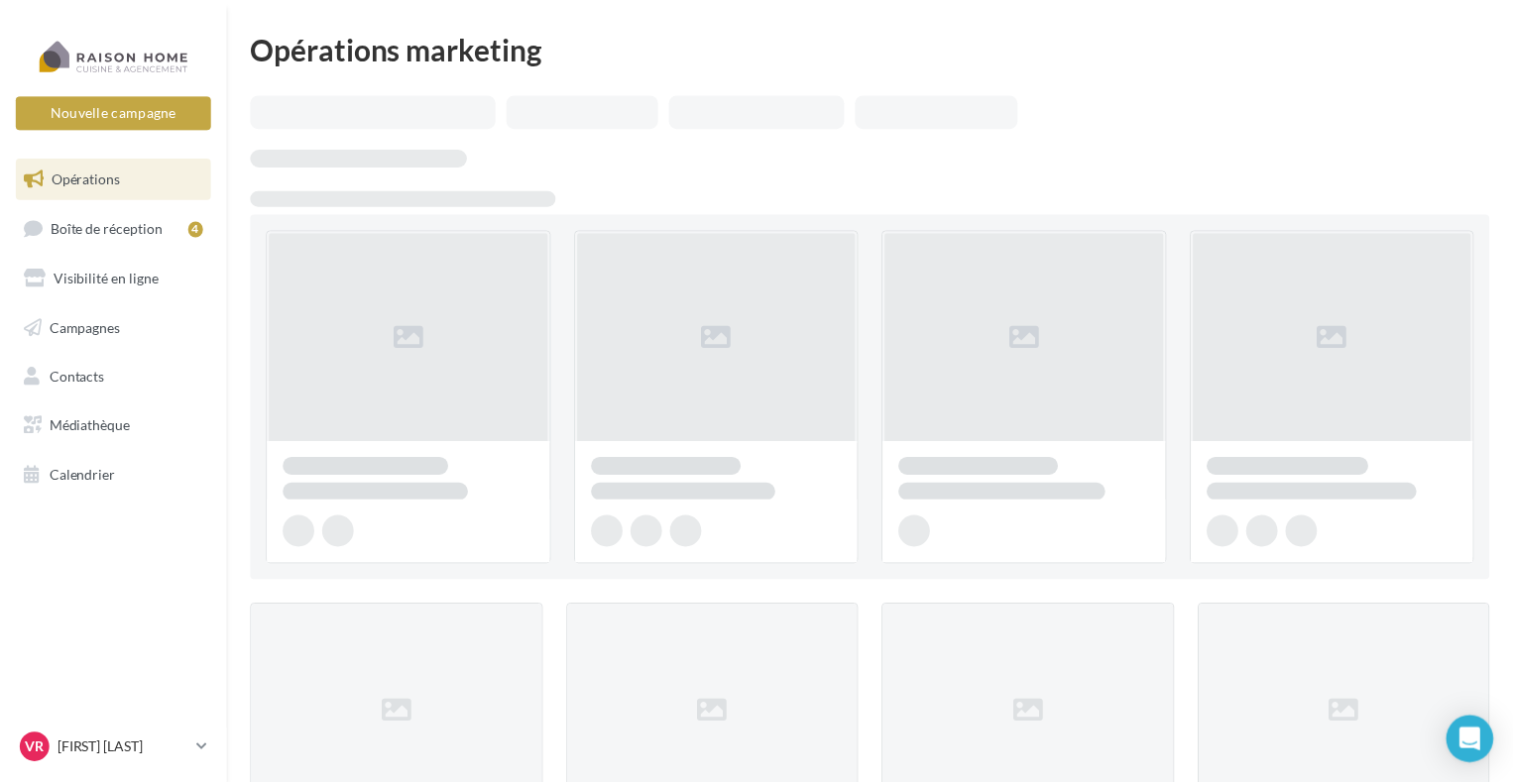 scroll, scrollTop: 0, scrollLeft: 0, axis: both 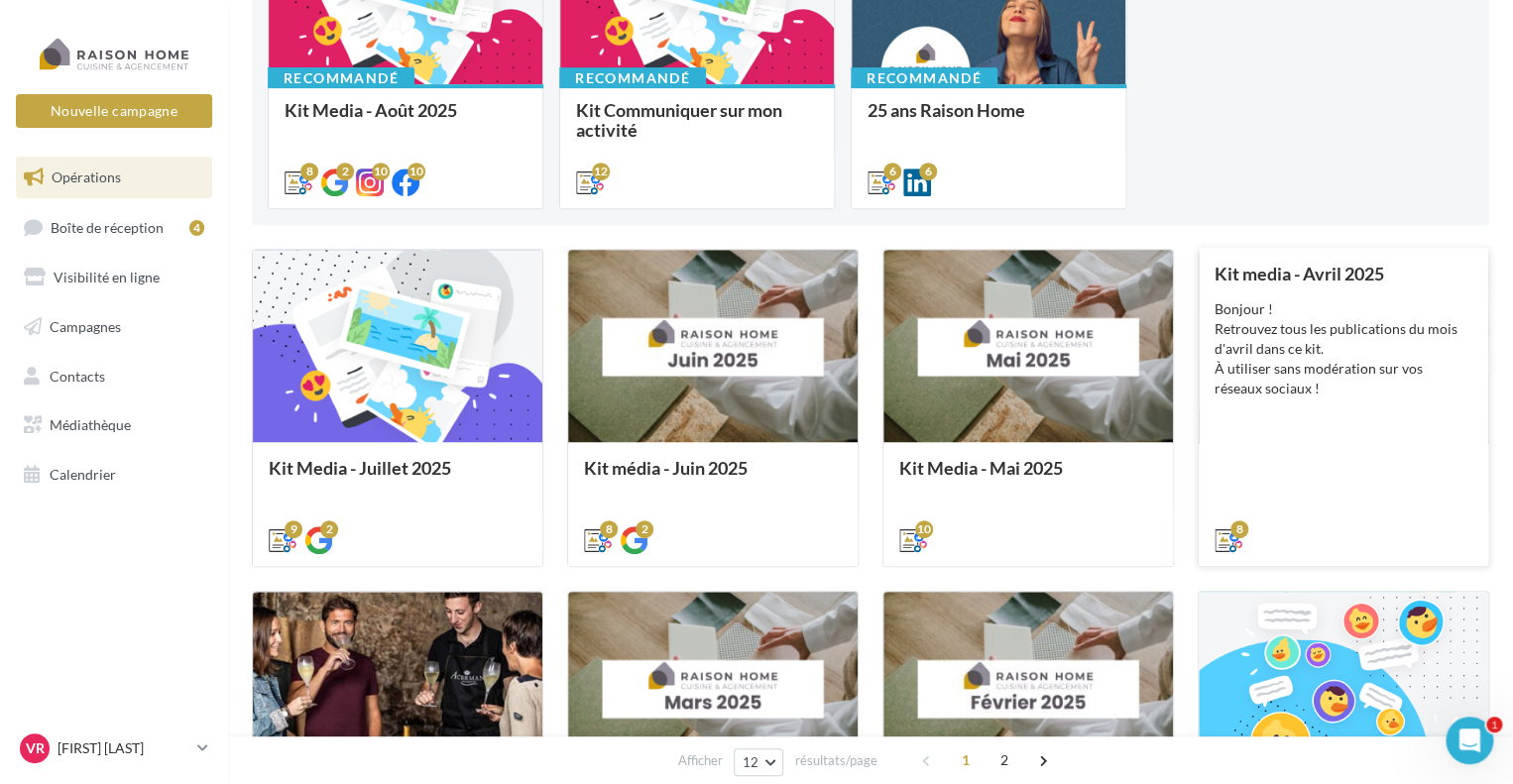 click on "Bonjour !
Retrouvez tous les publications du mois d'avril dans ce kit.
À utiliser sans modération sur vos réseaux sociaux !" at bounding box center [1343, 349] 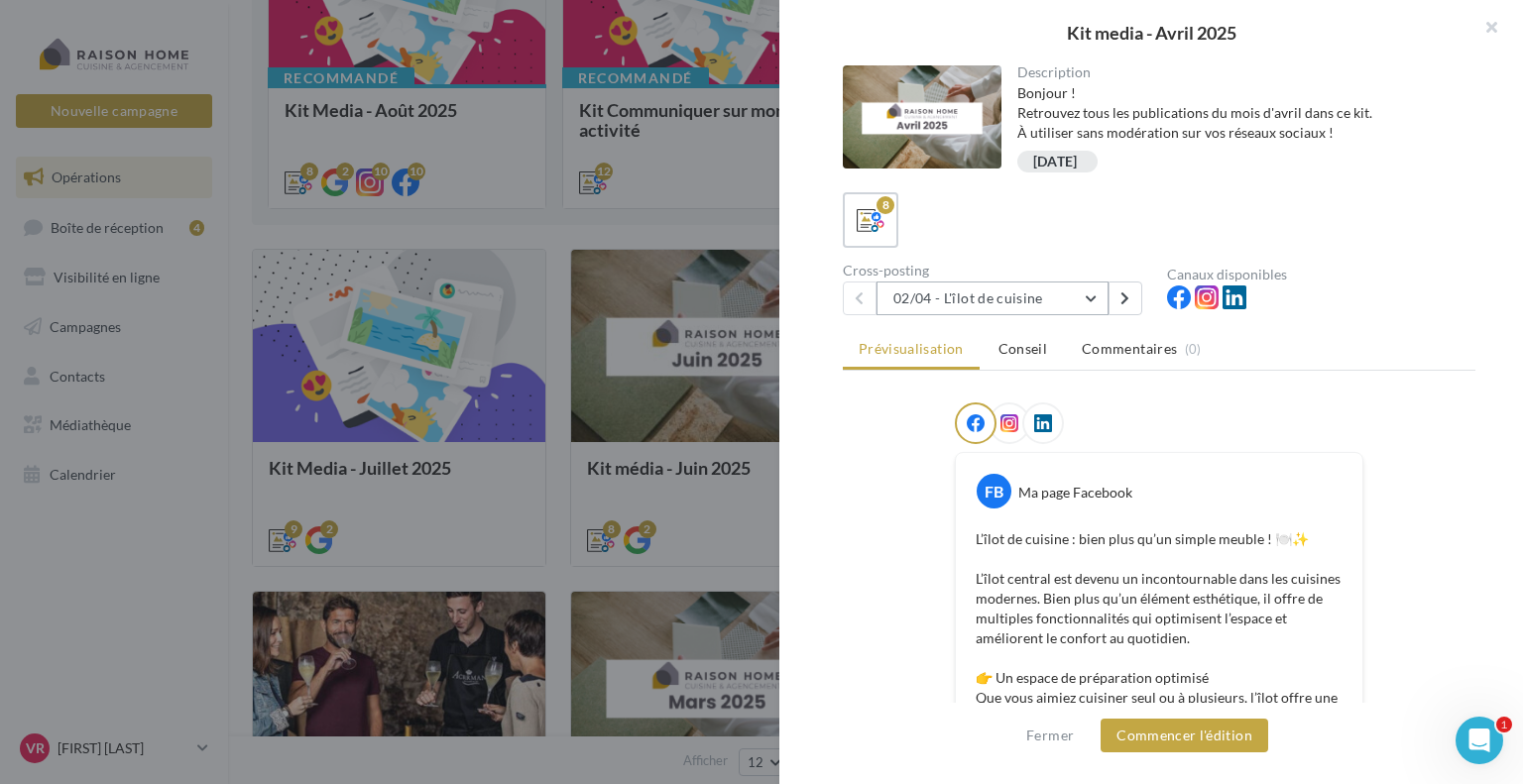 click on "02/04 - L'îlot de cuisine" at bounding box center (993, 298) 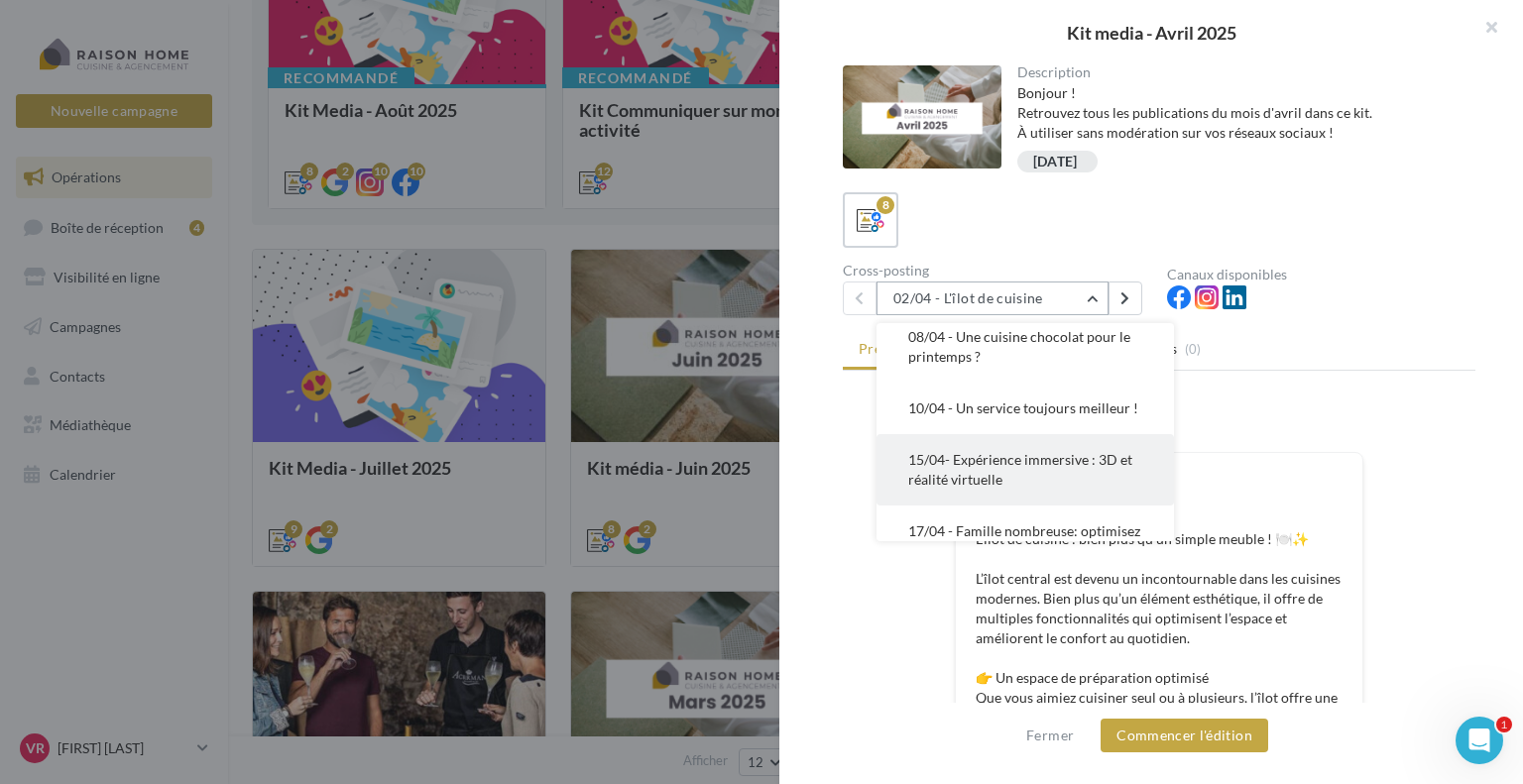 scroll, scrollTop: 59, scrollLeft: 0, axis: vertical 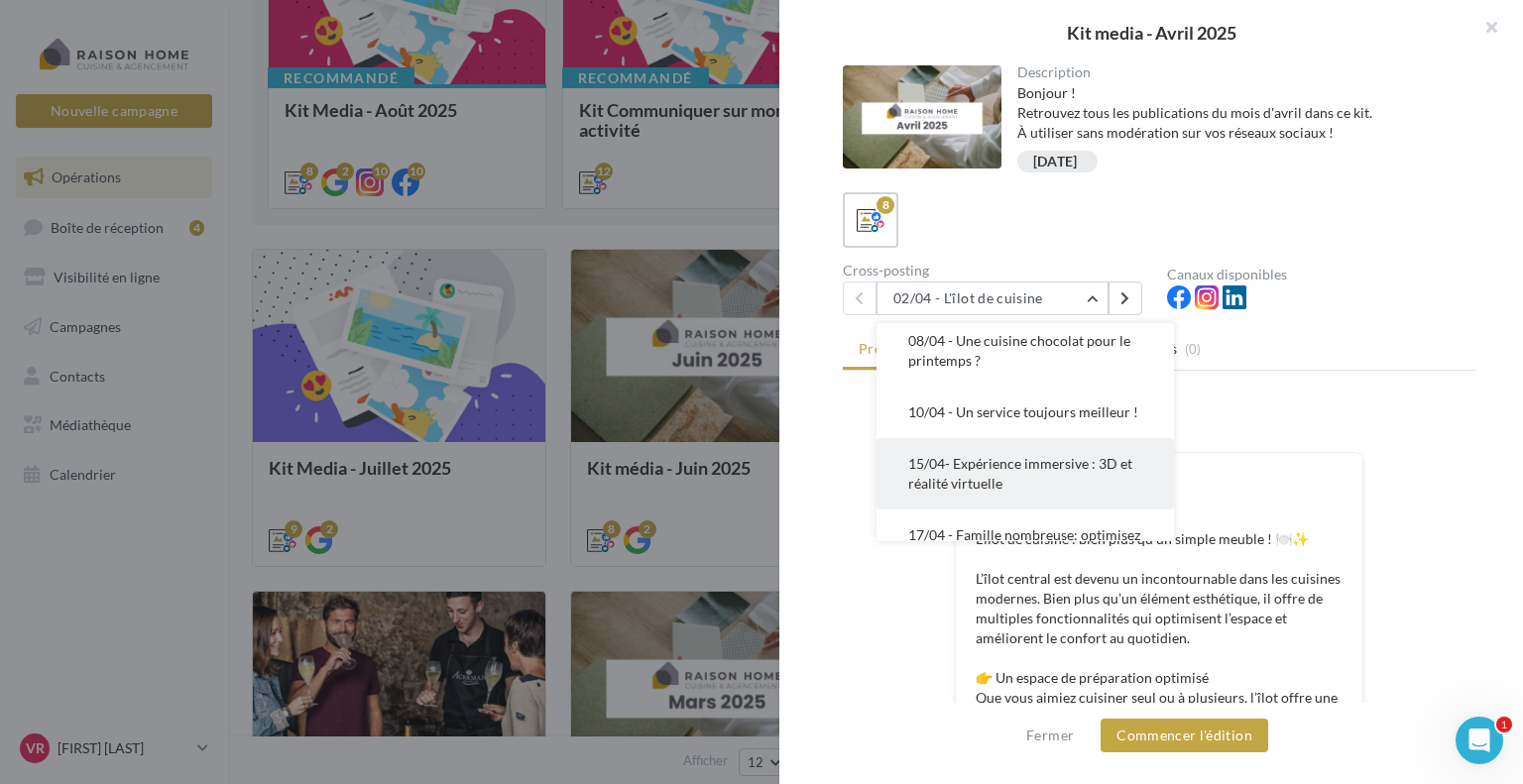 click on "15/04- Expérience immersive : 3D et réalité virtuelle" at bounding box center (1020, 473) 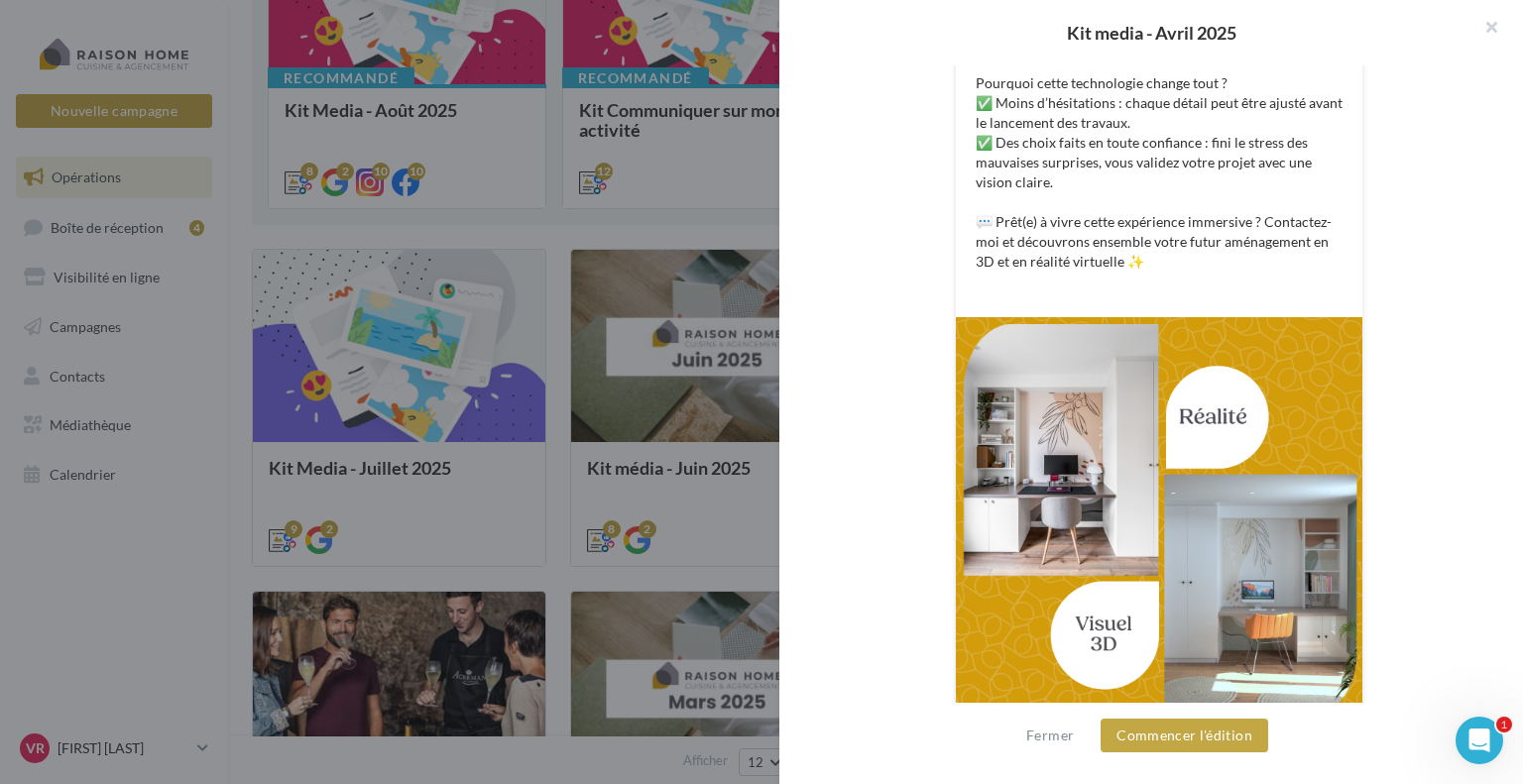 scroll, scrollTop: 772, scrollLeft: 0, axis: vertical 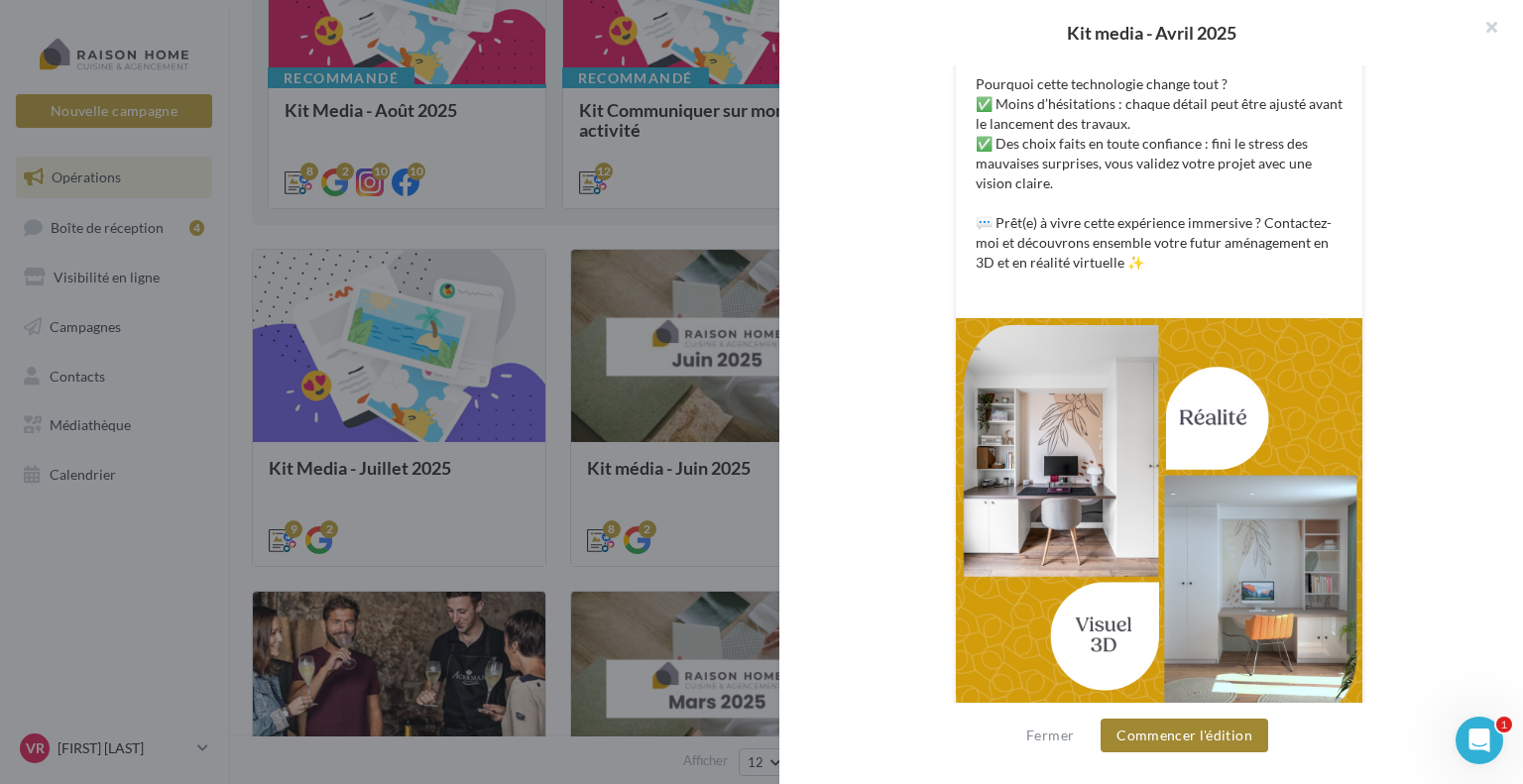 click on "Commencer l'édition" at bounding box center [1184, 735] 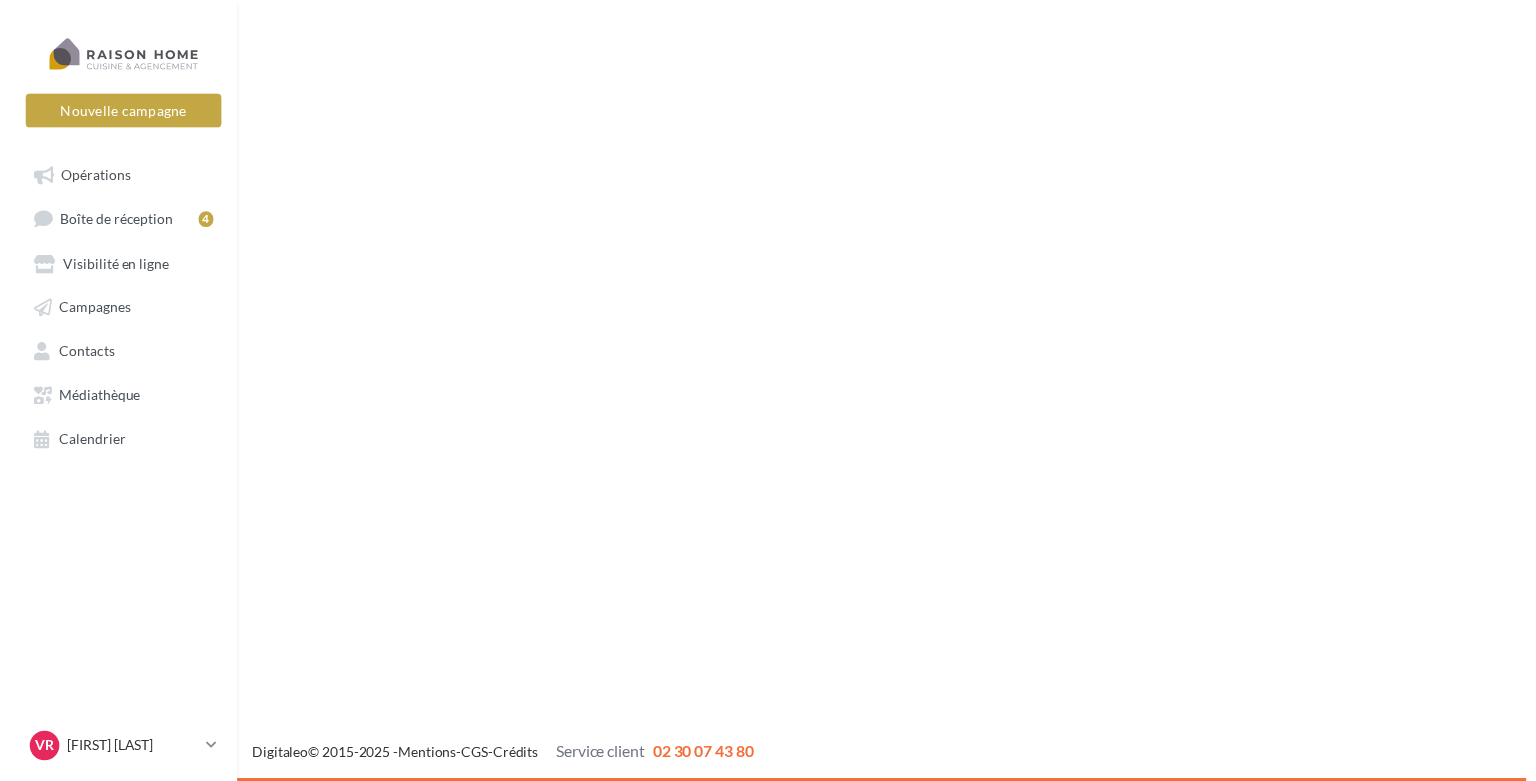 scroll, scrollTop: 0, scrollLeft: 0, axis: both 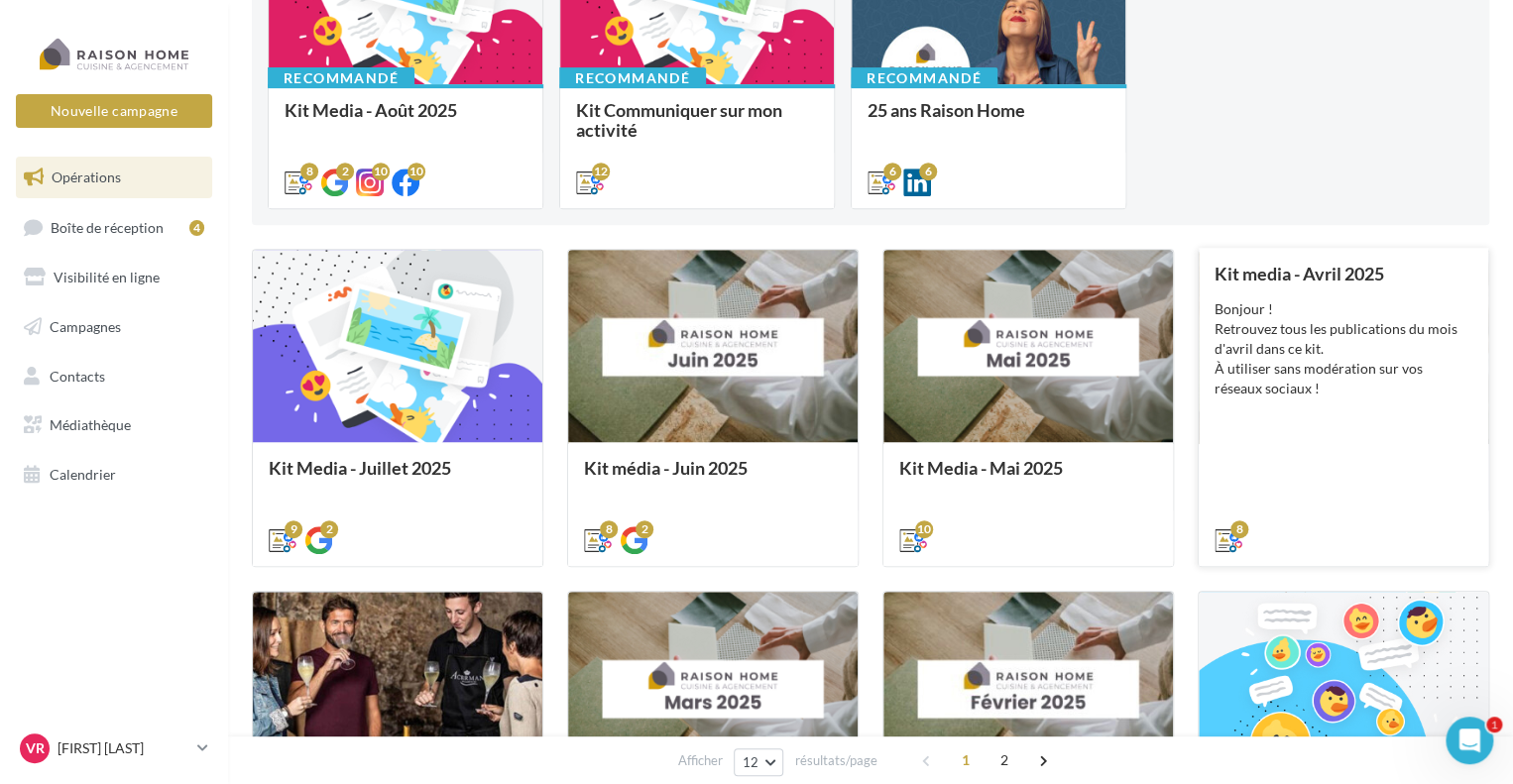 click on "Kit media - Avril 2025        Bonjour !
Retrouvez tous les publications du mois d'avril dans ce kit.
À utiliser sans modération sur vos réseaux sociaux !" at bounding box center [1343, 405] 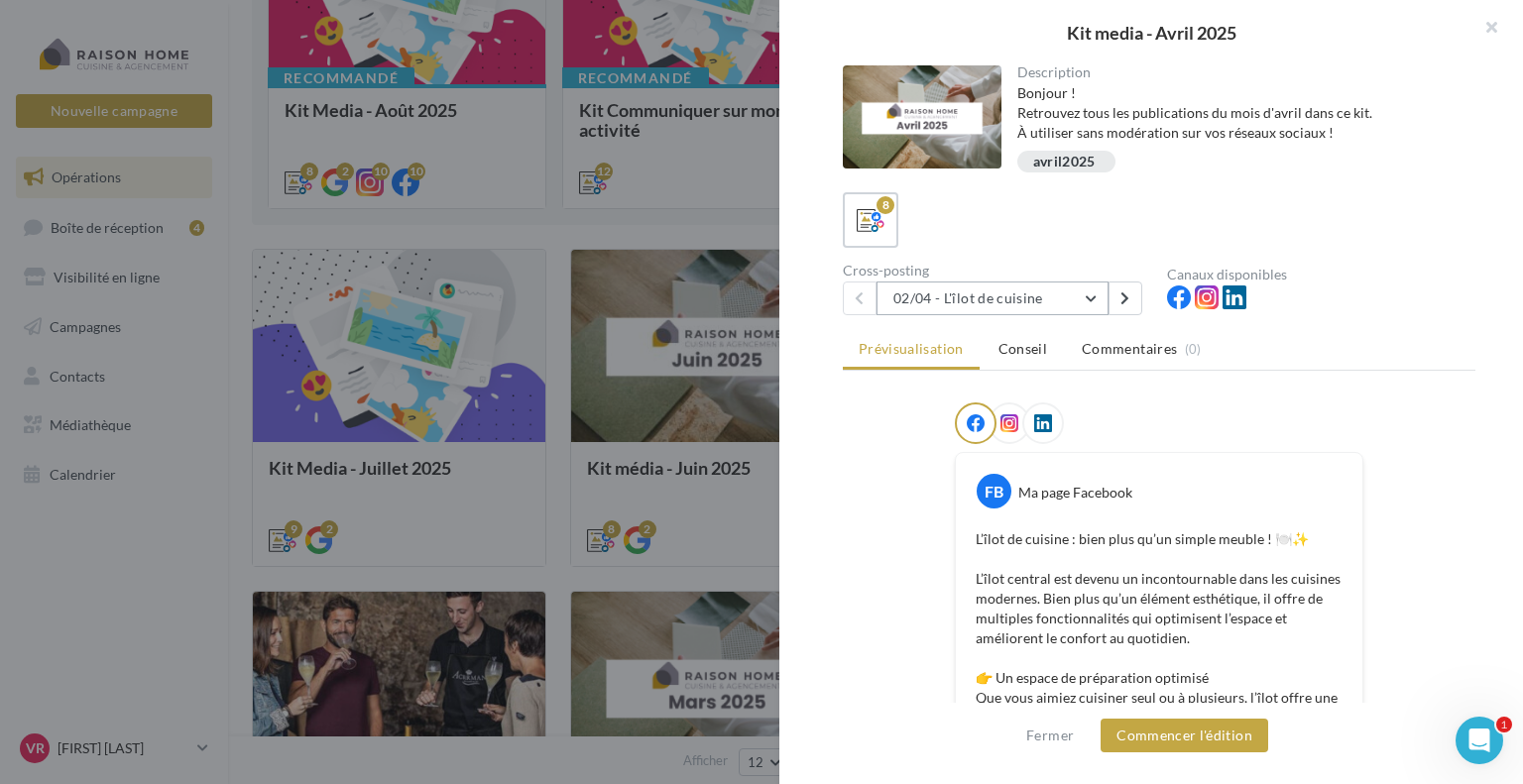 click on "02/04 - L'îlot de cuisine" at bounding box center [993, 298] 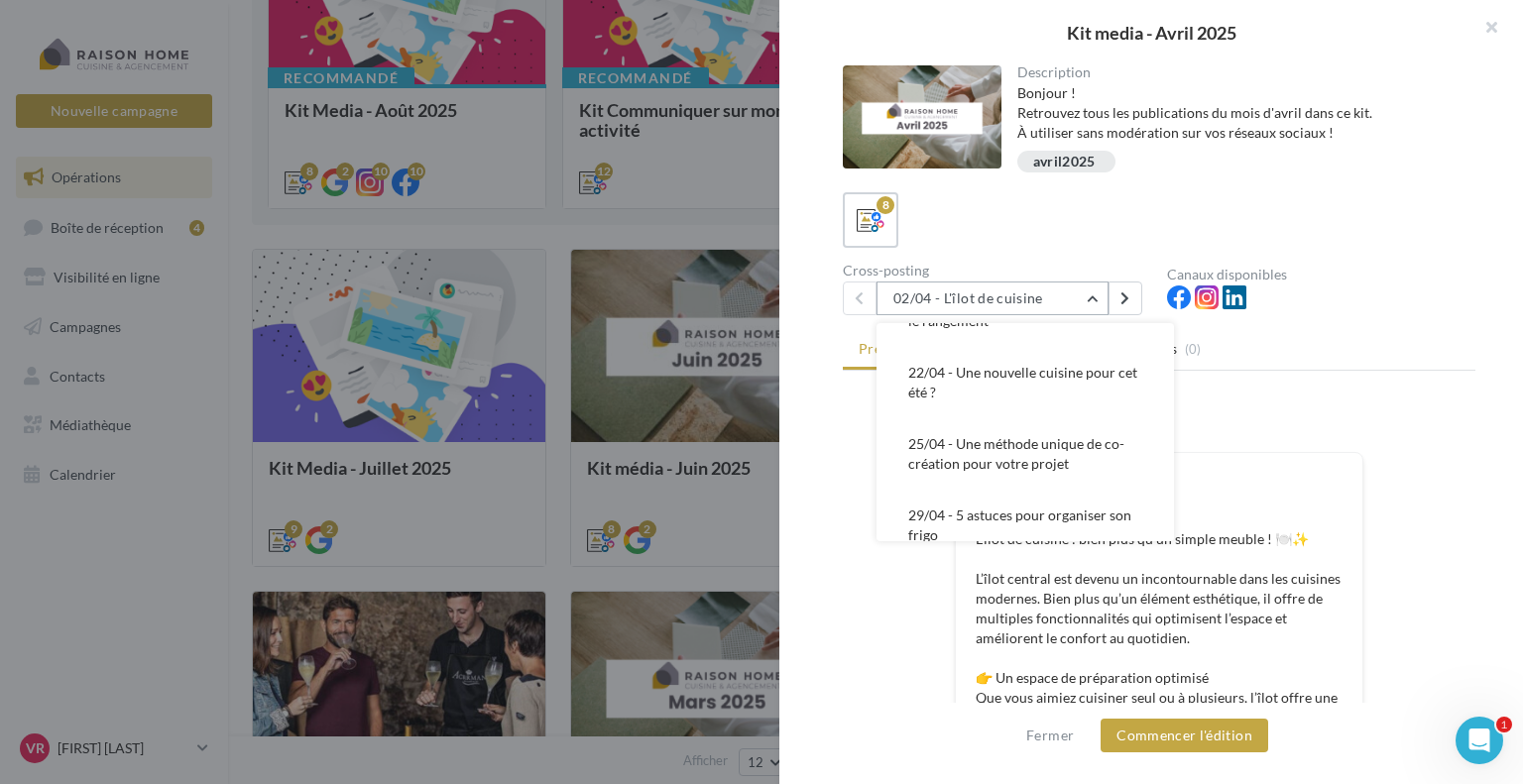 scroll, scrollTop: 293, scrollLeft: 0, axis: vertical 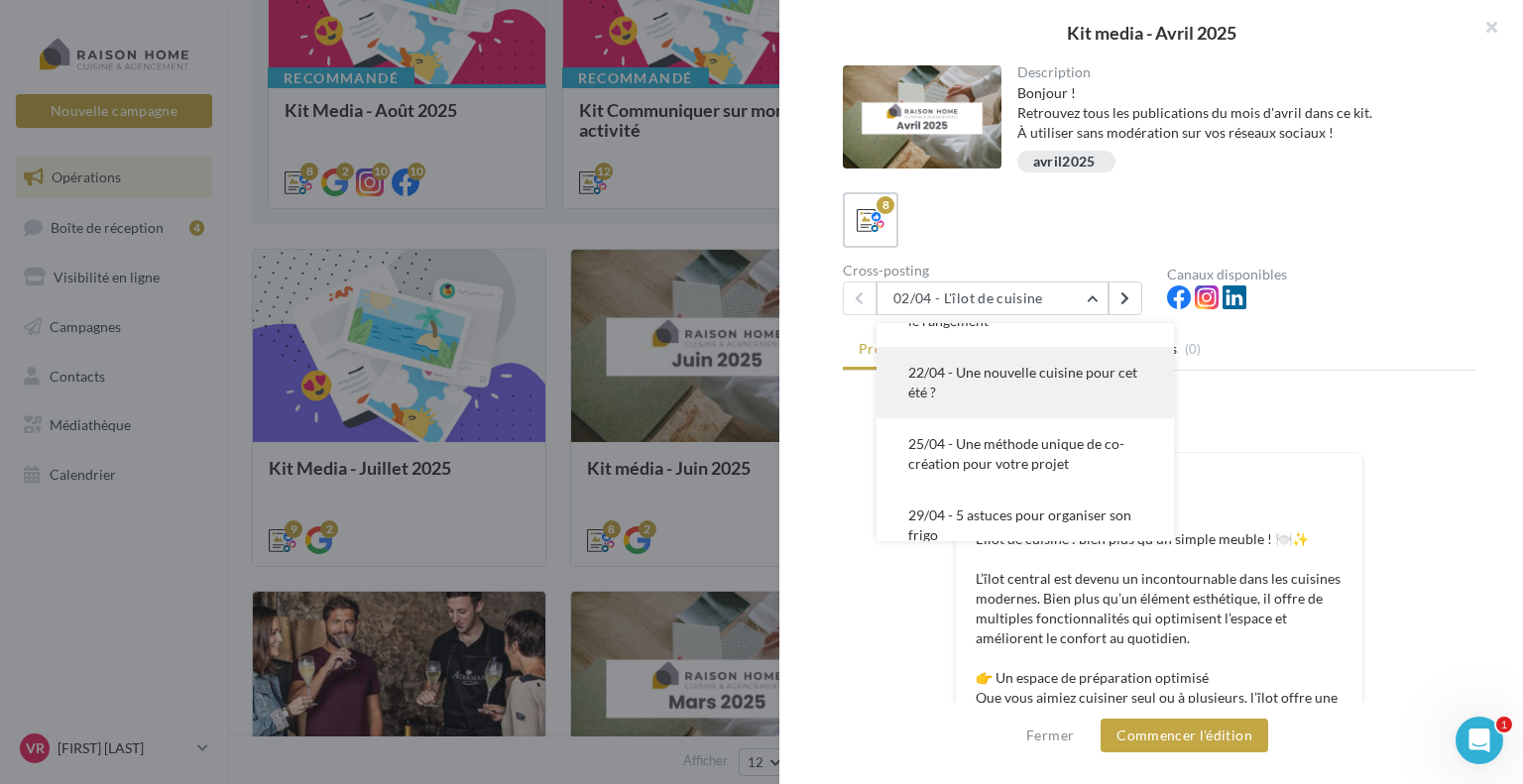 click on "22/04 - Une nouvelle cuisine pour cet été ?" at bounding box center (1025, 383) 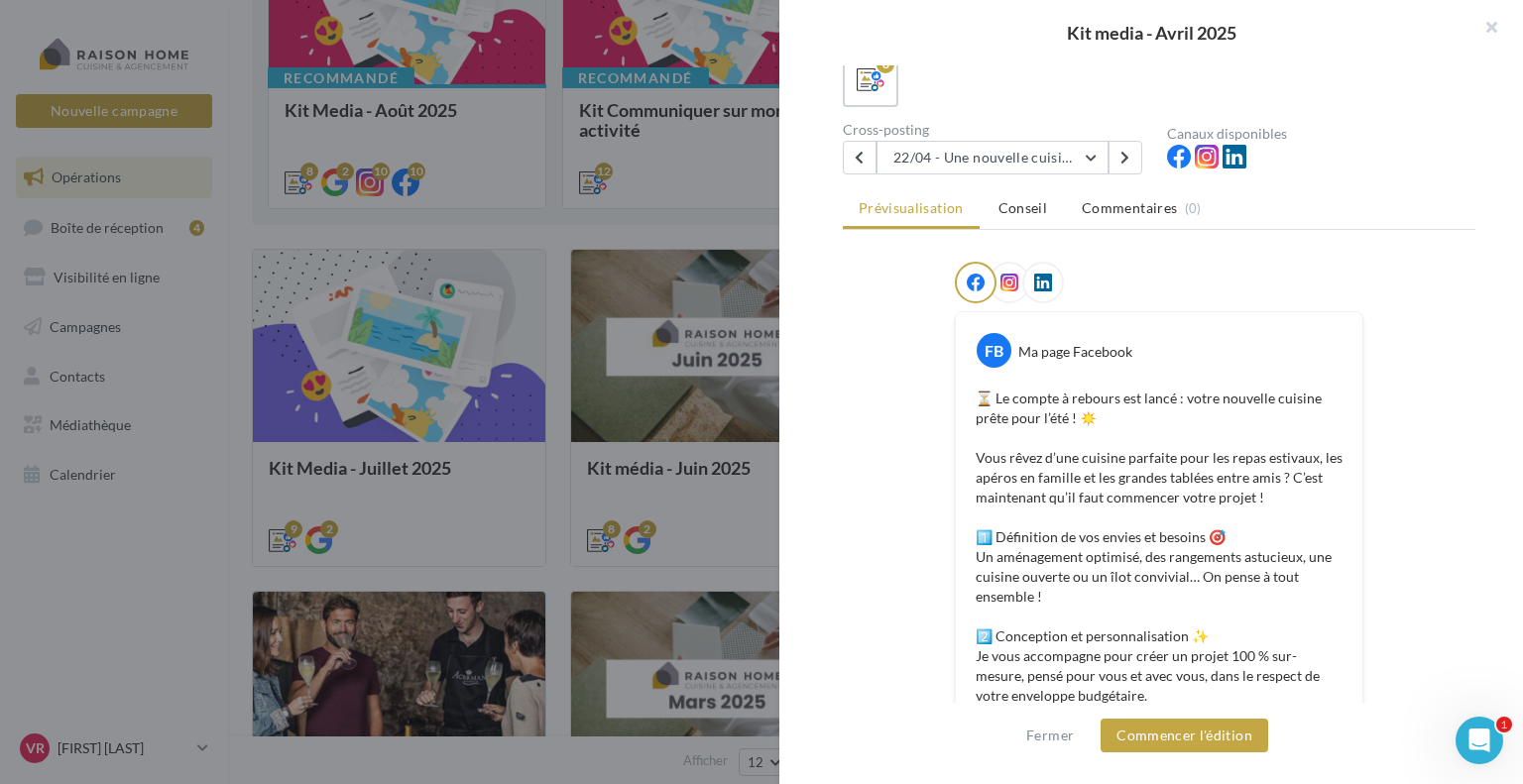 scroll, scrollTop: 133, scrollLeft: 0, axis: vertical 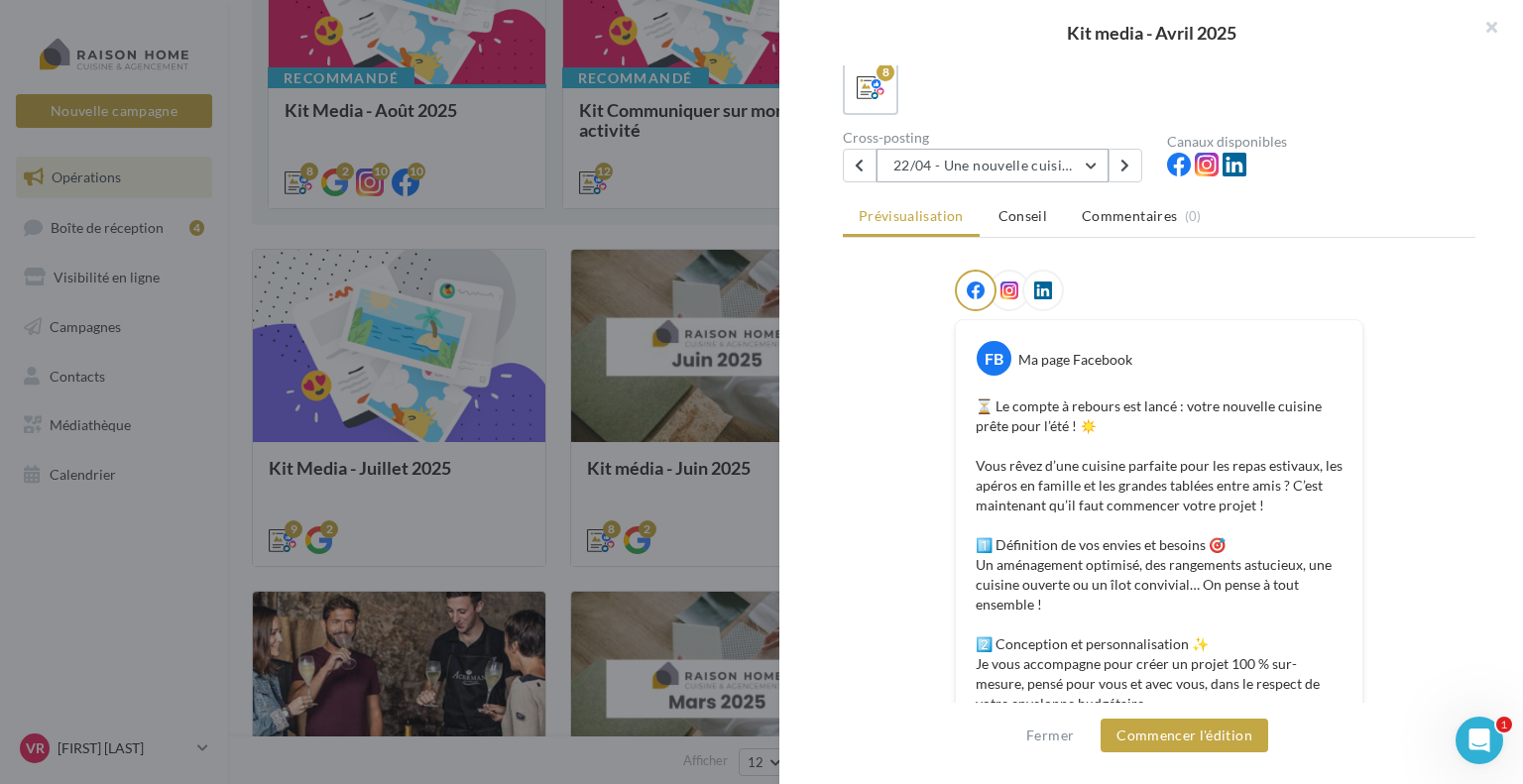 click on "22/04 - Une nouvelle cuisine pour cet été ?" at bounding box center [993, 166] 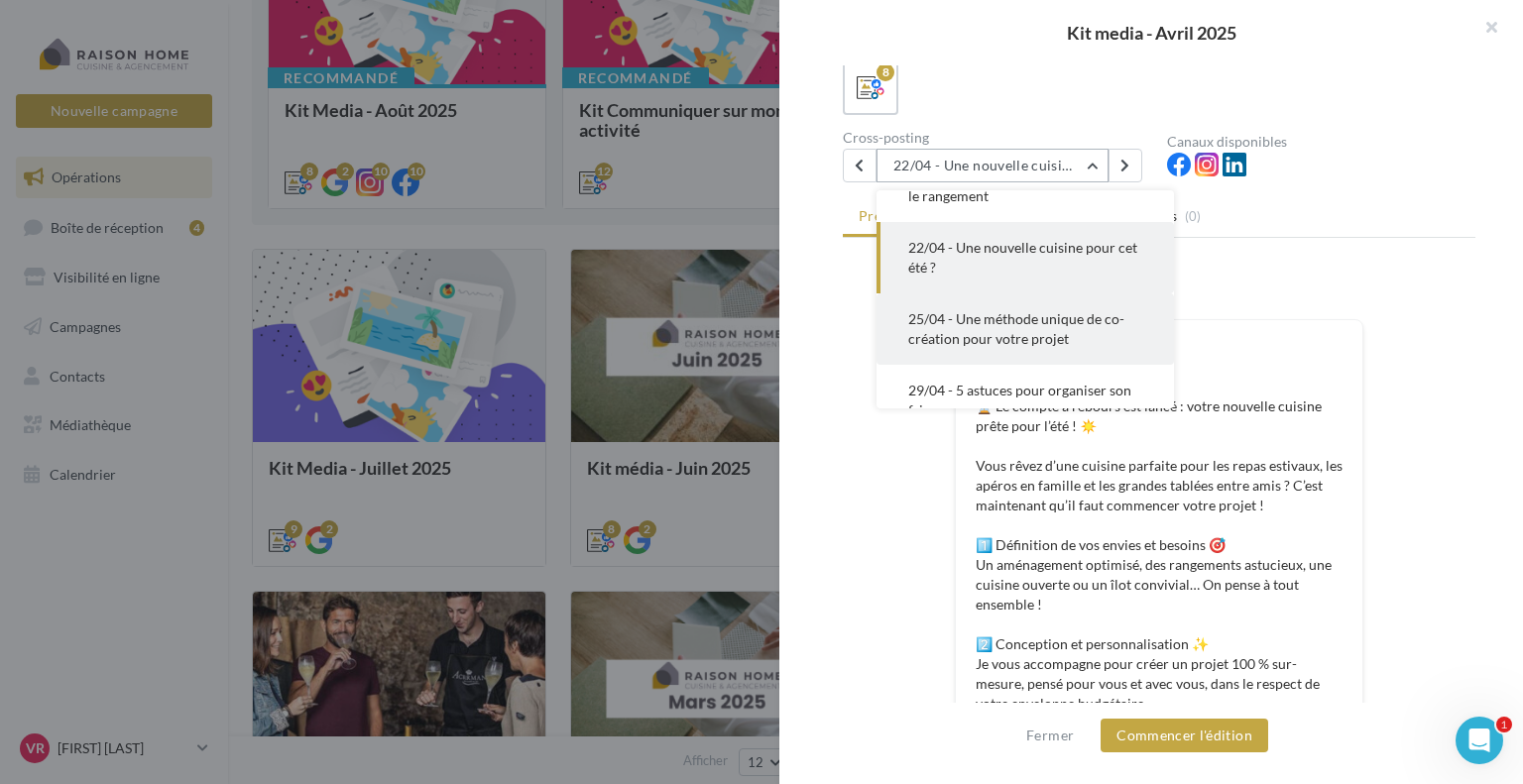 scroll, scrollTop: 333, scrollLeft: 0, axis: vertical 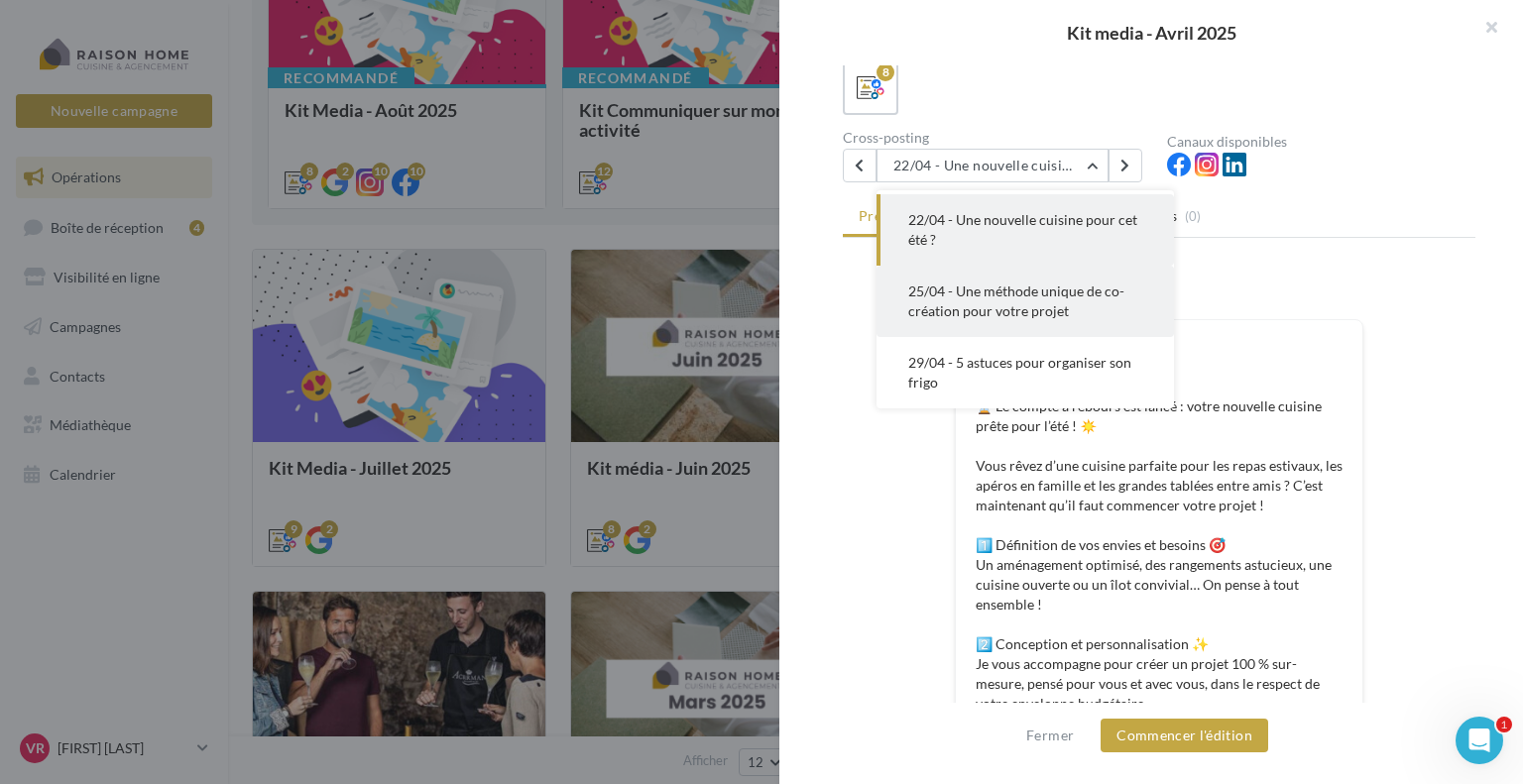 click on "29/04 - 5 astuces pour organiser son frigo" at bounding box center (1019, 372) 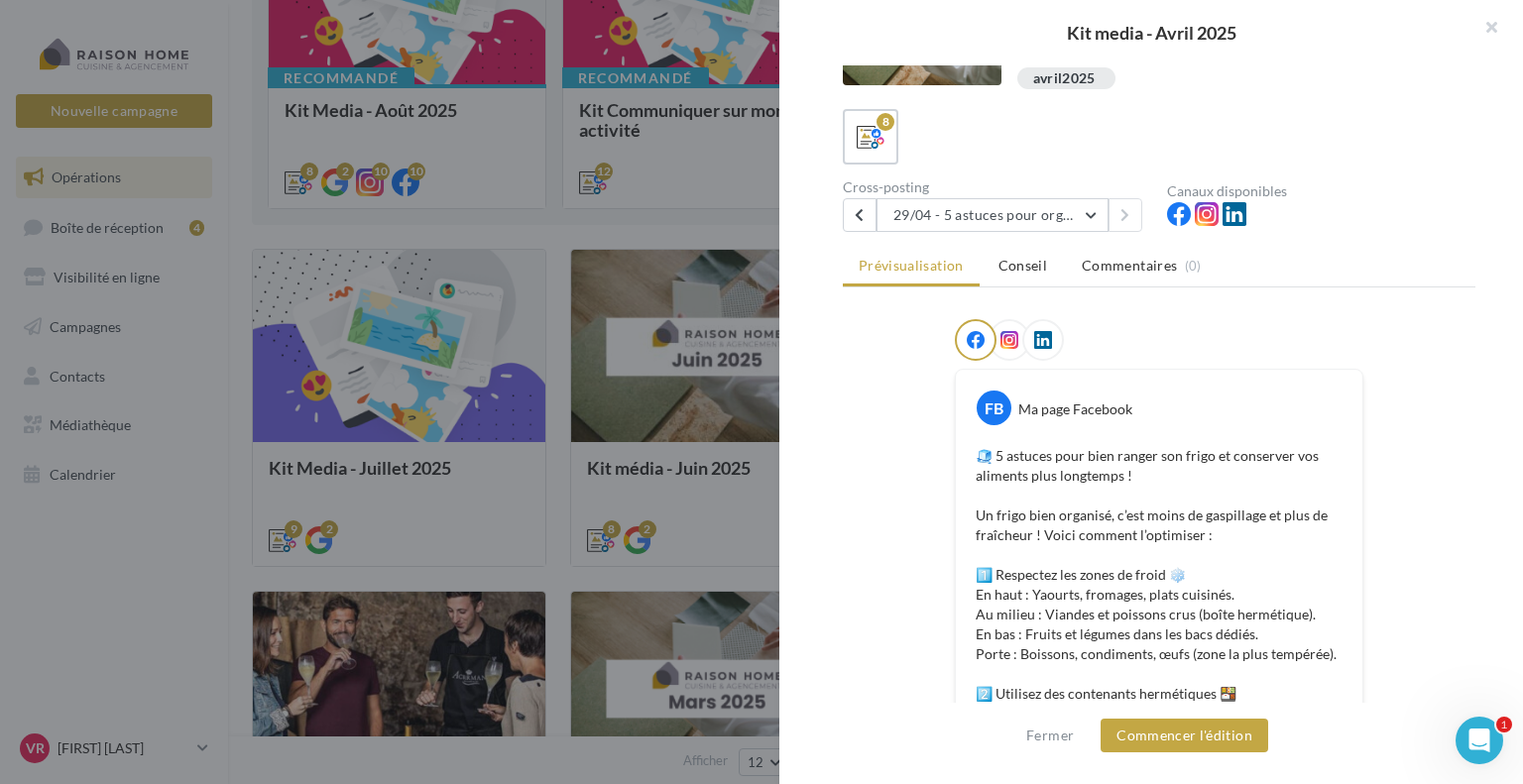 scroll, scrollTop: 71, scrollLeft: 0, axis: vertical 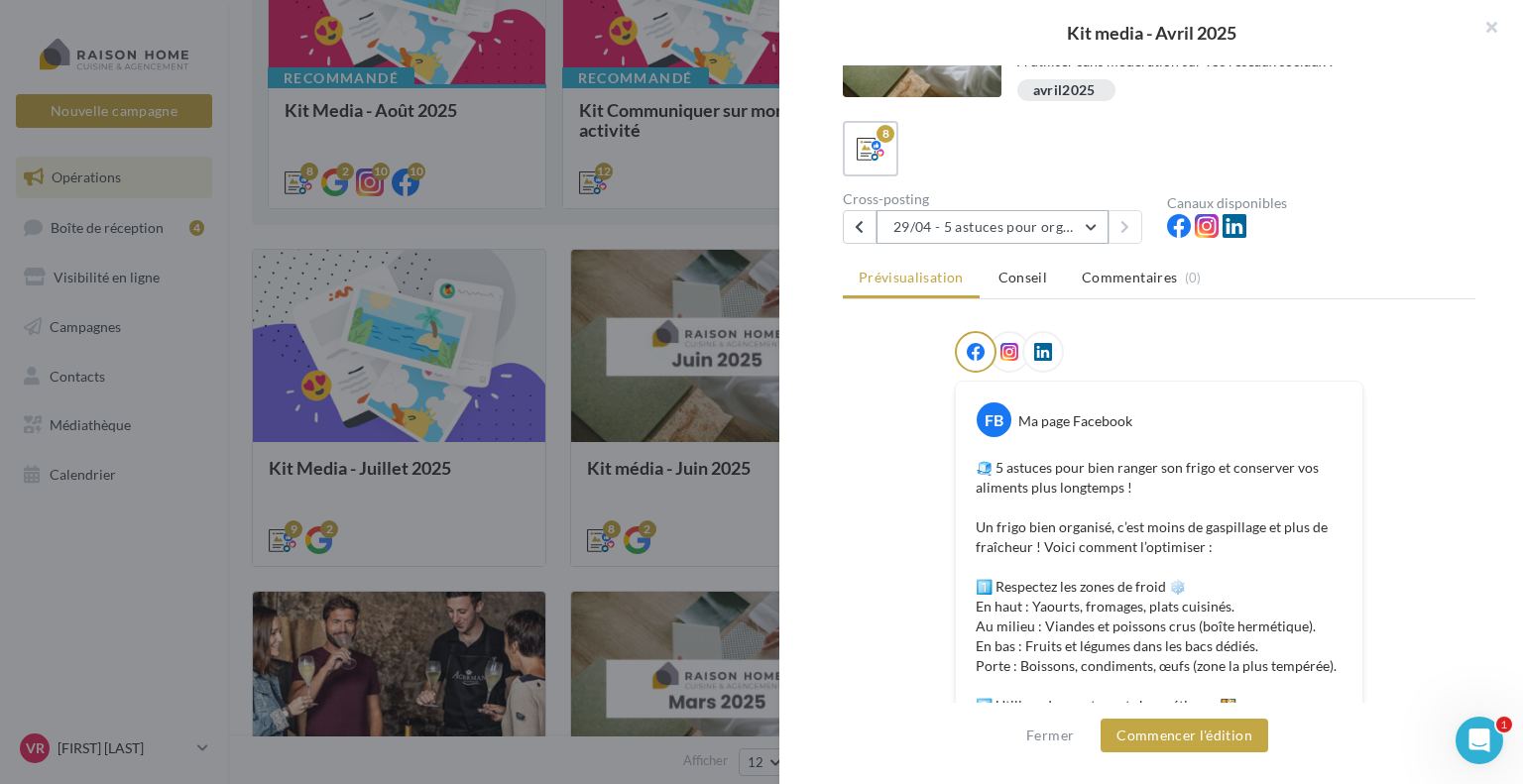 click on "29/04 - 5 astuces pour organiser son frigo" at bounding box center [993, 227] 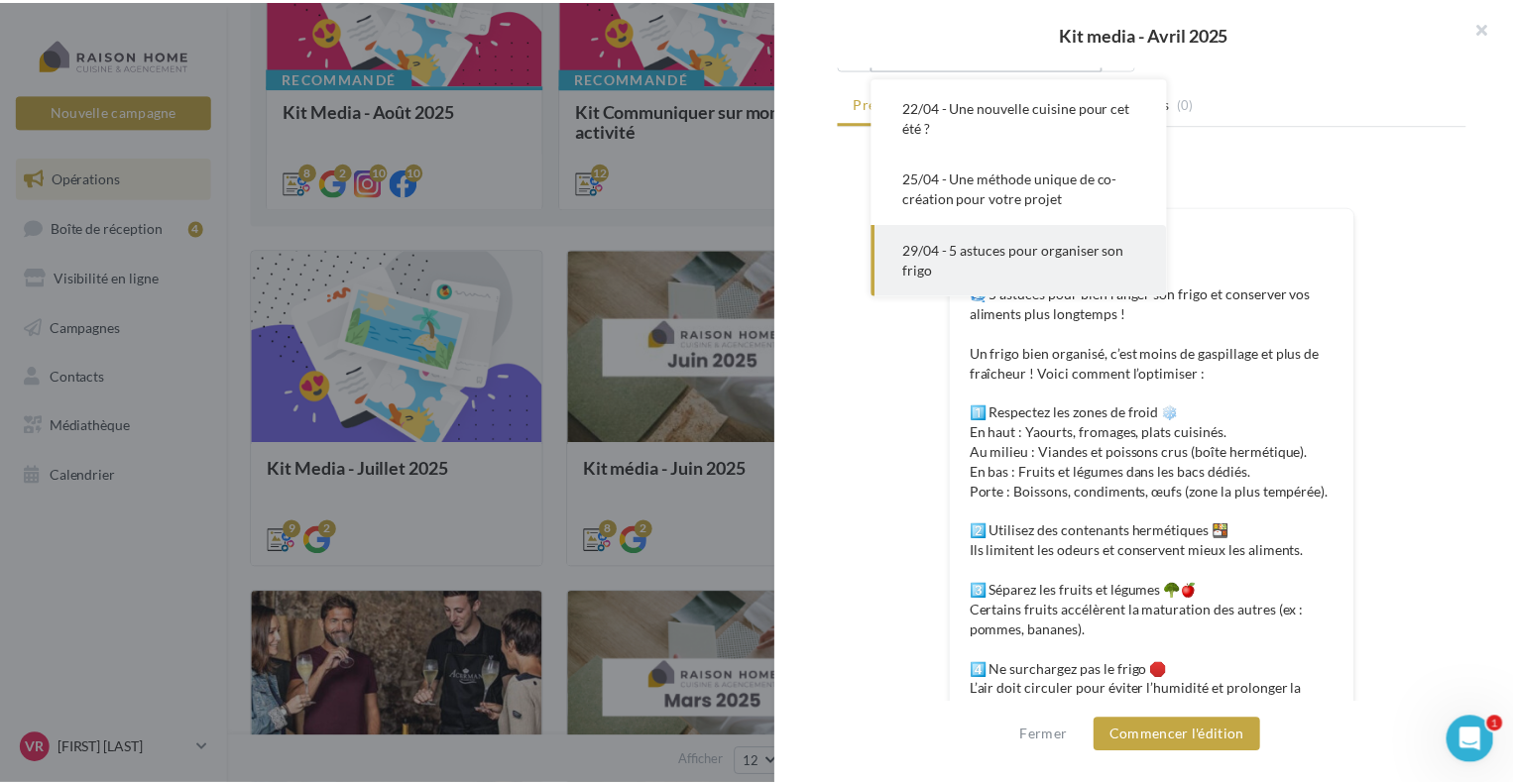 scroll, scrollTop: 0, scrollLeft: 0, axis: both 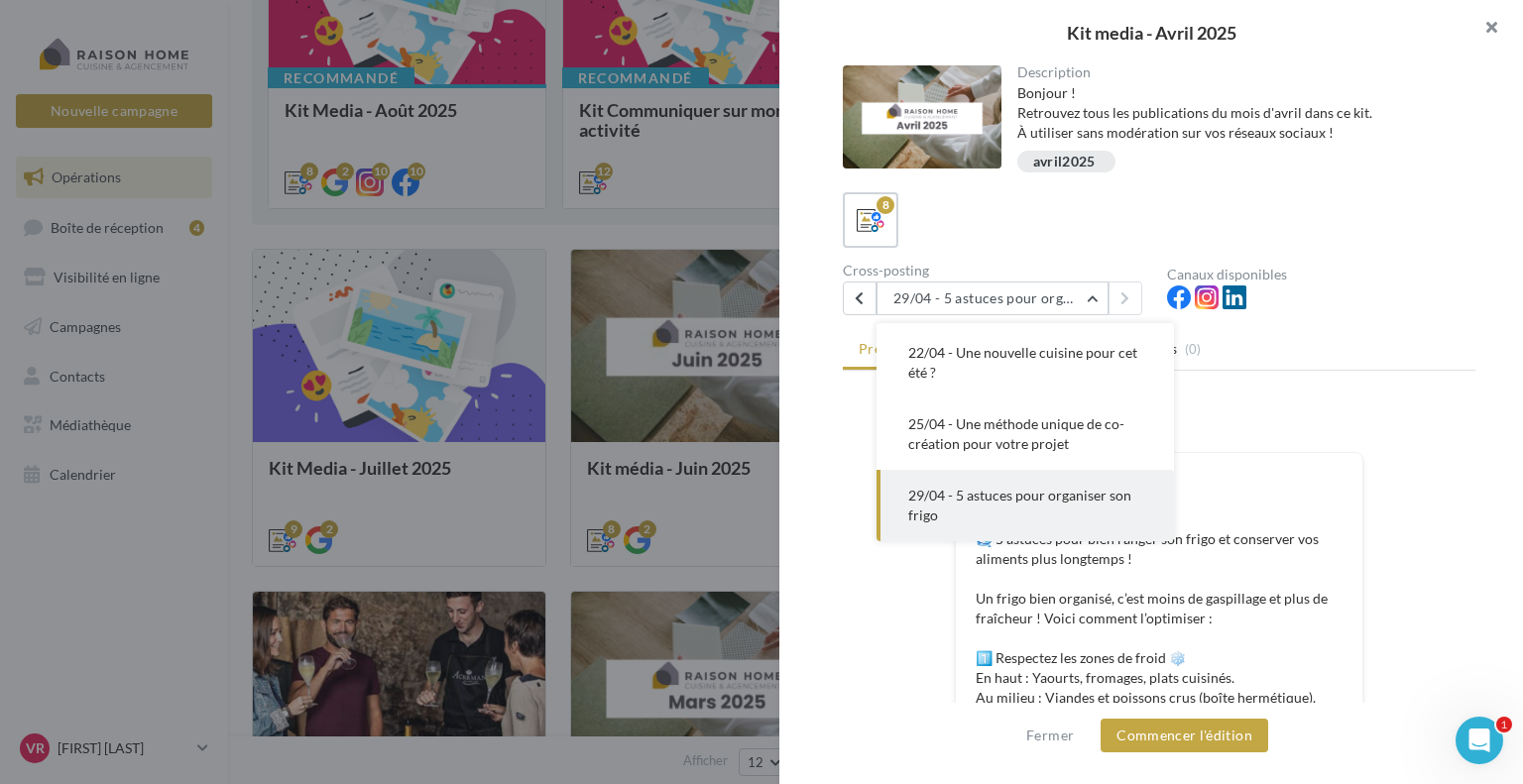 click at bounding box center [1483, 30] 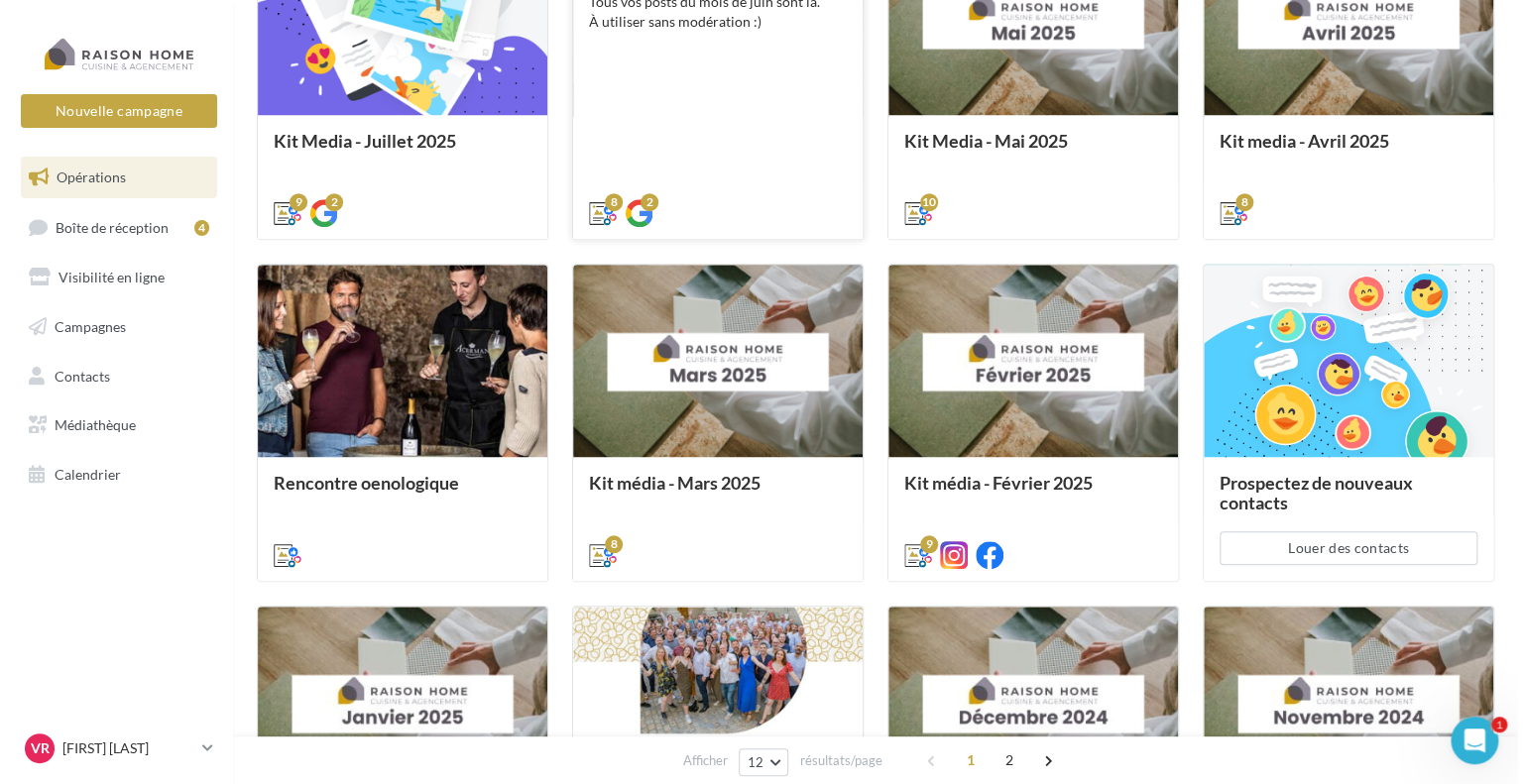 scroll, scrollTop: 711, scrollLeft: 0, axis: vertical 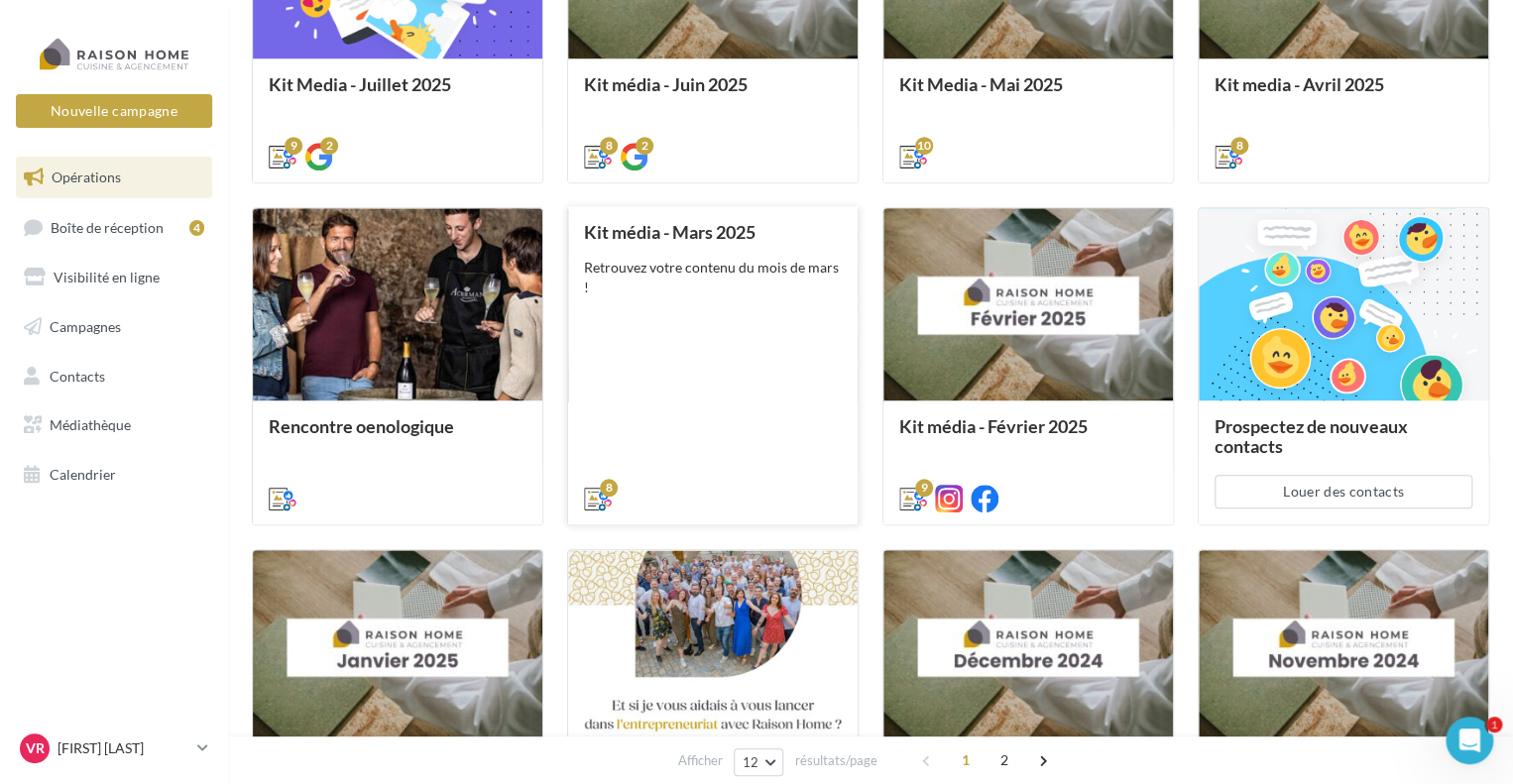 click on "Kit média - Mars 2025        Retrouvez votre contenu du mois de mars !" at bounding box center (713, 364) 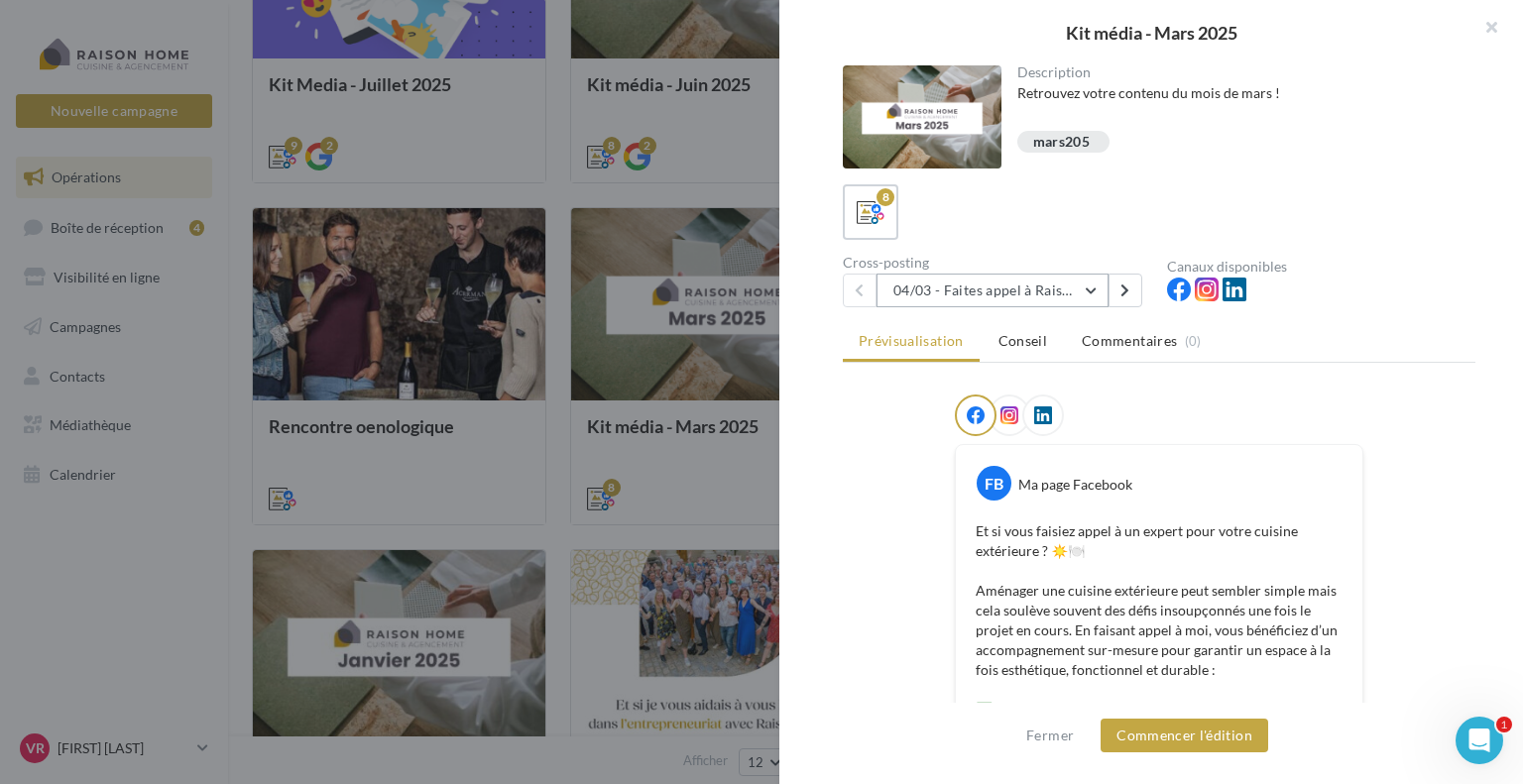 click on "04/03 - Faites appel à Raison Home pour votre cuisine extérieure" at bounding box center (993, 290) 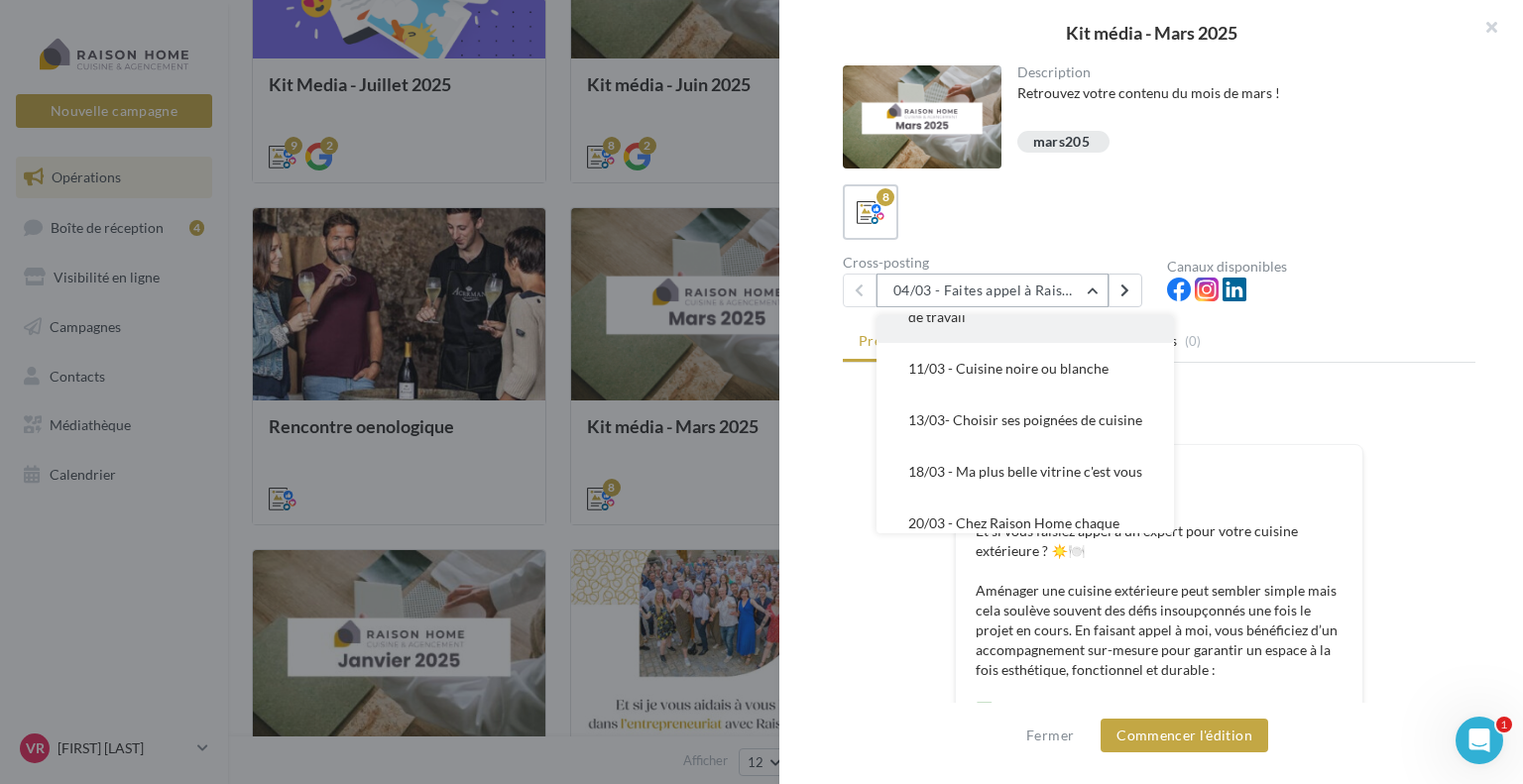 scroll, scrollTop: 117, scrollLeft: 0, axis: vertical 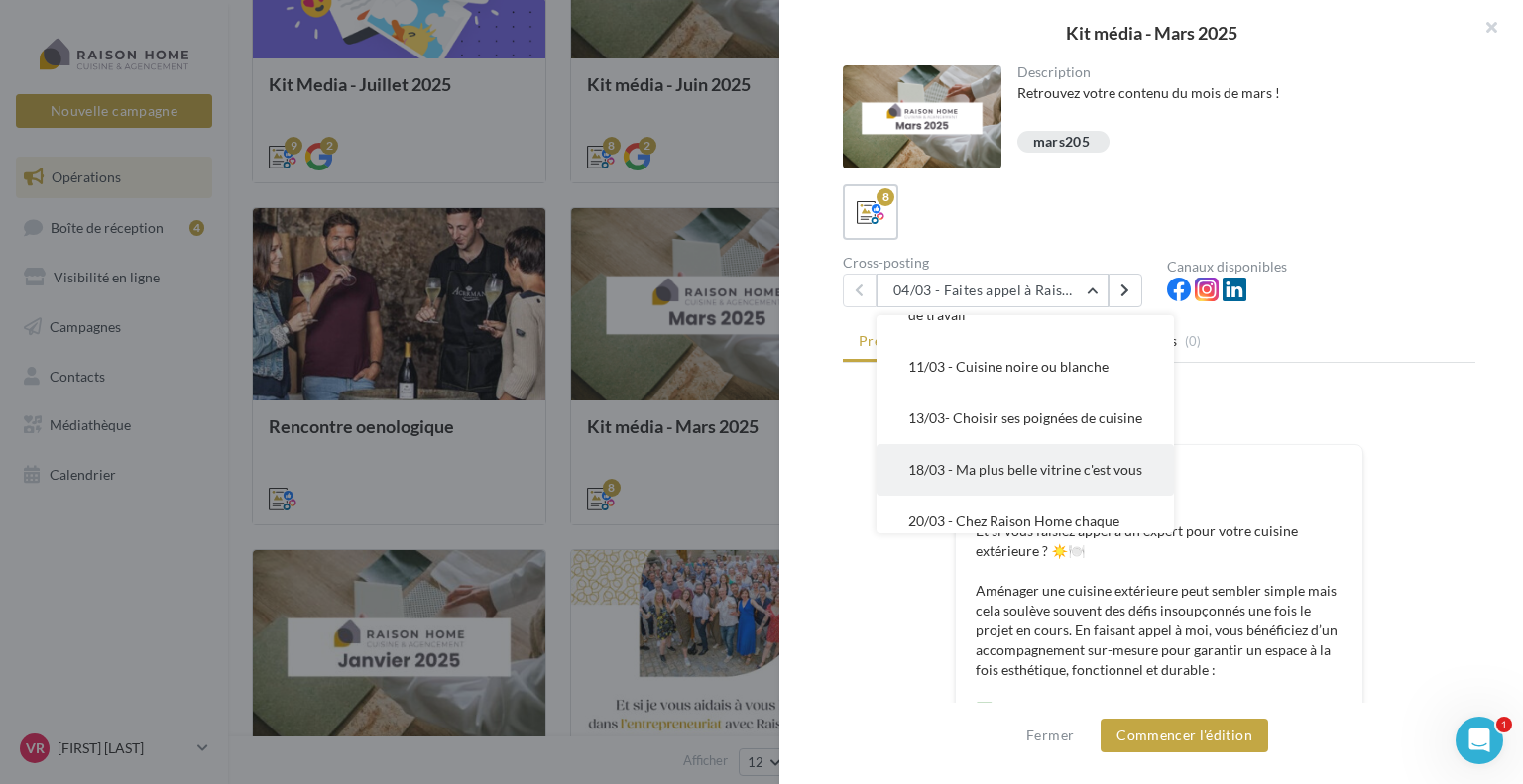 click on "18/03 - Ma plus belle vitrine c'est vous" at bounding box center [1025, 470] 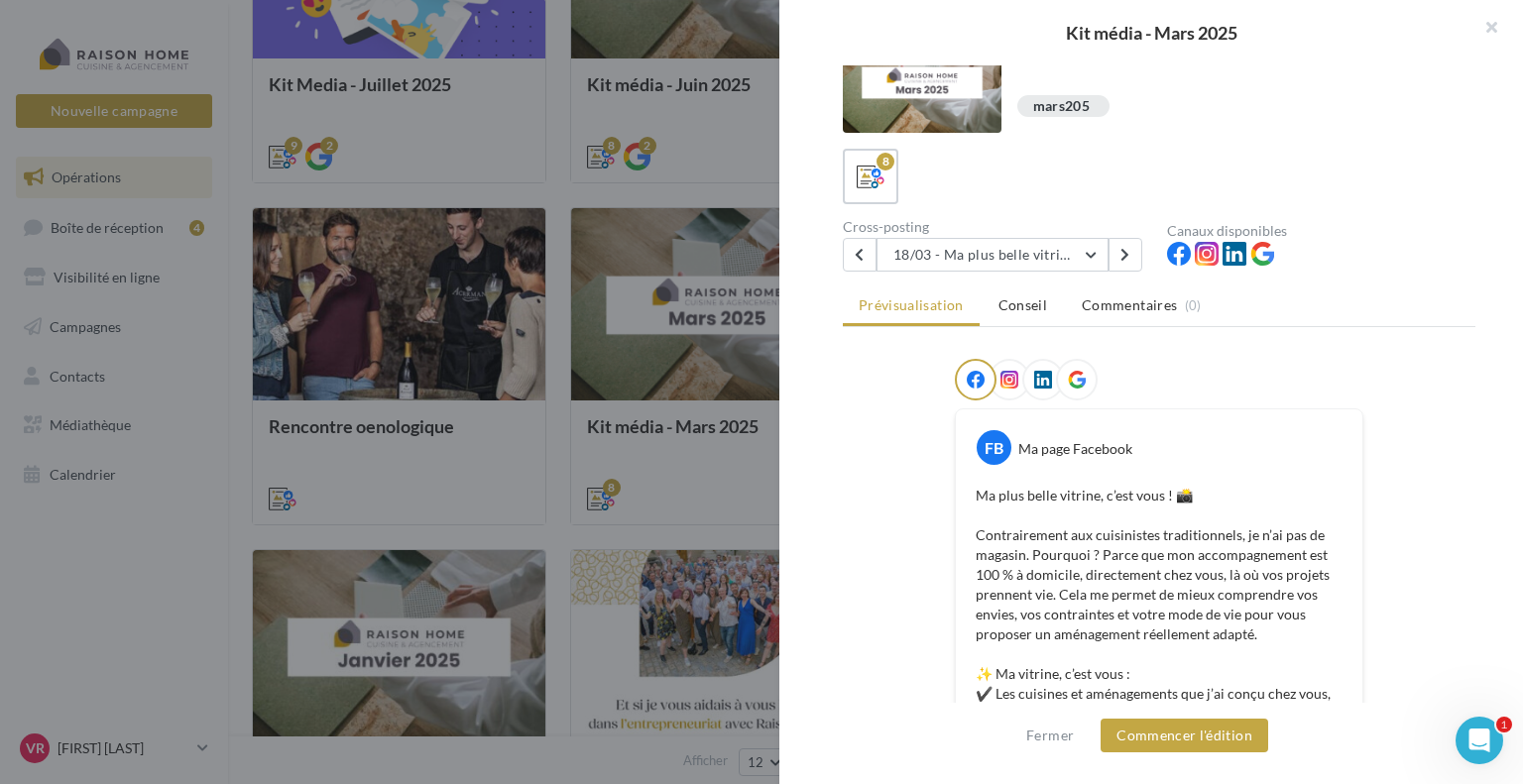 scroll, scrollTop: 0, scrollLeft: 0, axis: both 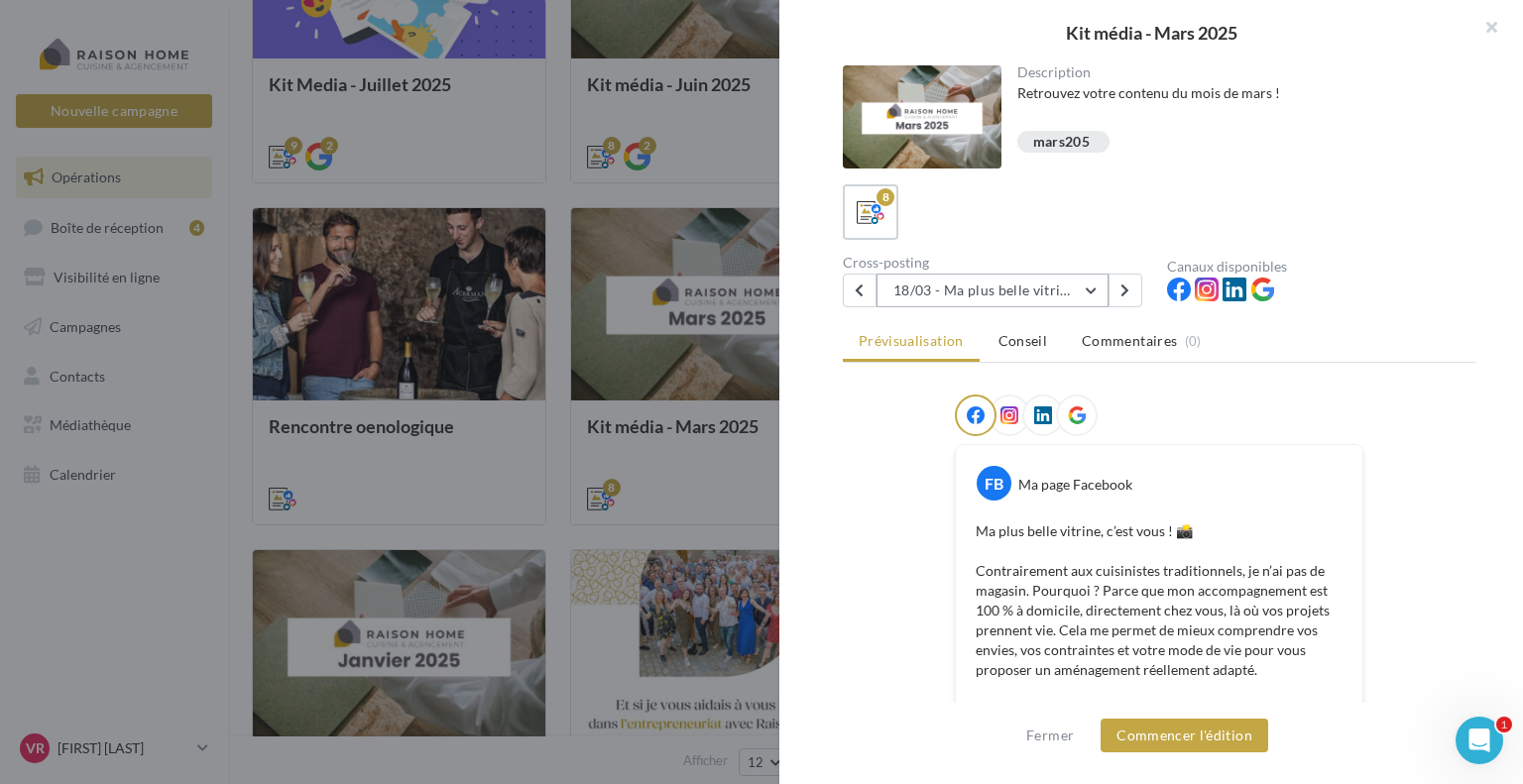 click on "18/03 - Ma plus belle vitrine c'est vous" at bounding box center [993, 290] 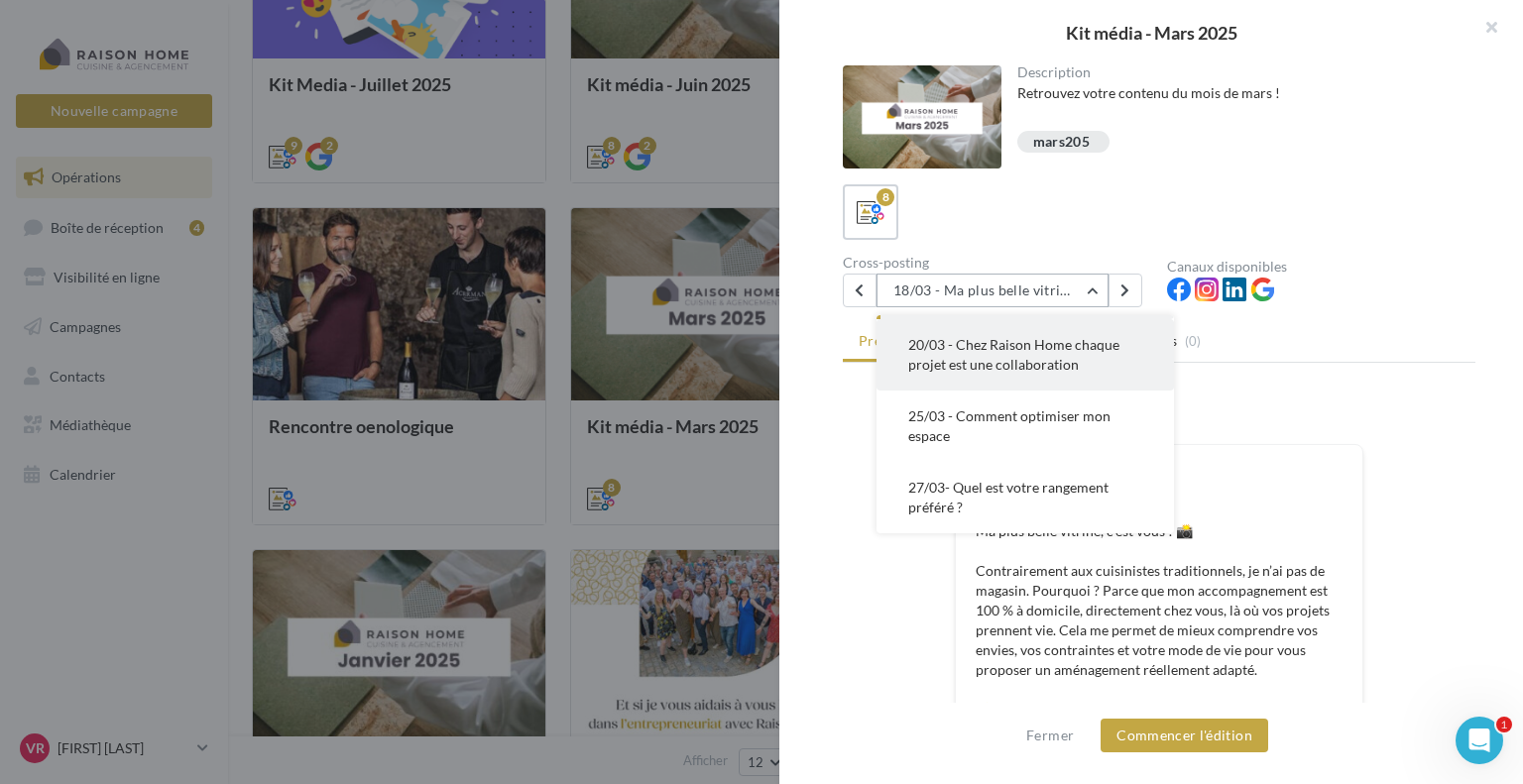 scroll, scrollTop: 331, scrollLeft: 0, axis: vertical 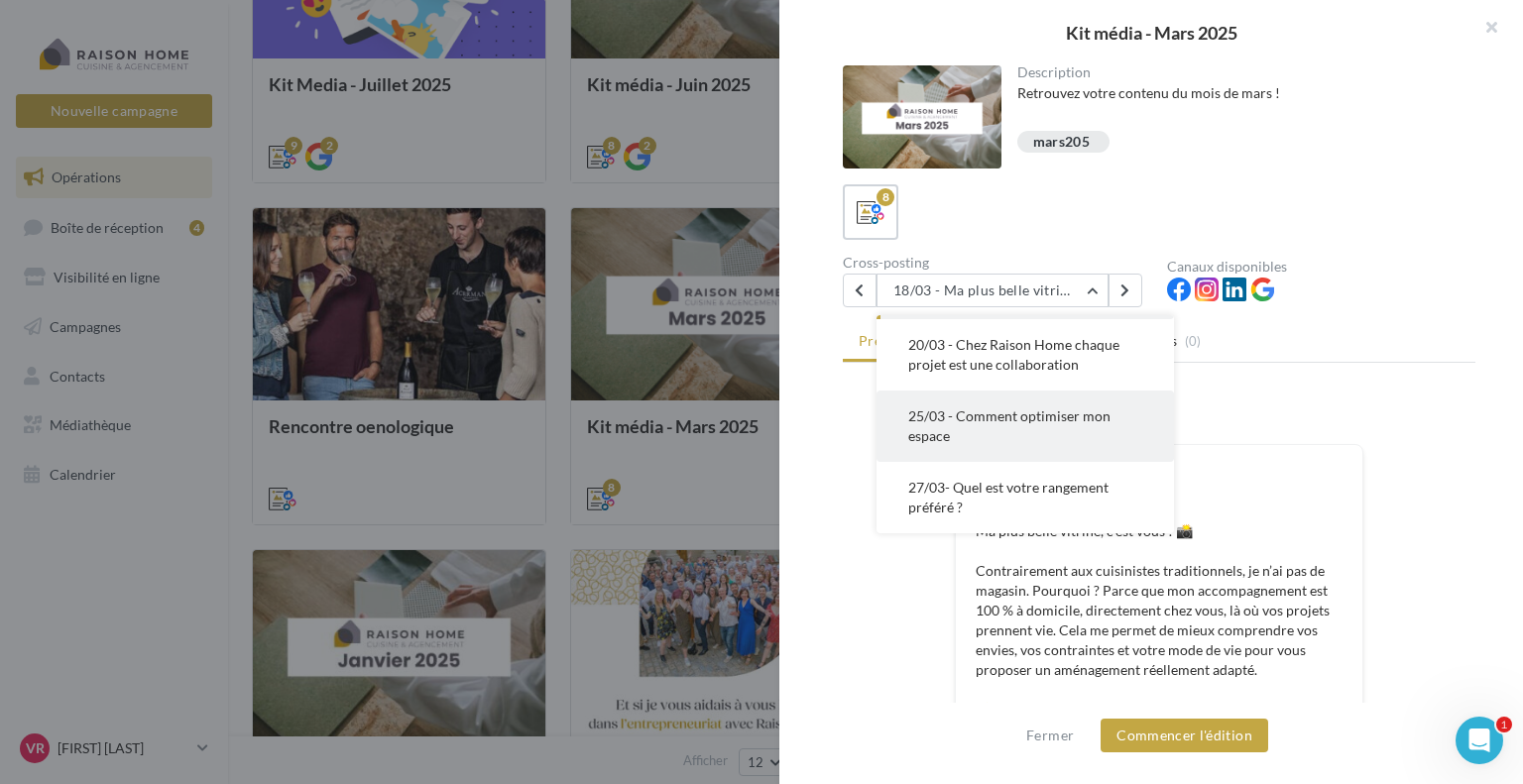 click on "25/03 - Comment optimiser mon espace" at bounding box center [1025, 426] 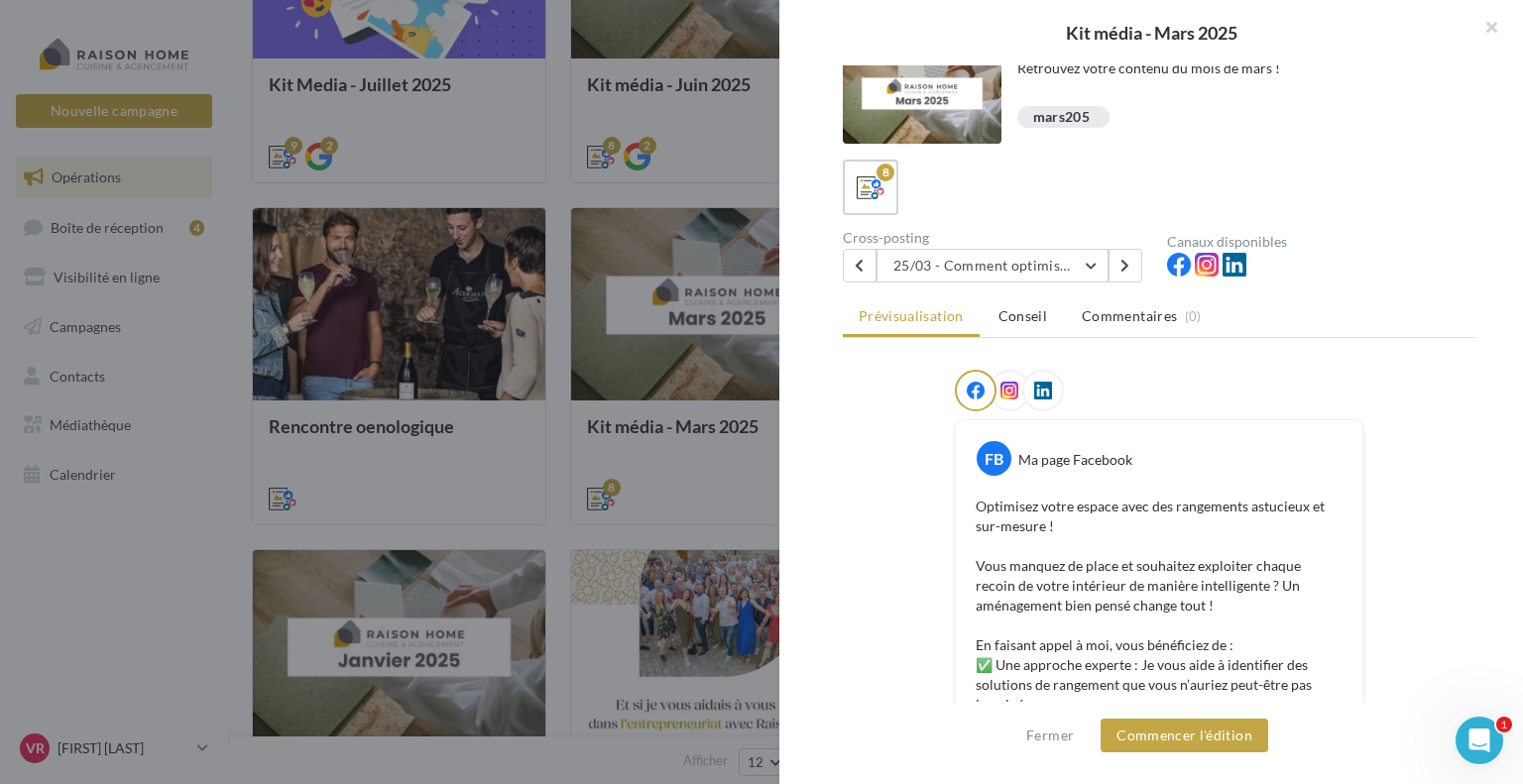 scroll, scrollTop: 6, scrollLeft: 0, axis: vertical 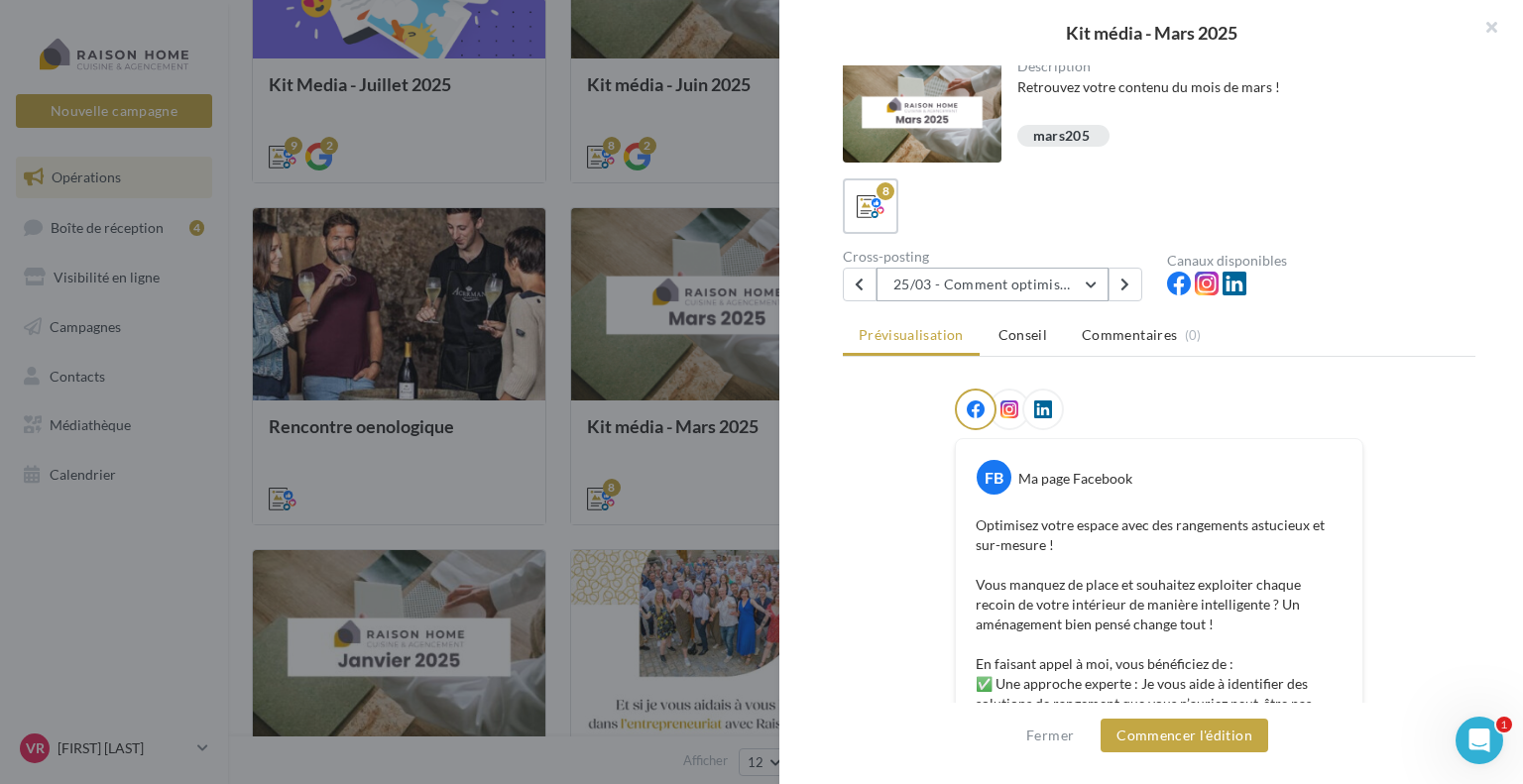 click on "25/03 - Comment optimiser mon espace" at bounding box center [993, 284] 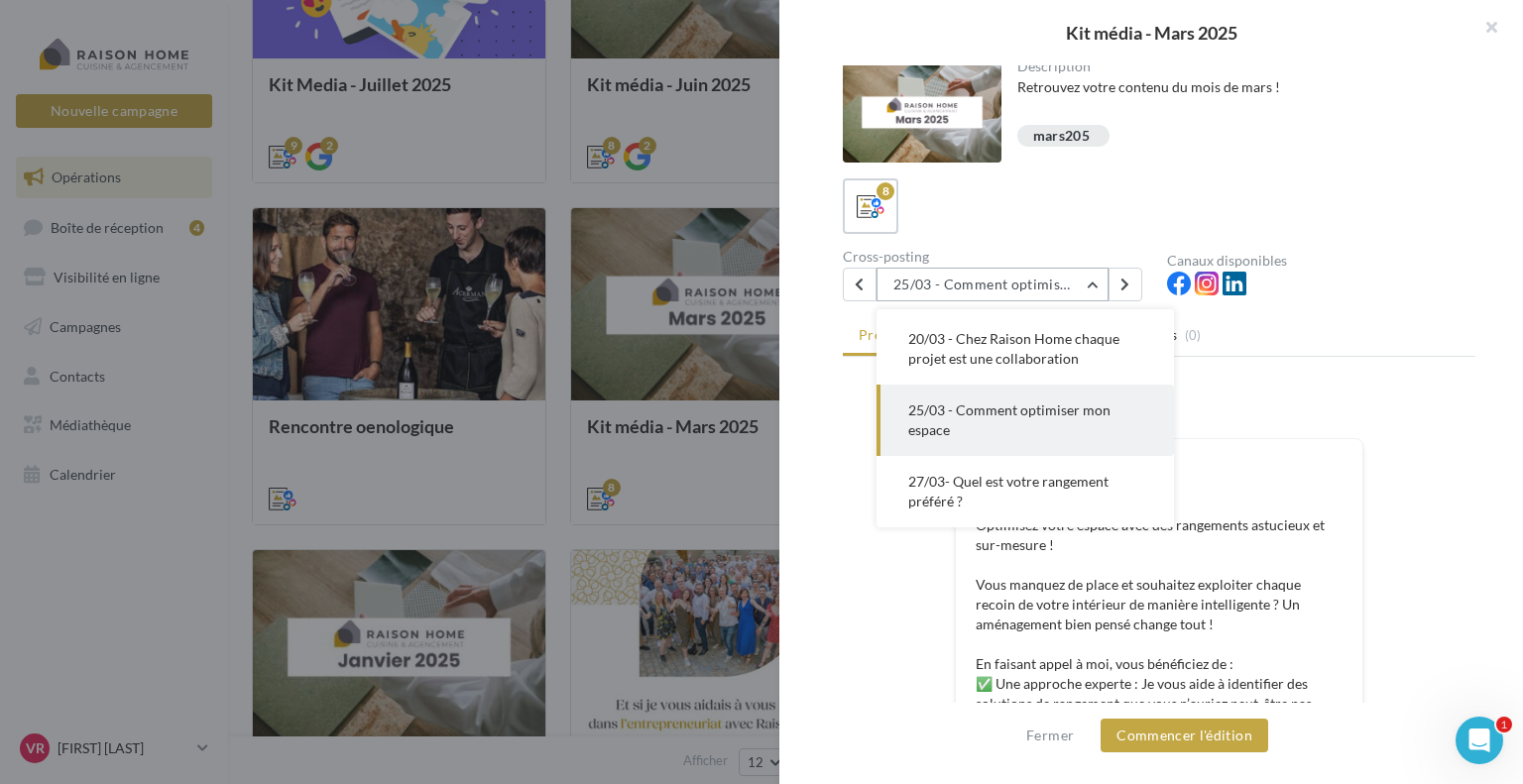 scroll, scrollTop: 333, scrollLeft: 0, axis: vertical 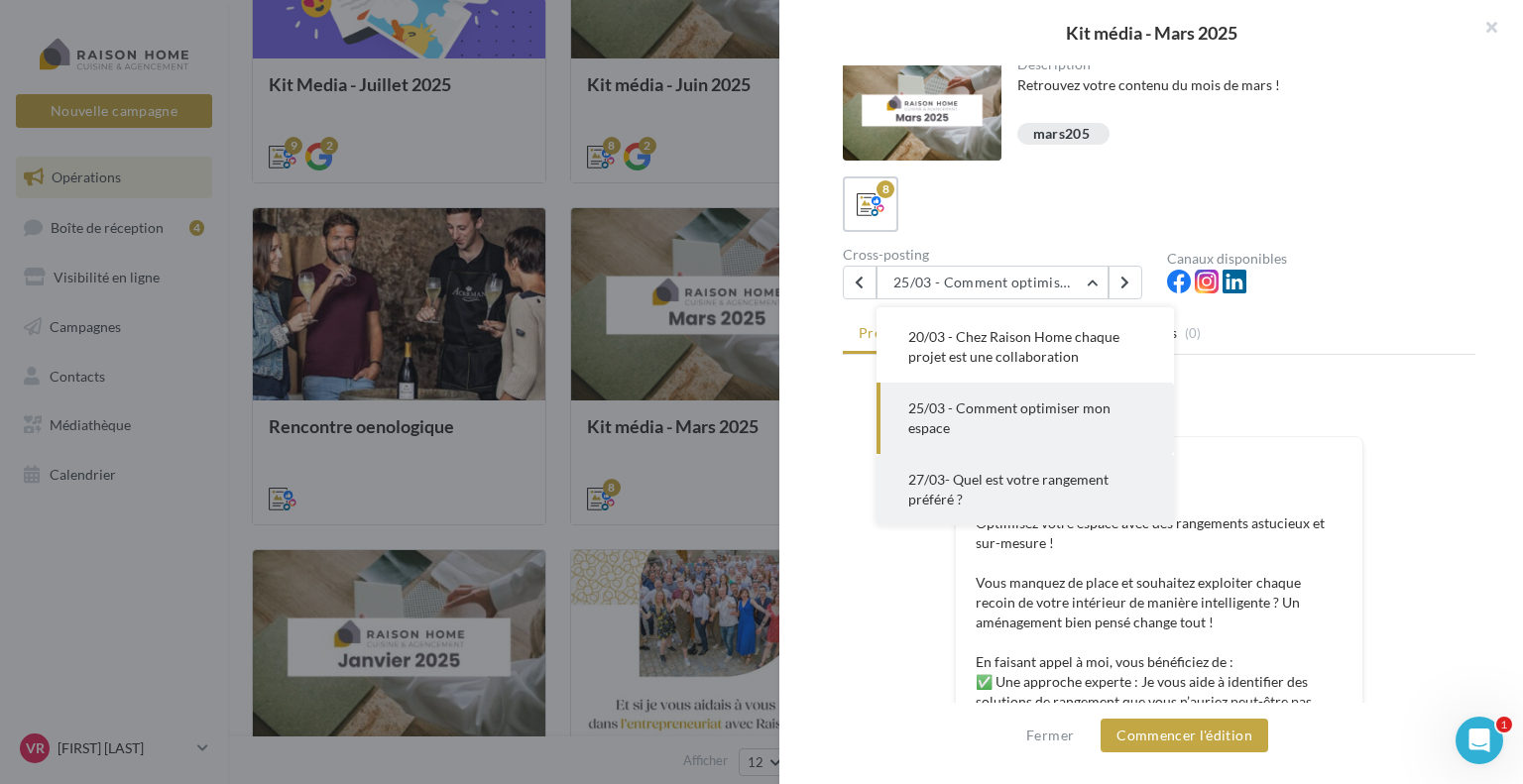click on "27/03- Quel est votre rangement préféré ?" at bounding box center (1008, 489) 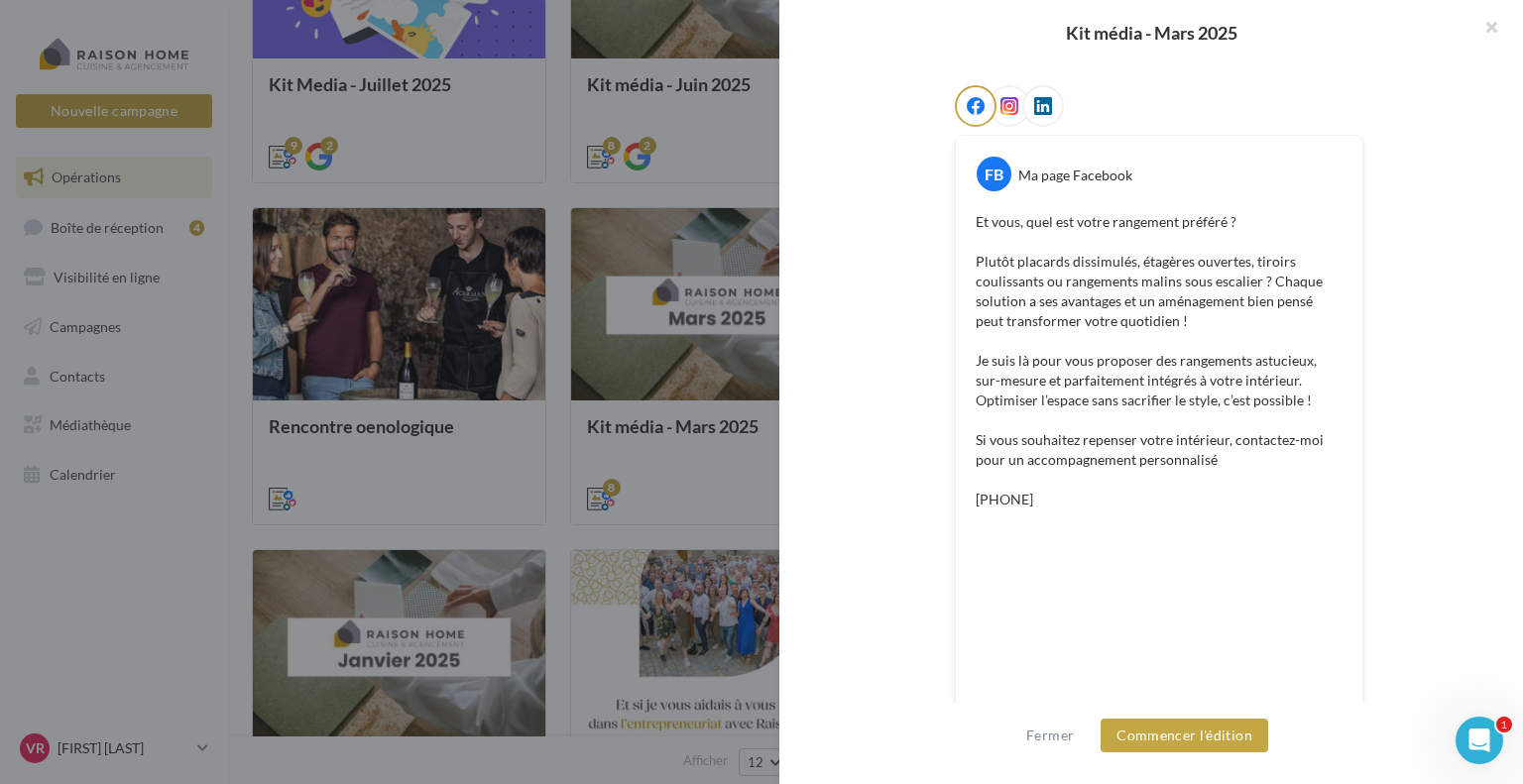 scroll, scrollTop: 555, scrollLeft: 0, axis: vertical 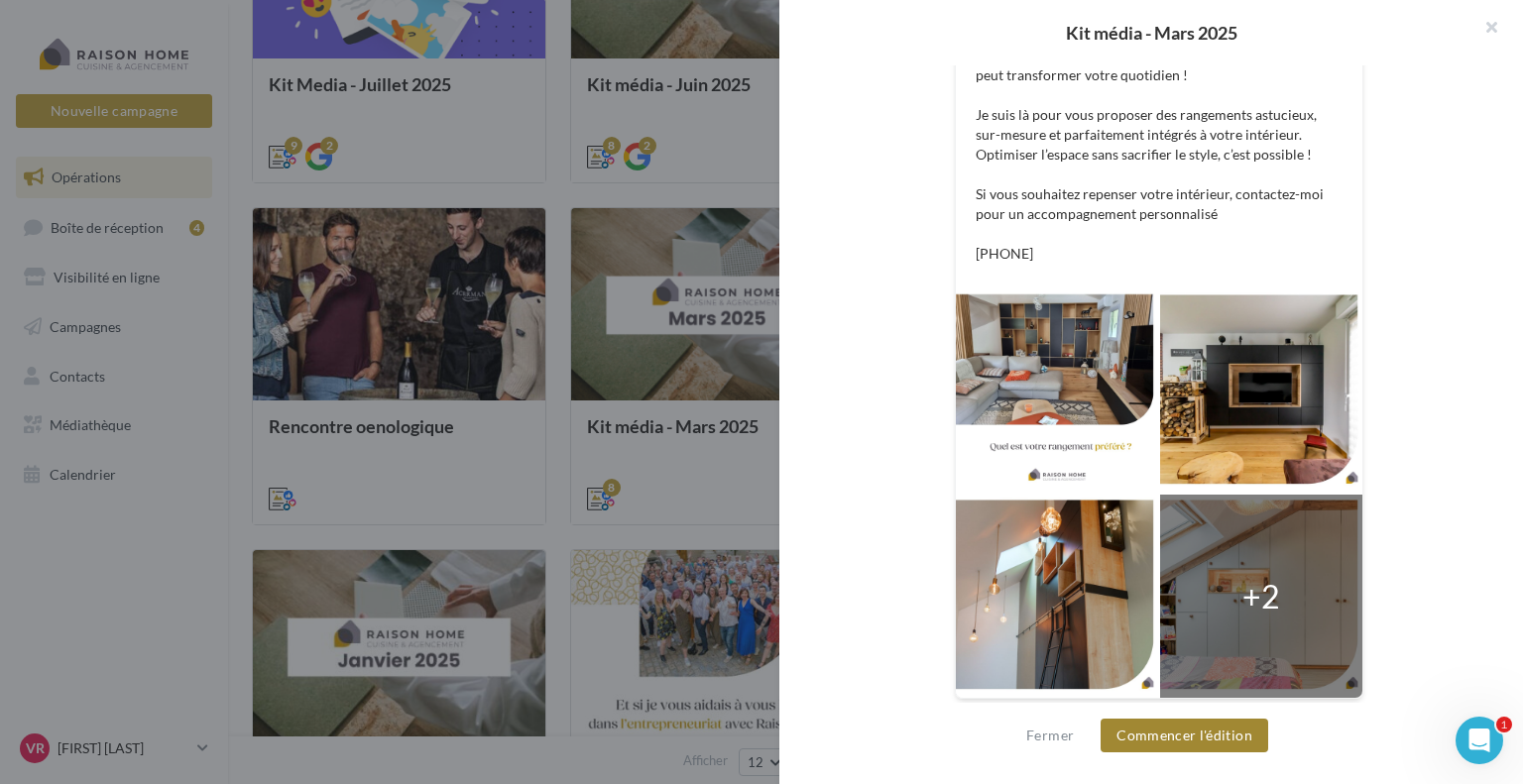 click on "Commencer l'édition" at bounding box center (1184, 735) 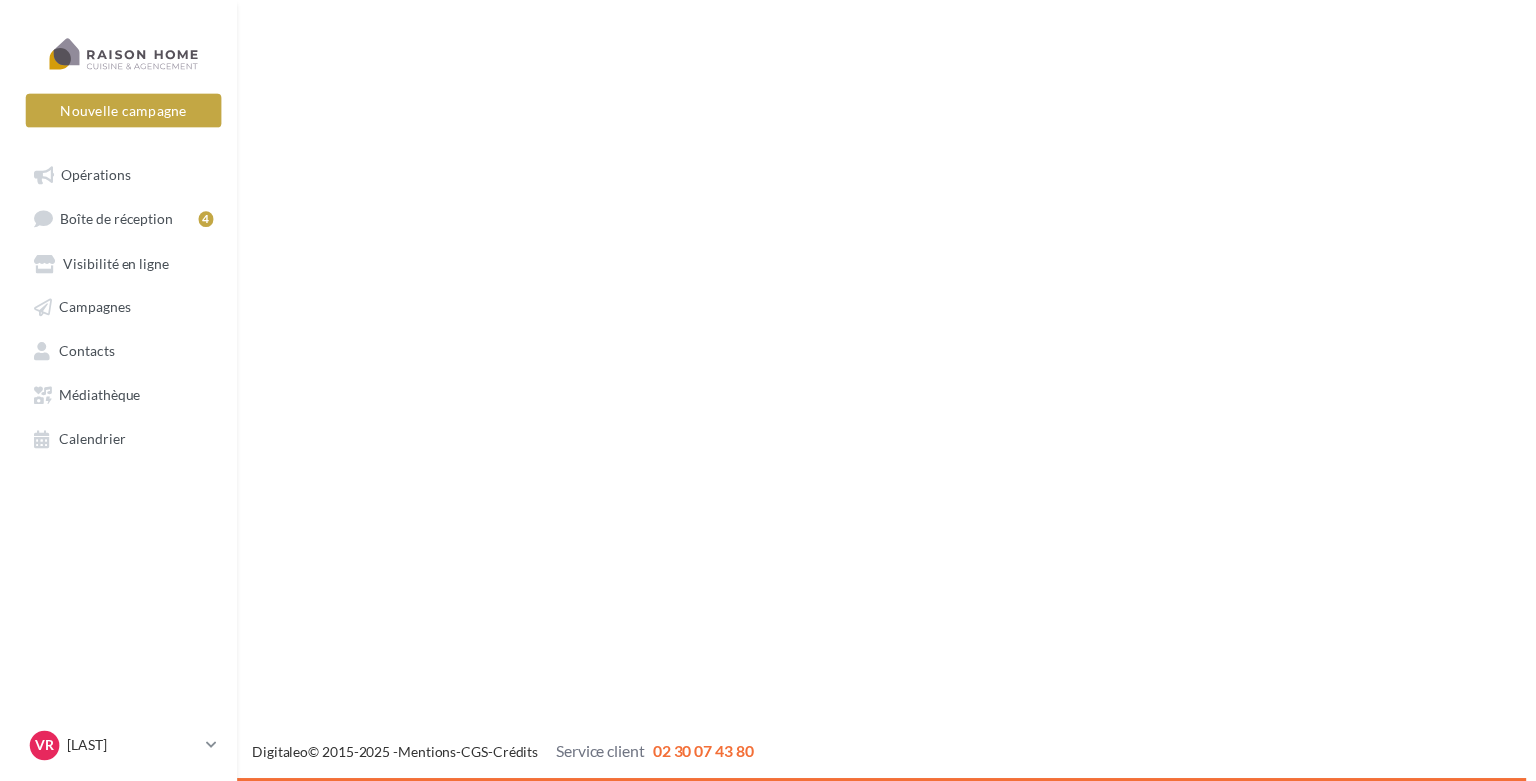 scroll, scrollTop: 0, scrollLeft: 0, axis: both 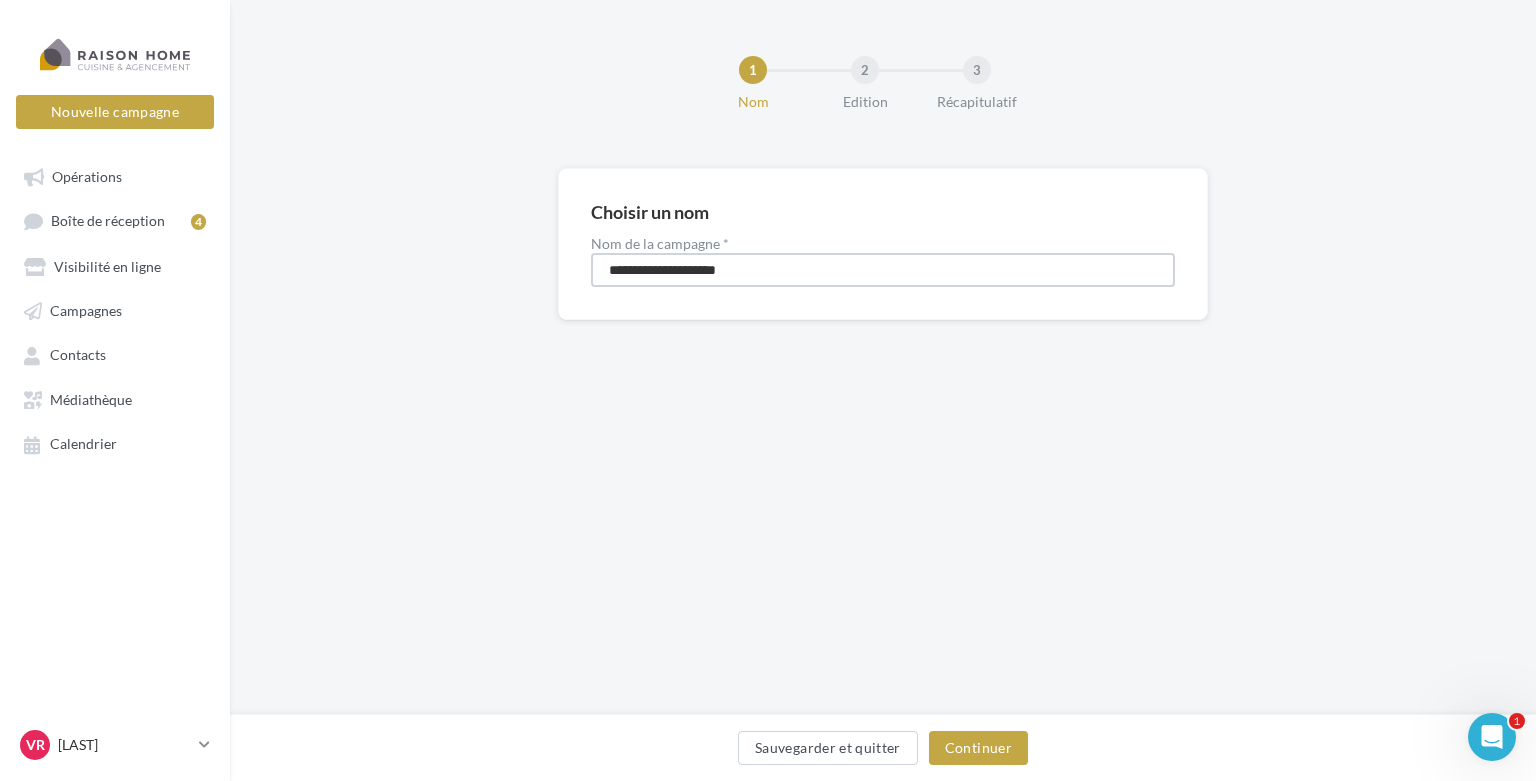 click on "**********" at bounding box center [883, 270] 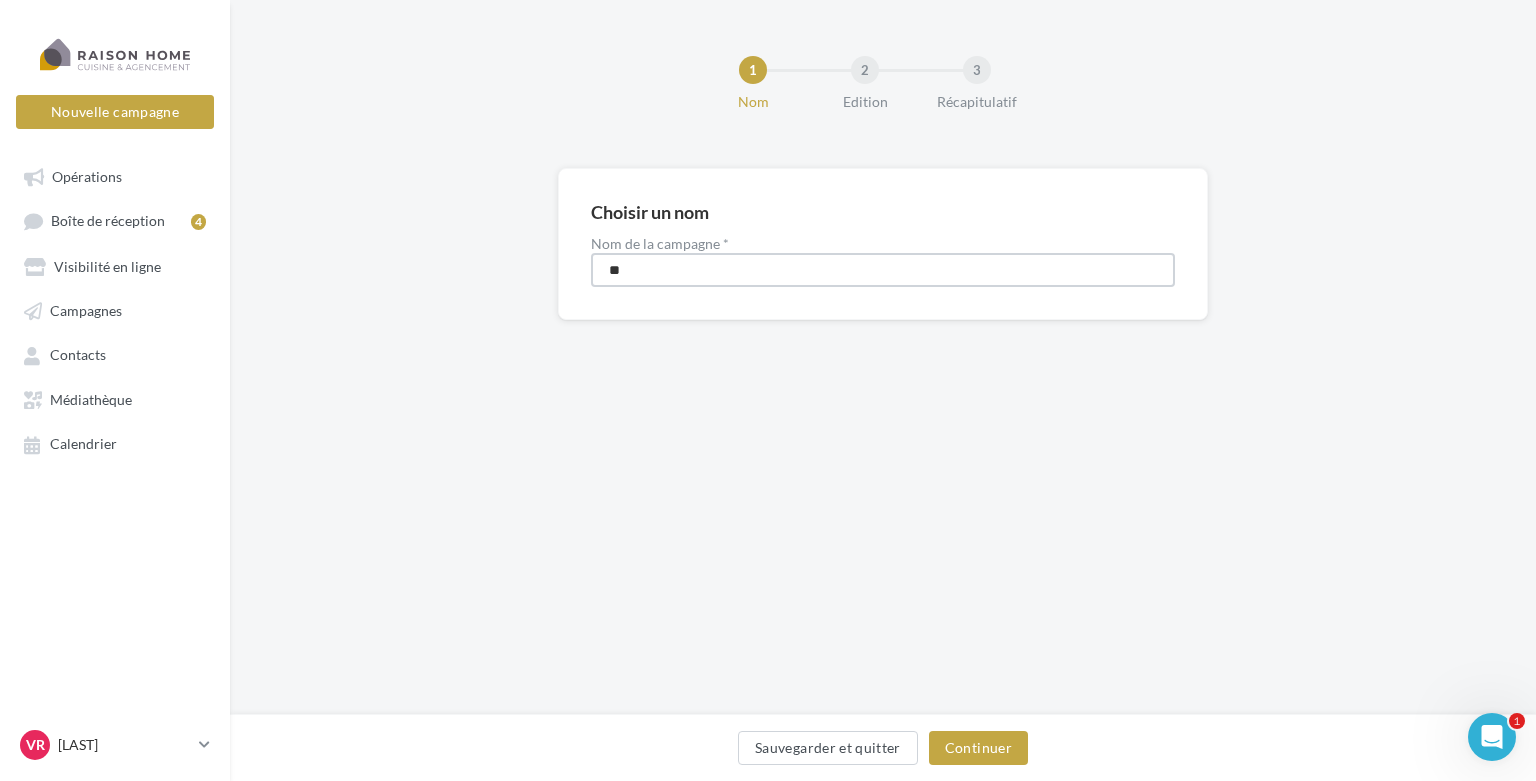 type on "*" 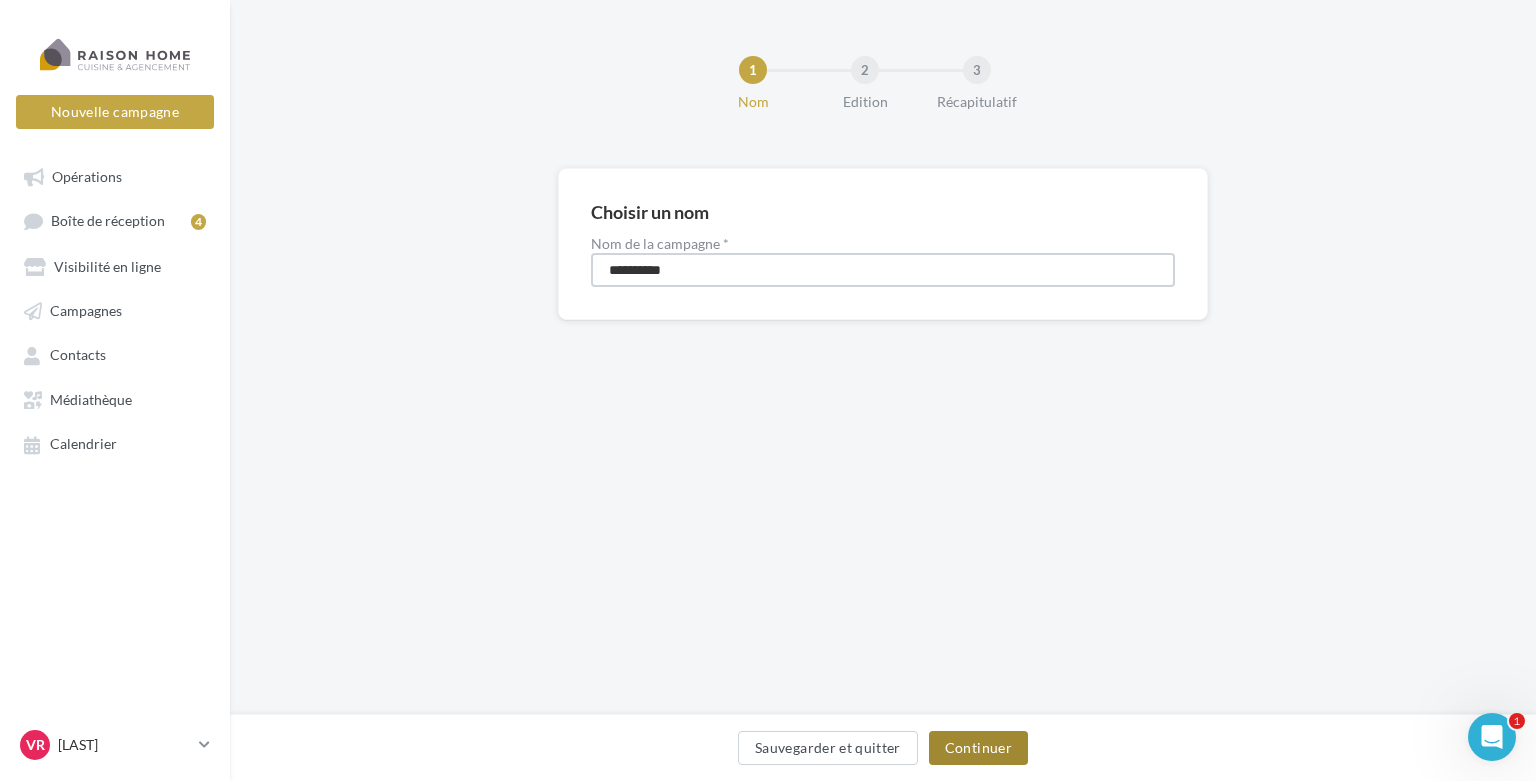 type on "**********" 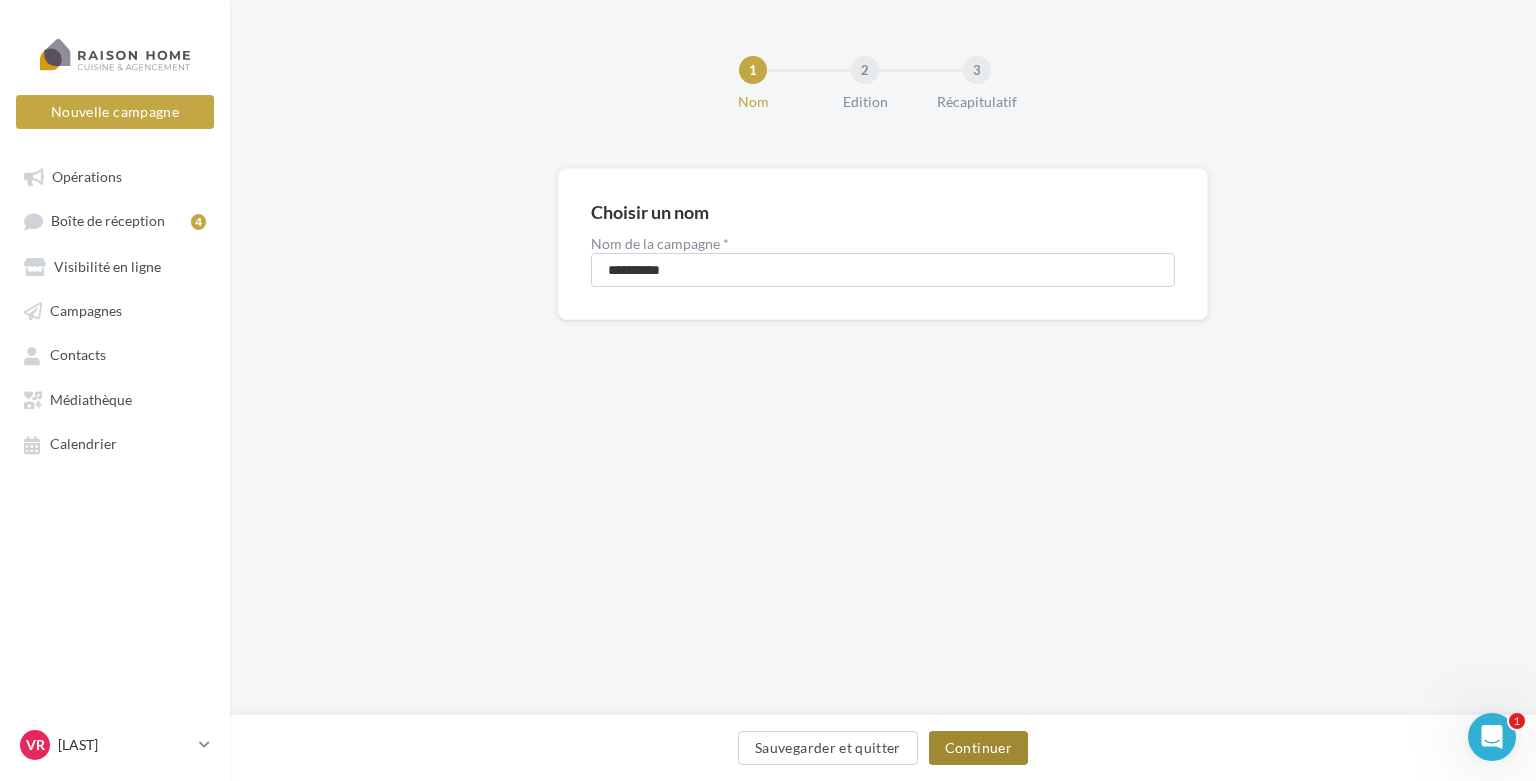 click on "Continuer" at bounding box center (978, 748) 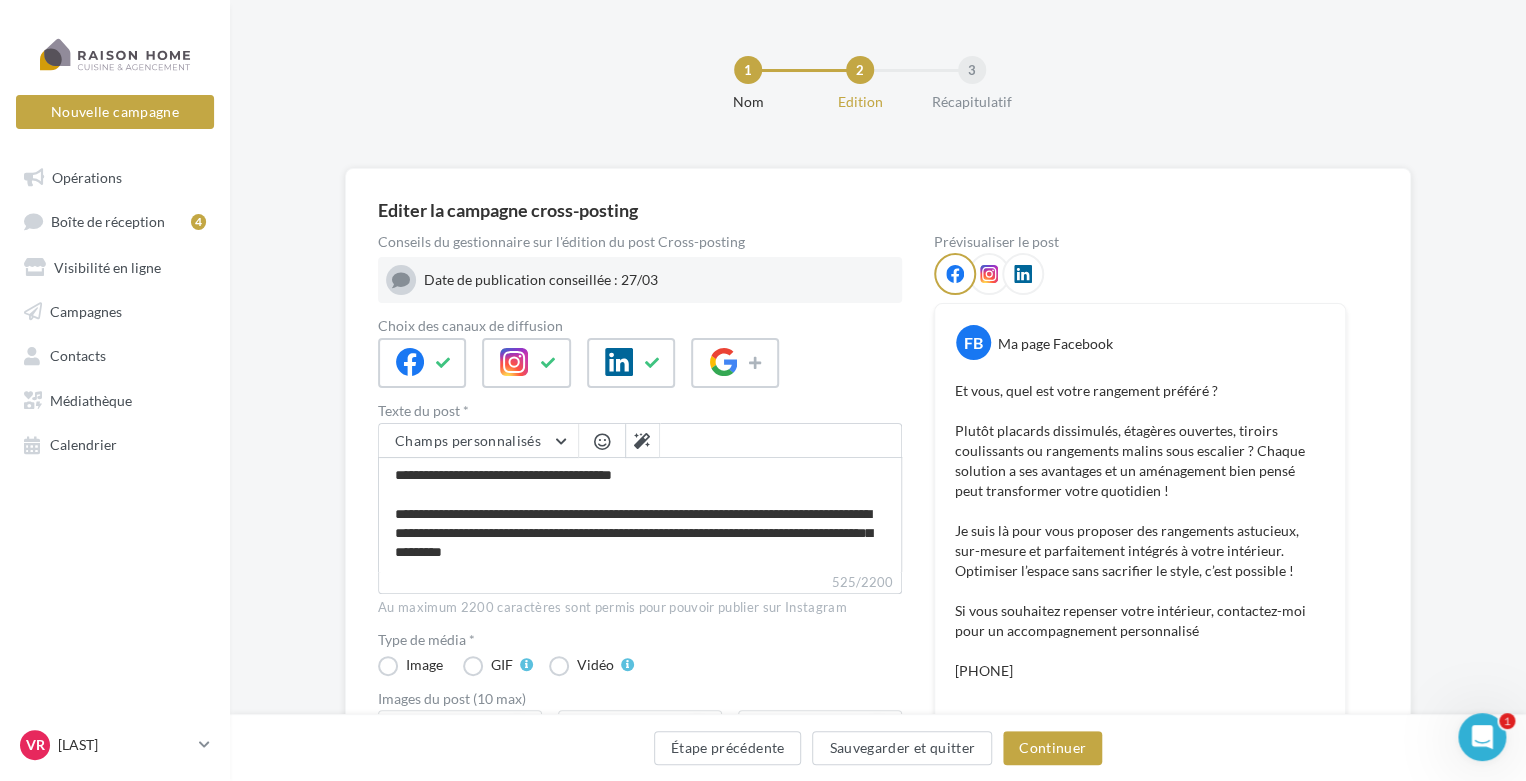 scroll, scrollTop: 171, scrollLeft: 0, axis: vertical 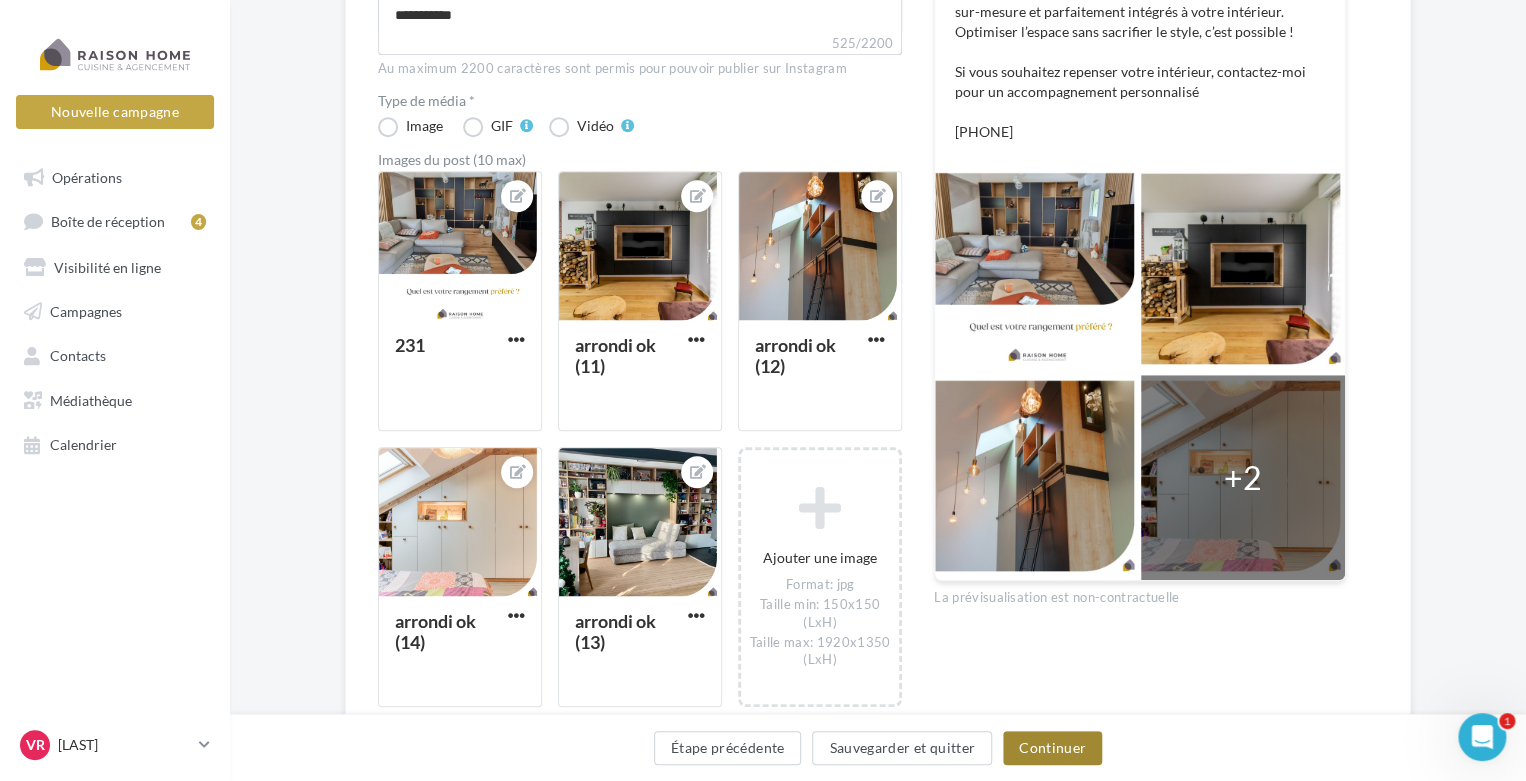 click on "Continuer" at bounding box center (1052, 748) 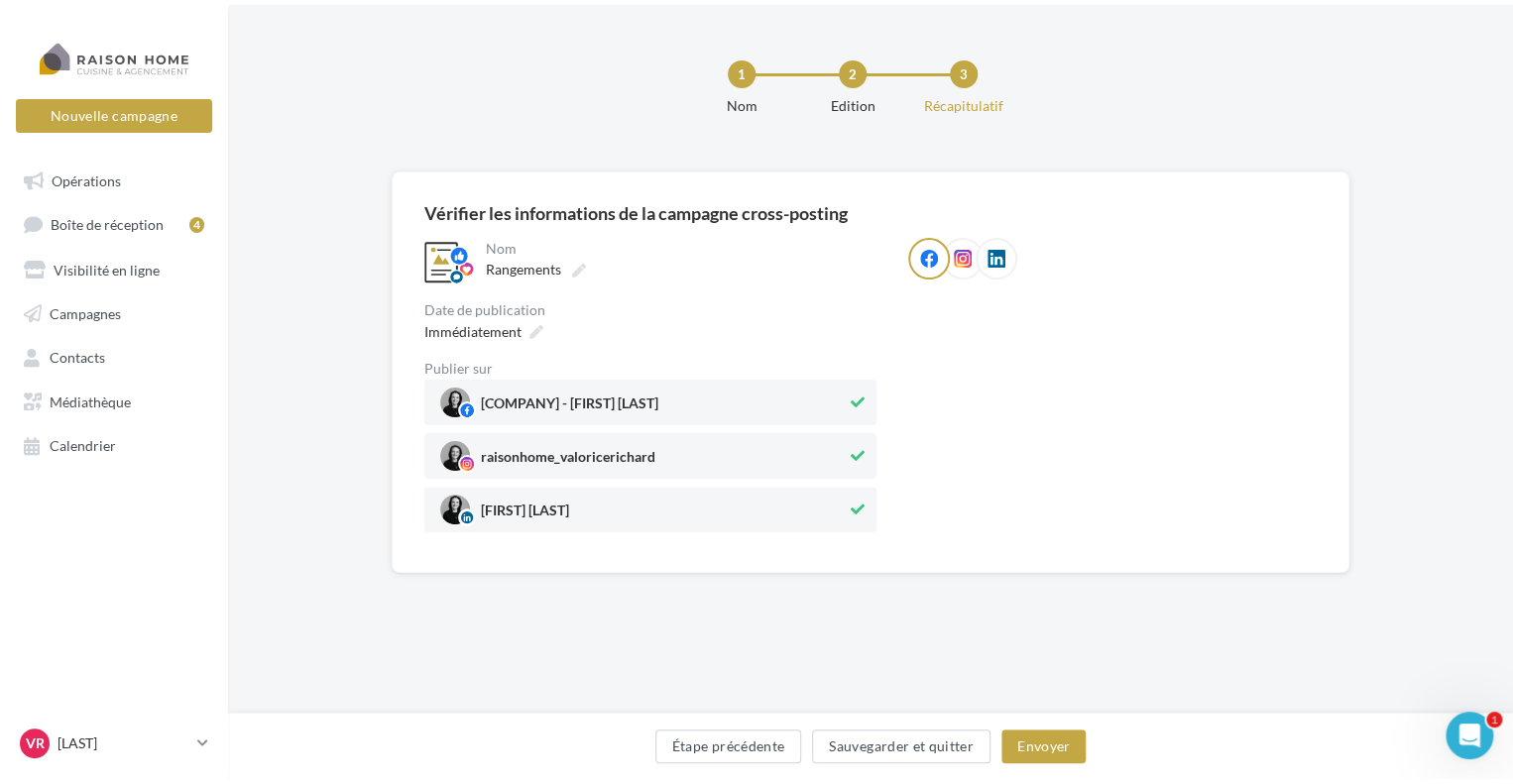 scroll, scrollTop: 0, scrollLeft: 0, axis: both 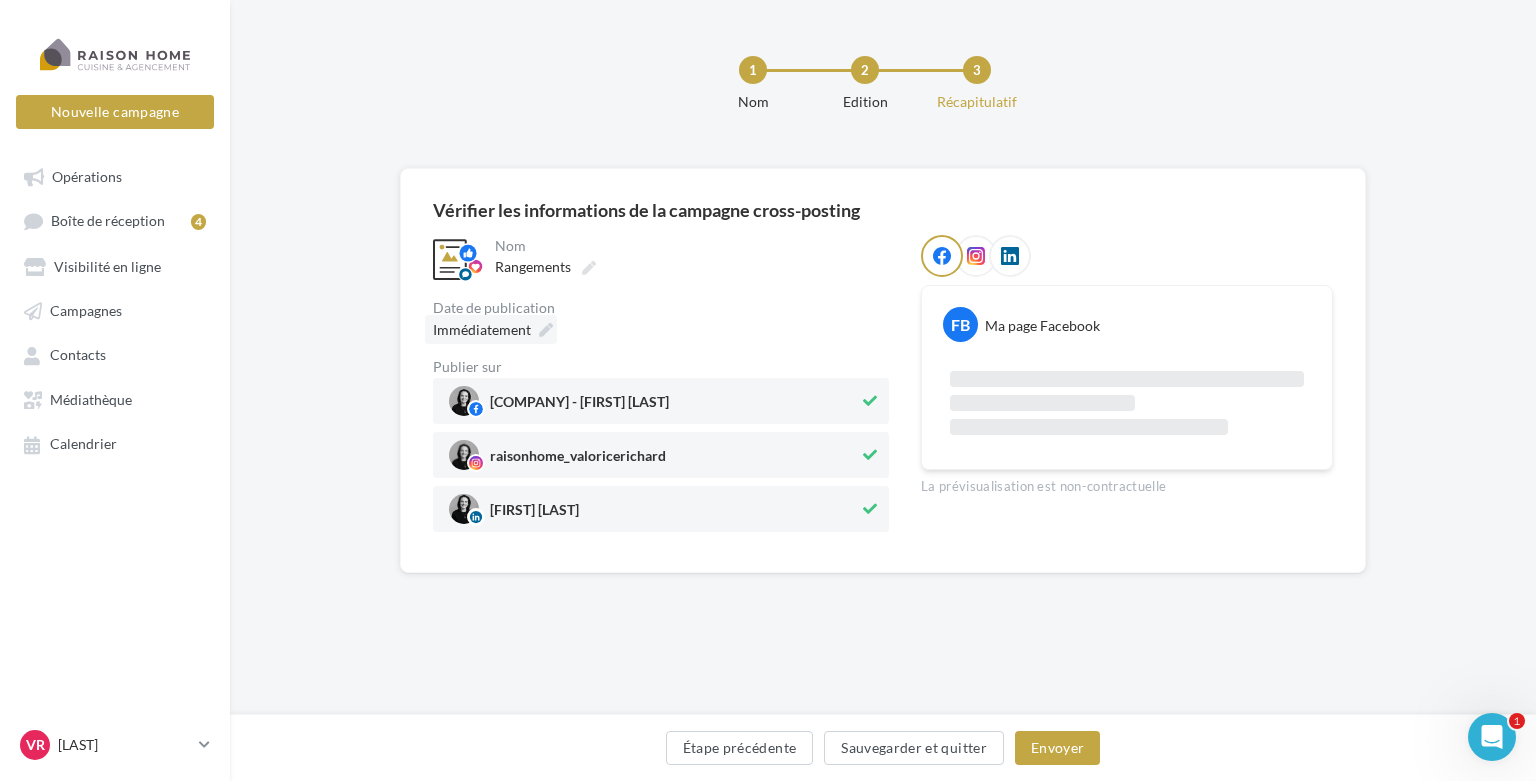 click on "Immédiatement" at bounding box center [482, 329] 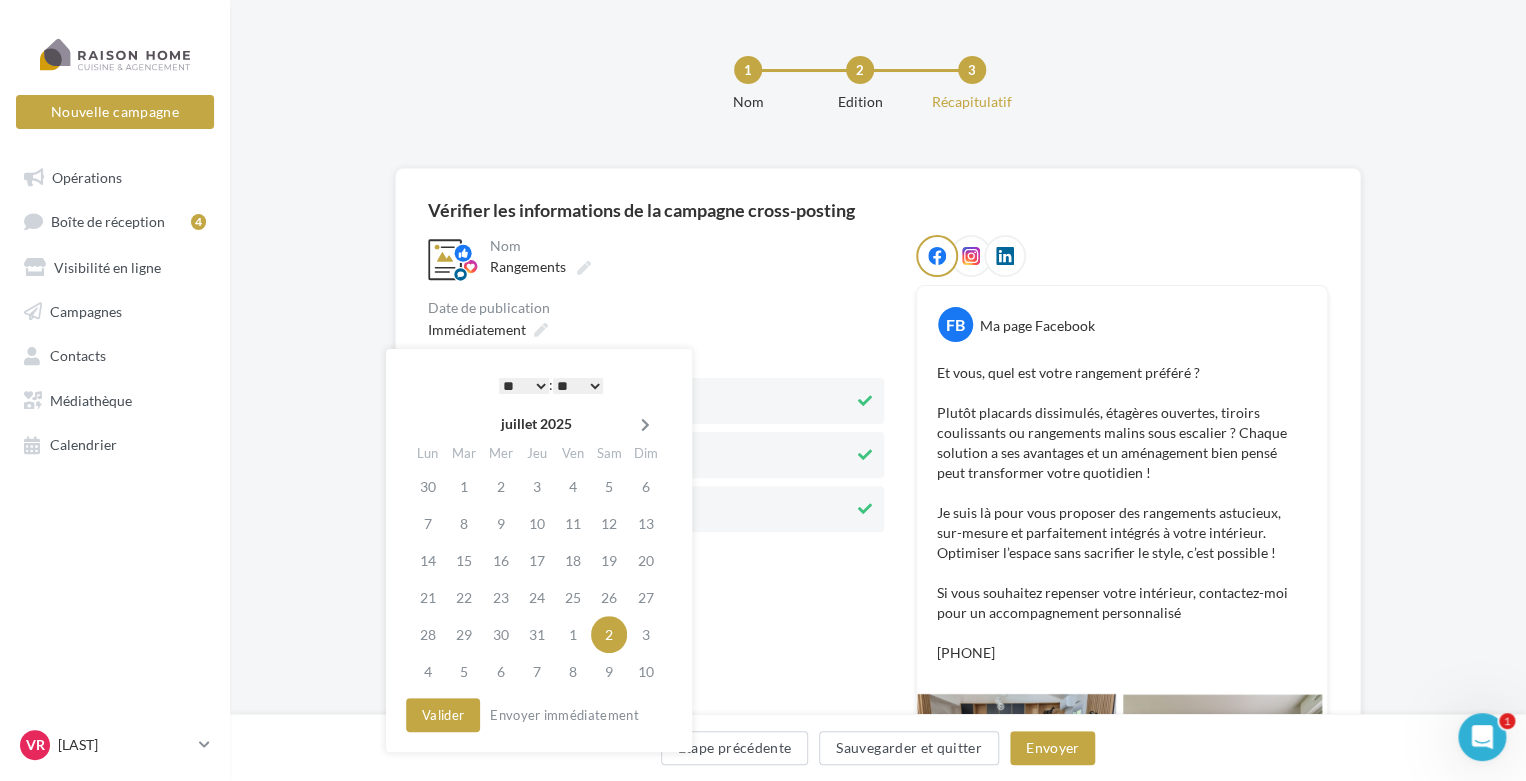 click at bounding box center (645, 425) 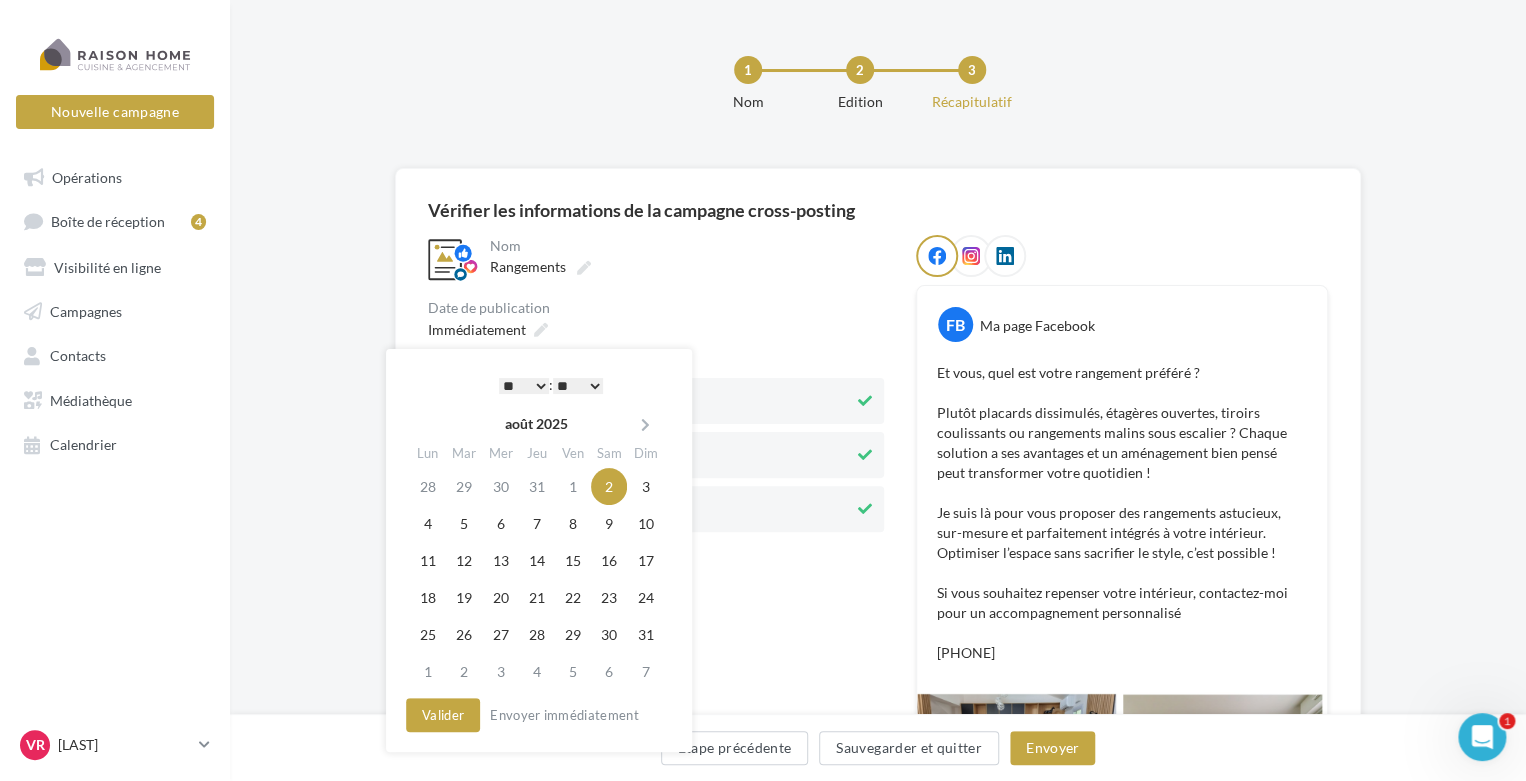 click on "* * * * * * * * * * ** ** ** ** ** ** ** ** ** ** ** ** ** **" at bounding box center [524, 386] 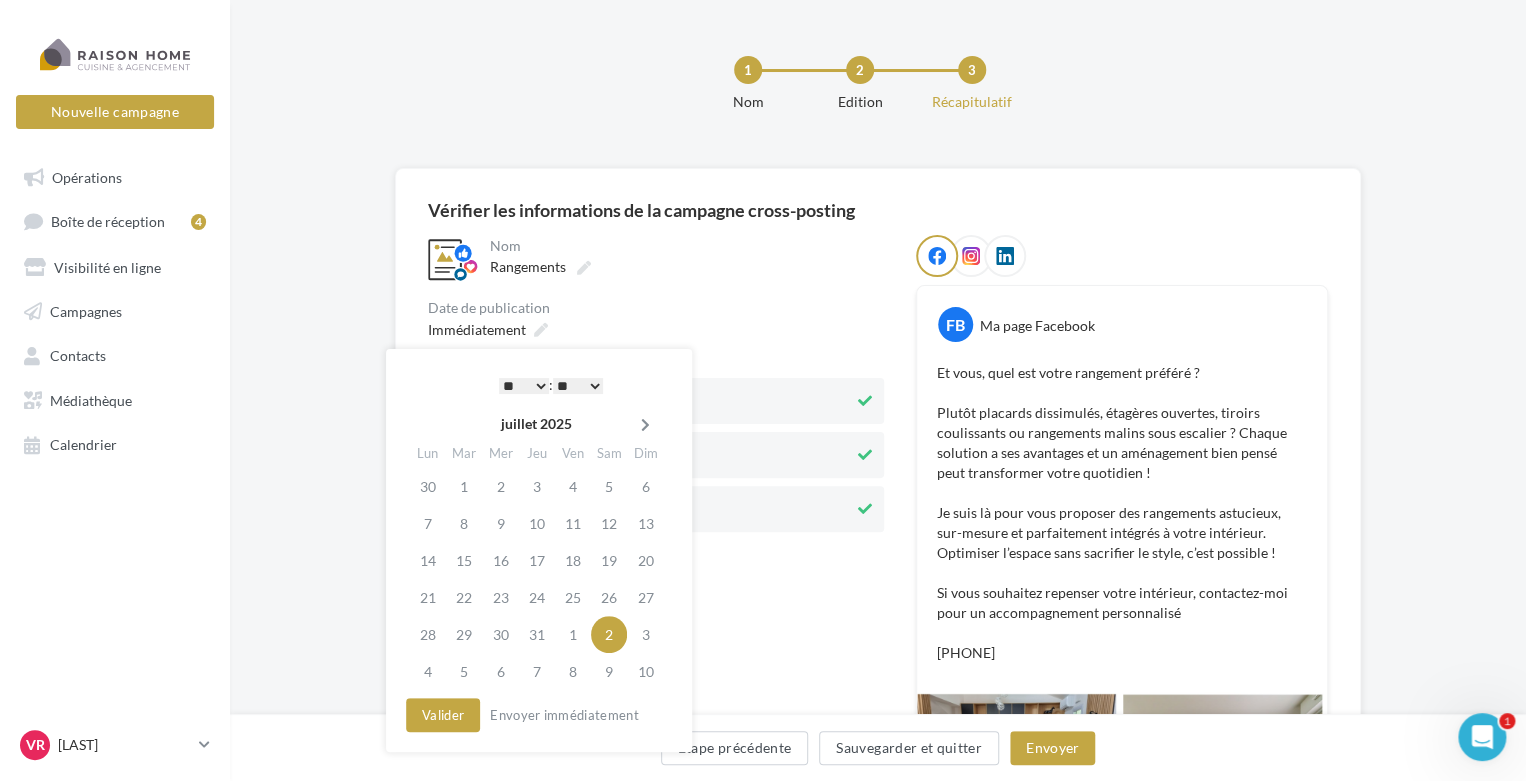 click at bounding box center [645, 425] 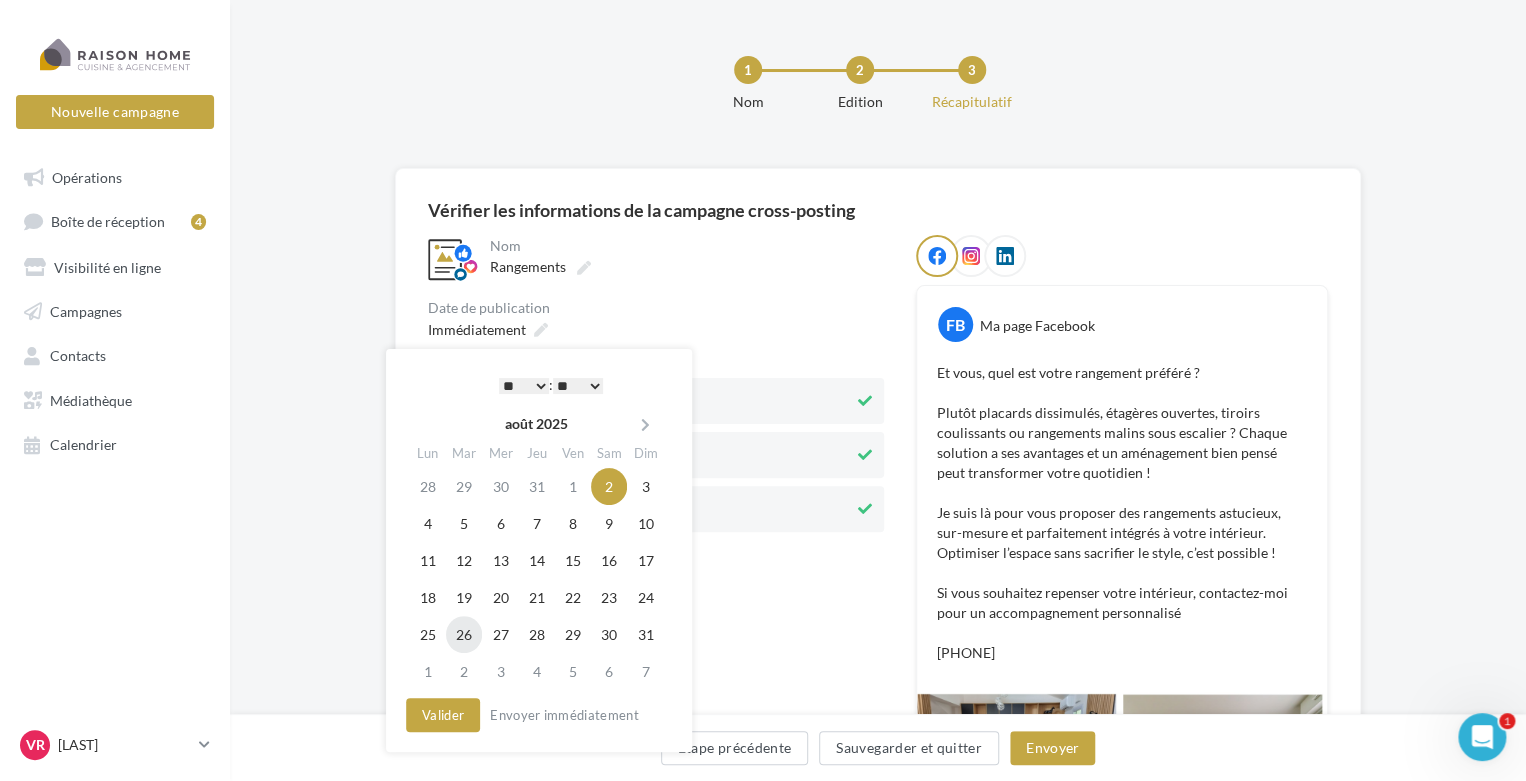 click on "26" at bounding box center (464, 634) 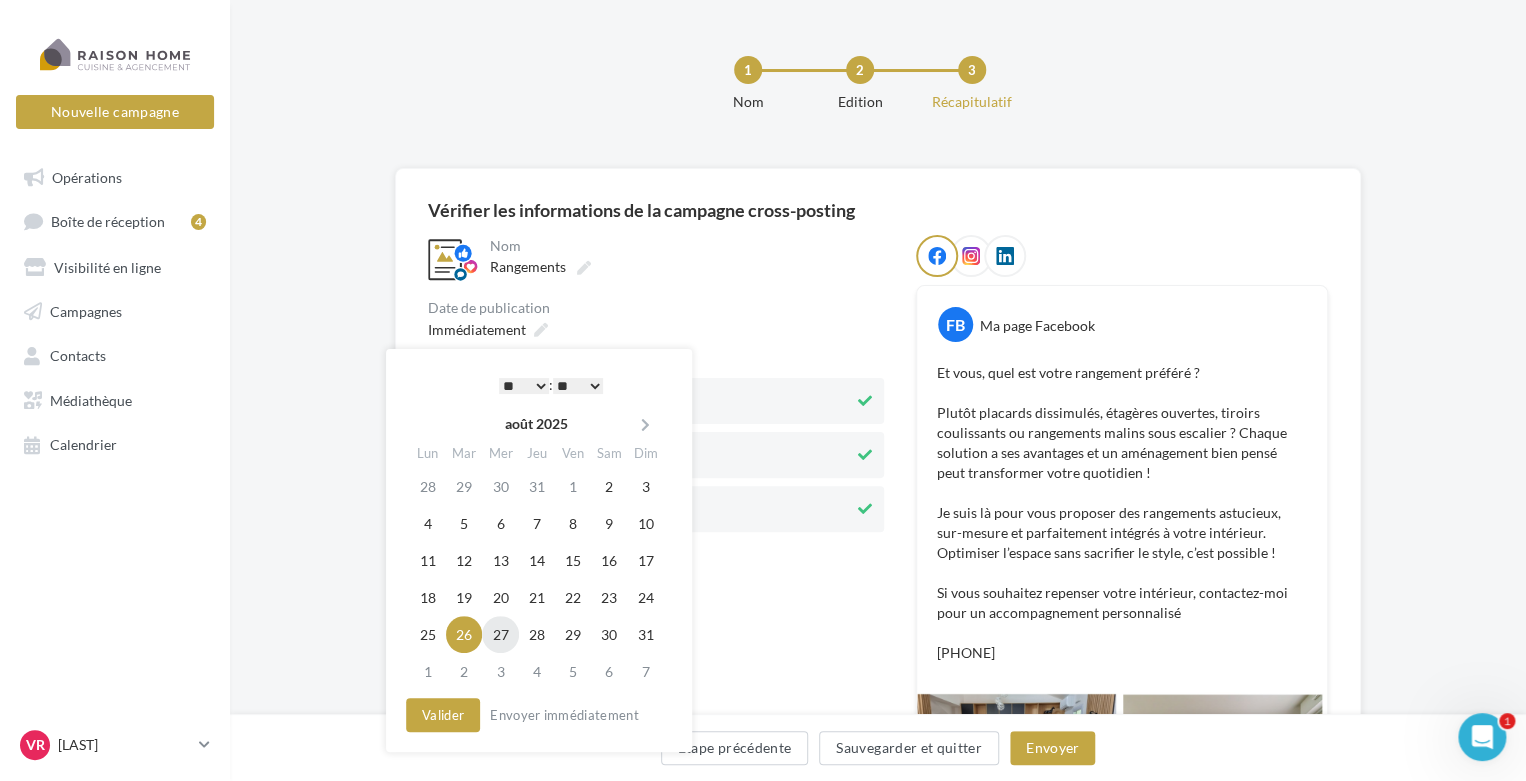 click on "27" at bounding box center (500, 634) 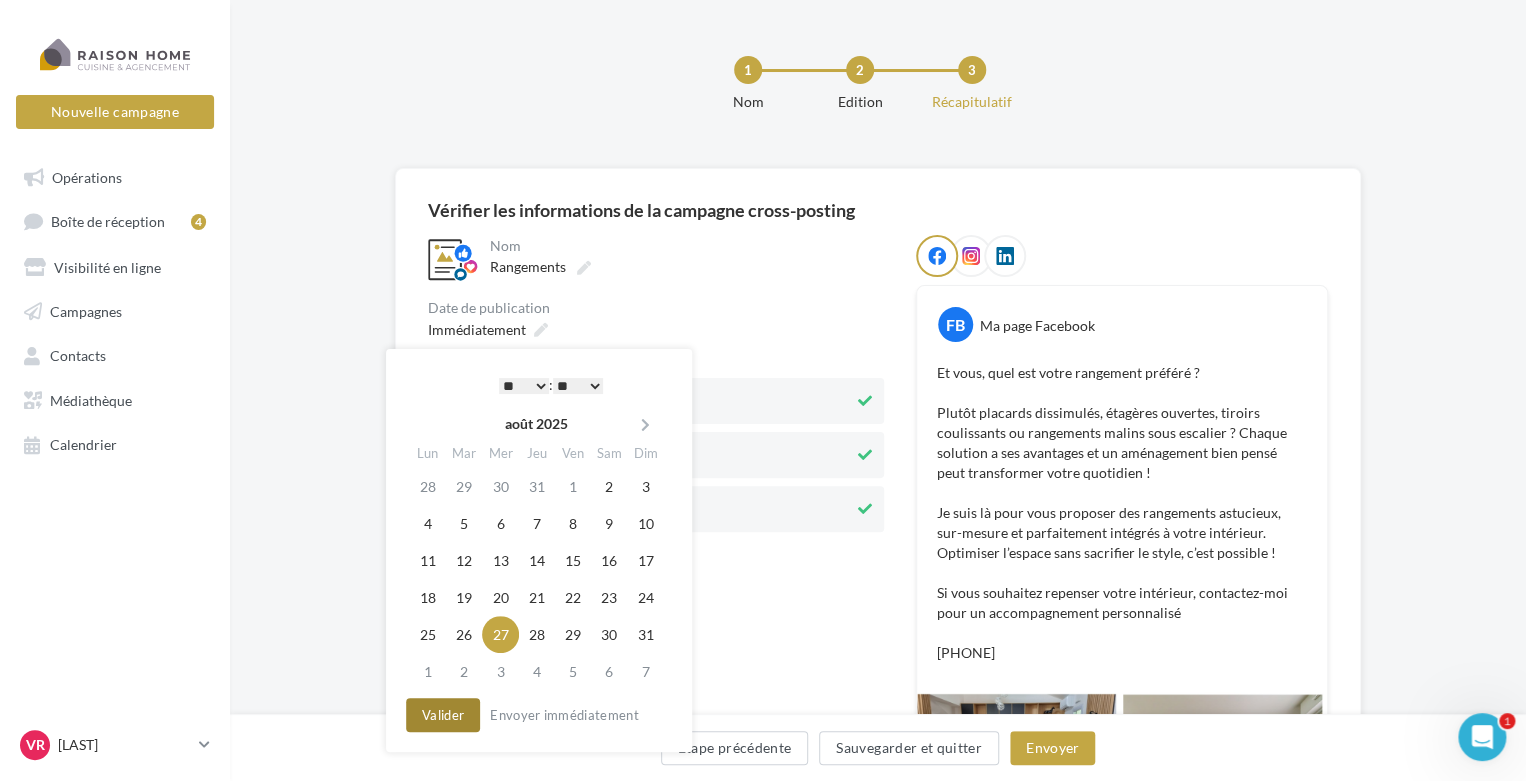 click on "Valider" at bounding box center [443, 715] 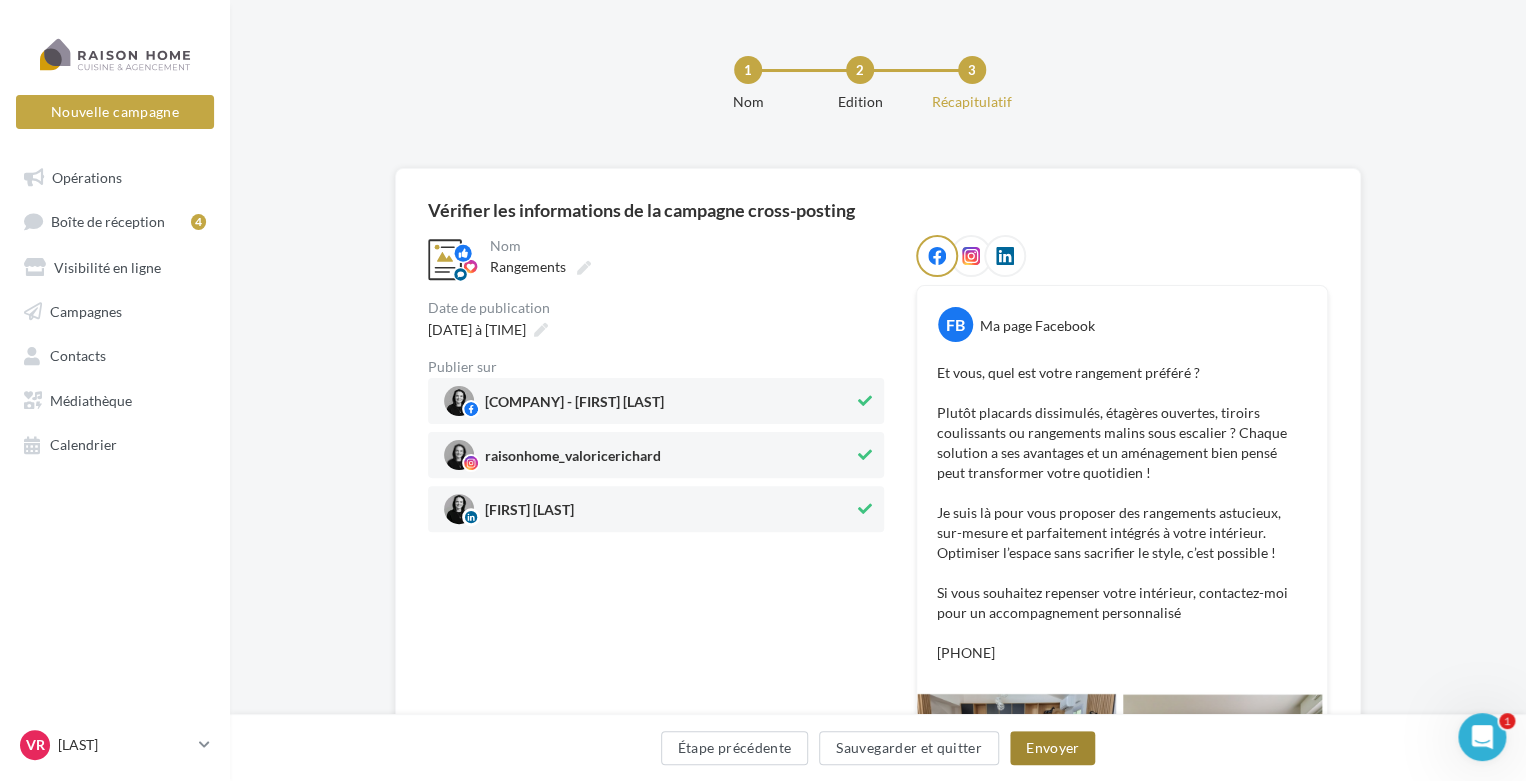 click on "Envoyer" at bounding box center (1052, 748) 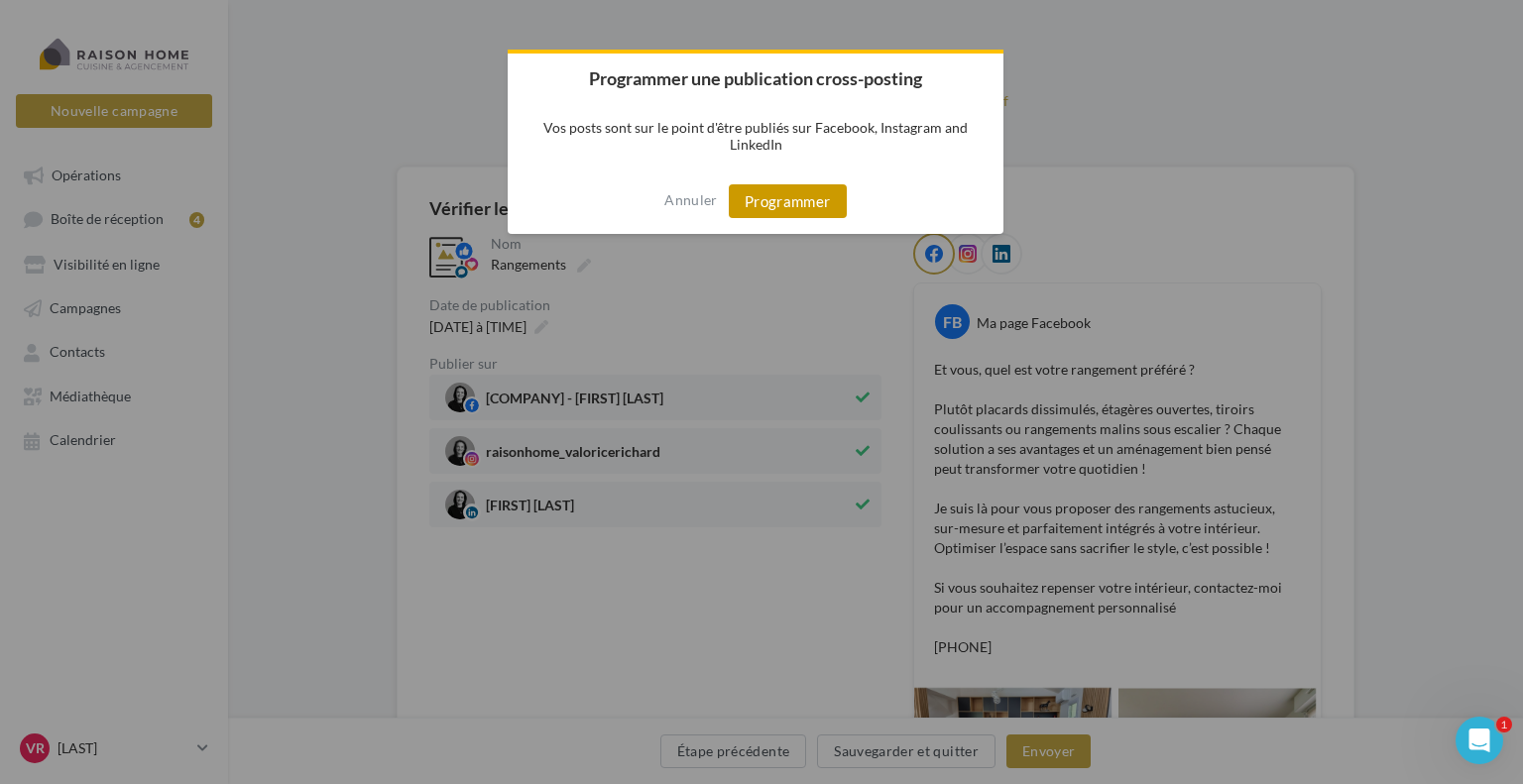 click on "Programmer" at bounding box center (787, 201) 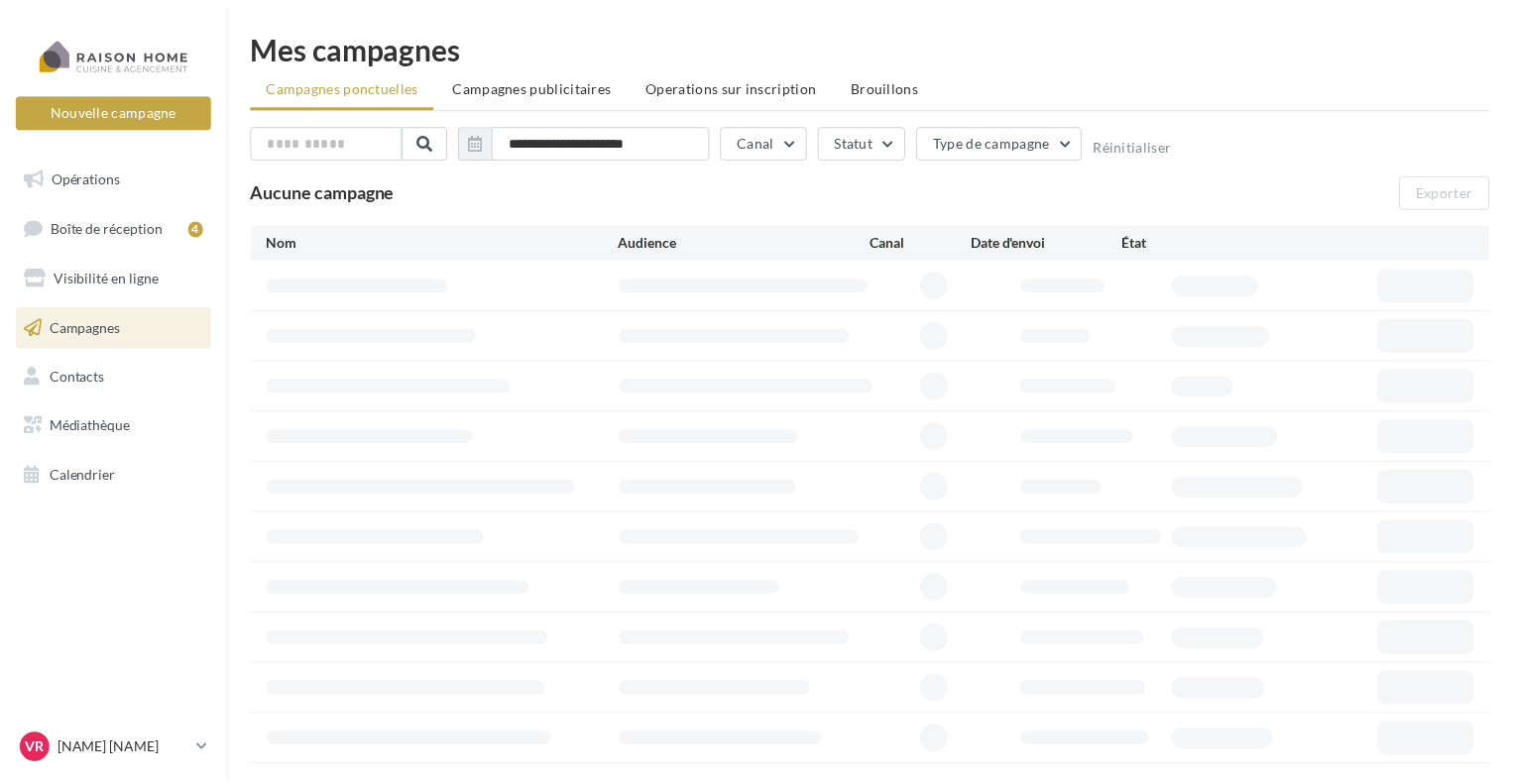 scroll, scrollTop: 0, scrollLeft: 0, axis: both 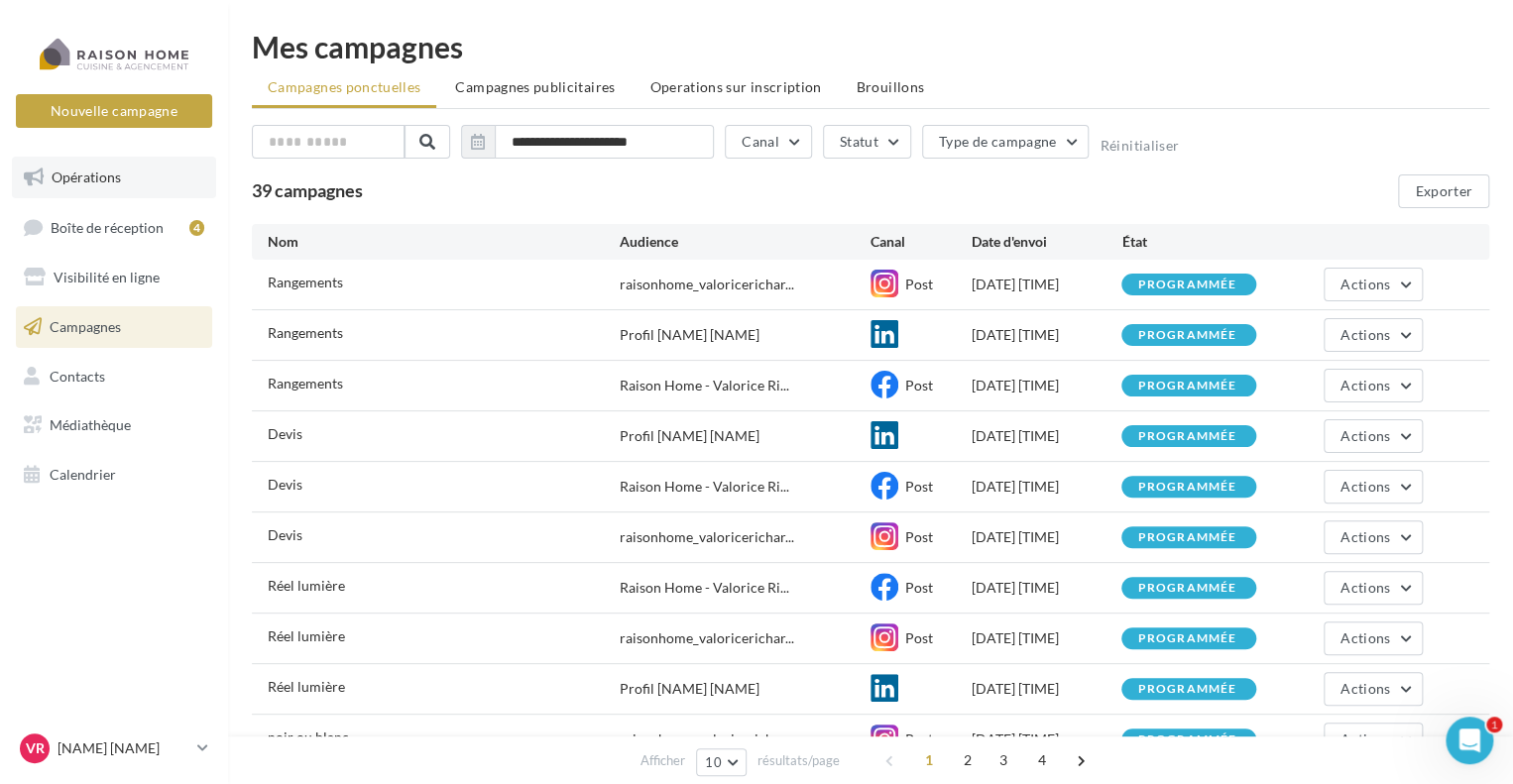 click on "Opérations" at bounding box center (114, 177) 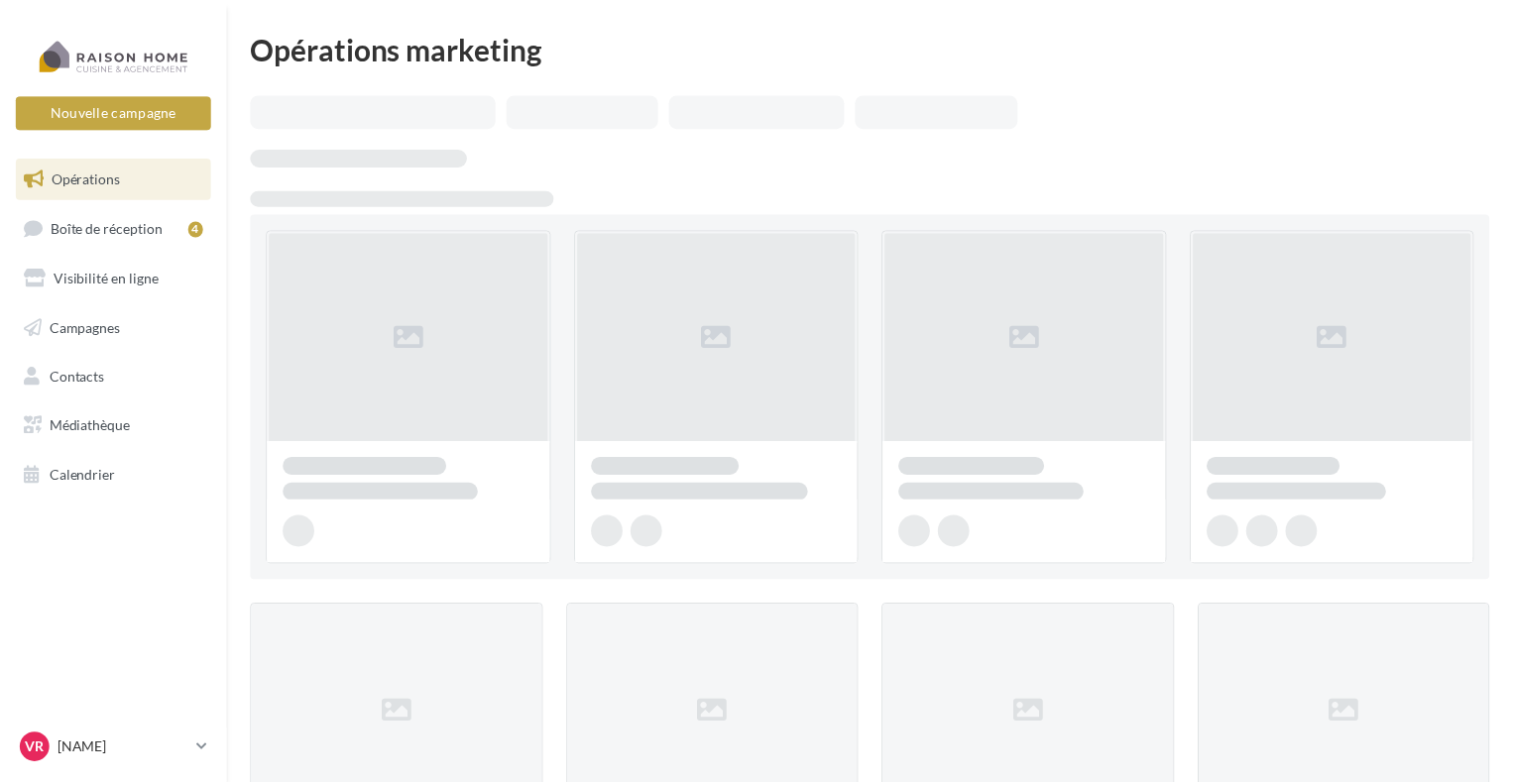 scroll, scrollTop: 0, scrollLeft: 0, axis: both 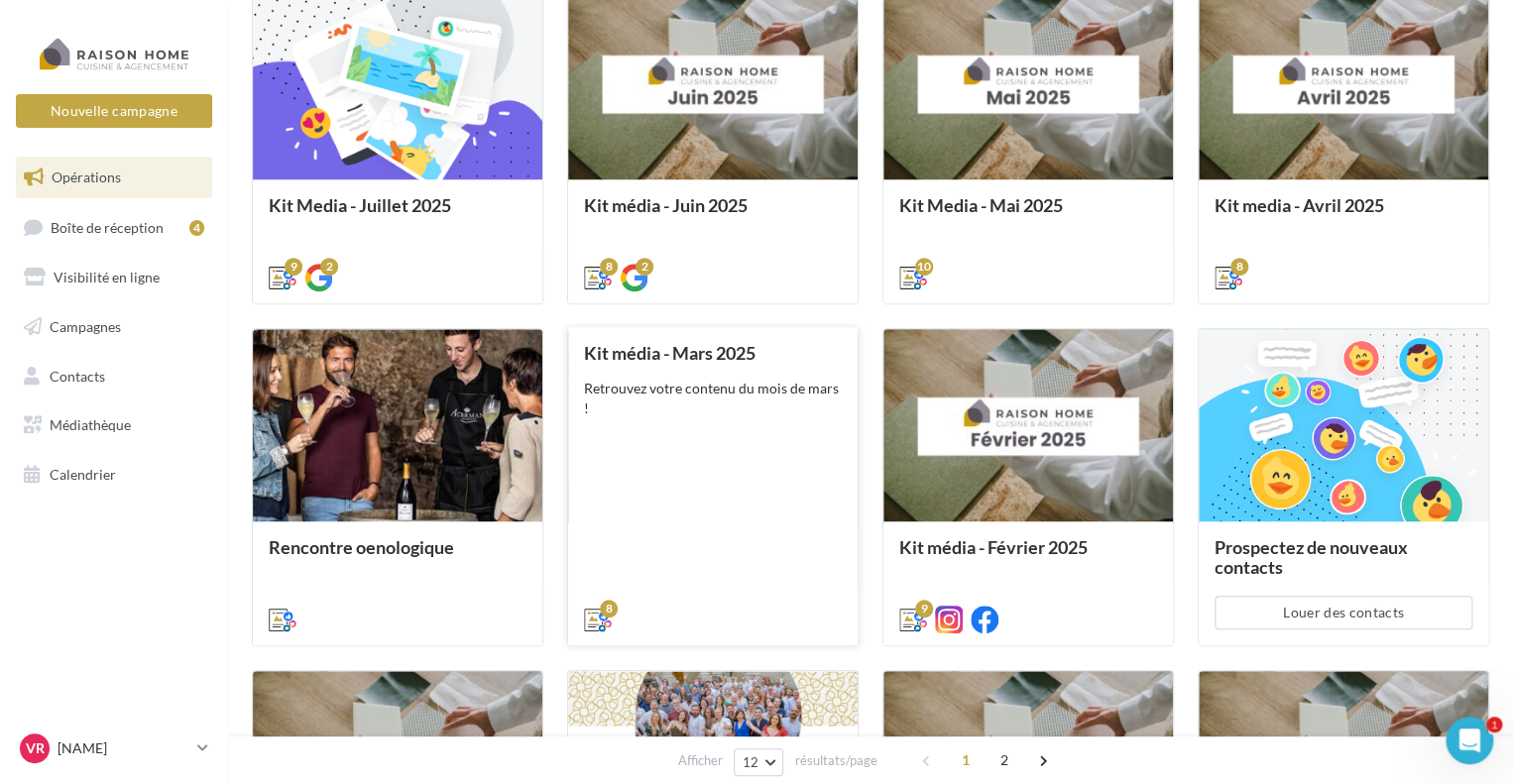 click on "Retrouvez votre contenu du mois de mars !" at bounding box center (713, 408) 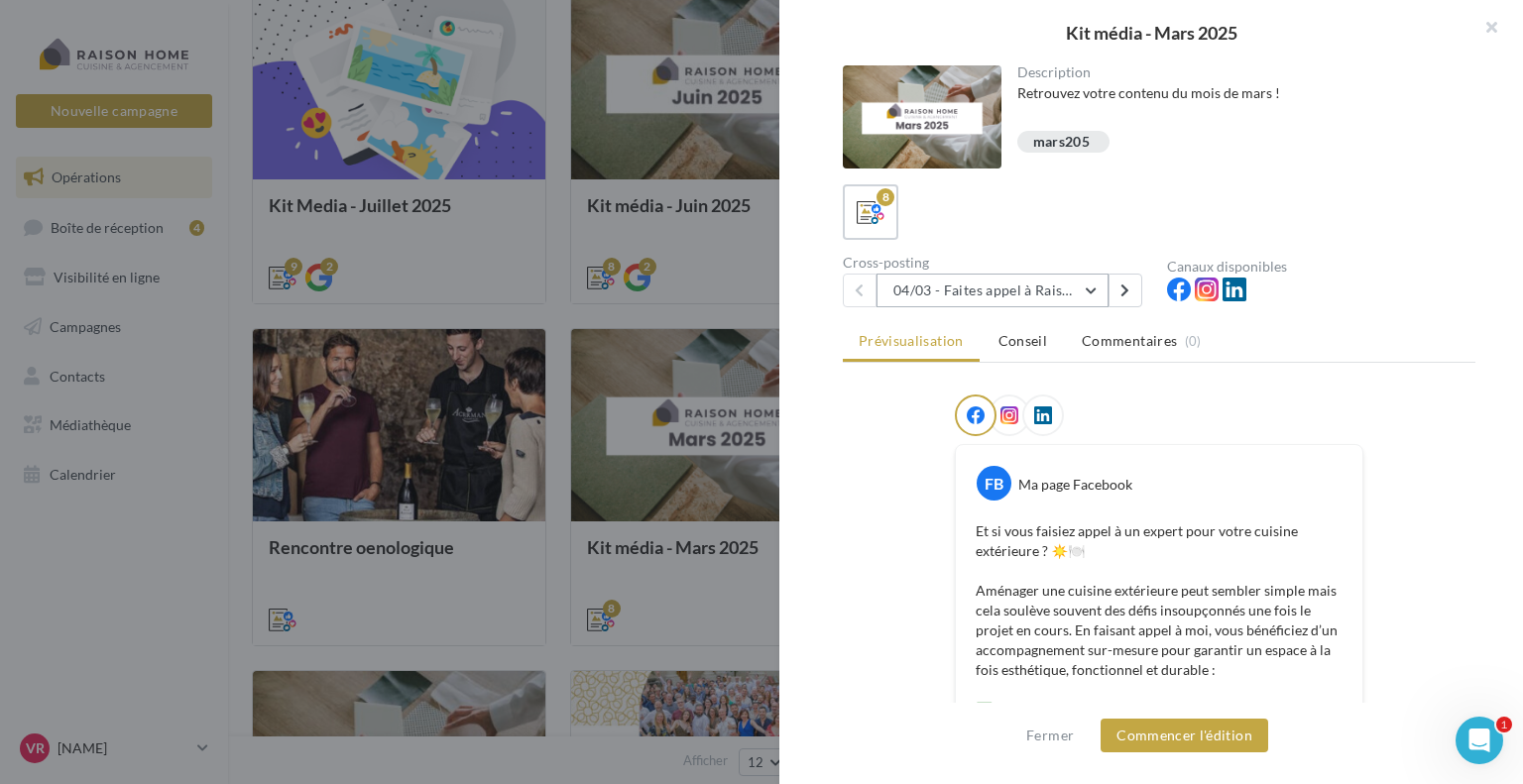click on "04/03 - Faites appel à Raison Home pour votre cuisine extérieure" at bounding box center [993, 290] 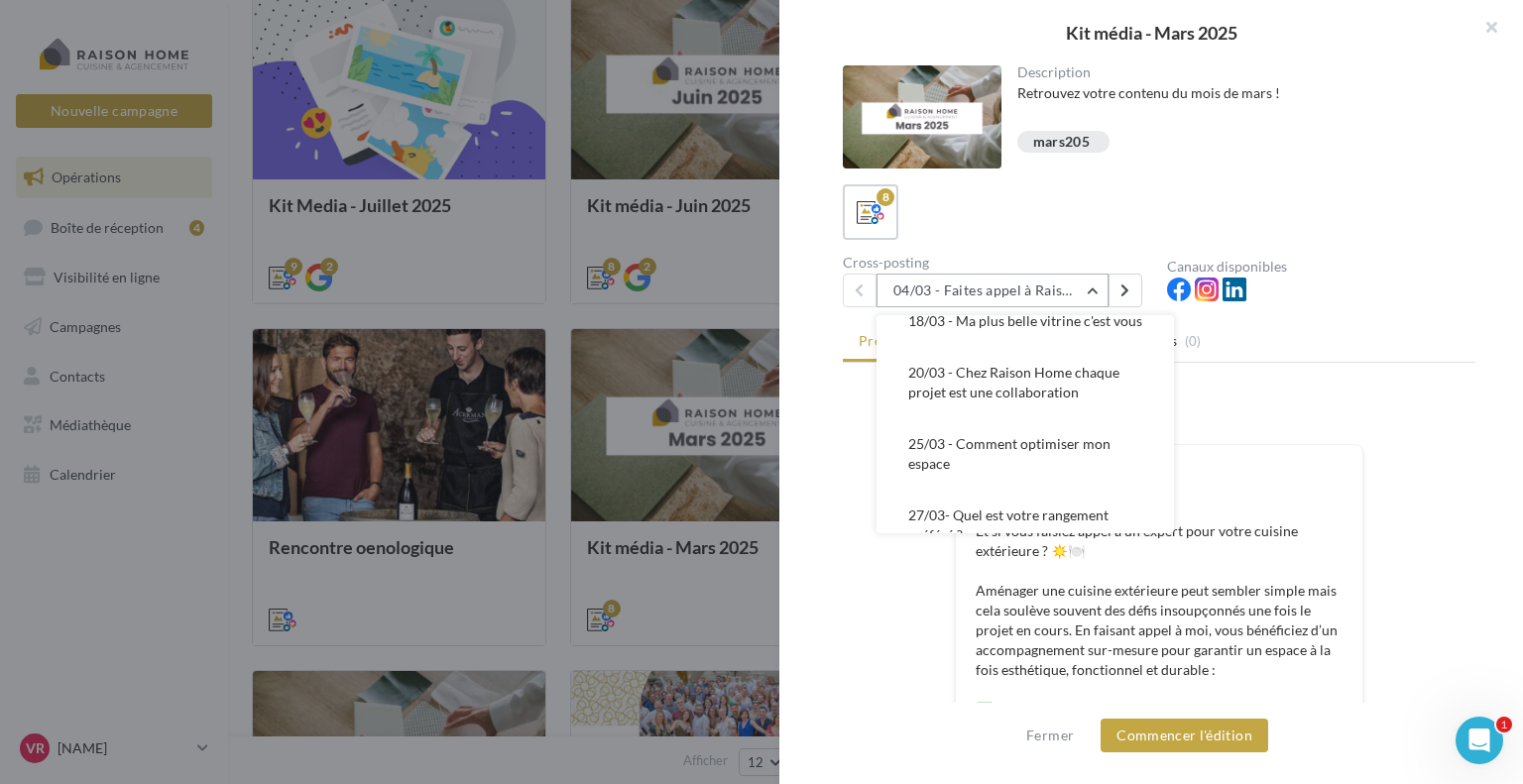 scroll, scrollTop: 333, scrollLeft: 0, axis: vertical 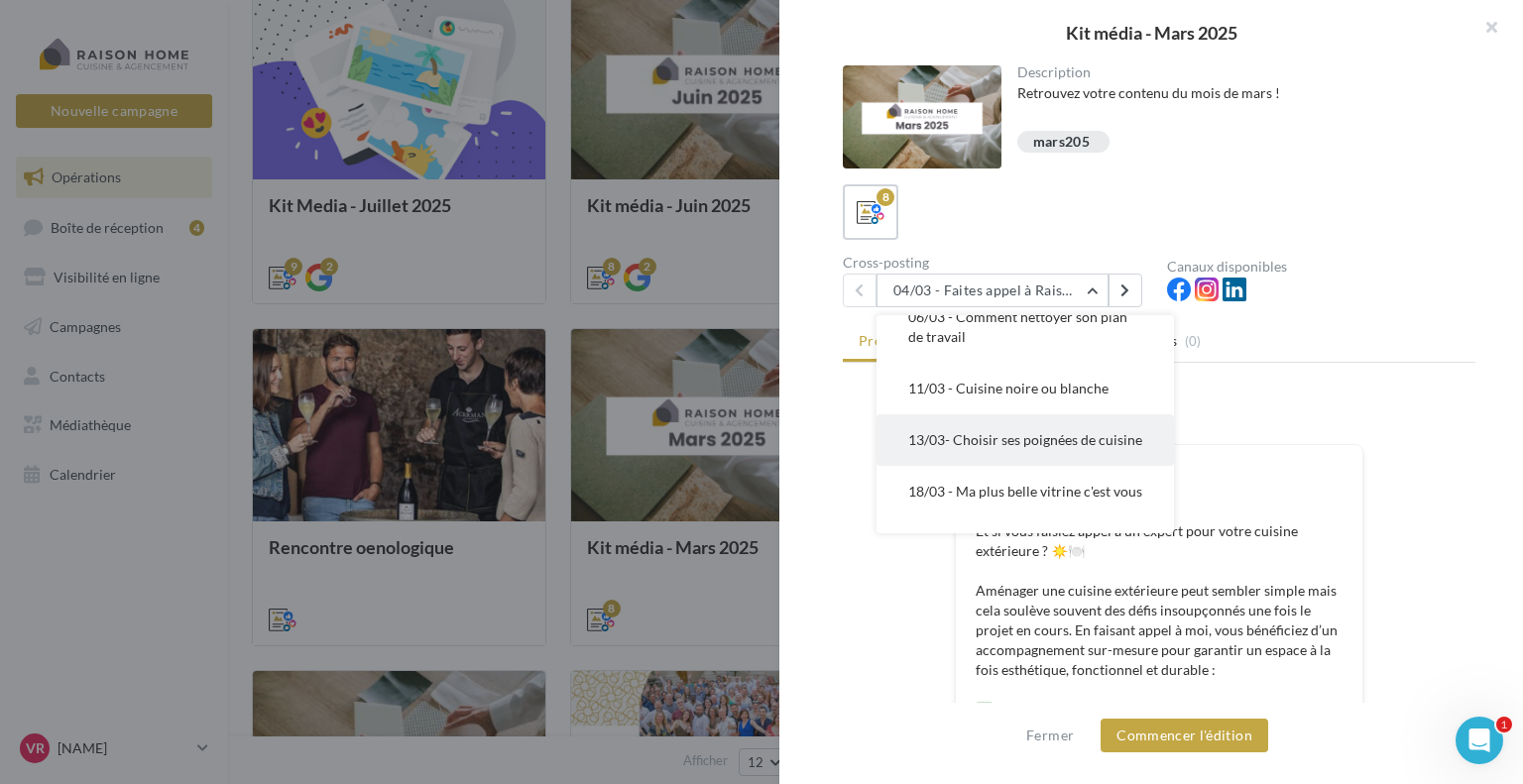 click on "13/03- Choisir ses poignées de cuisine" at bounding box center [1025, 440] 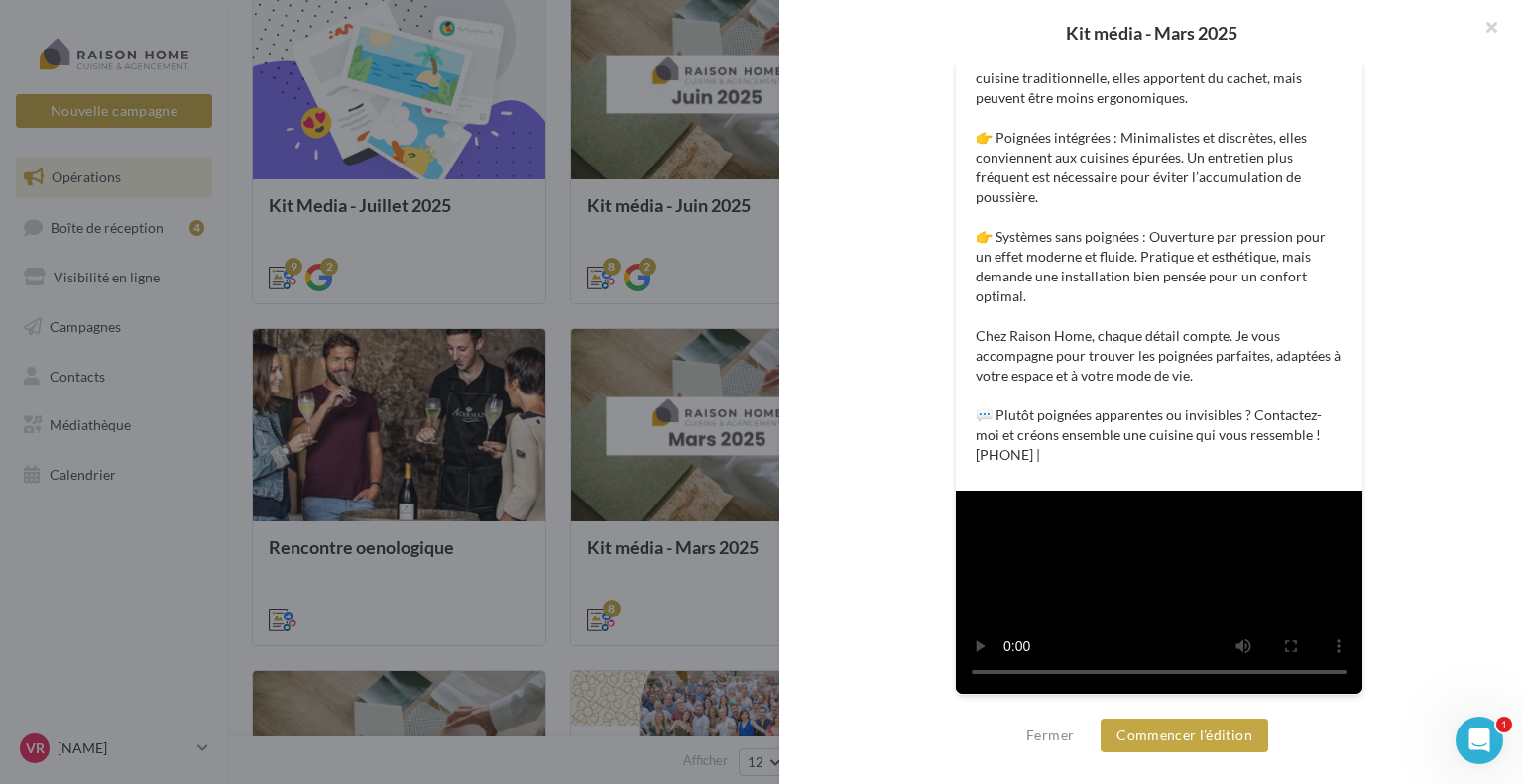 scroll, scrollTop: 1019, scrollLeft: 0, axis: vertical 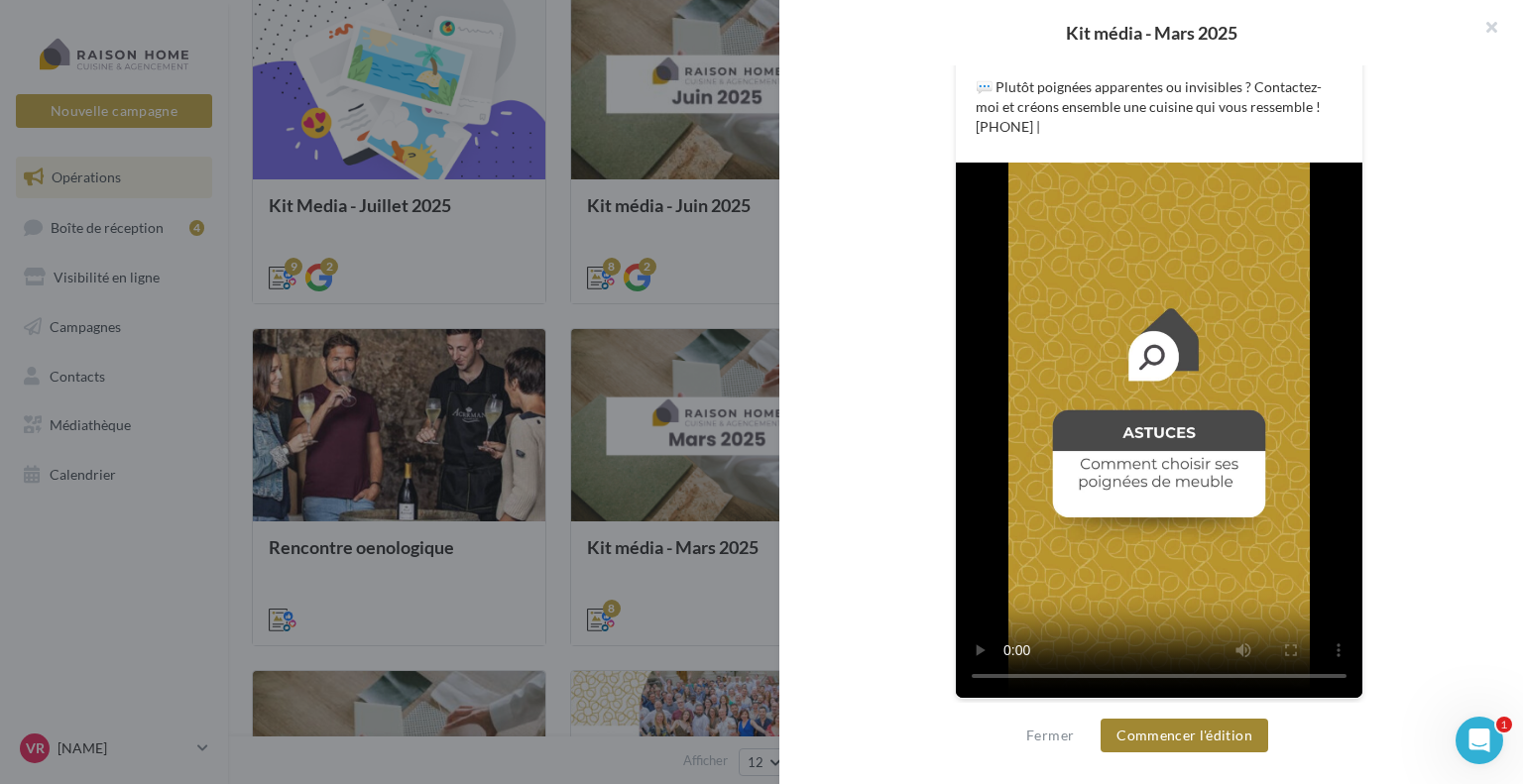 click on "Commencer l'édition" at bounding box center (1184, 735) 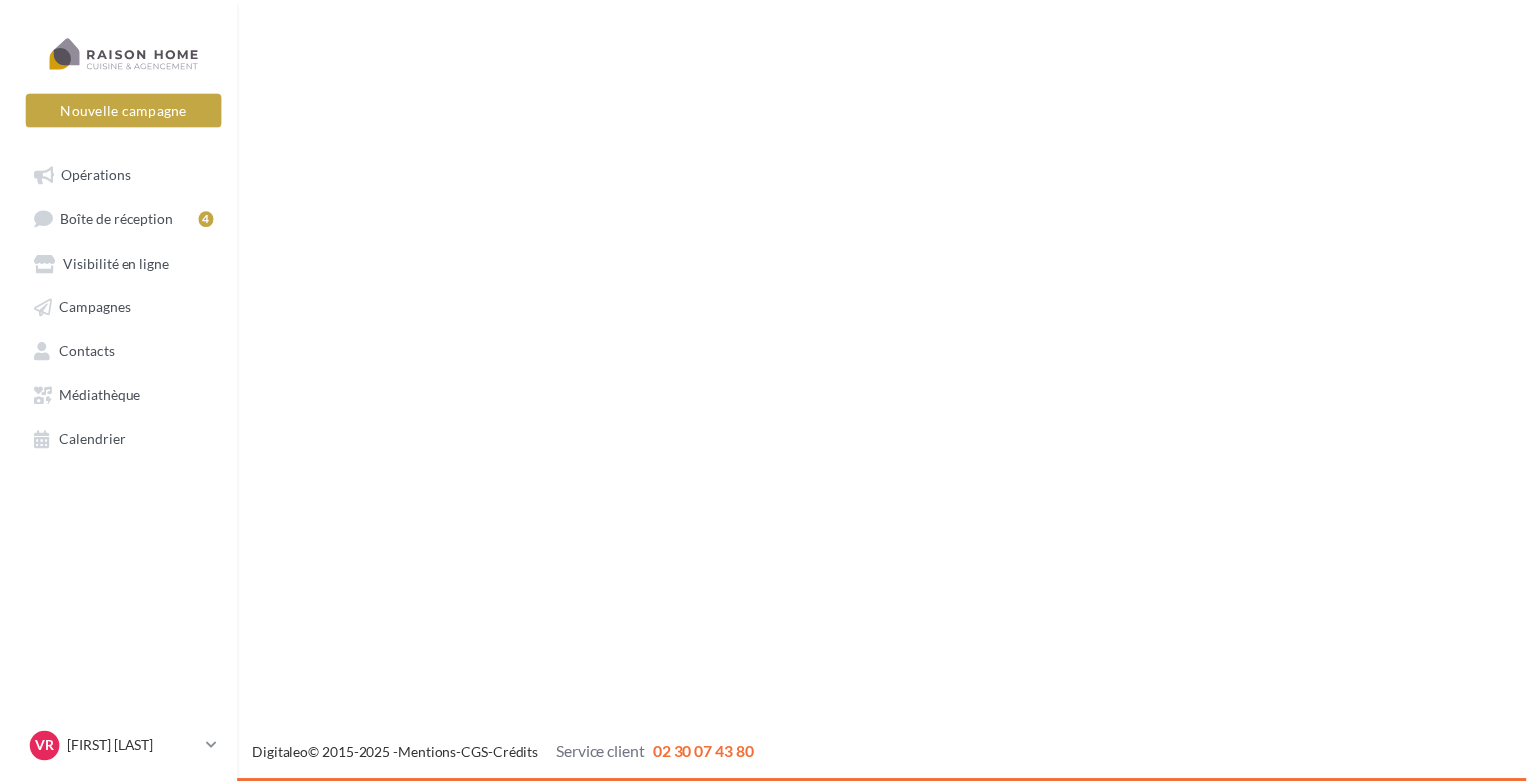 scroll, scrollTop: 0, scrollLeft: 0, axis: both 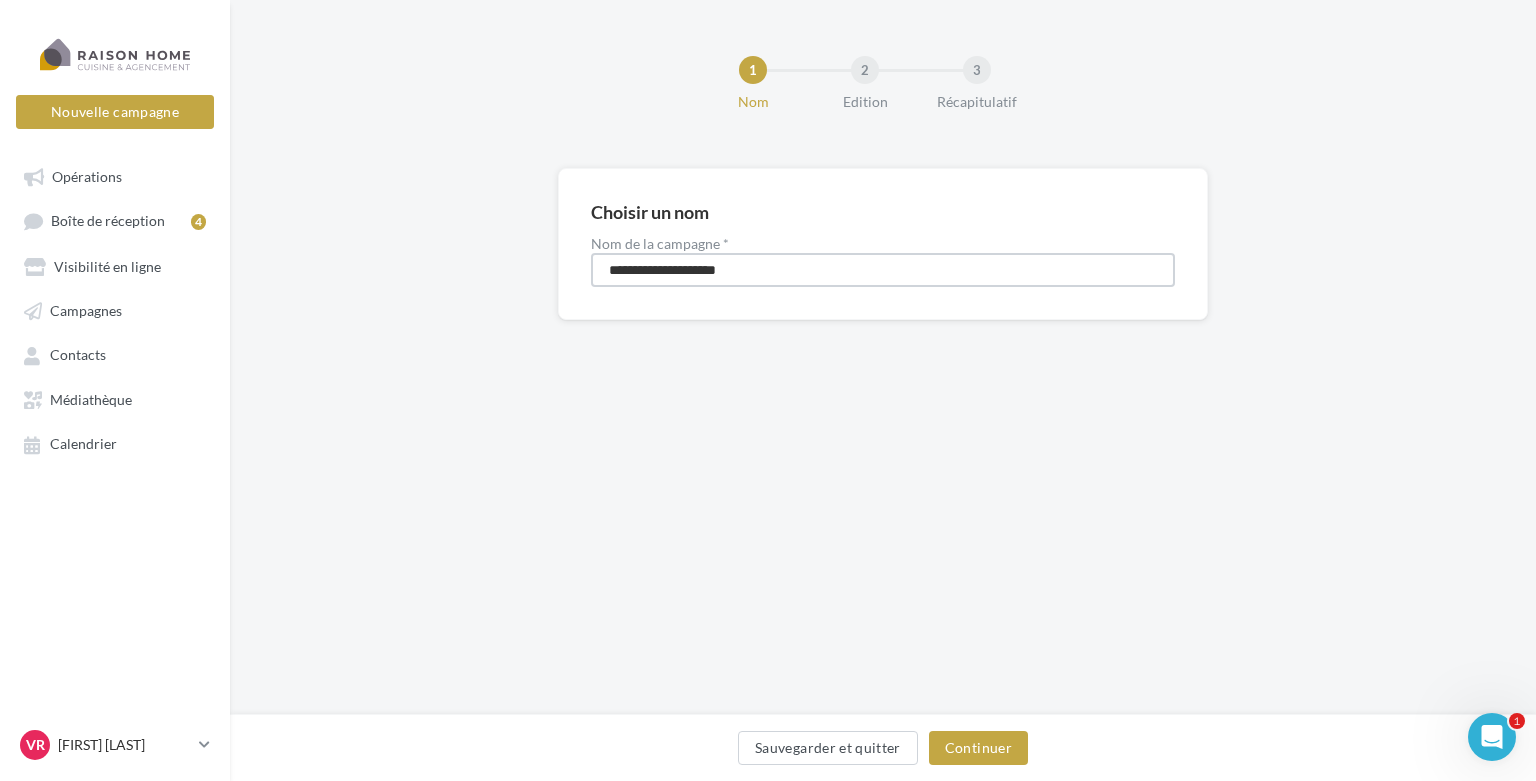 click on "**********" at bounding box center (883, 270) 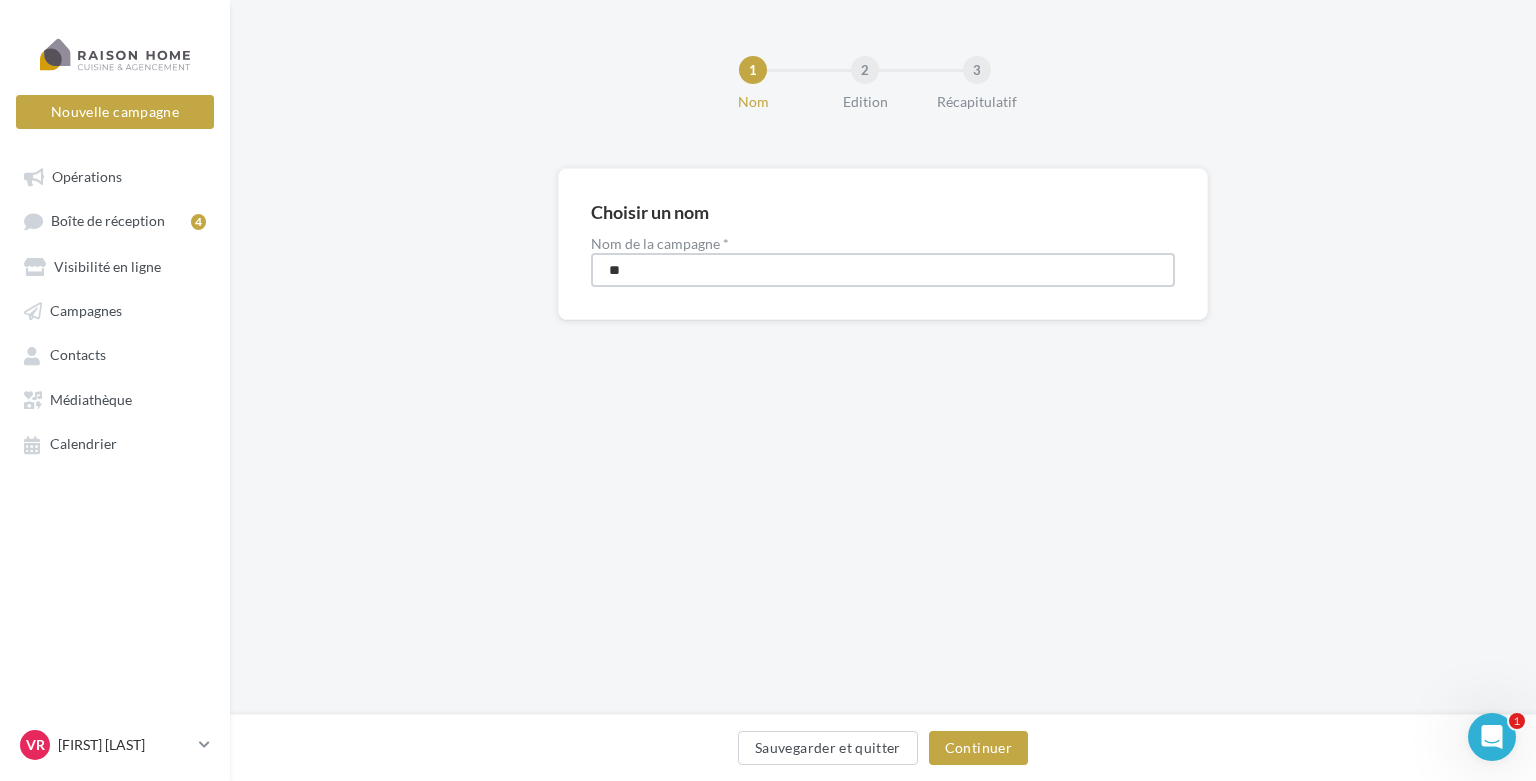 type on "*" 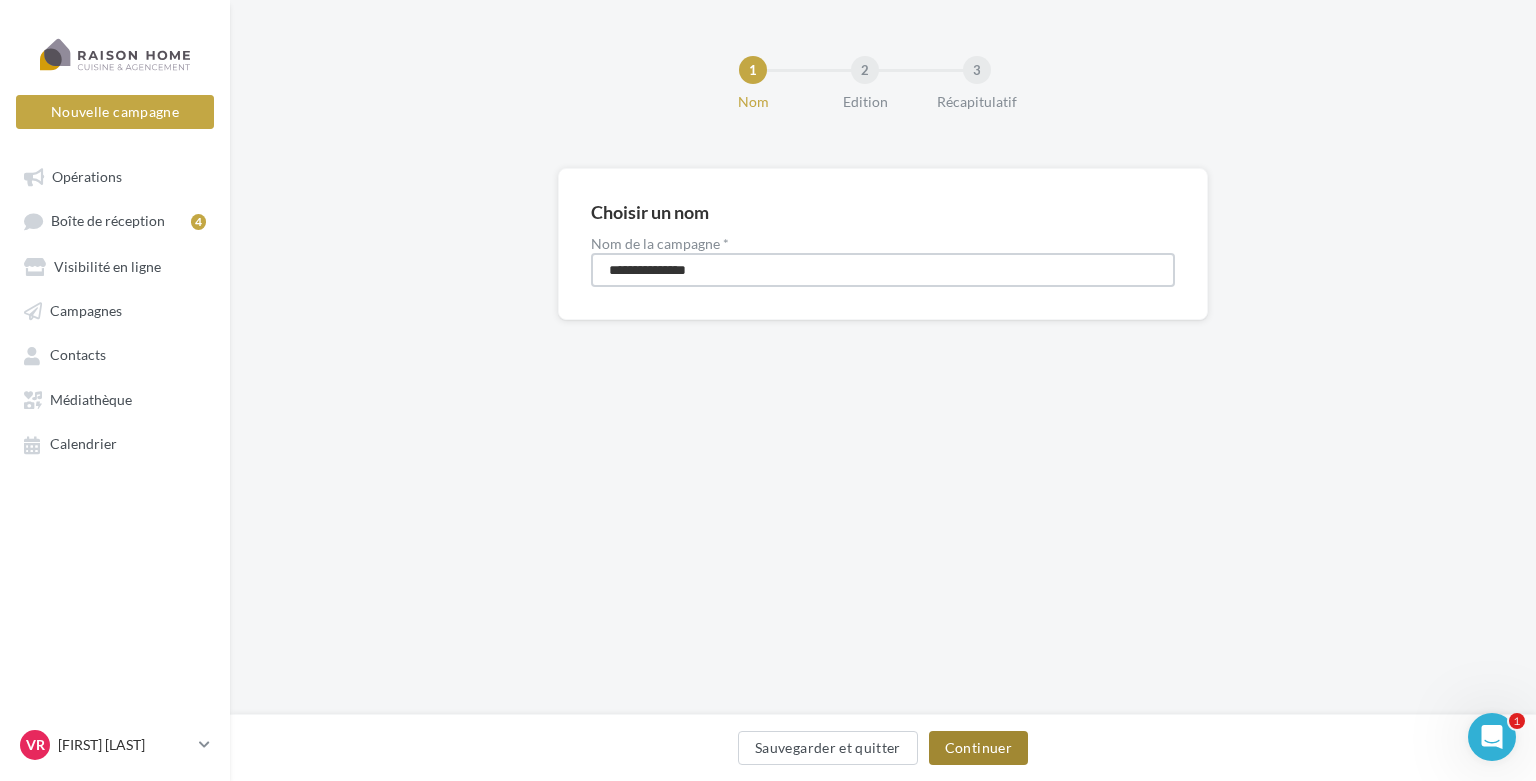 type on "**********" 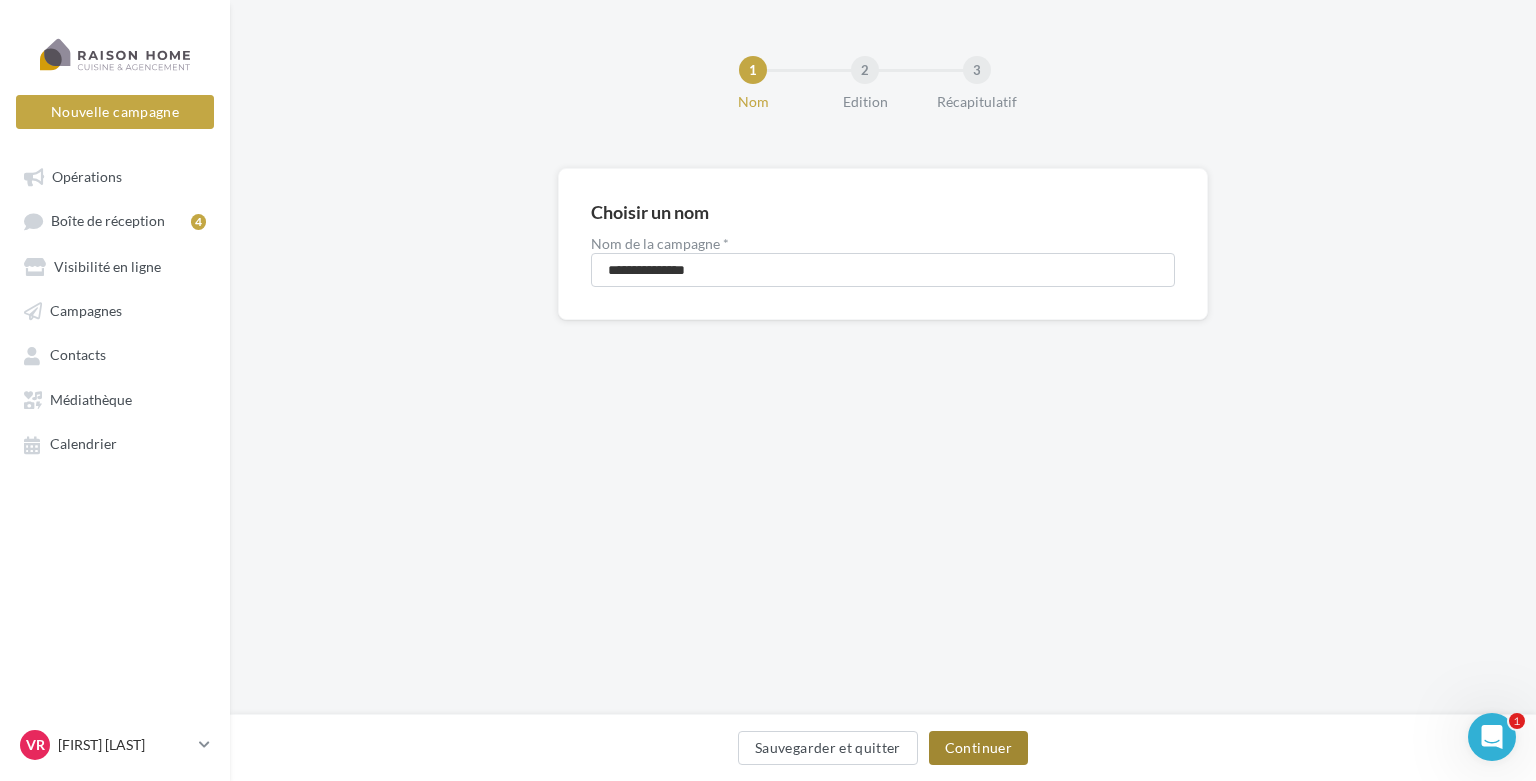 click on "Continuer" at bounding box center (978, 748) 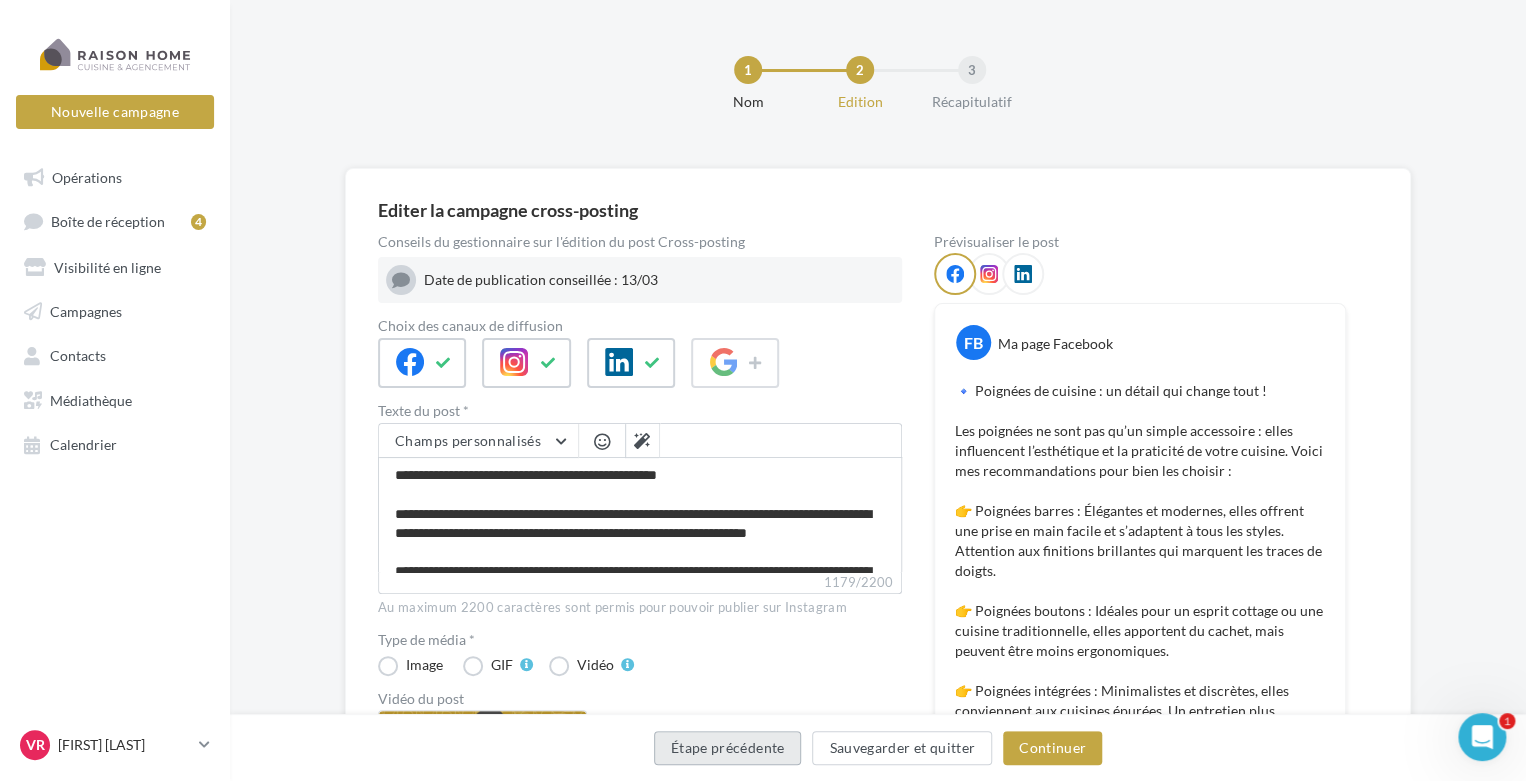 click on "Étape précédente" at bounding box center (728, 748) 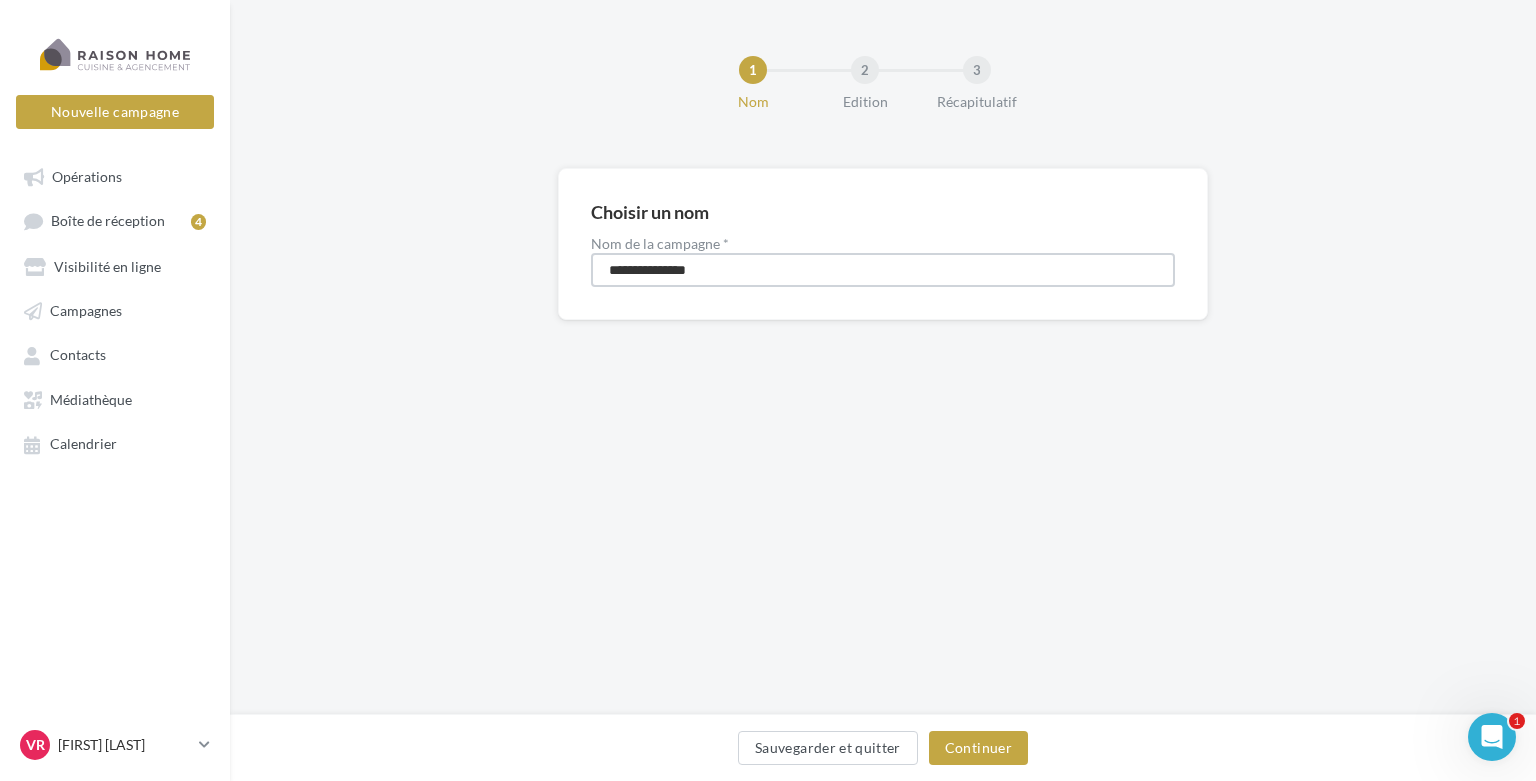 click on "**********" at bounding box center (883, 270) 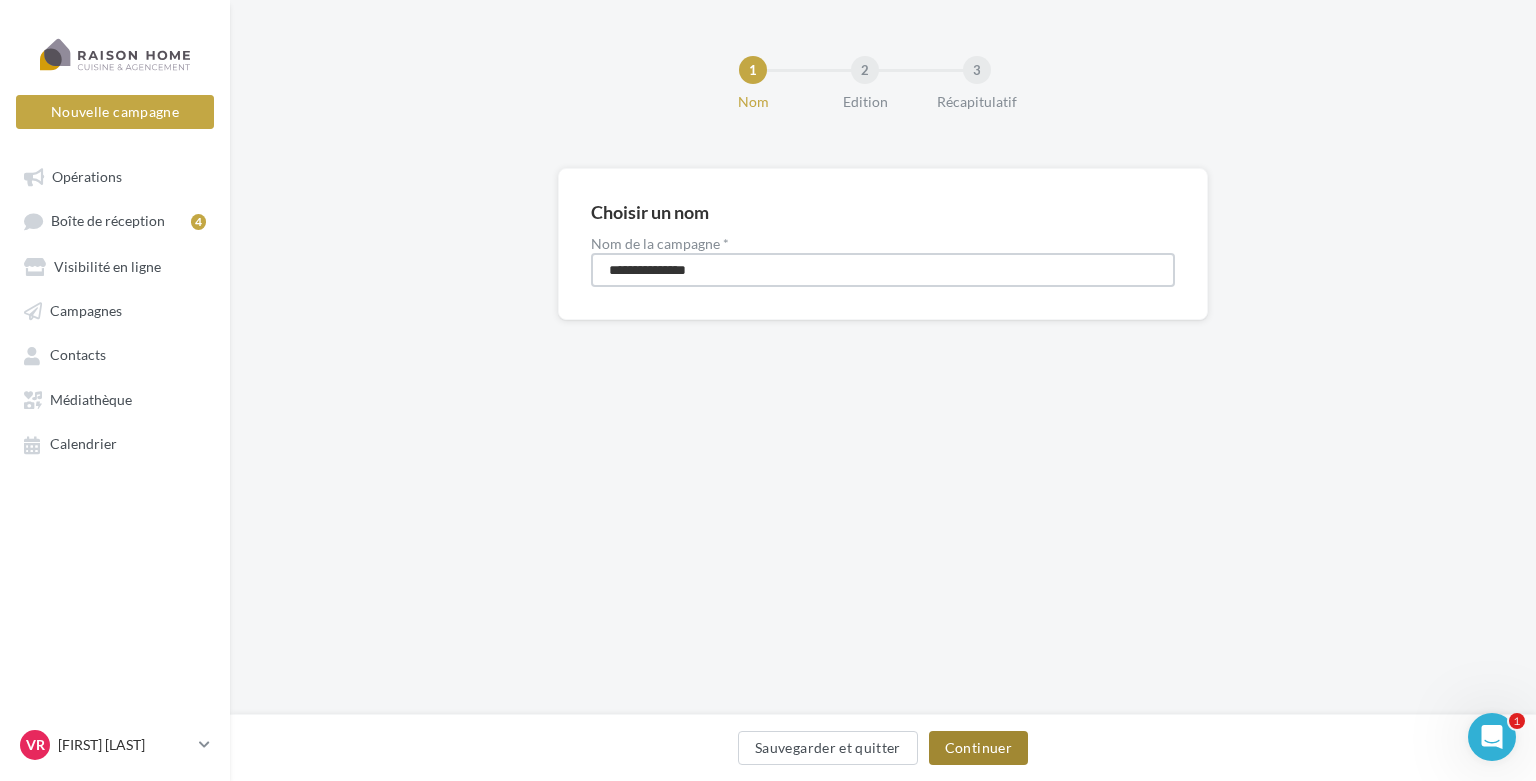 type on "**********" 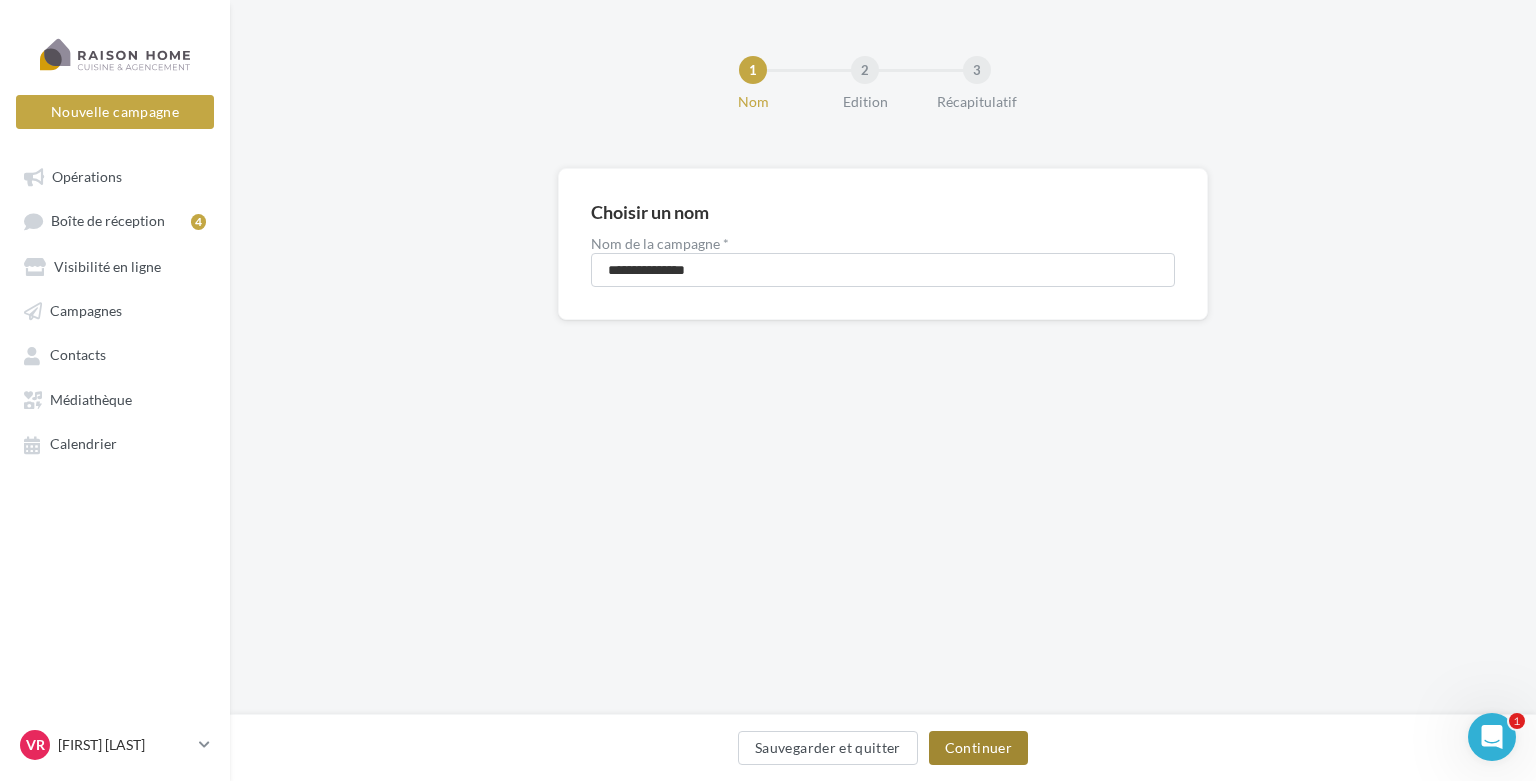 click on "Continuer" at bounding box center (978, 748) 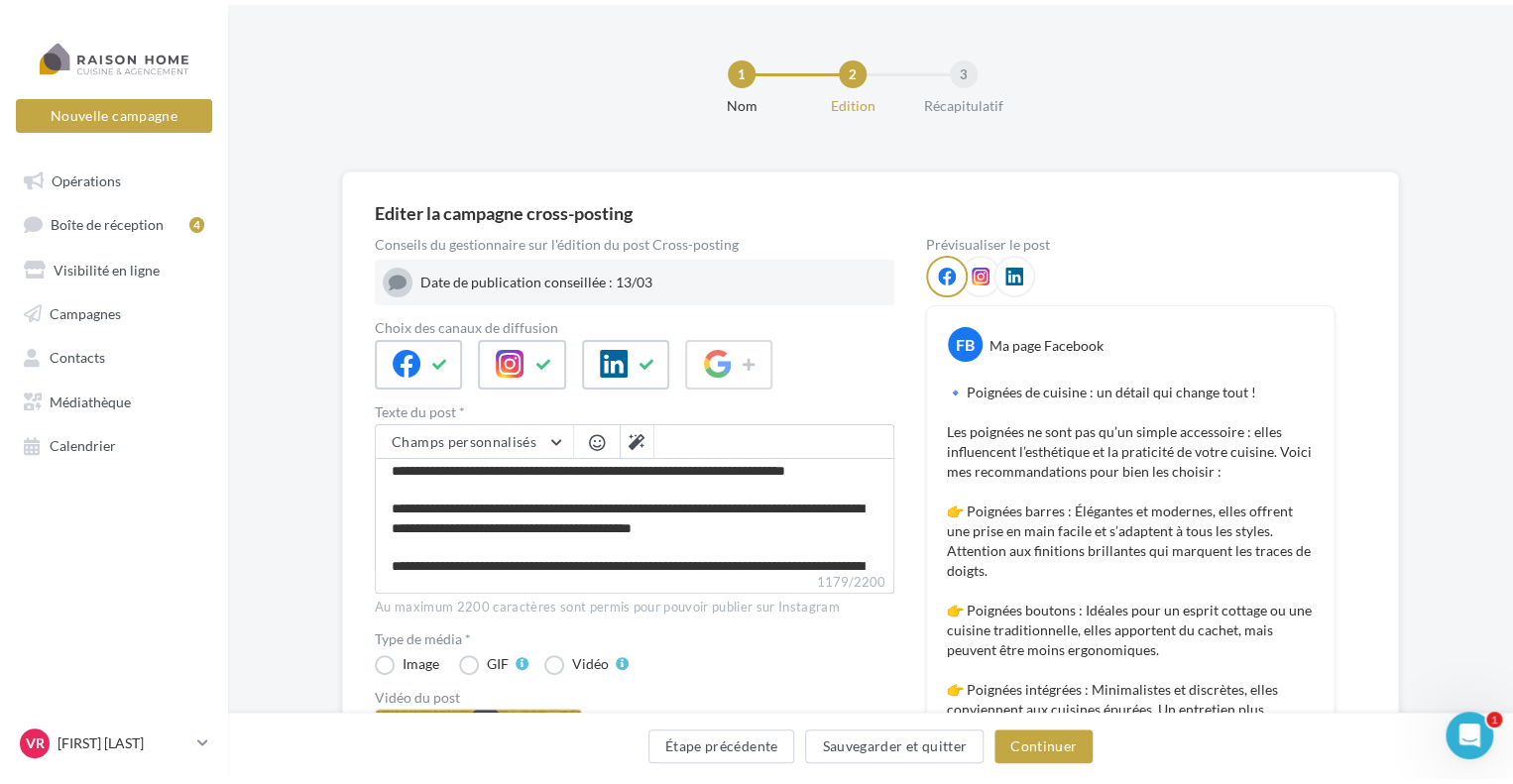 scroll, scrollTop: 436, scrollLeft: 0, axis: vertical 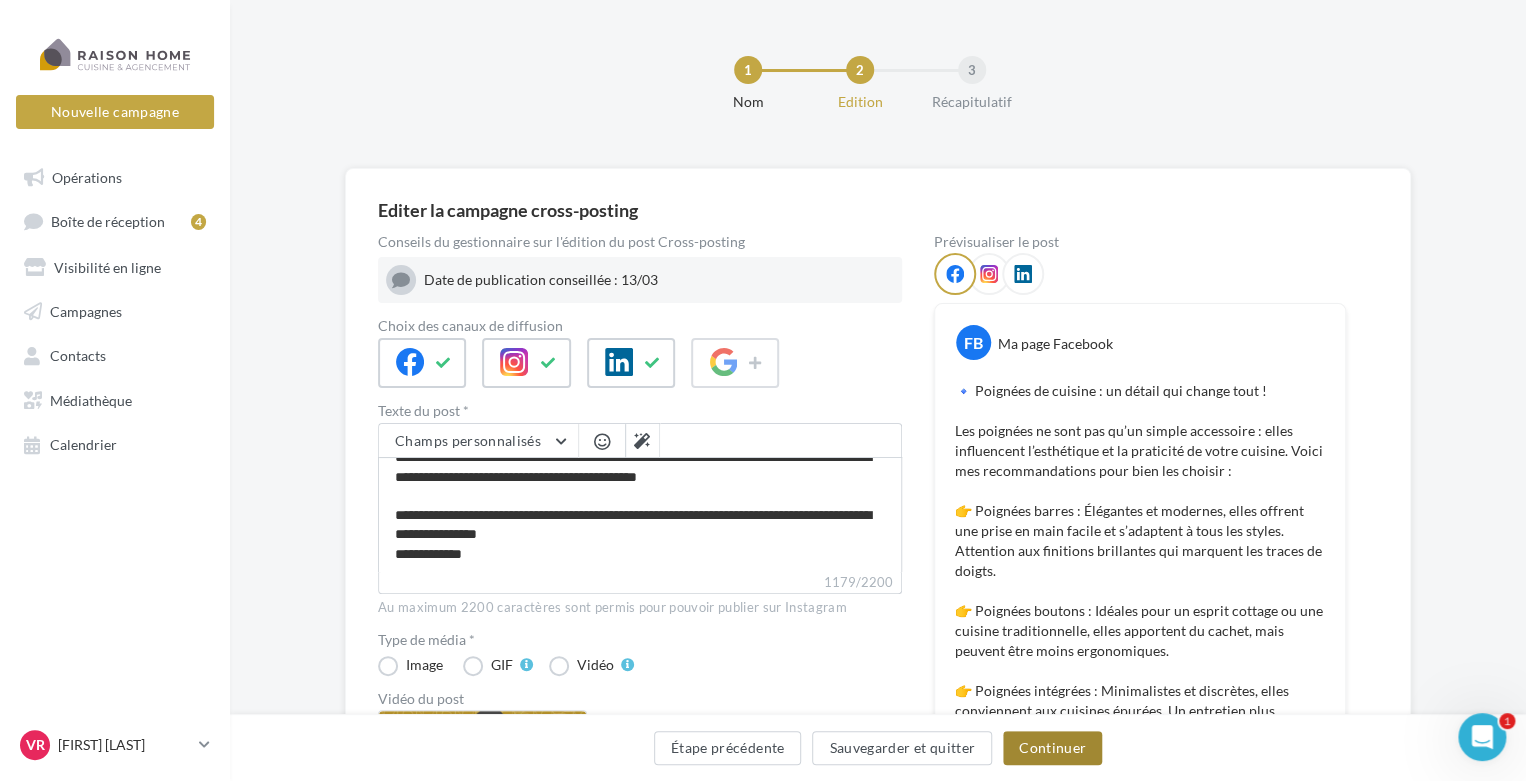 click on "Continuer" at bounding box center [1052, 748] 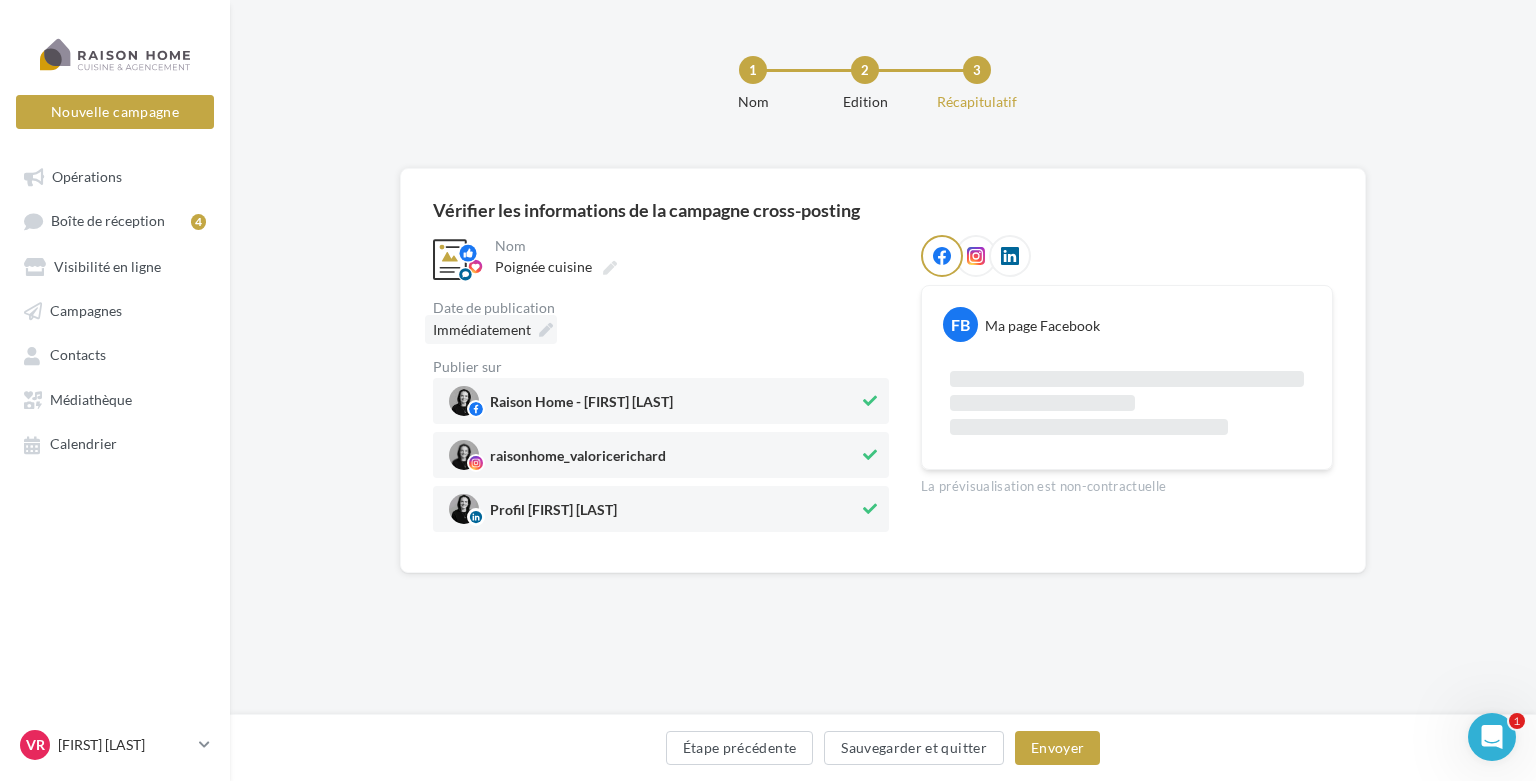 click on "Immédiatement" at bounding box center [482, 329] 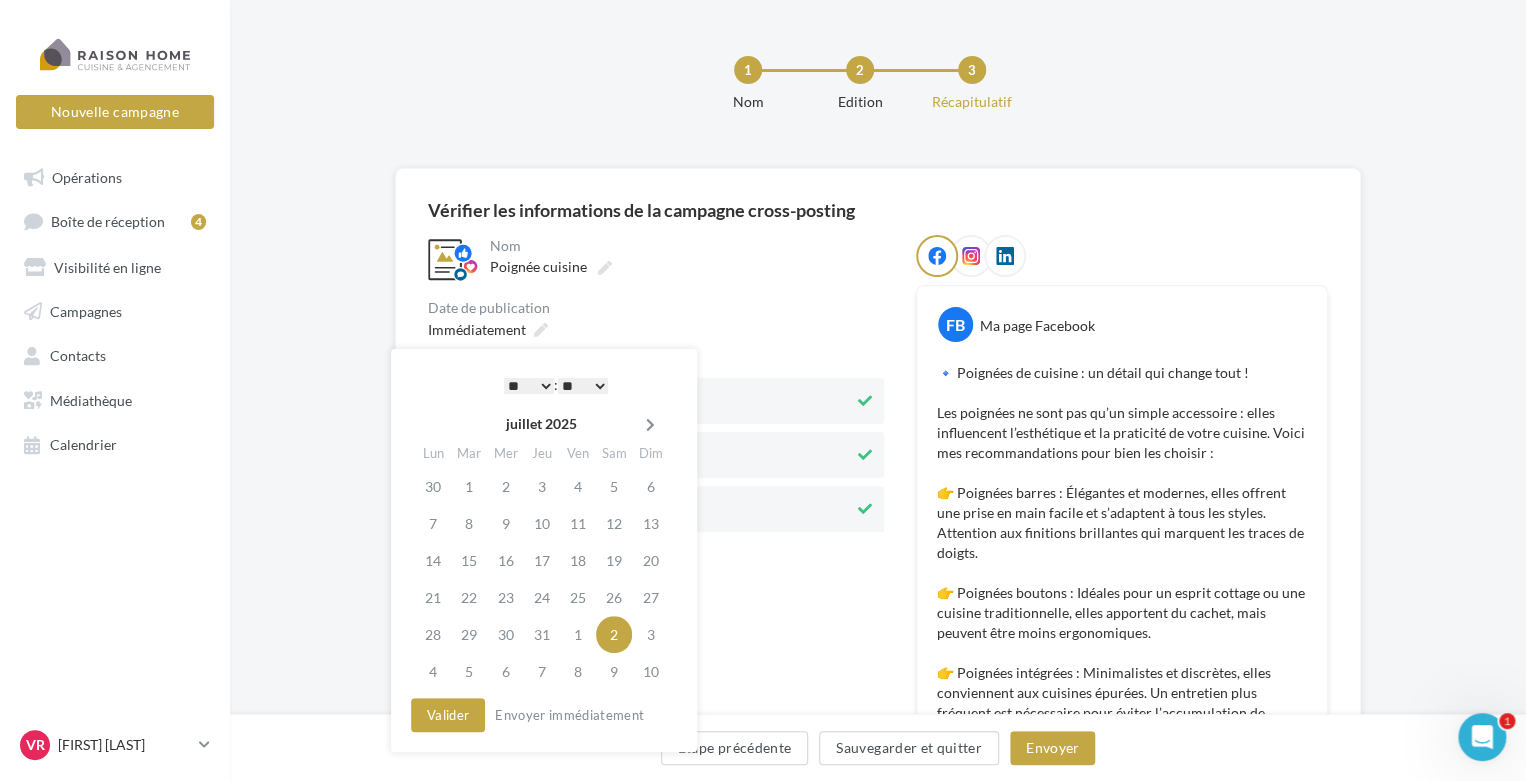 click at bounding box center [650, 425] 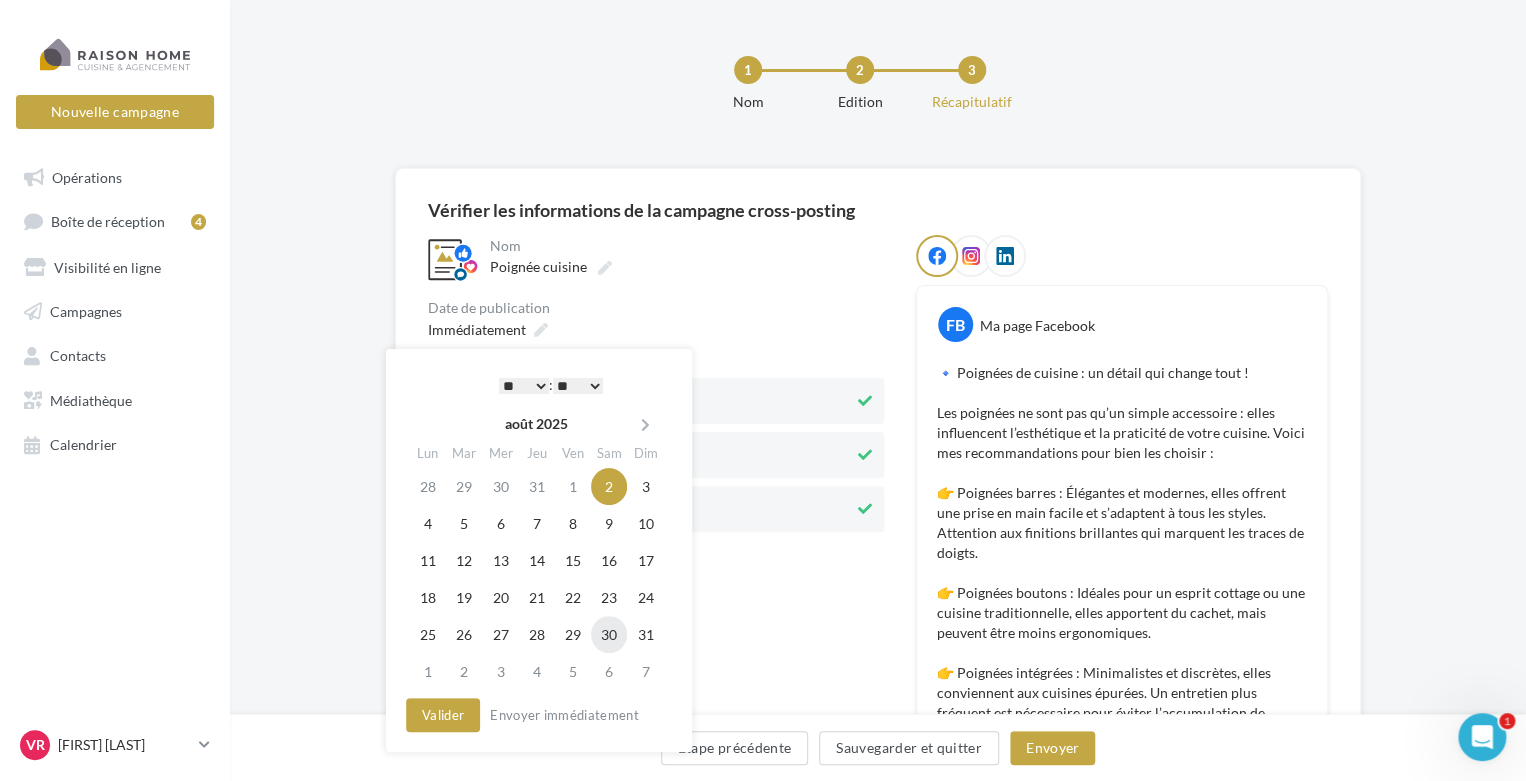 click on "30" at bounding box center [609, 634] 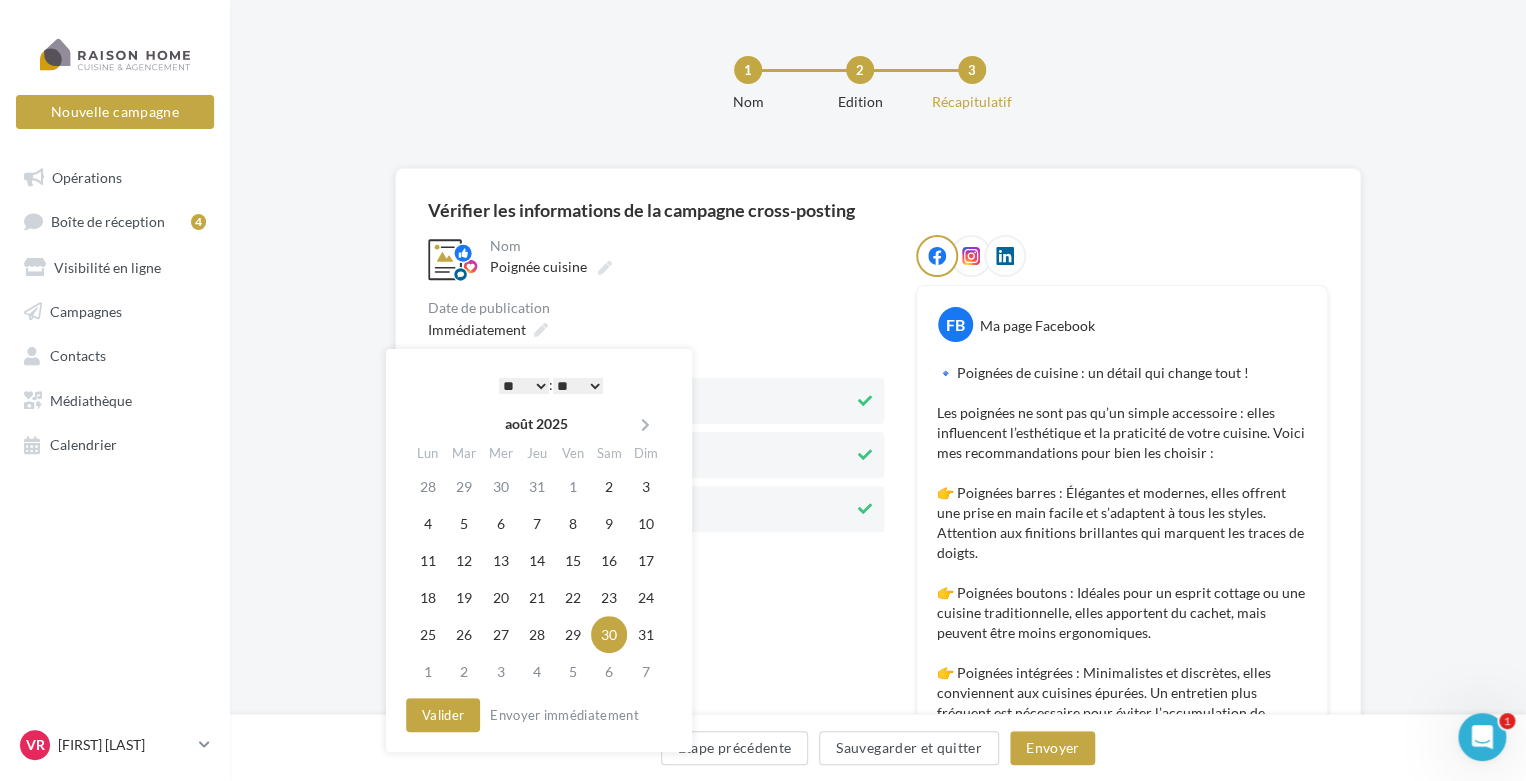 click on "* * * * * * * * * * ** ** ** ** ** ** ** ** ** ** ** ** ** **" at bounding box center (524, 386) 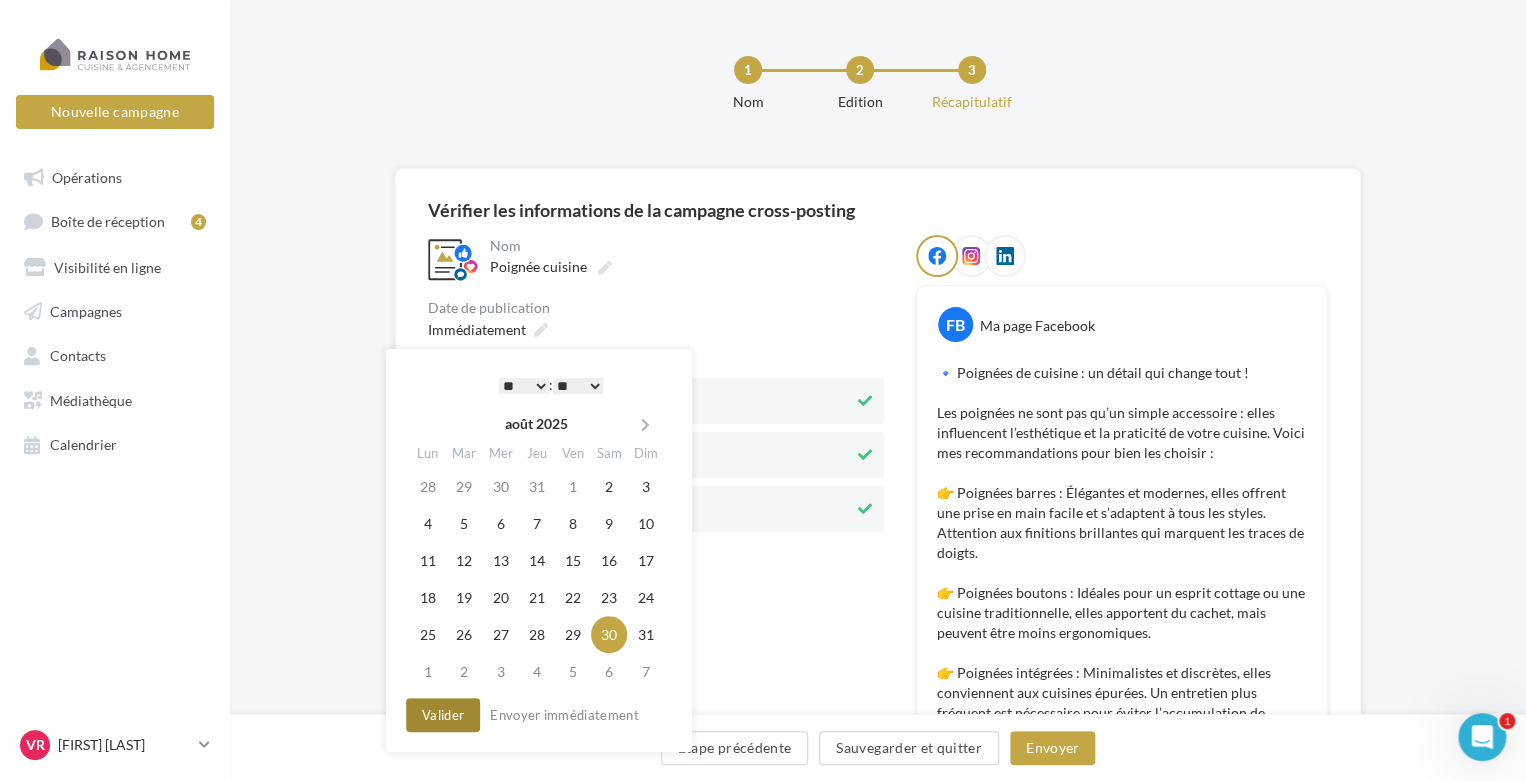 click on "Valider" at bounding box center (443, 715) 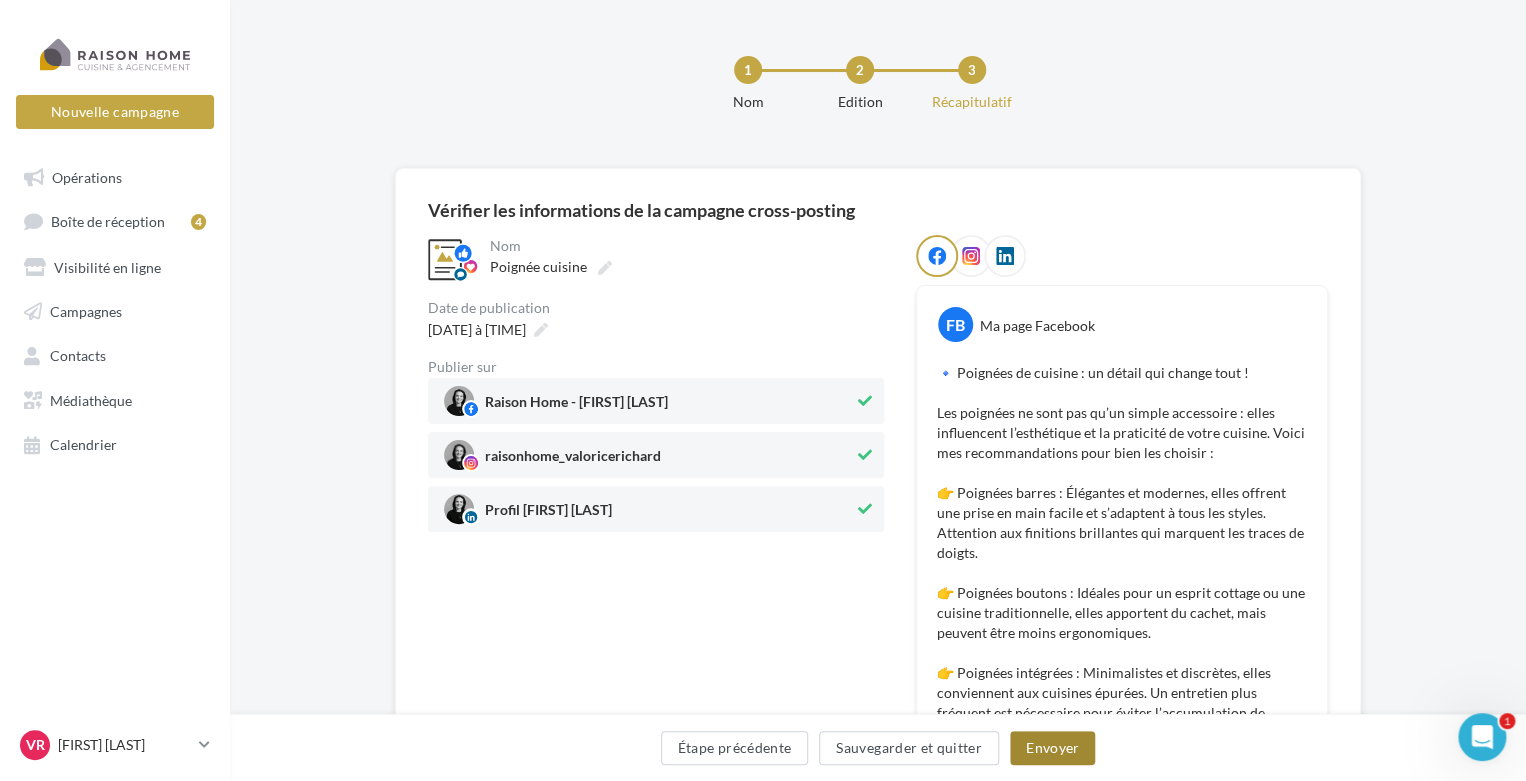 click on "Envoyer" at bounding box center (1052, 748) 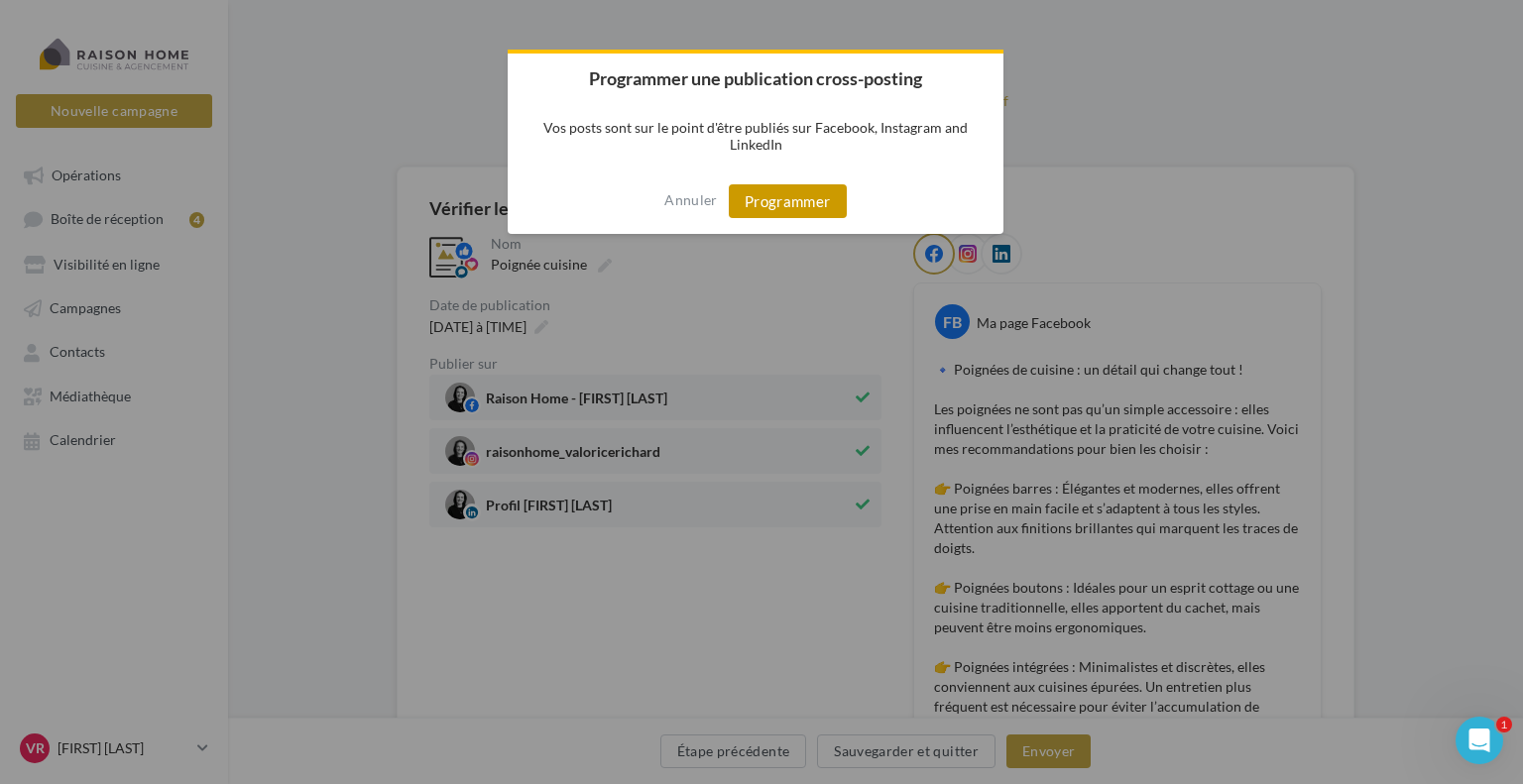 click on "Programmer" at bounding box center (787, 201) 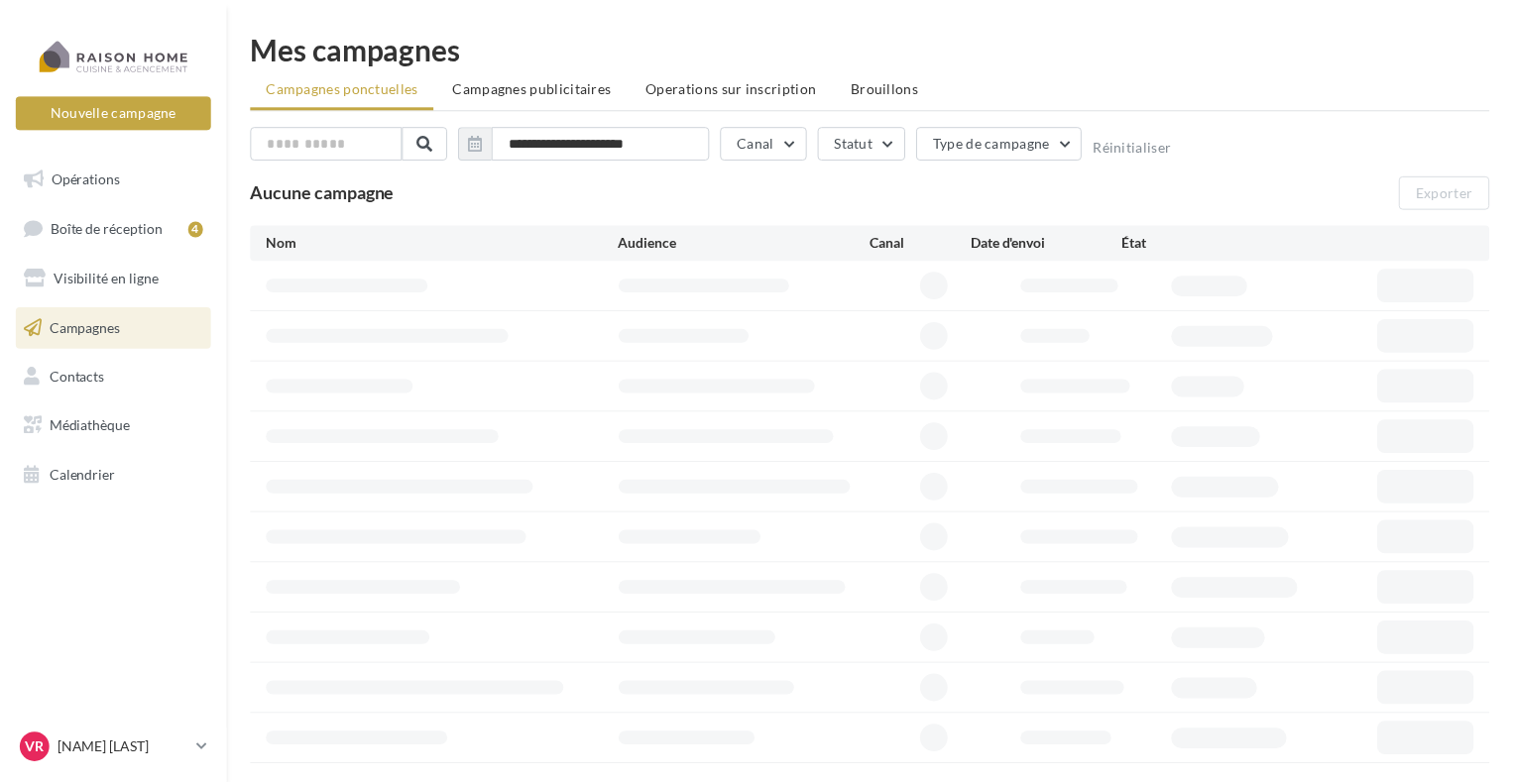 scroll, scrollTop: 0, scrollLeft: 0, axis: both 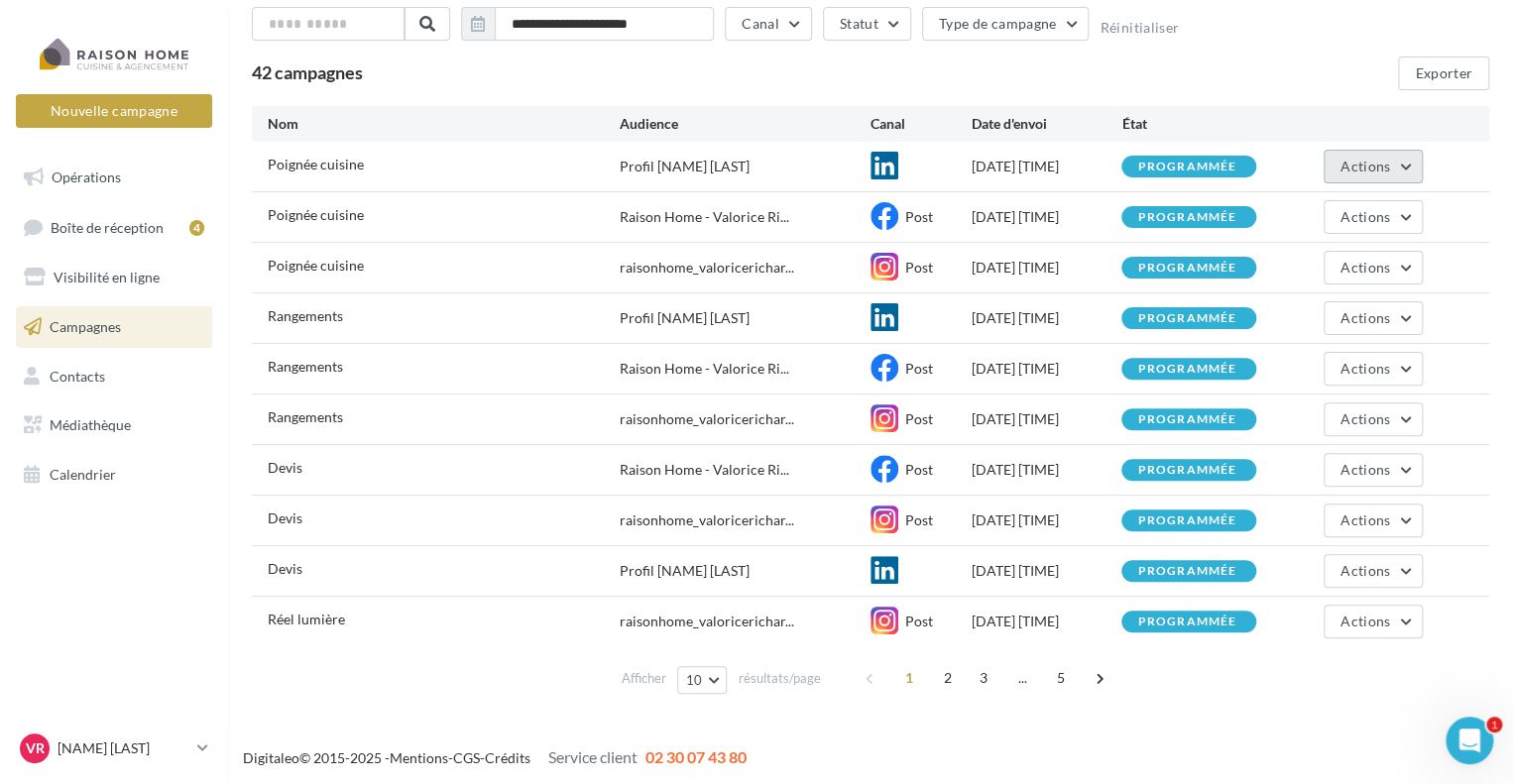 click on "Actions" at bounding box center (1373, 167) 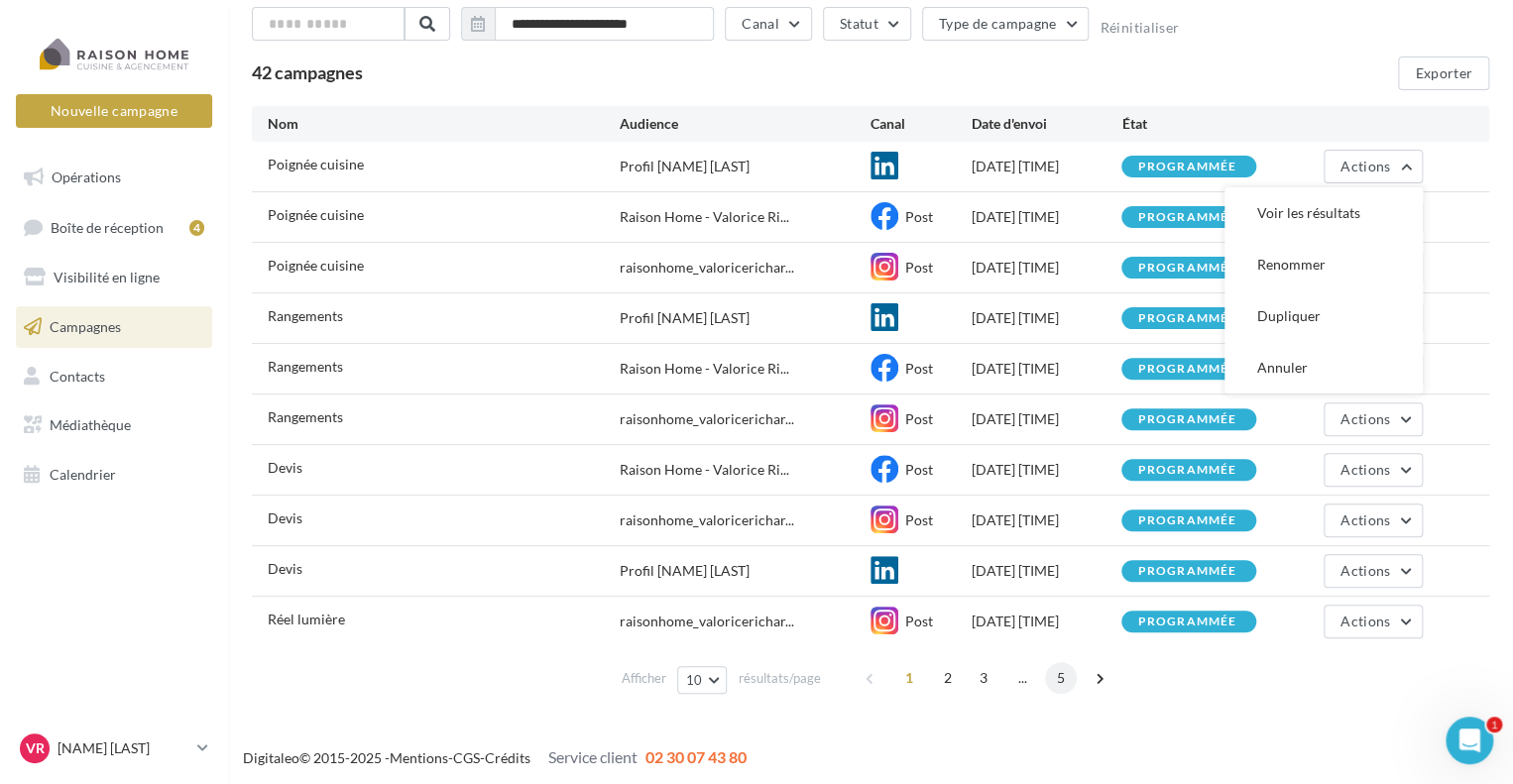 click on "5" at bounding box center [1061, 678] 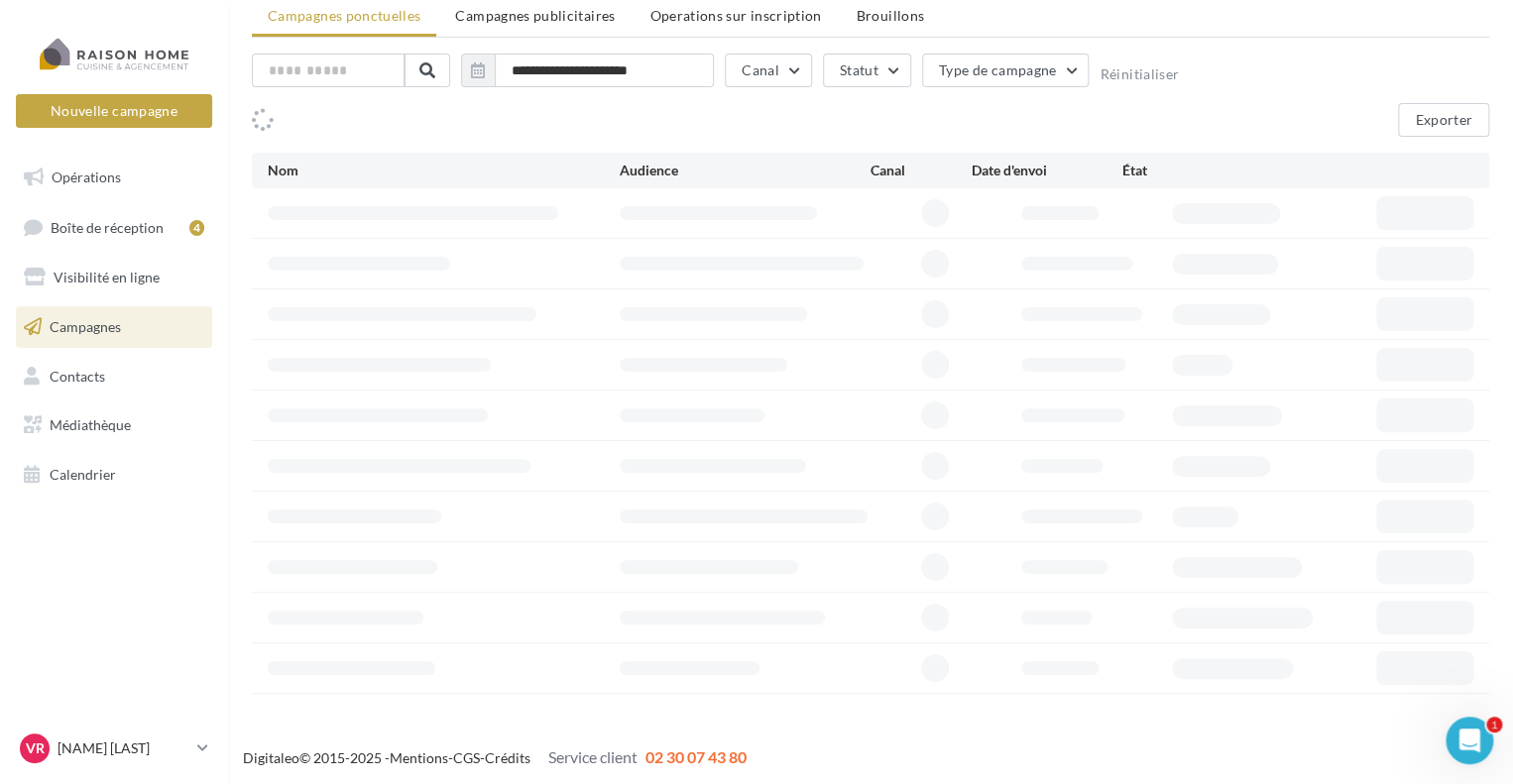 scroll, scrollTop: 0, scrollLeft: 0, axis: both 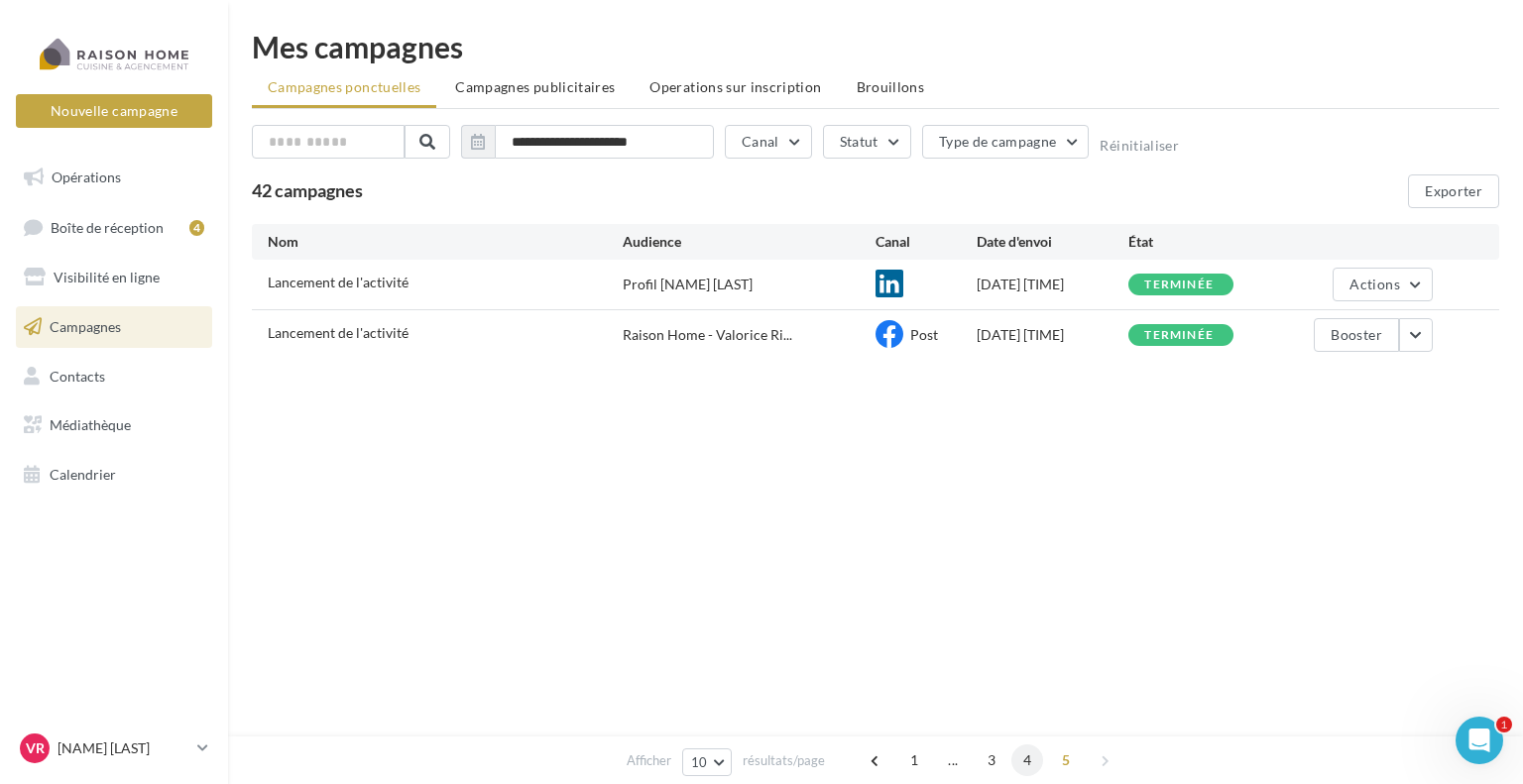 click on "4" at bounding box center [1027, 760] 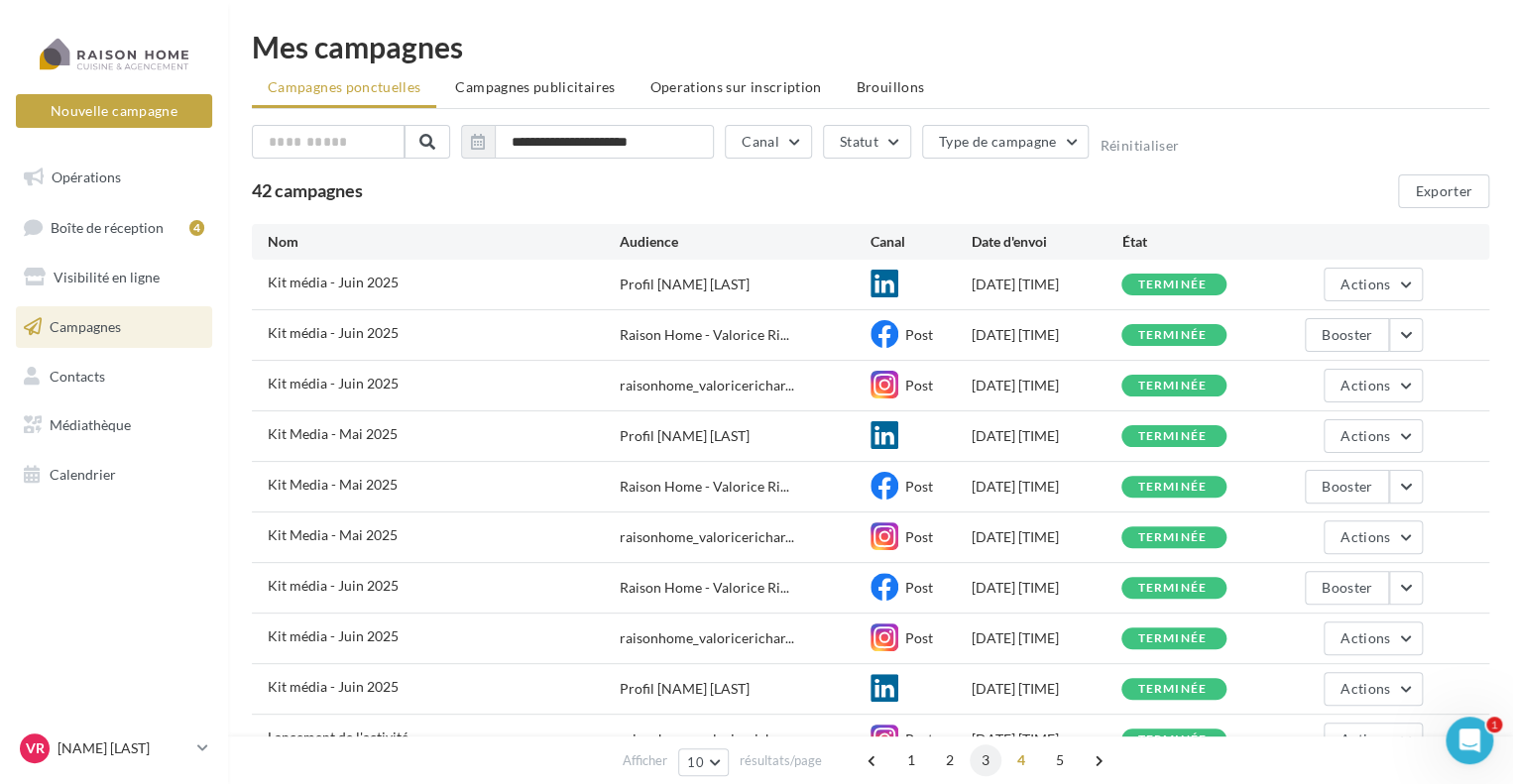 click on "3" at bounding box center [986, 760] 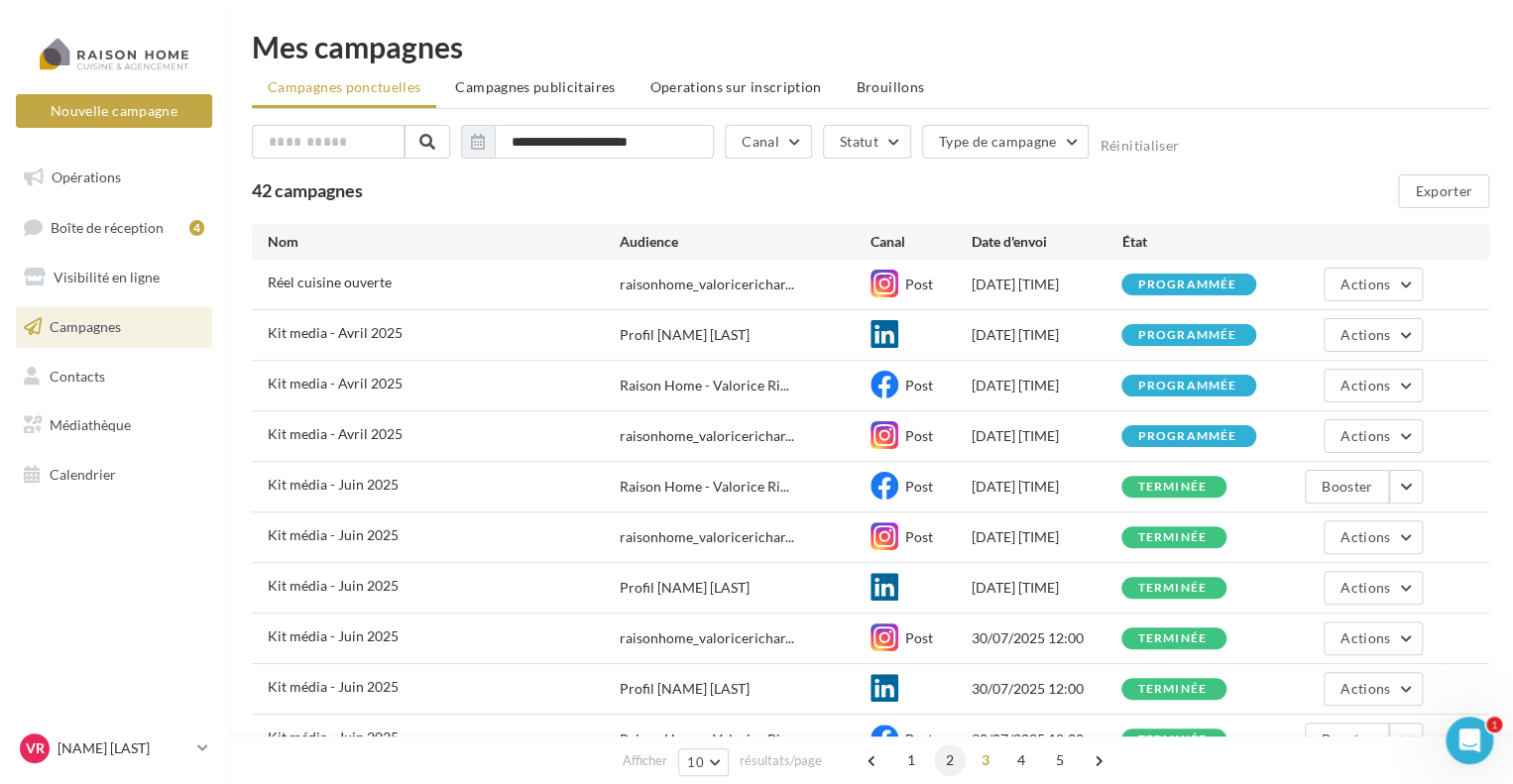 click on "2" at bounding box center [950, 760] 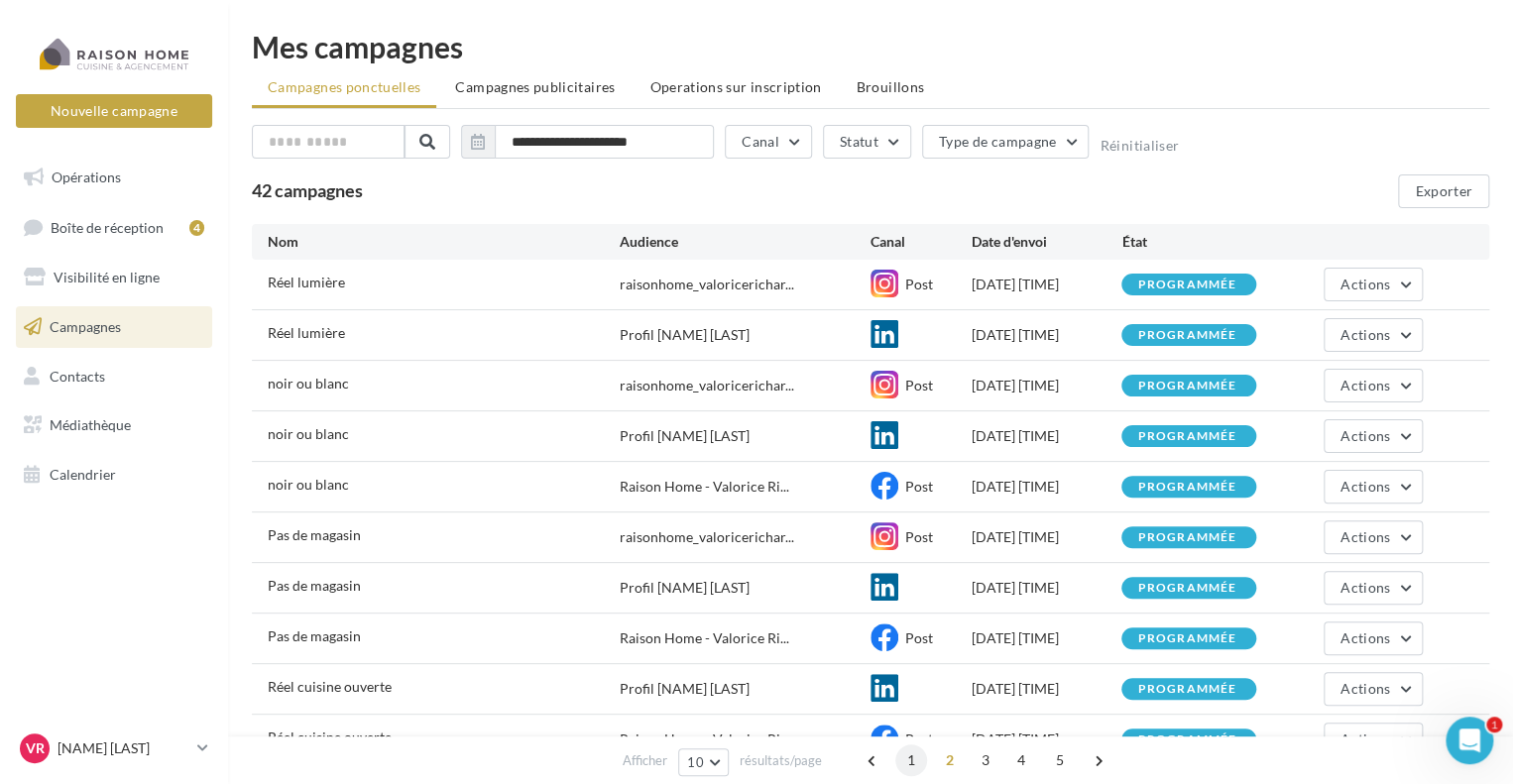 click on "1" at bounding box center (911, 760) 